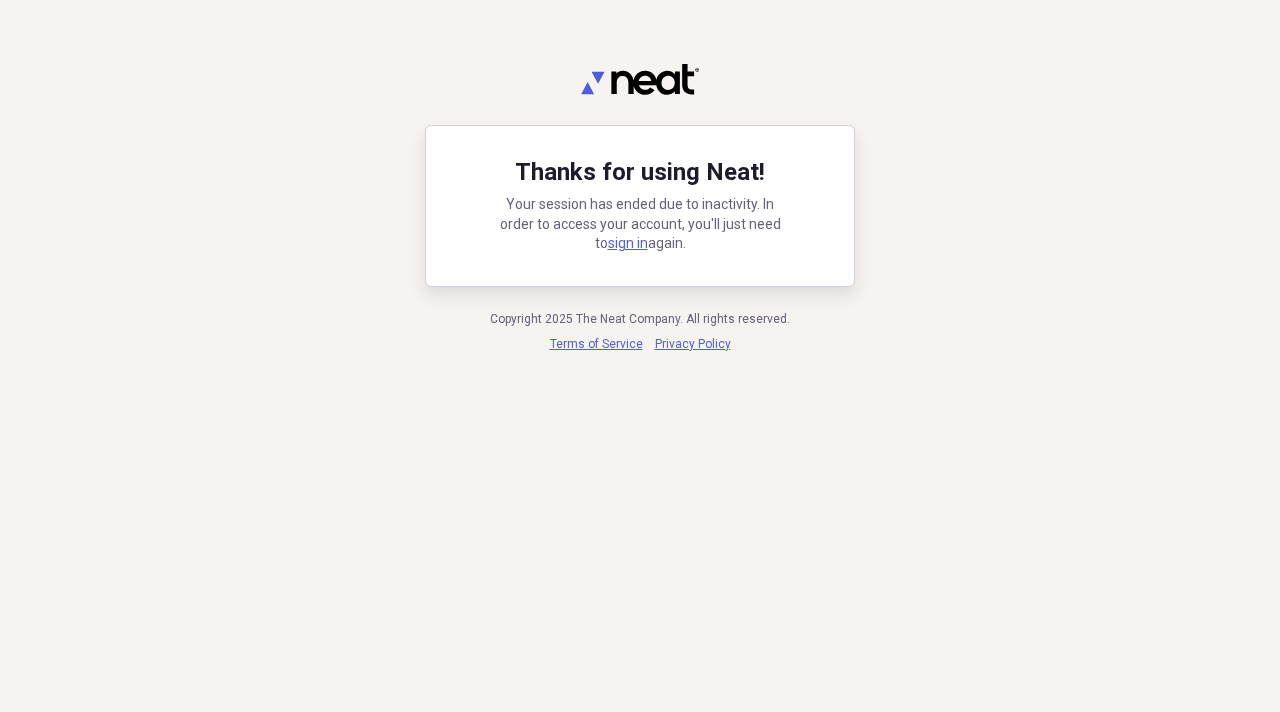 scroll, scrollTop: 0, scrollLeft: 0, axis: both 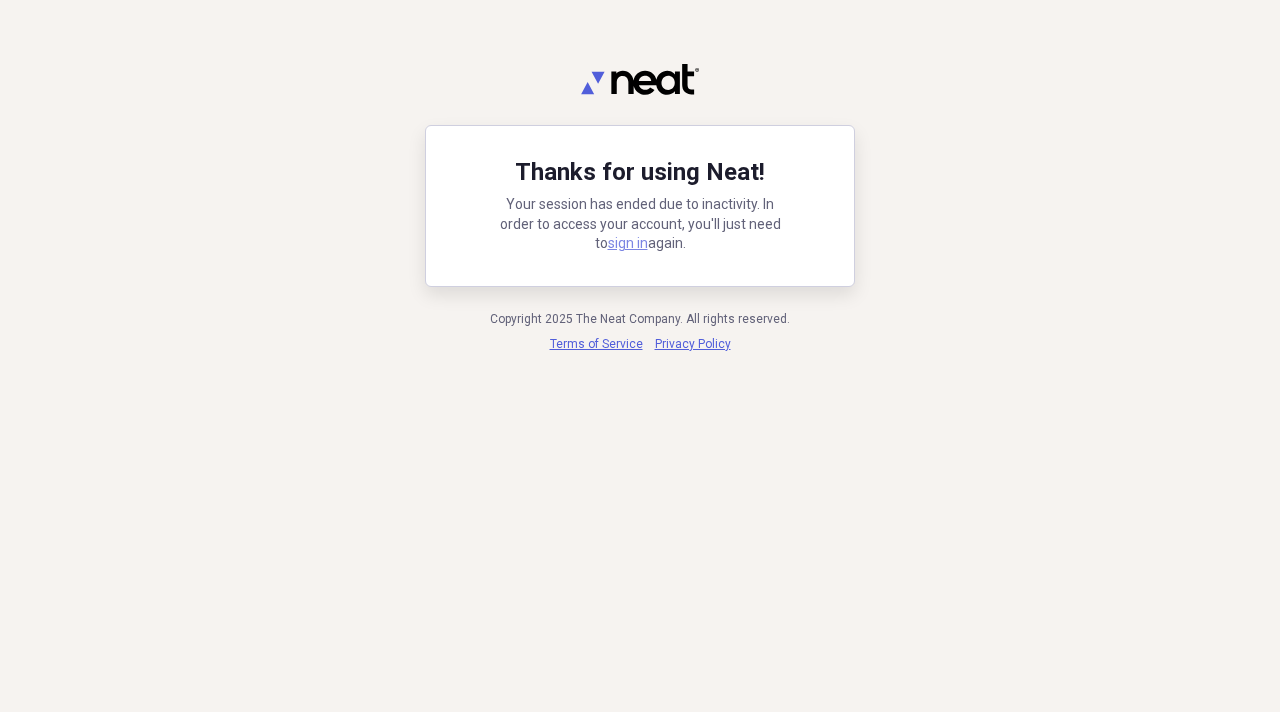 click on "sign in" at bounding box center [628, 243] 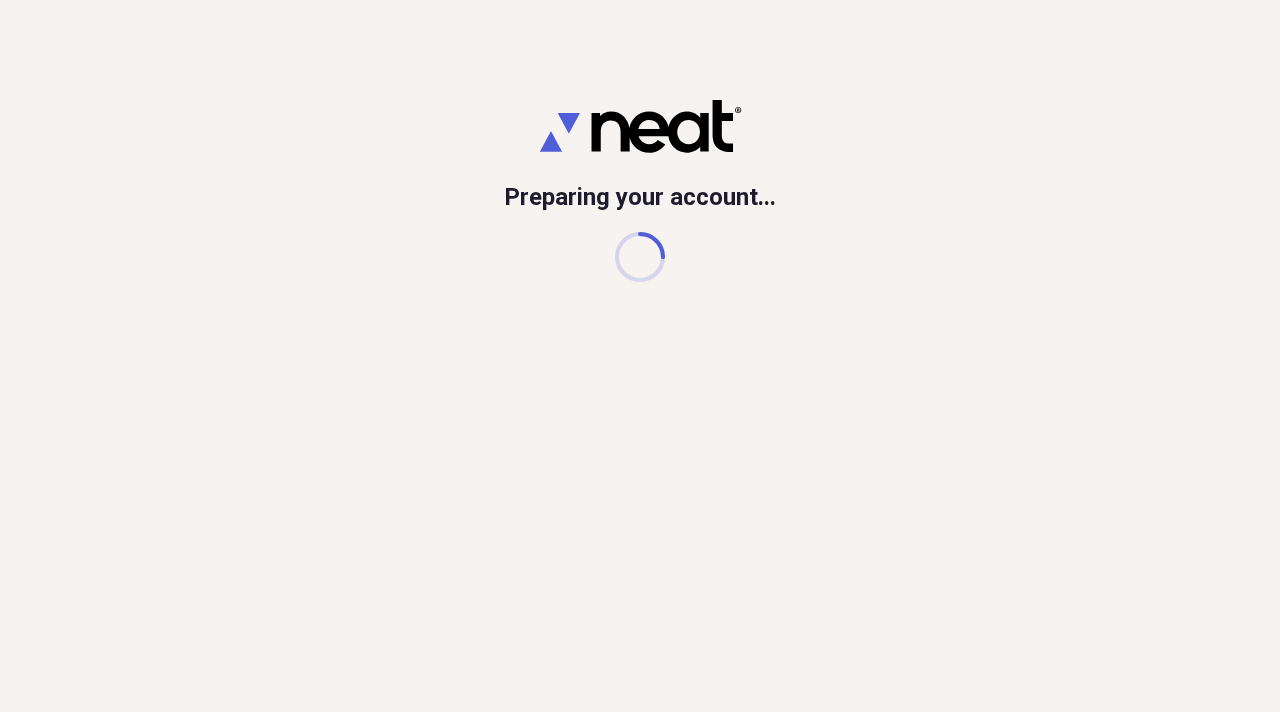 scroll, scrollTop: 0, scrollLeft: 0, axis: both 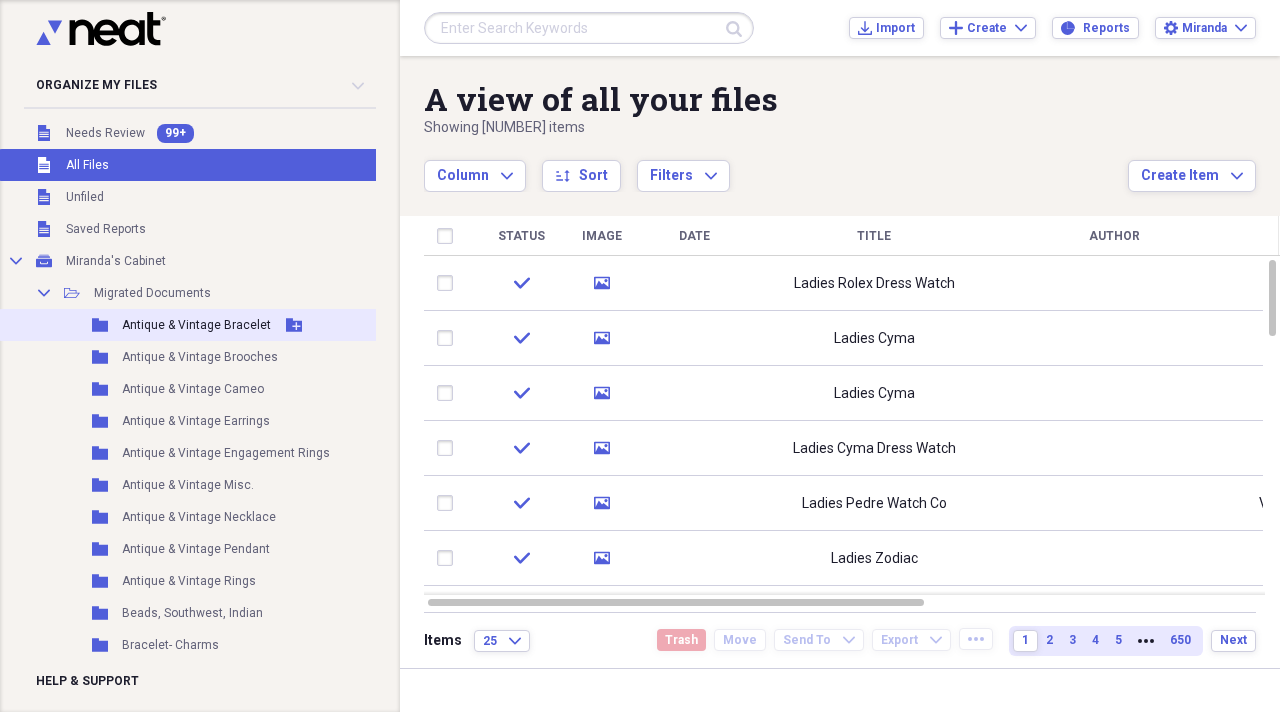 drag, startPoint x: 159, startPoint y: 287, endPoint x: 284, endPoint y: 316, distance: 128.31992 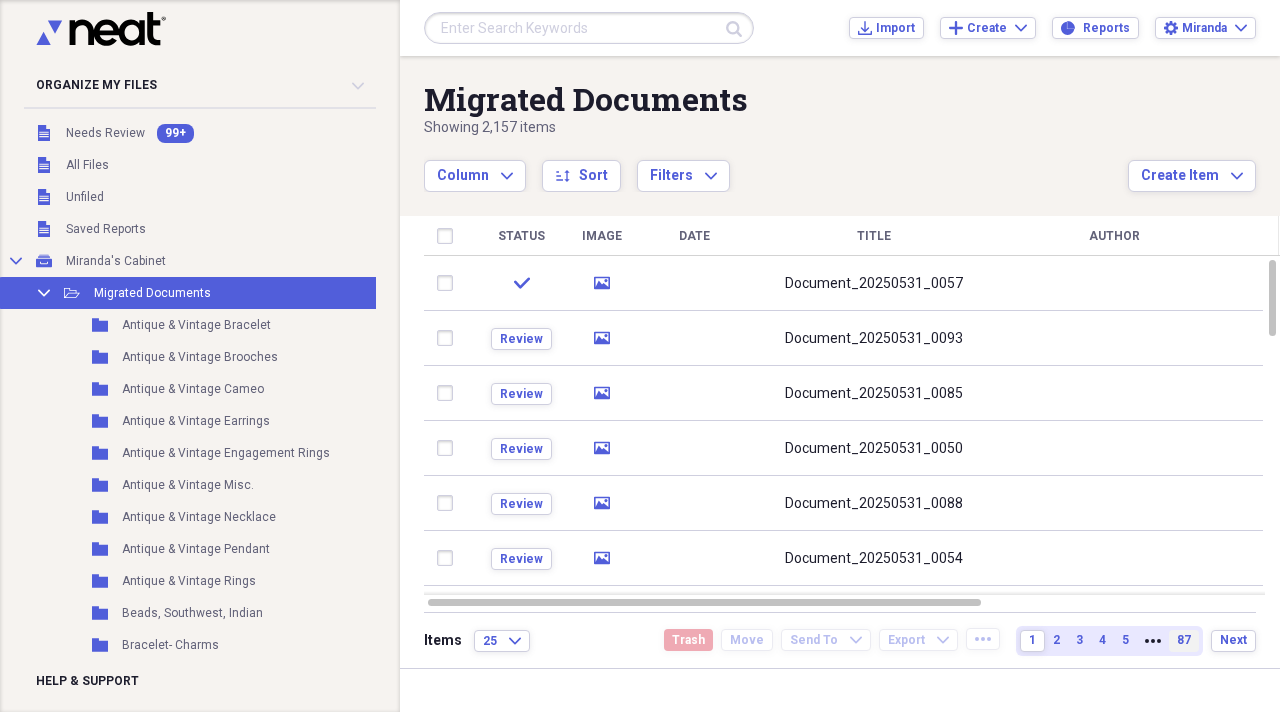 click on "87" at bounding box center (1184, 641) 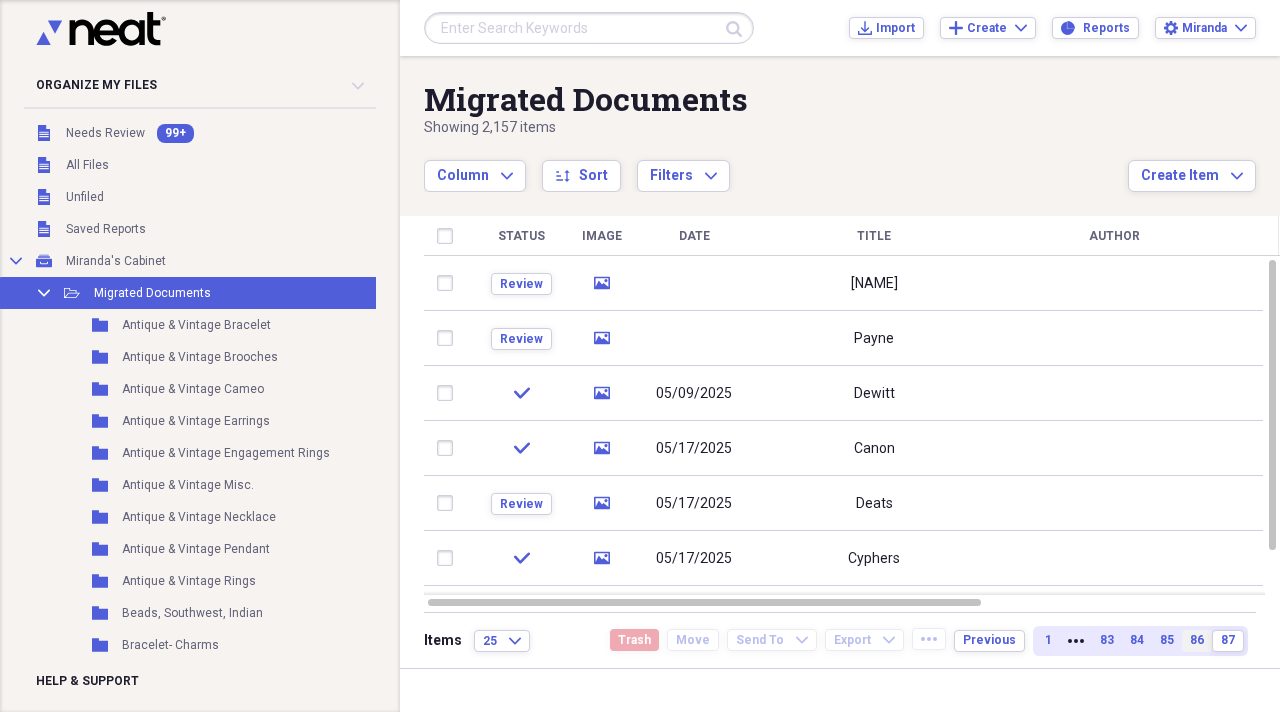 click on "86" at bounding box center [1197, 640] 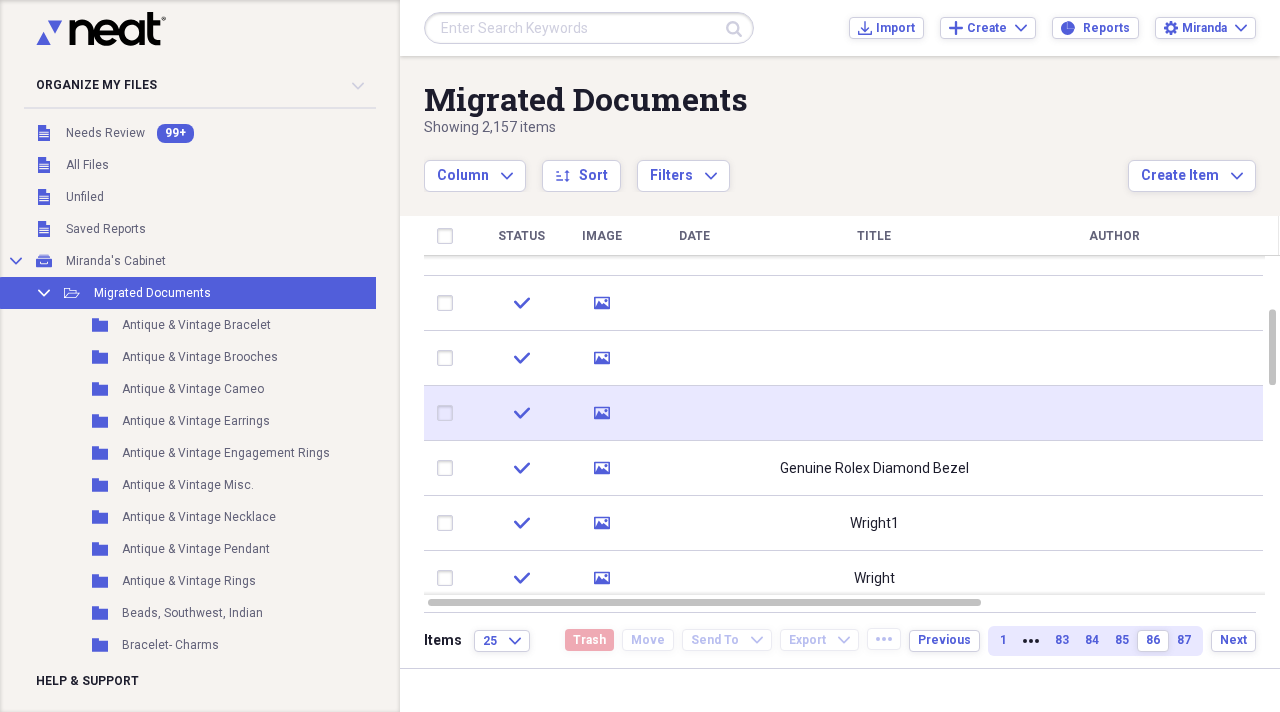 click at bounding box center (874, 413) 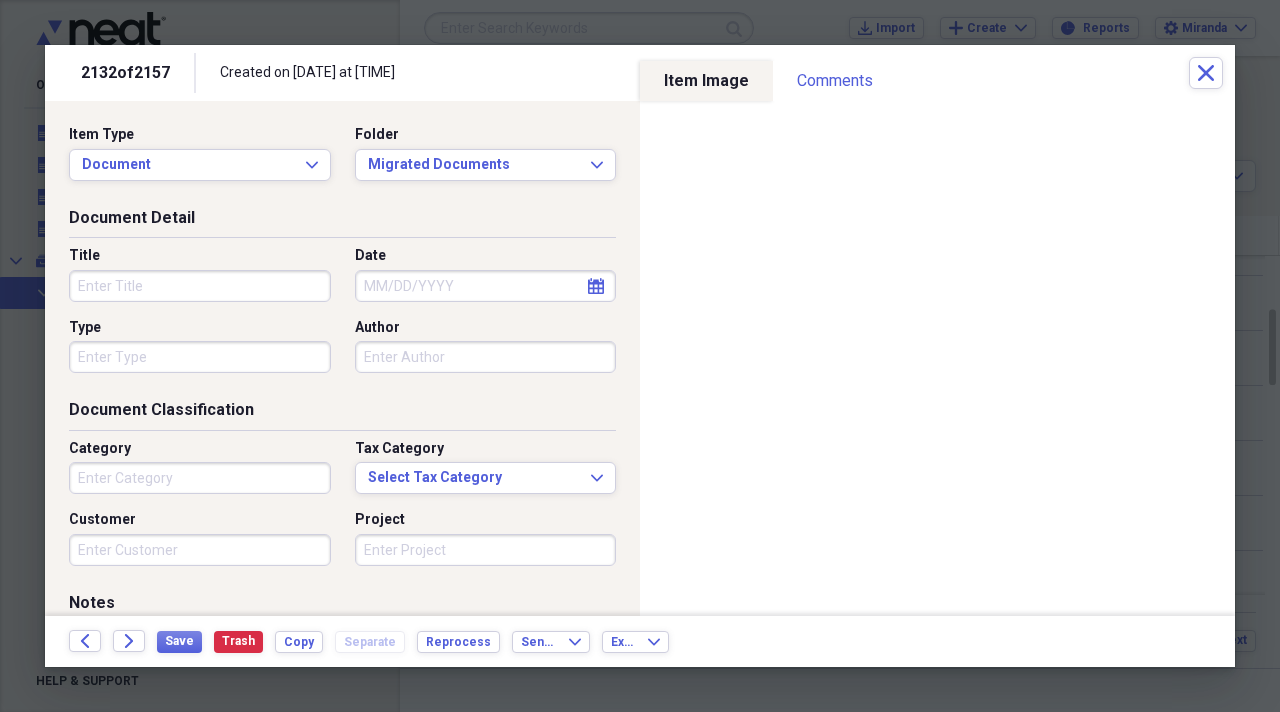 click on "Title" at bounding box center [200, 286] 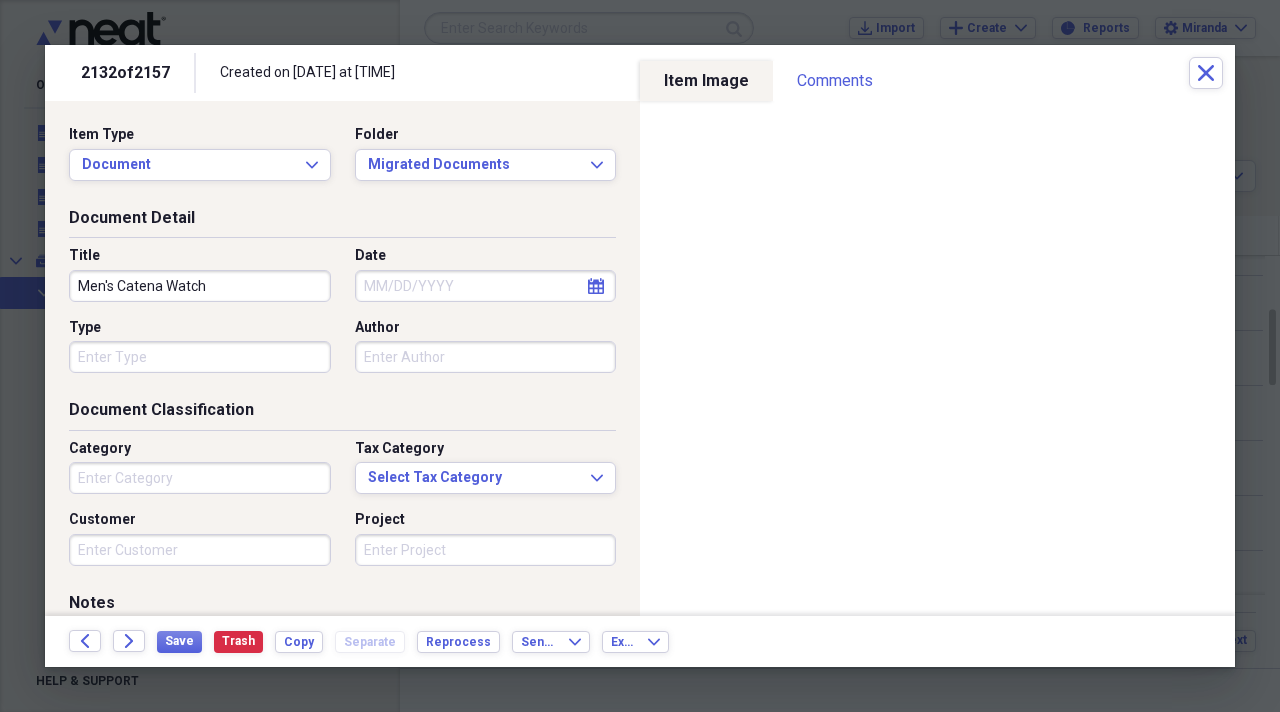 type on "Men's Catena Watch" 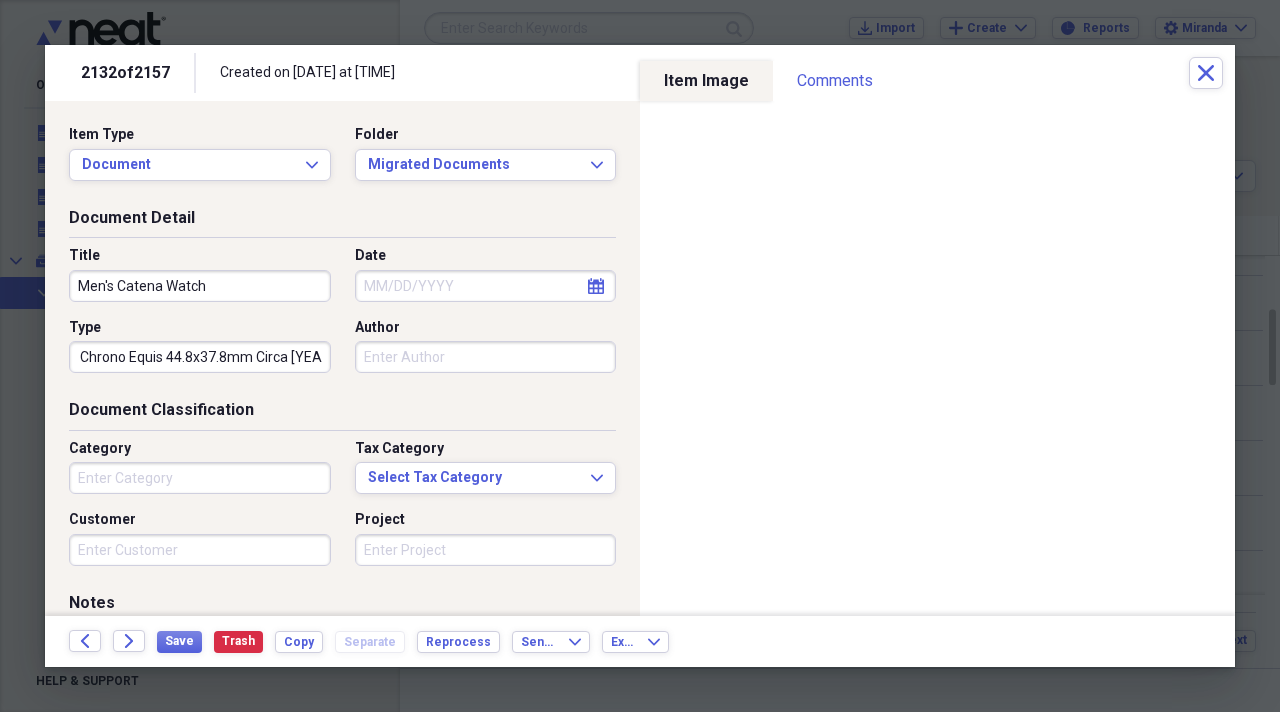 scroll, scrollTop: 0, scrollLeft: 77, axis: horizontal 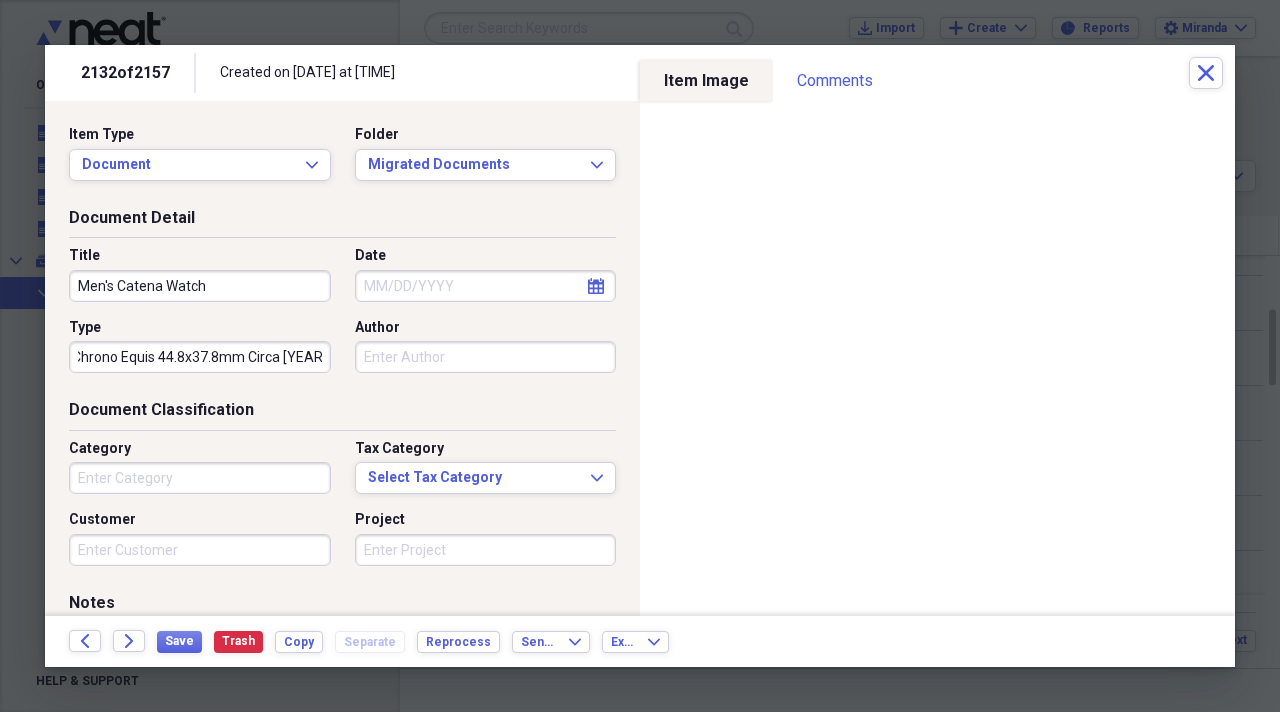 type on "Horseshoe Chrono Equis 44.8x37.8mm Circa [YEAR]" 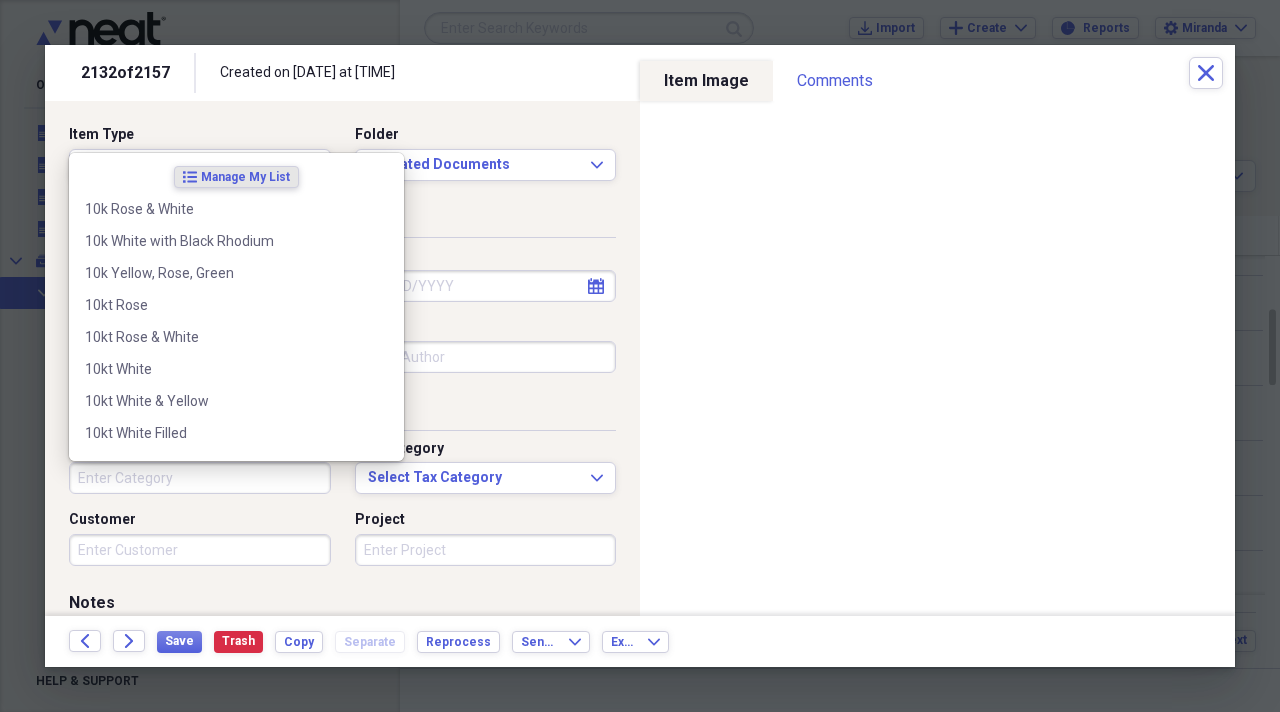 scroll, scrollTop: 0, scrollLeft: 0, axis: both 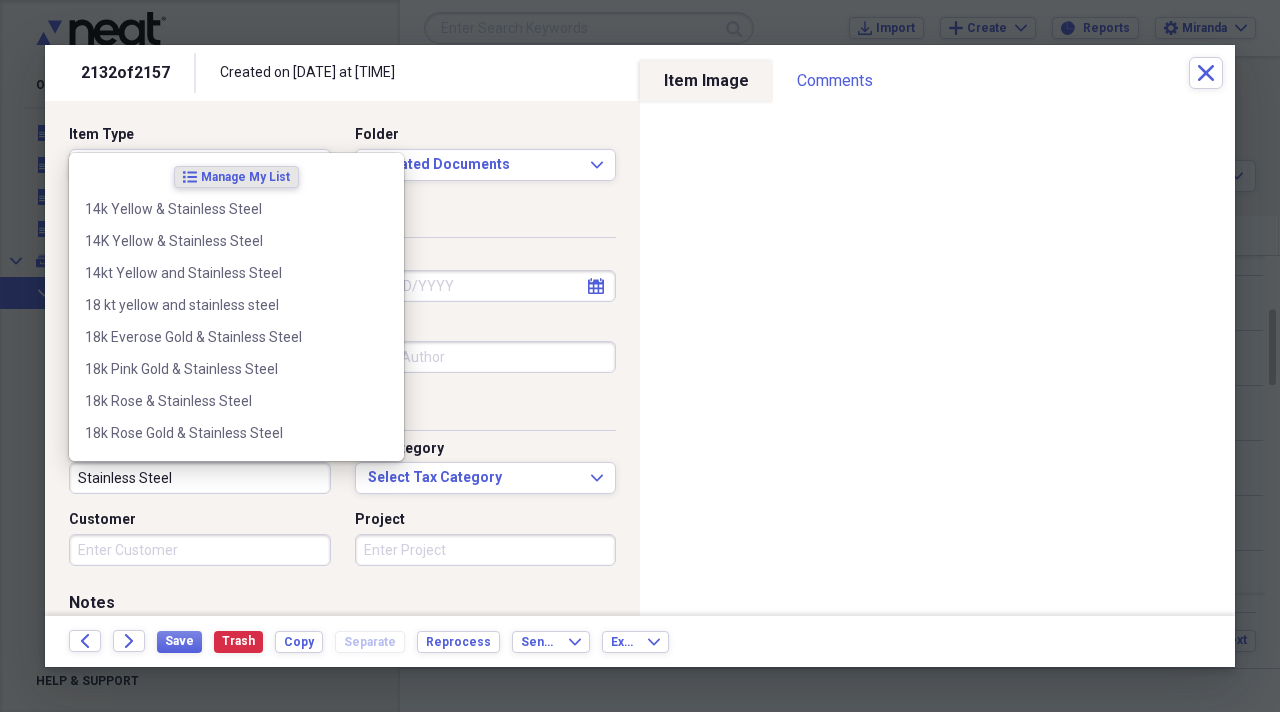 type on "Stainless Steel" 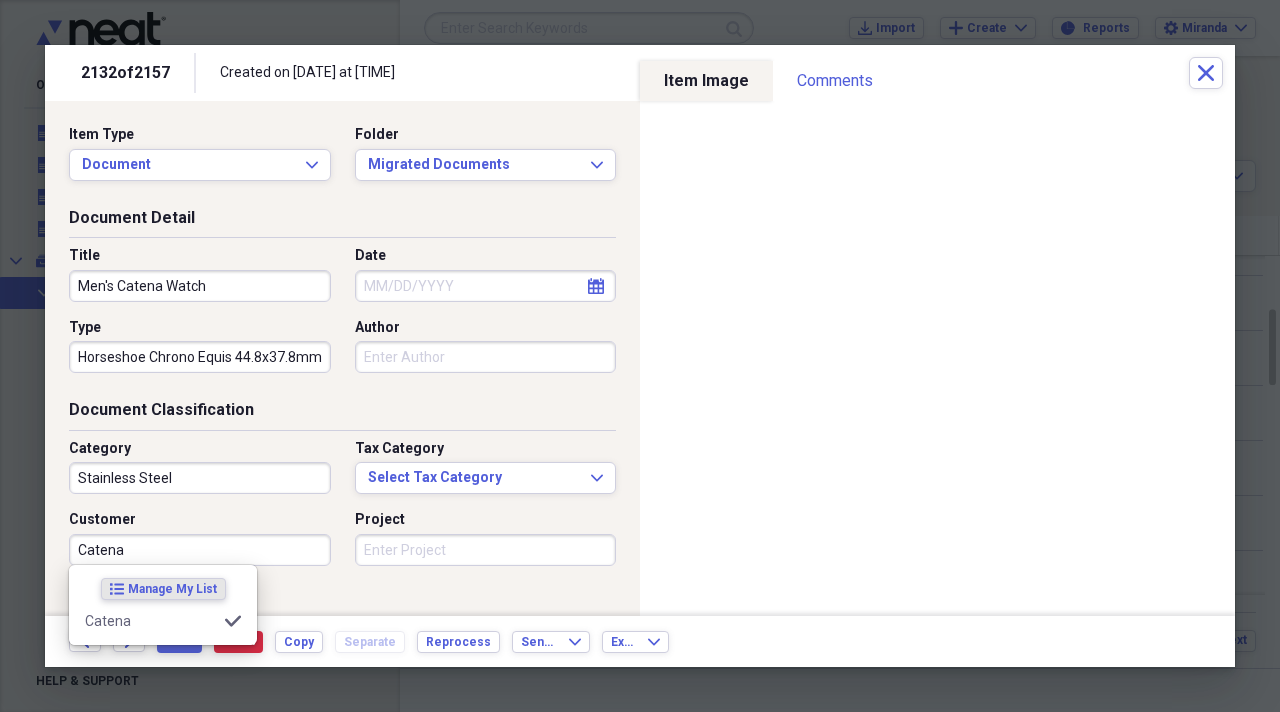 type on "Catena" 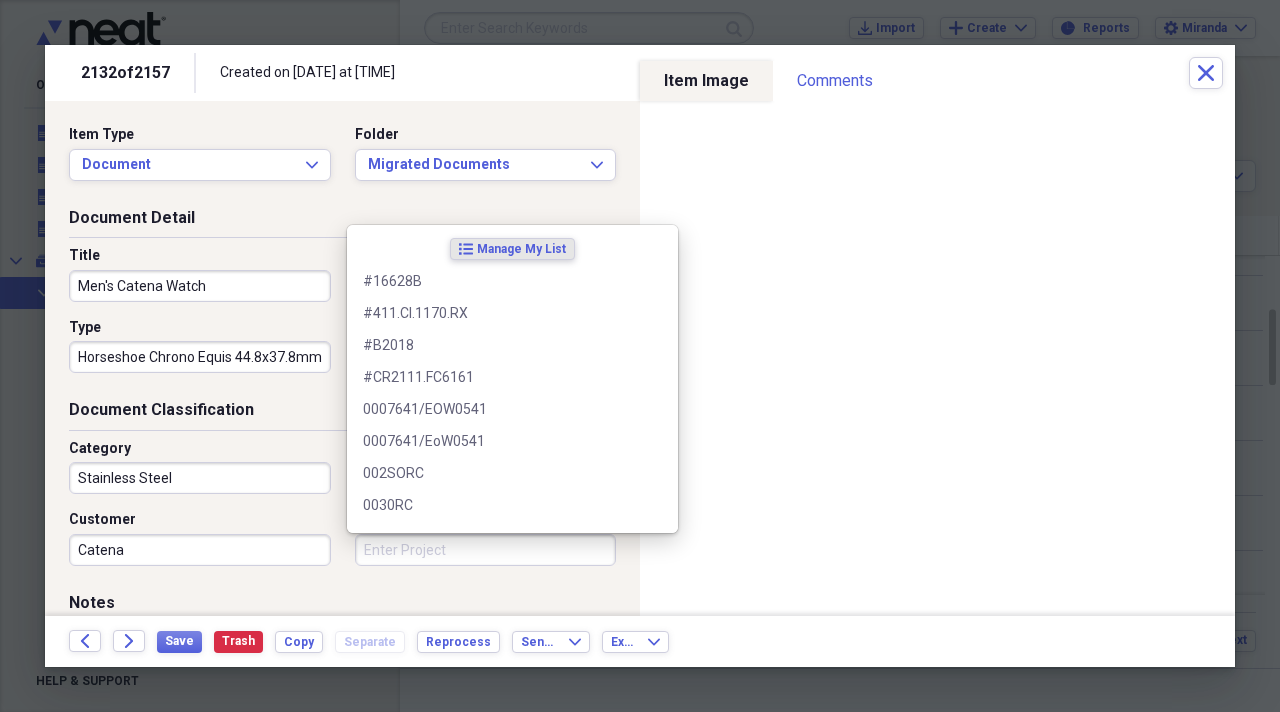 click on "Catena" at bounding box center (200, 550) 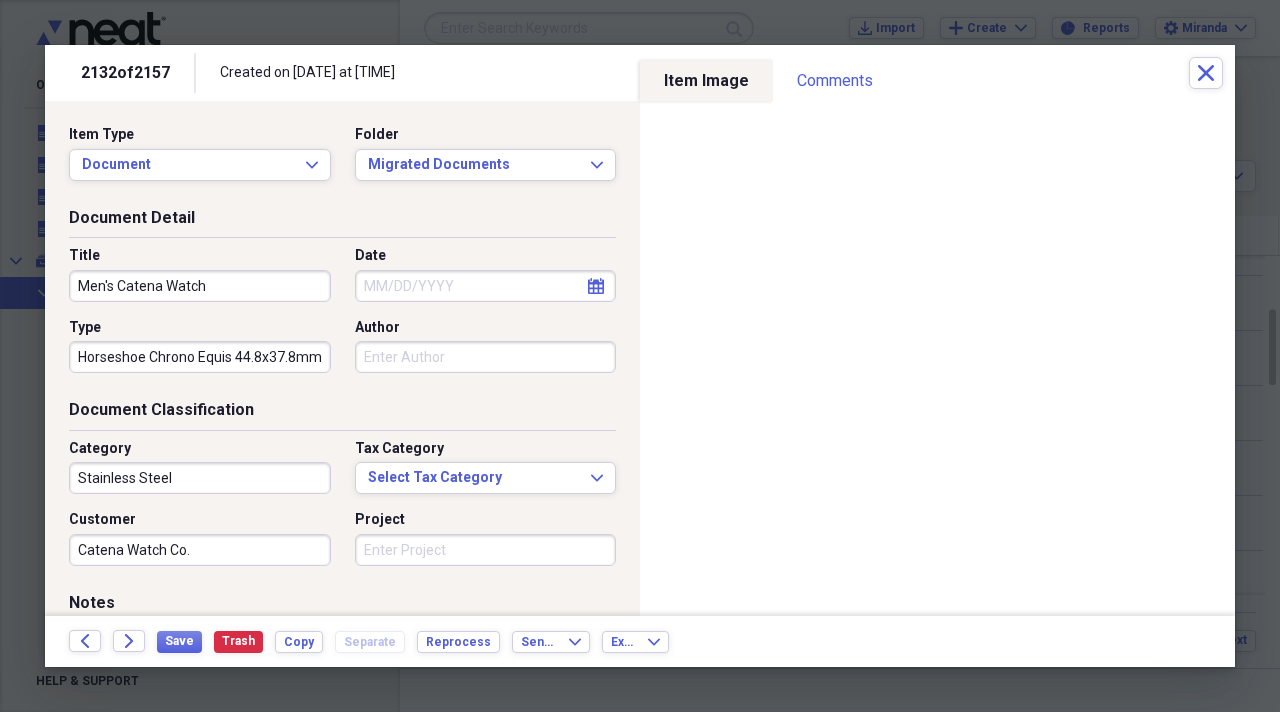 type on "Catena Watch Co." 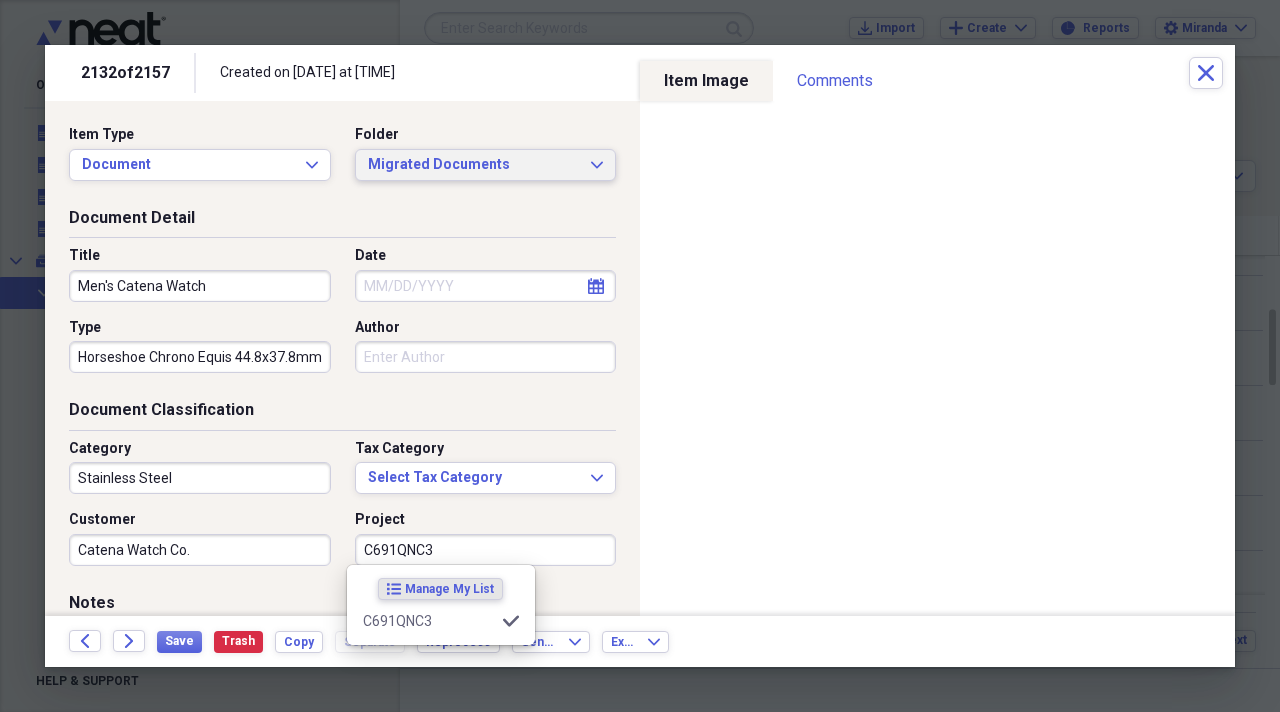 type on "C691QNC3" 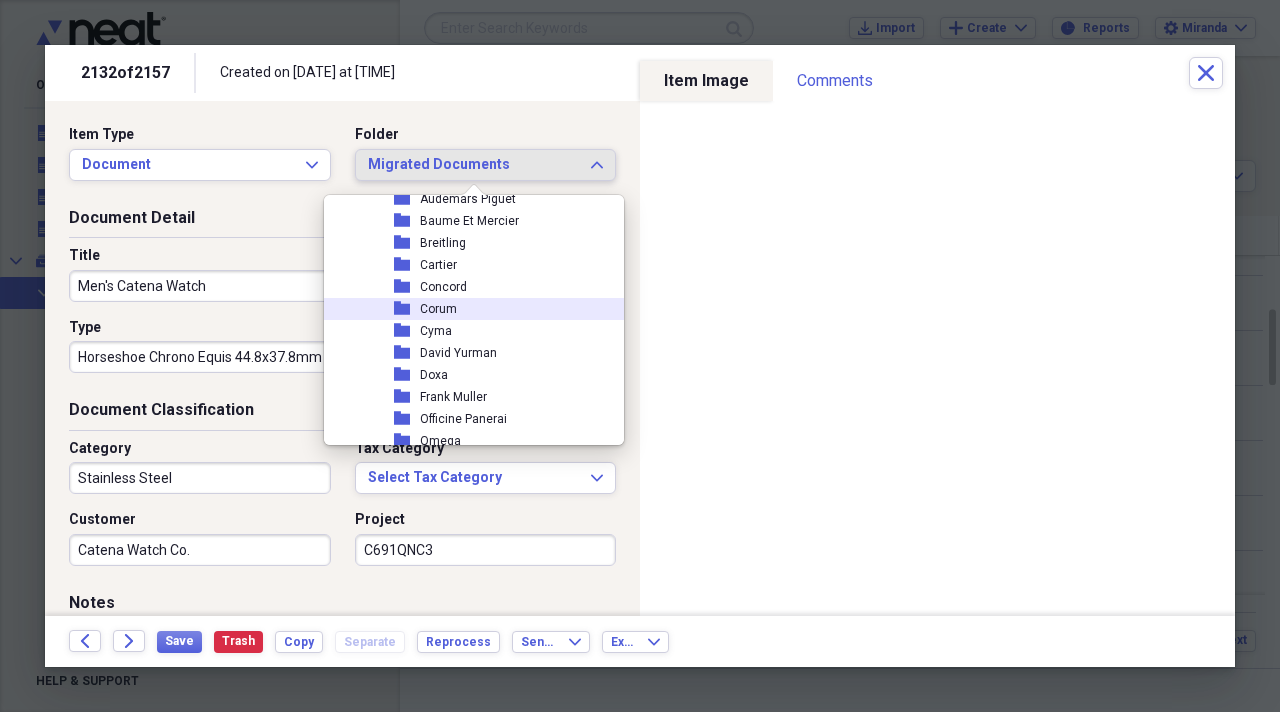 scroll, scrollTop: 2100, scrollLeft: 0, axis: vertical 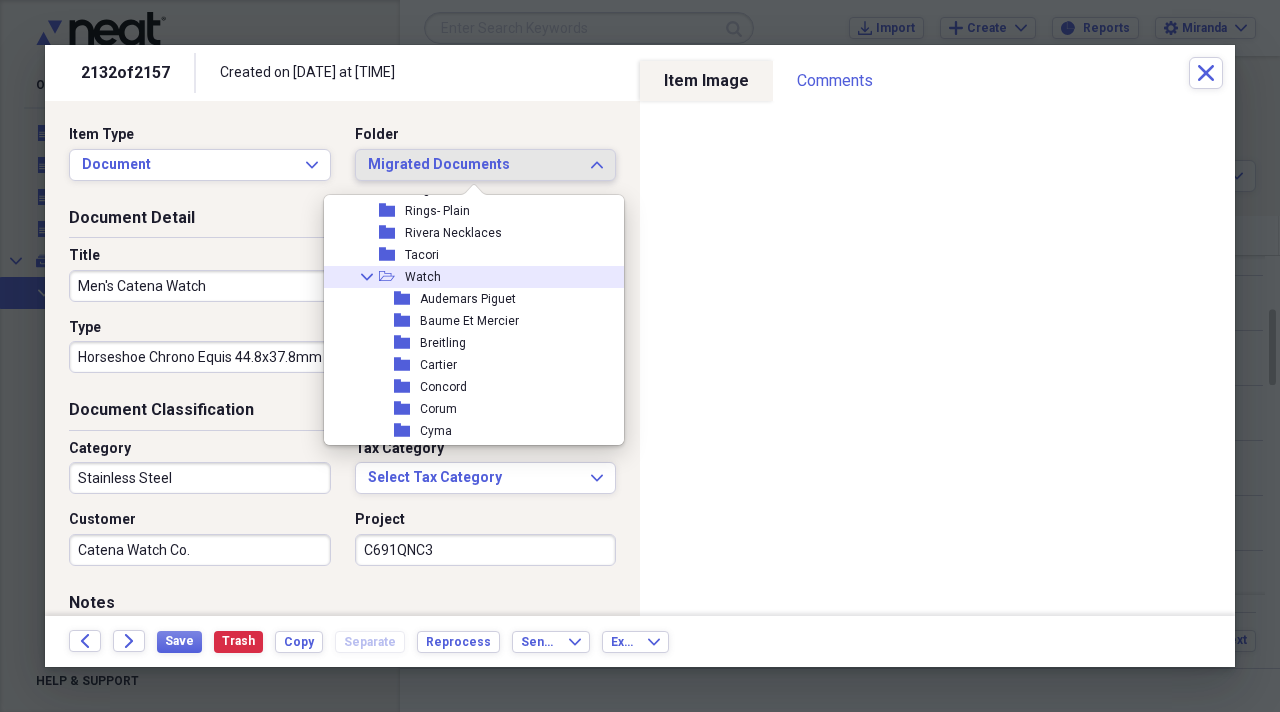 click on "Watch" at bounding box center (423, 277) 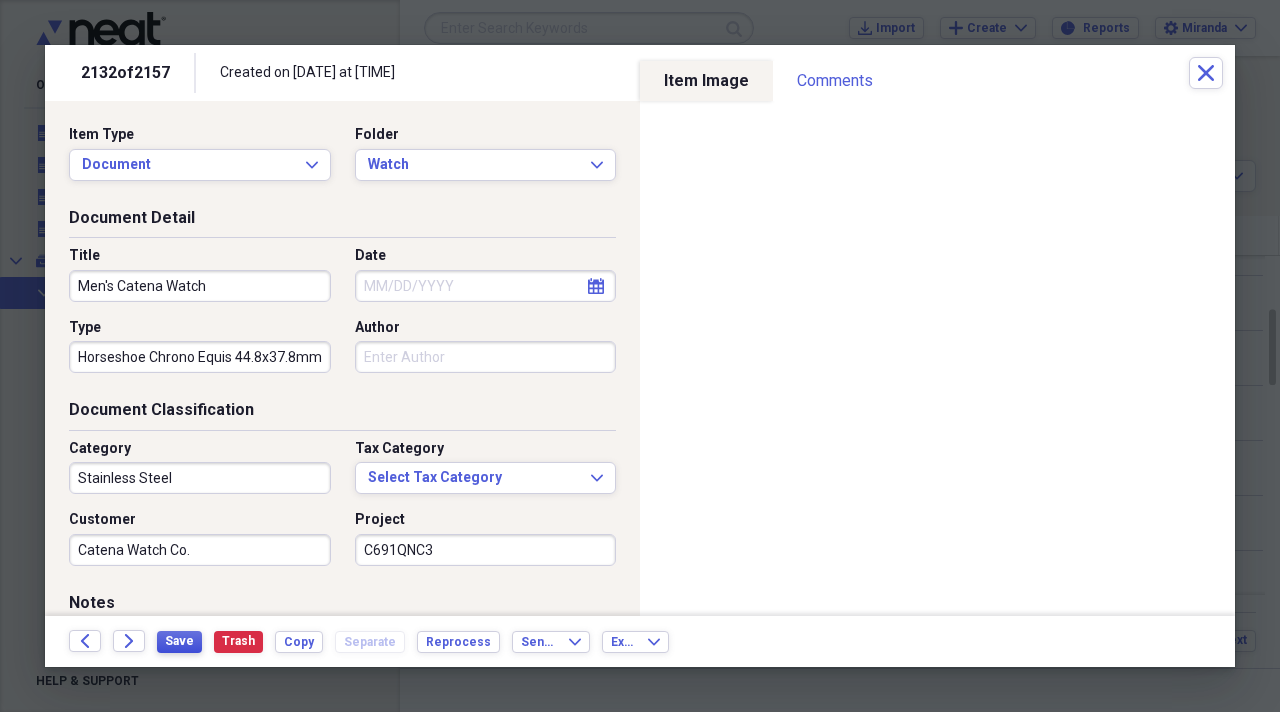 click on "Save" at bounding box center [179, 641] 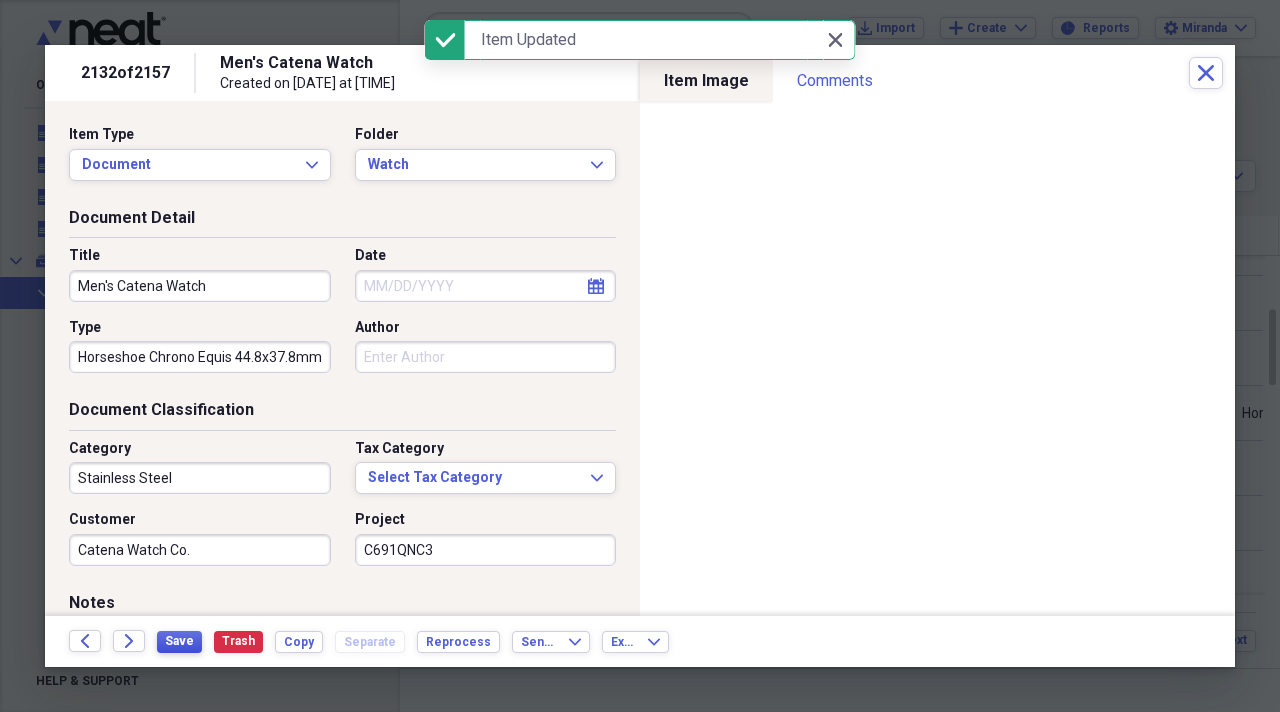 type on "Catena Watch Co." 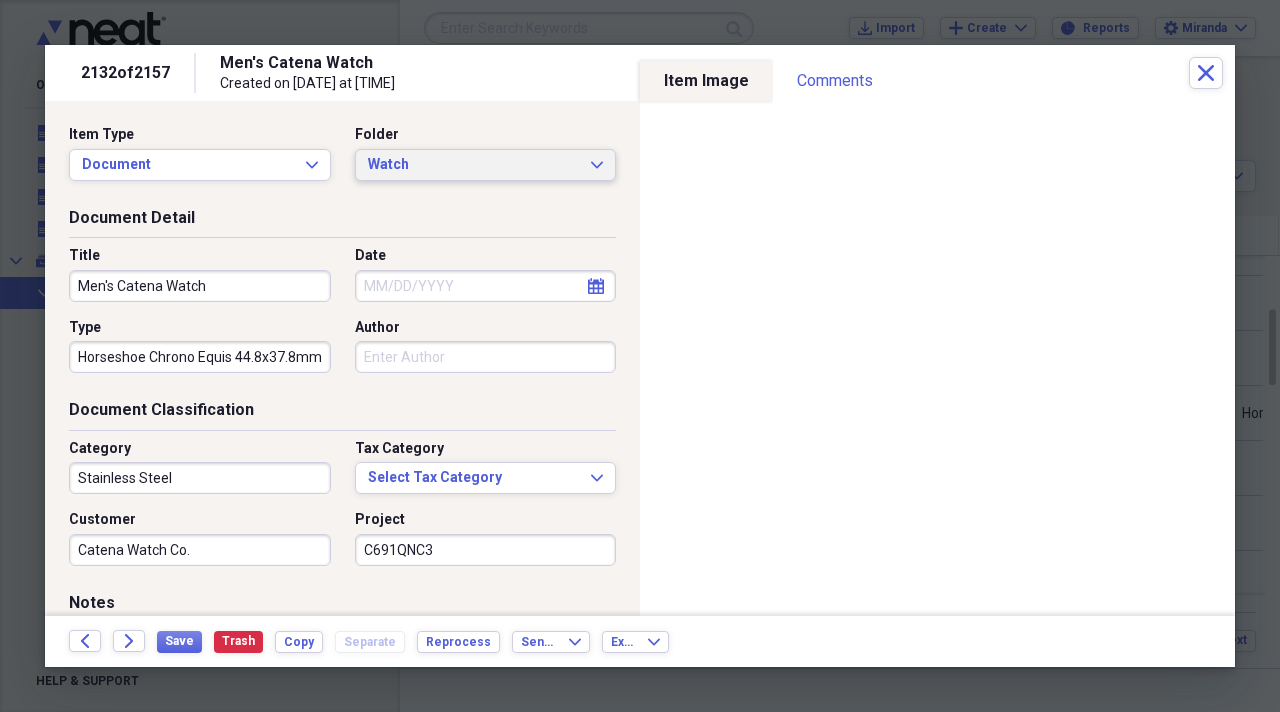 click on "Watch Expand" at bounding box center [486, 165] 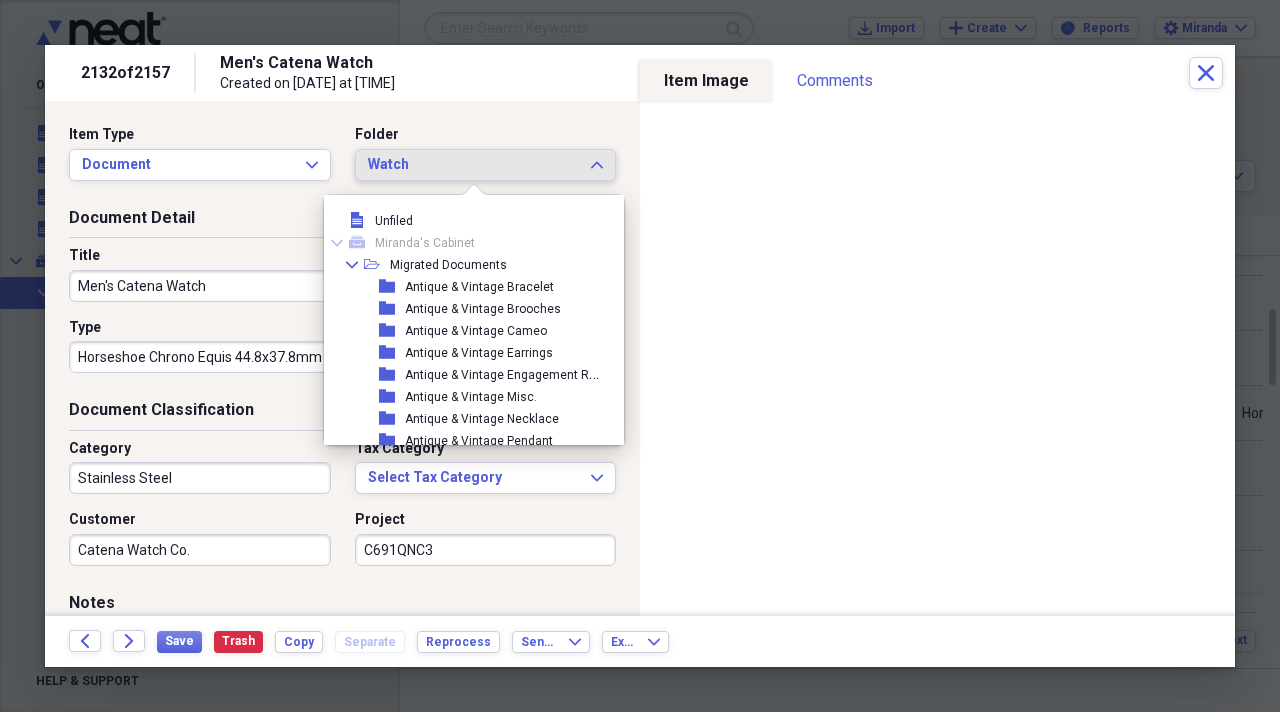 scroll, scrollTop: 2057, scrollLeft: 0, axis: vertical 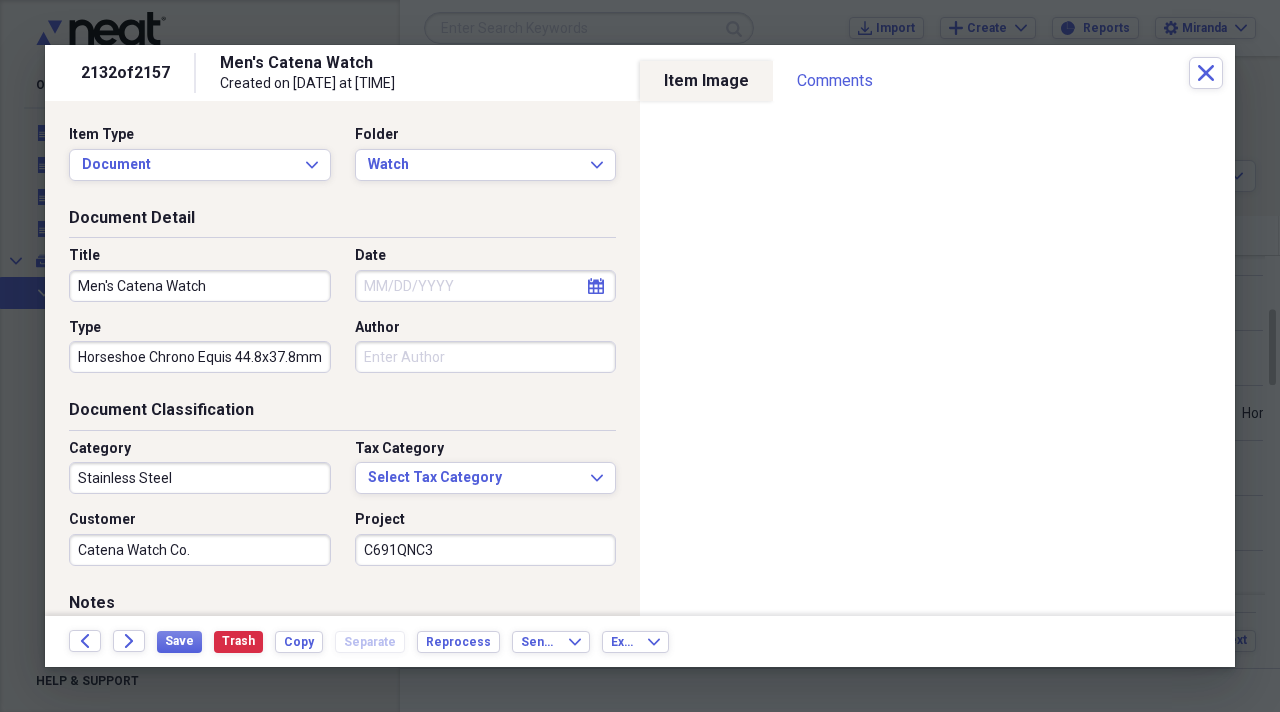 drag, startPoint x: 294, startPoint y: 443, endPoint x: 292, endPoint y: 461, distance: 18.110771 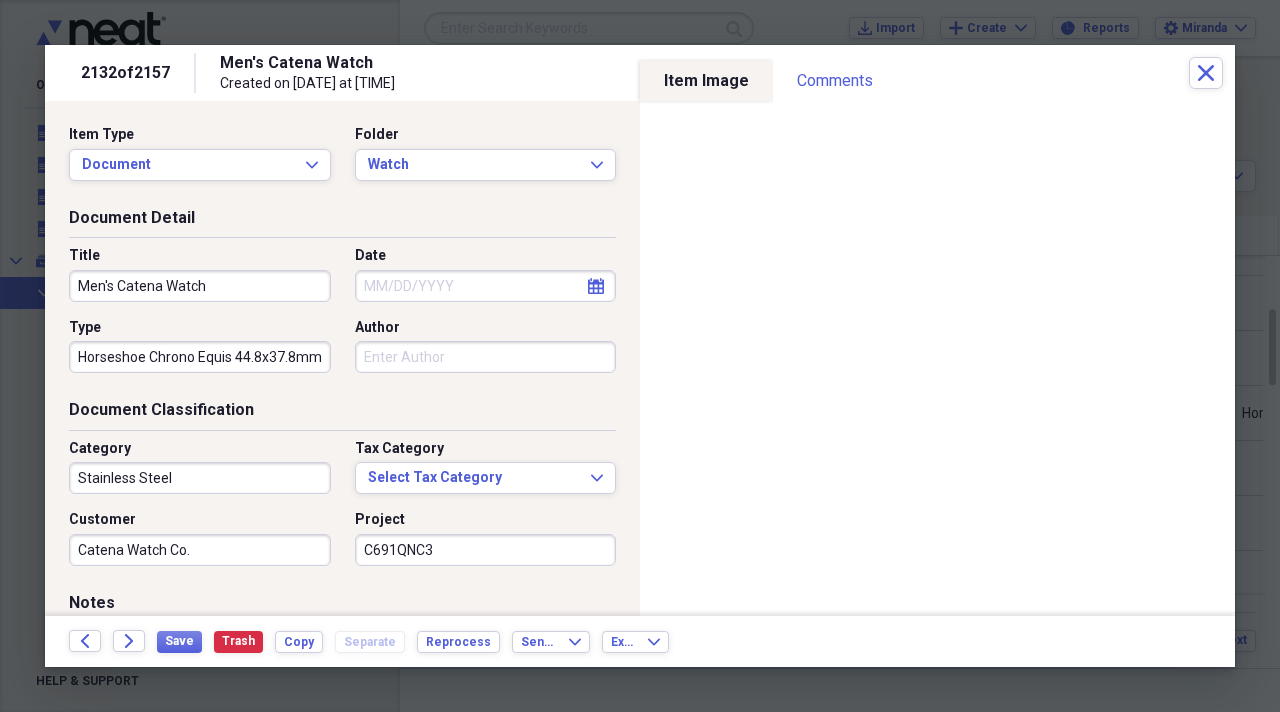 click on "Category" at bounding box center (200, 449) 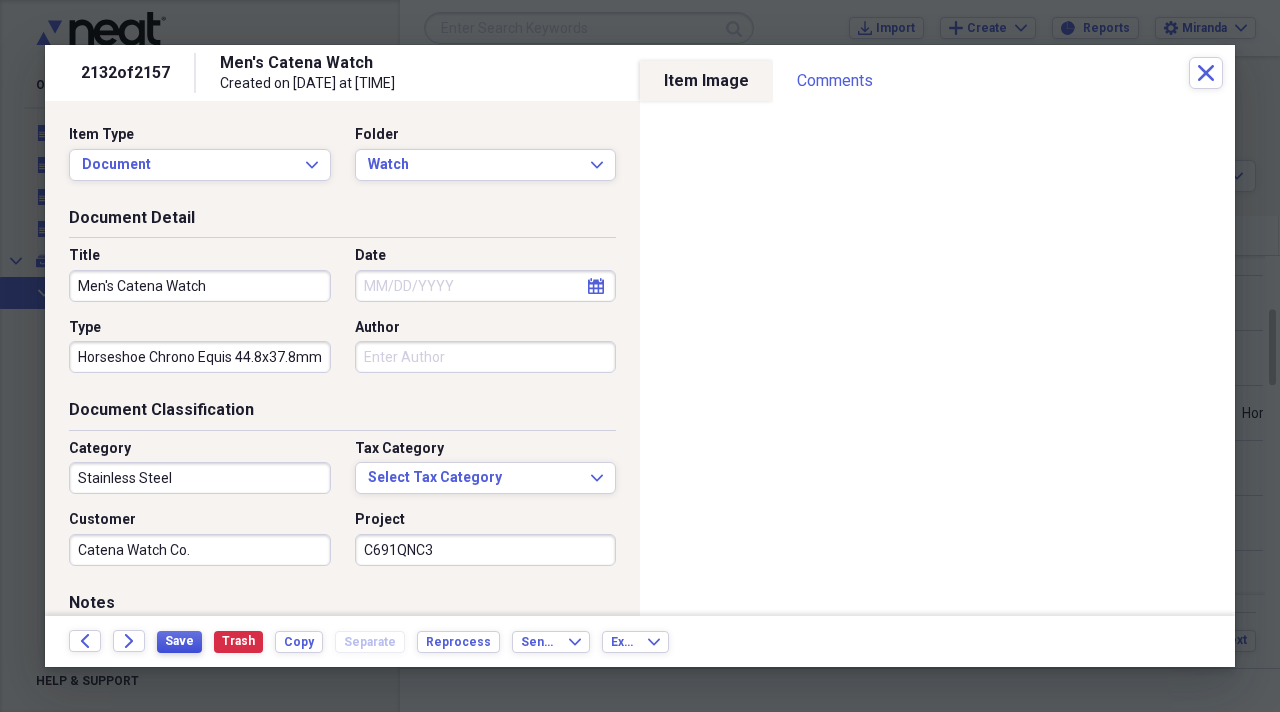 click on "Save" at bounding box center (179, 641) 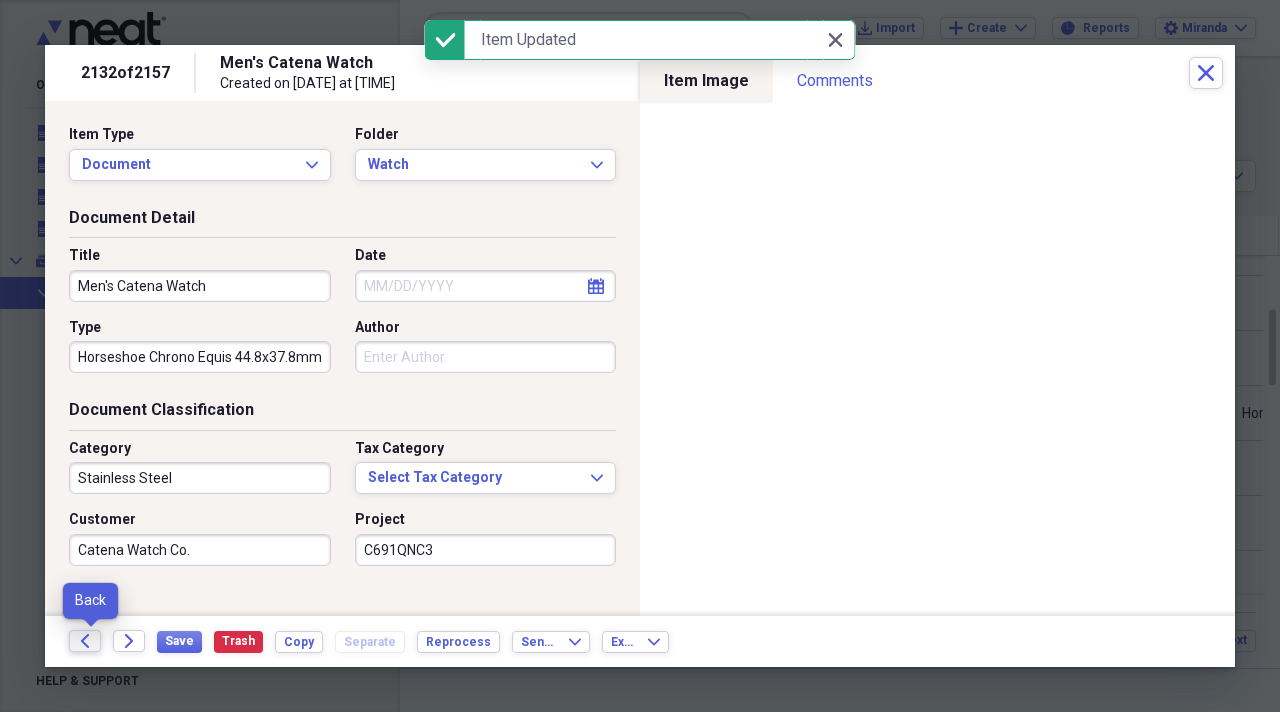 click on "Back" 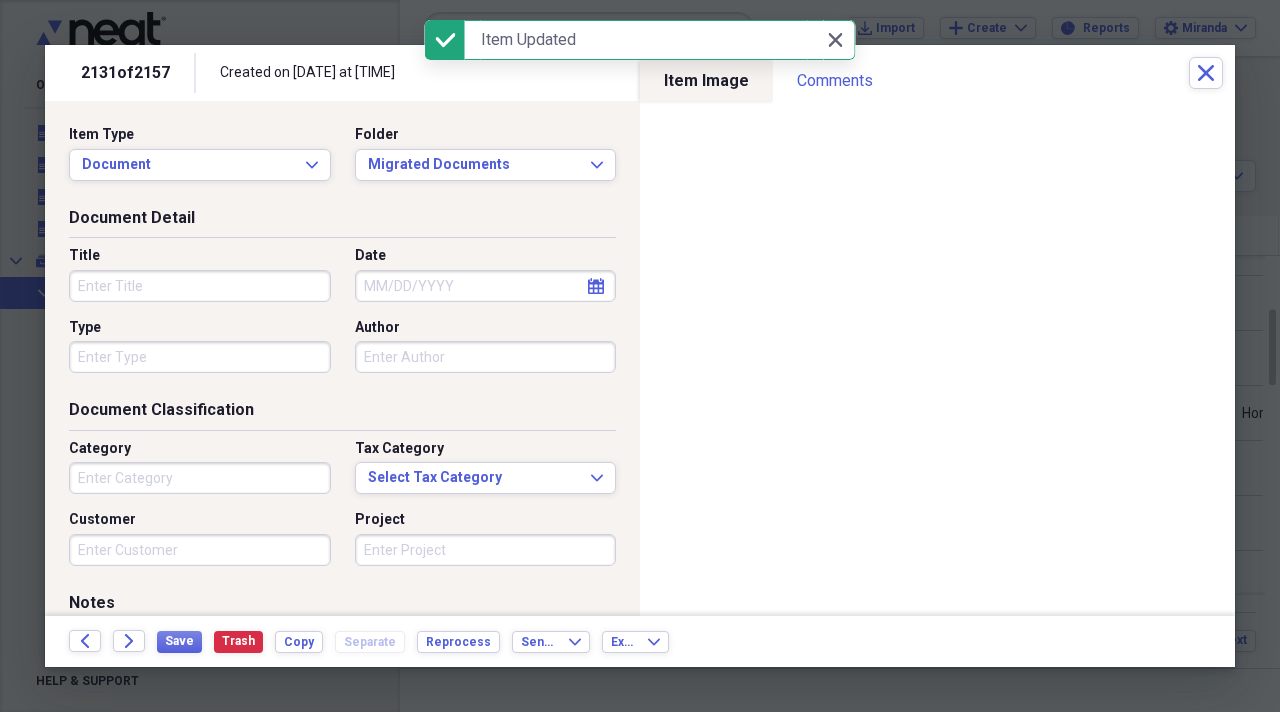 click on "Title" at bounding box center (200, 286) 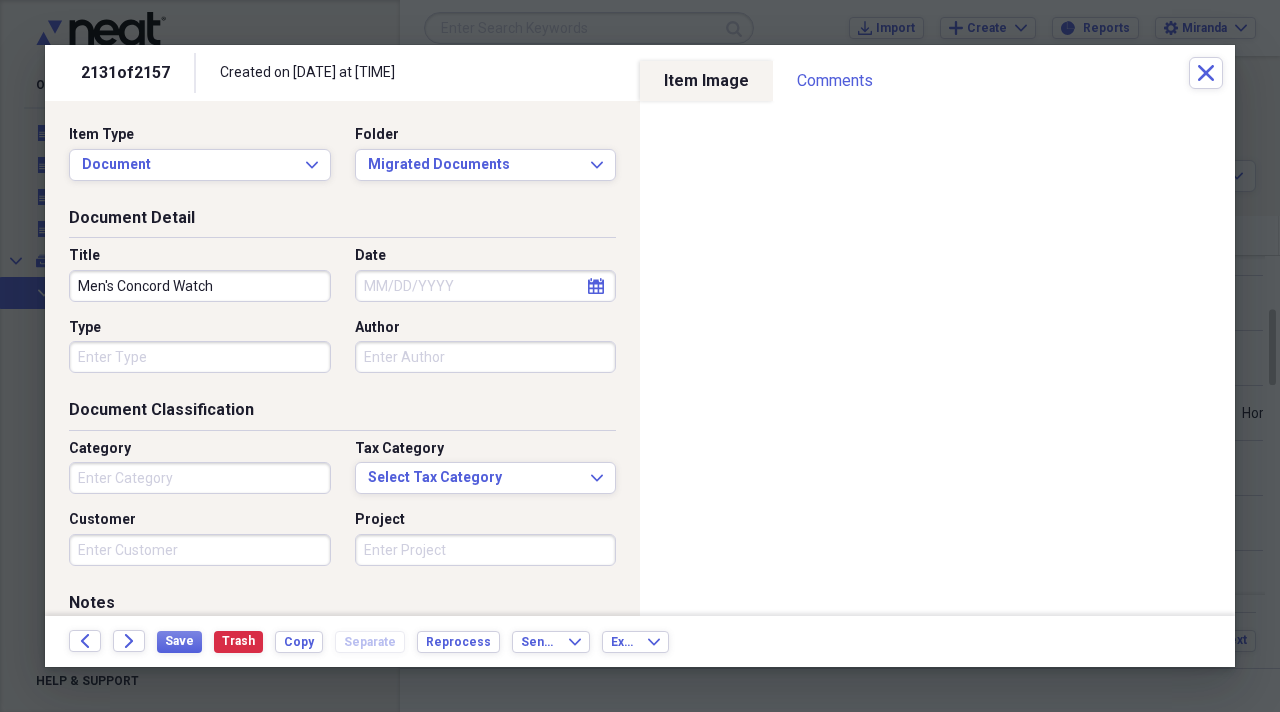 type on "Men's Concord Watch" 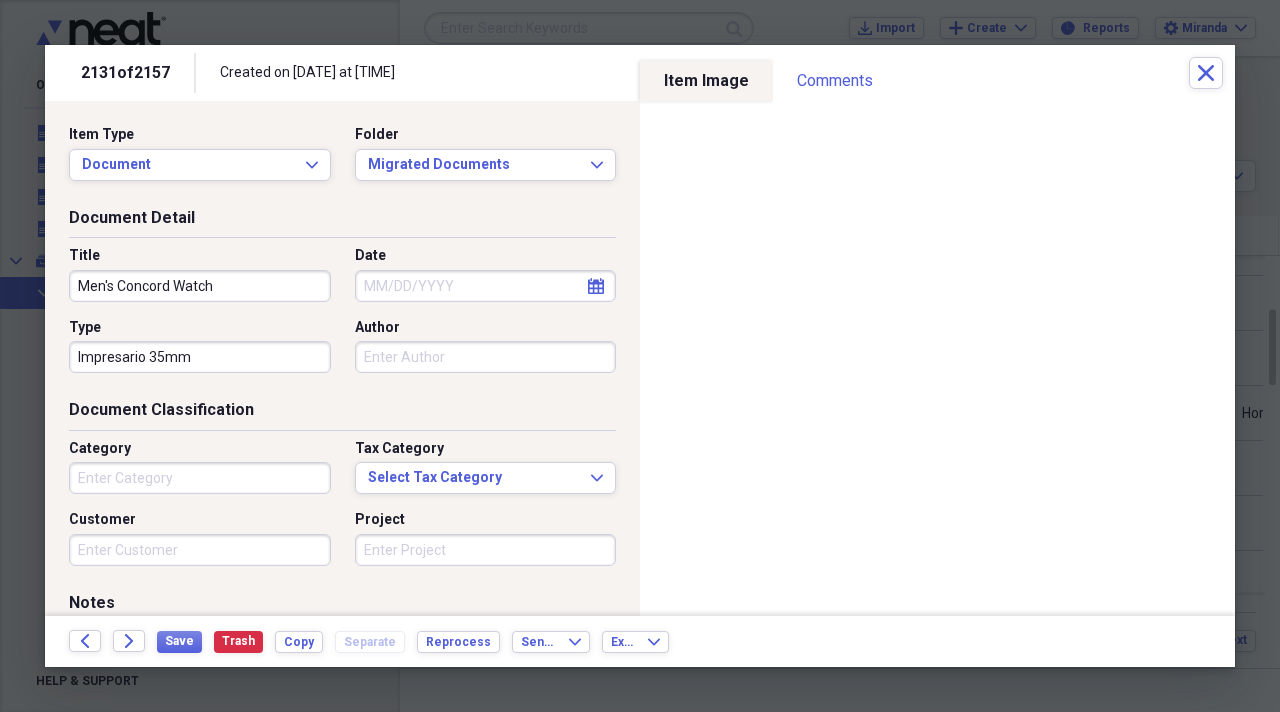 click on "Impresario 35mm" at bounding box center [200, 357] 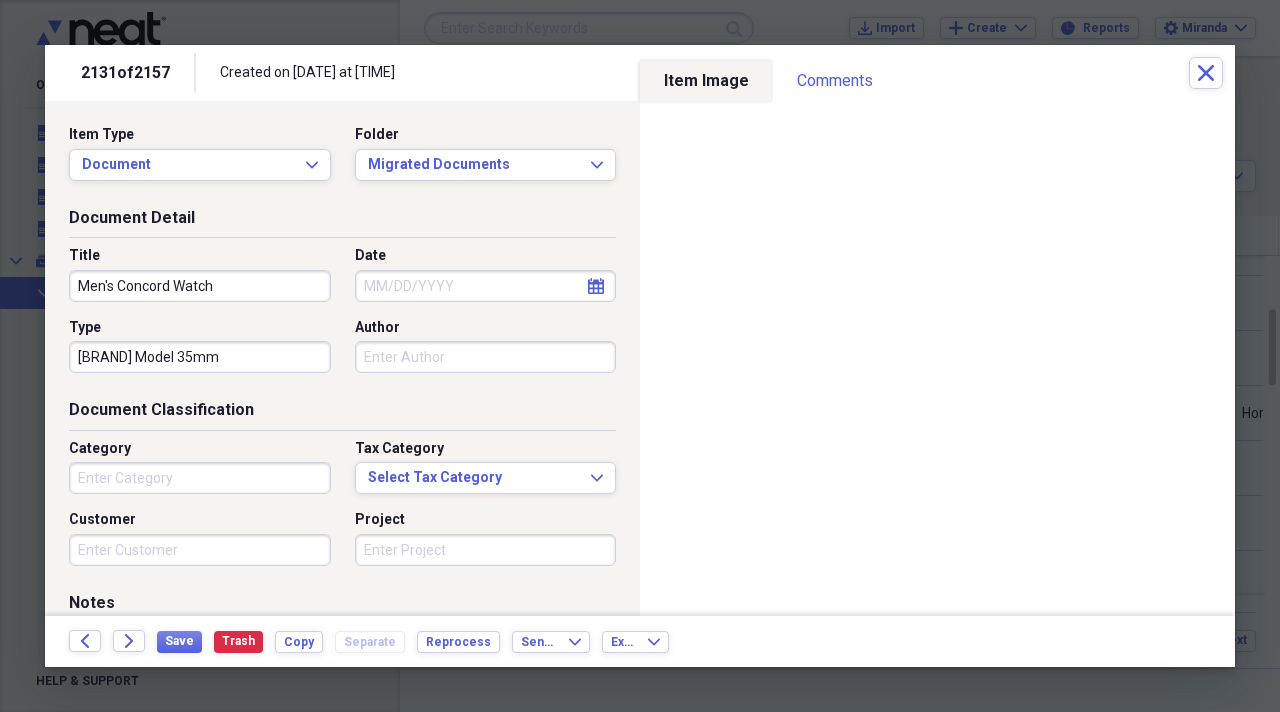 type on "Impresario Model 35mm" 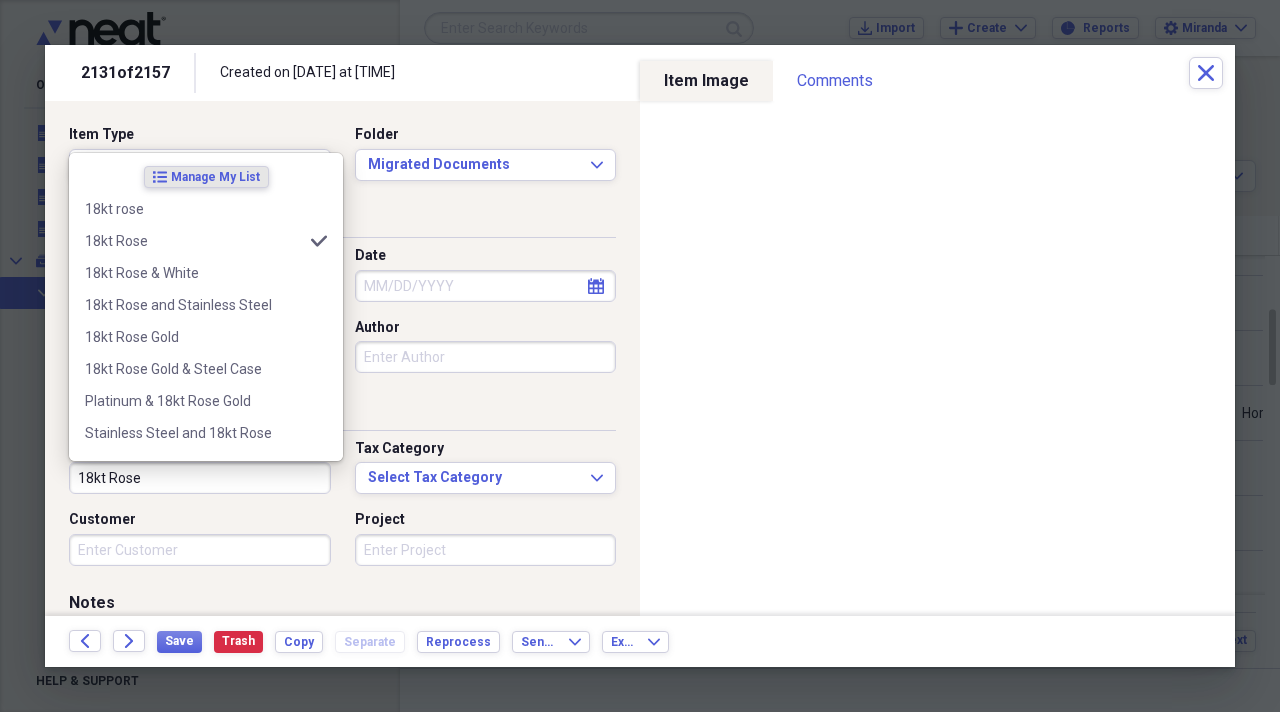 type on "18kt Rose" 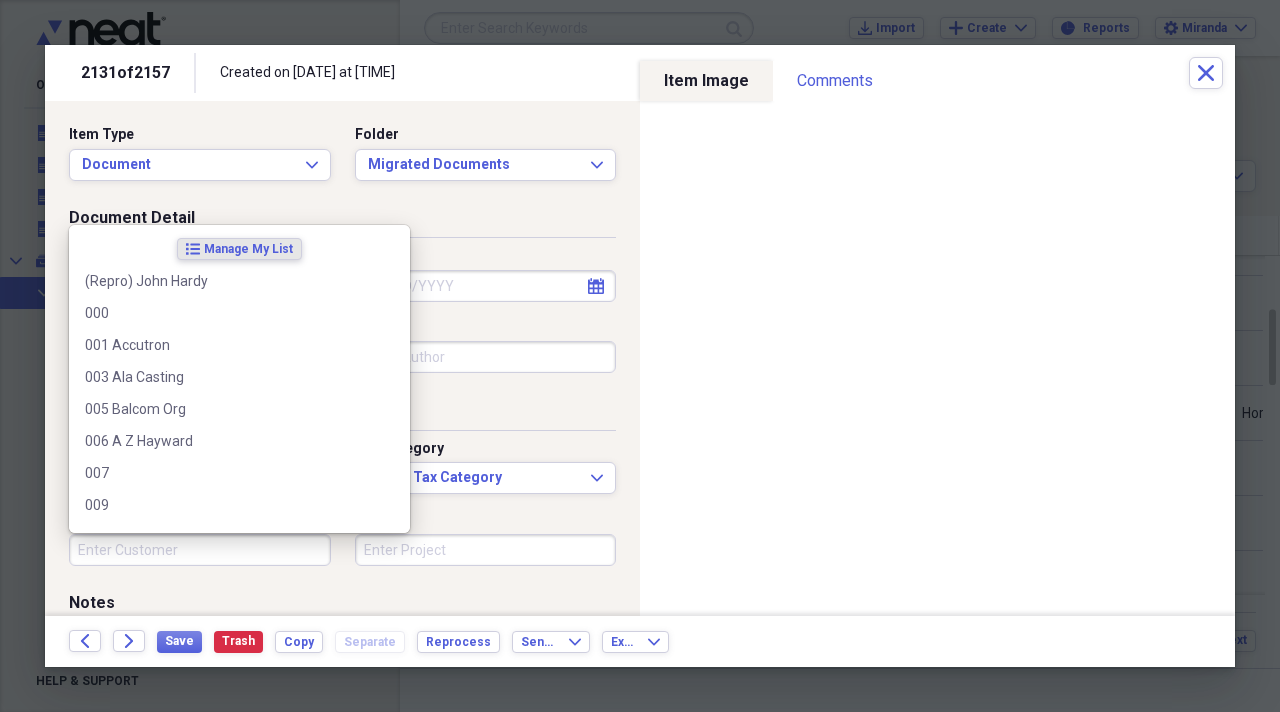 click on "Customer" at bounding box center (200, 550) 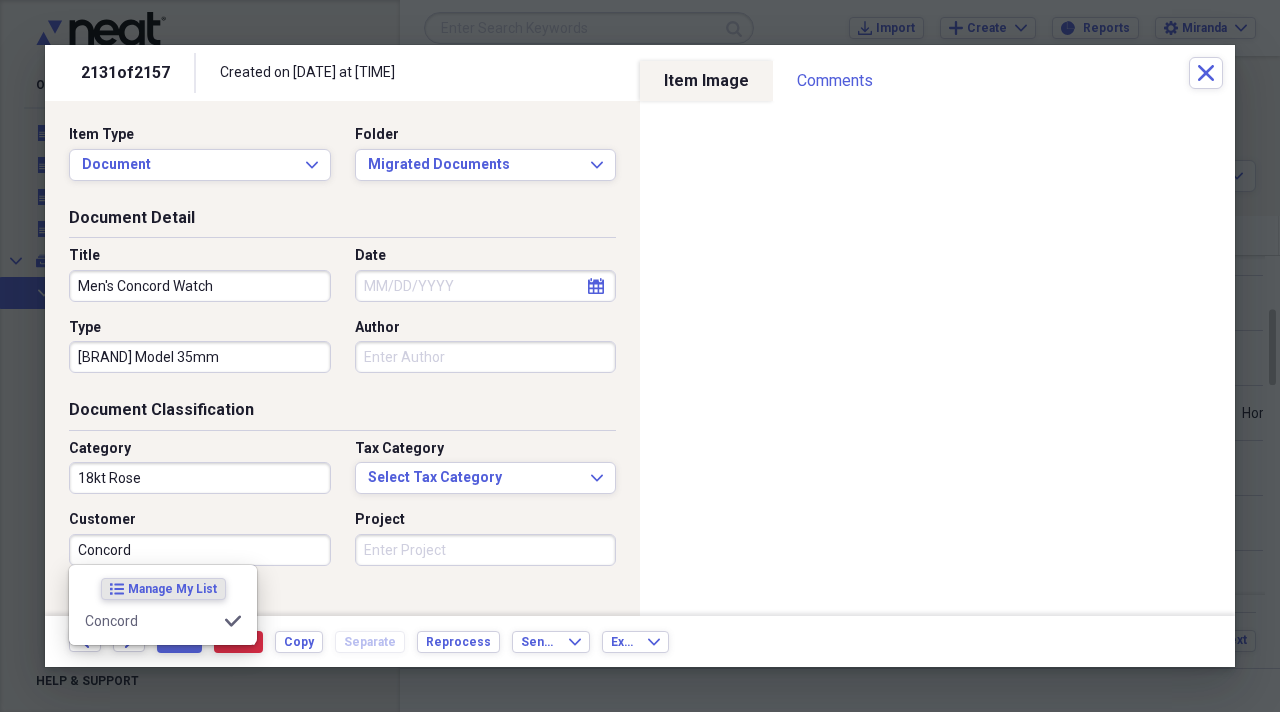 type on "Concord" 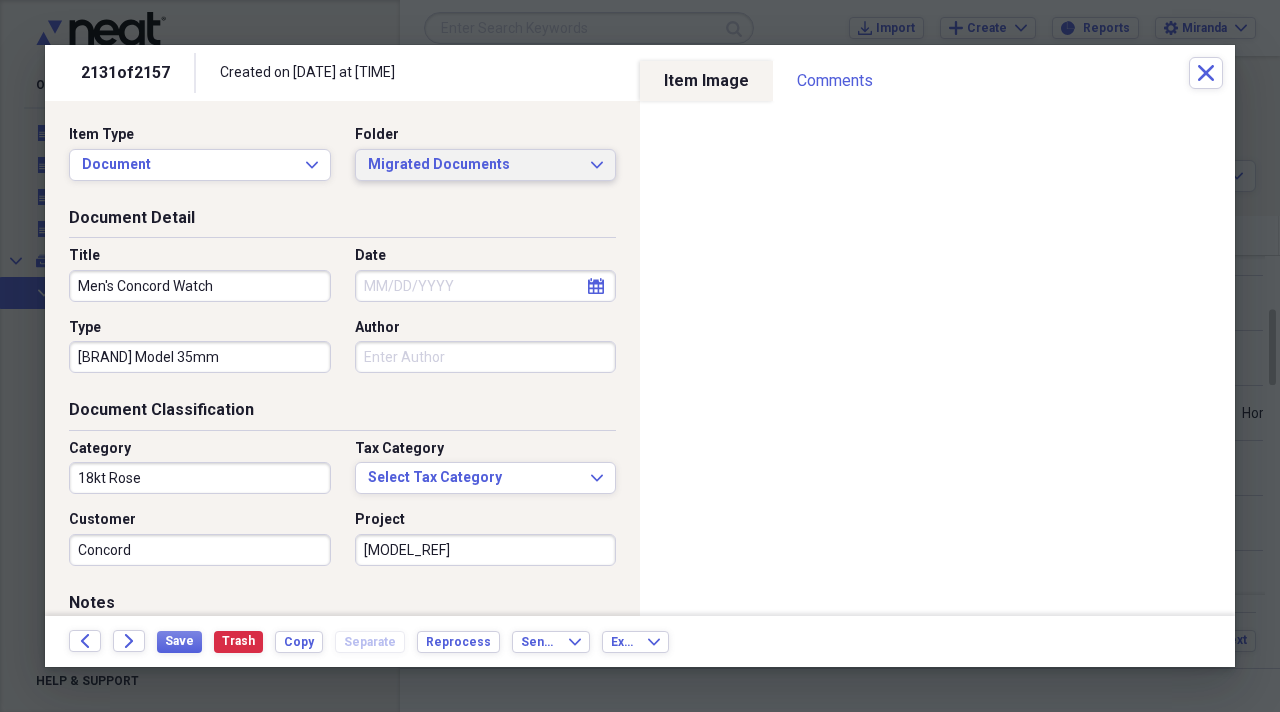 type on "[REF]" 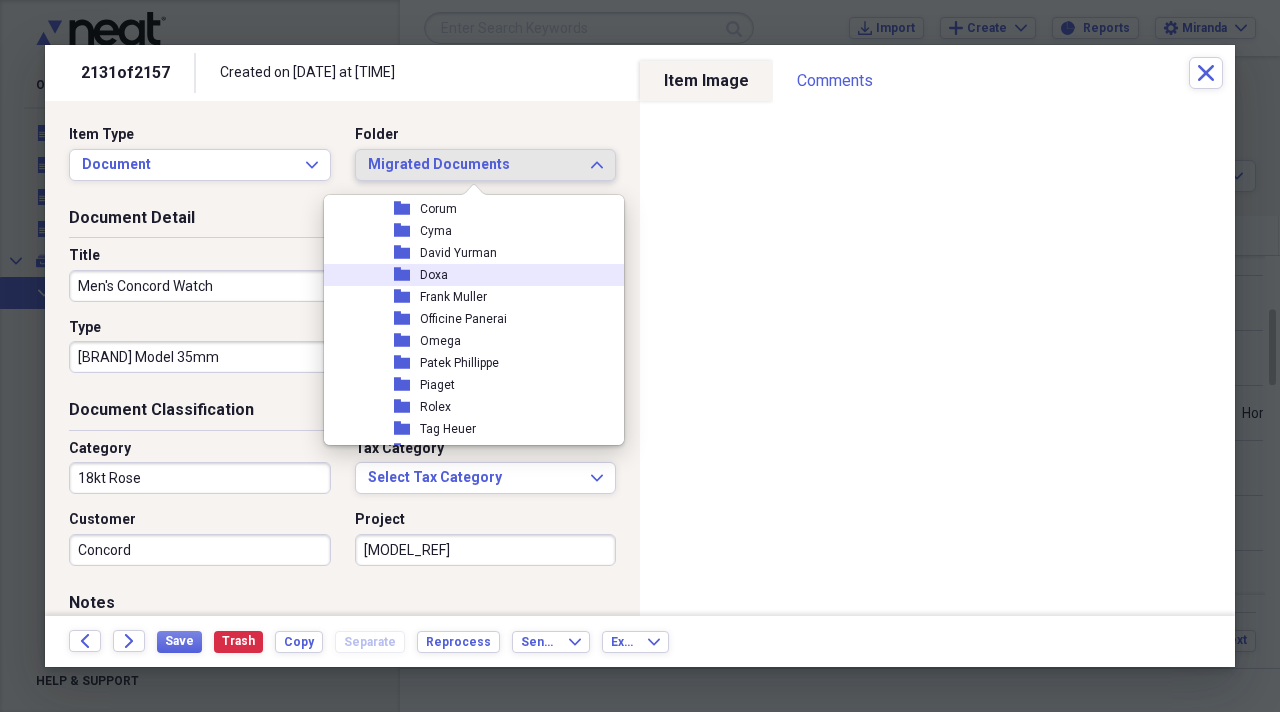 scroll, scrollTop: 2200, scrollLeft: 0, axis: vertical 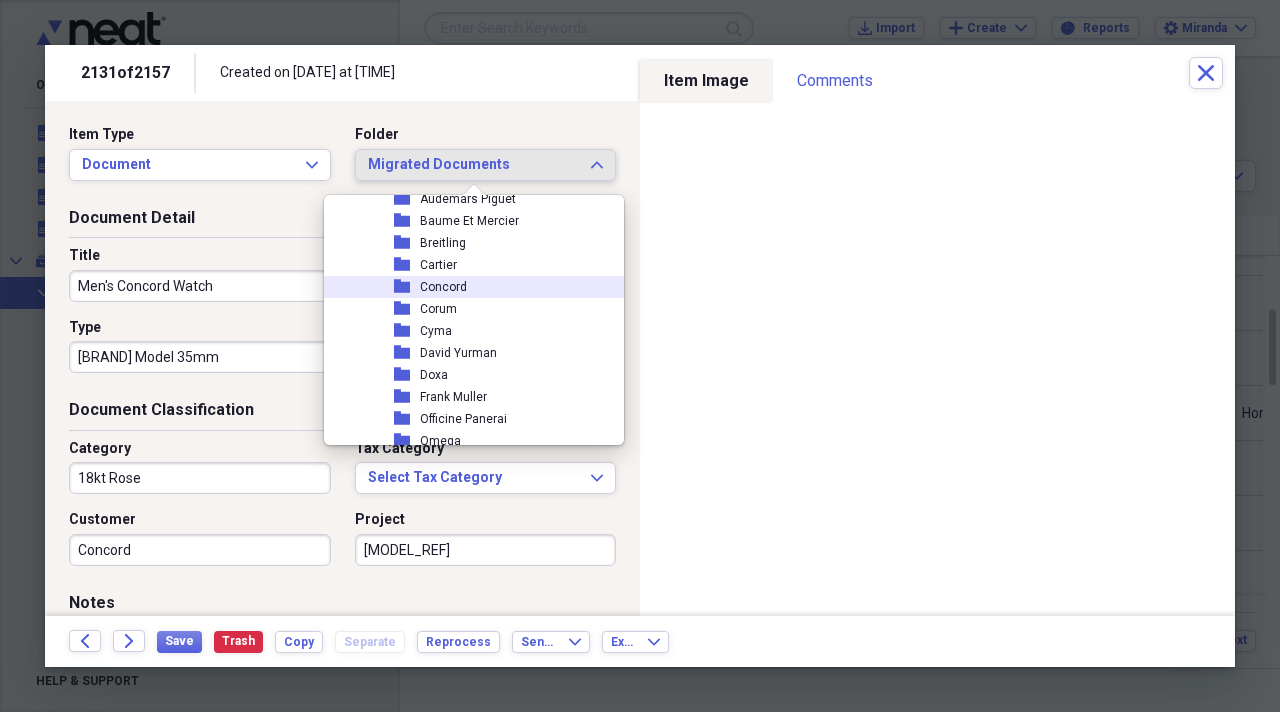 click on "folder Concord" at bounding box center [466, 287] 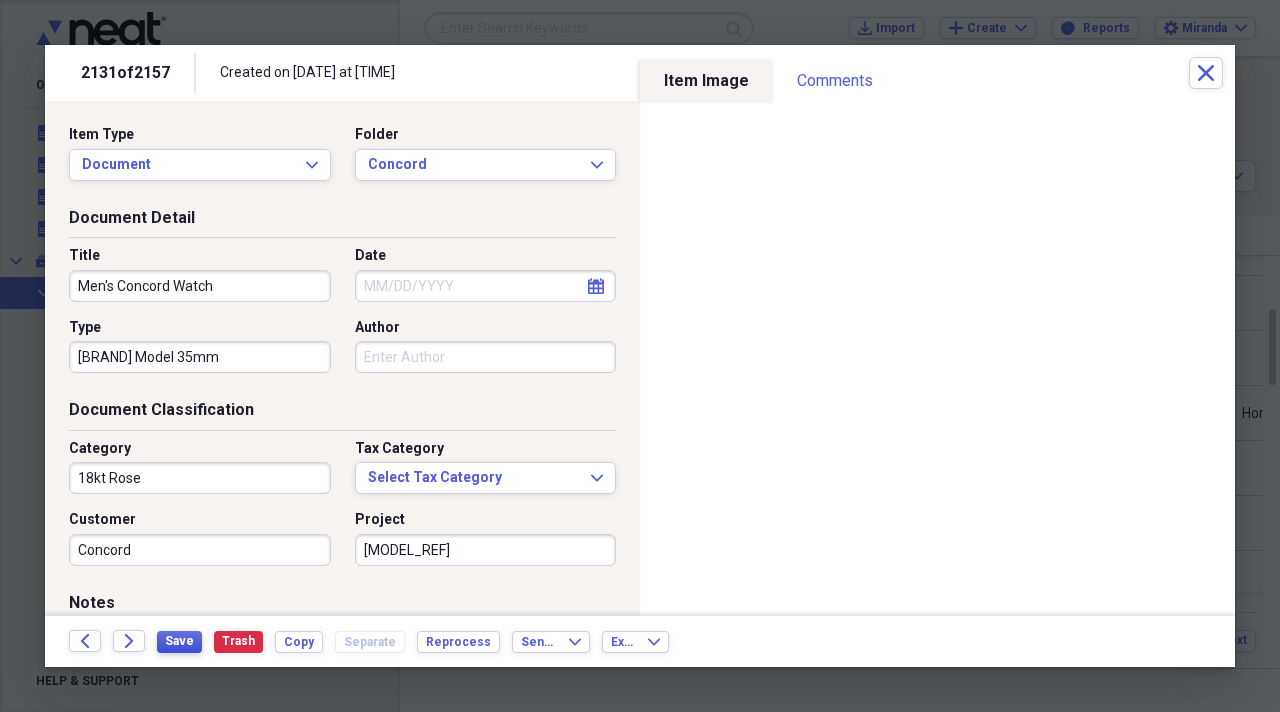 click on "Save" at bounding box center [179, 641] 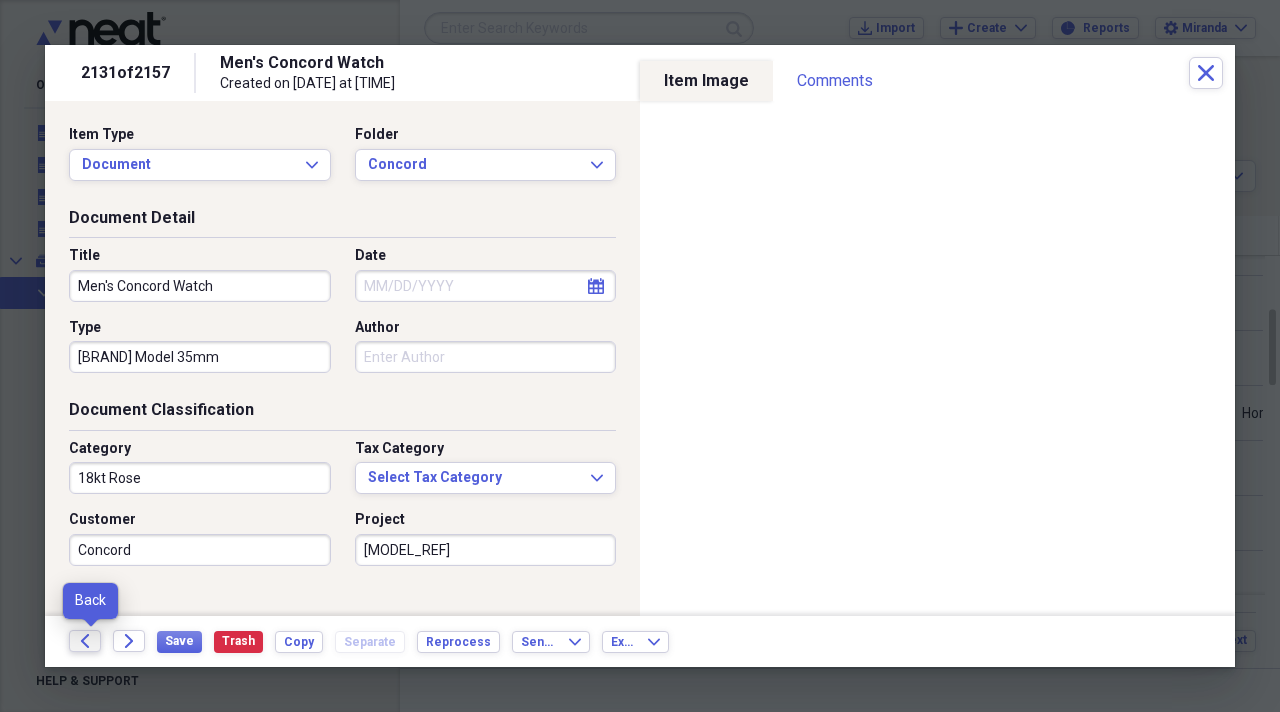 click on "Back" at bounding box center (85, 641) 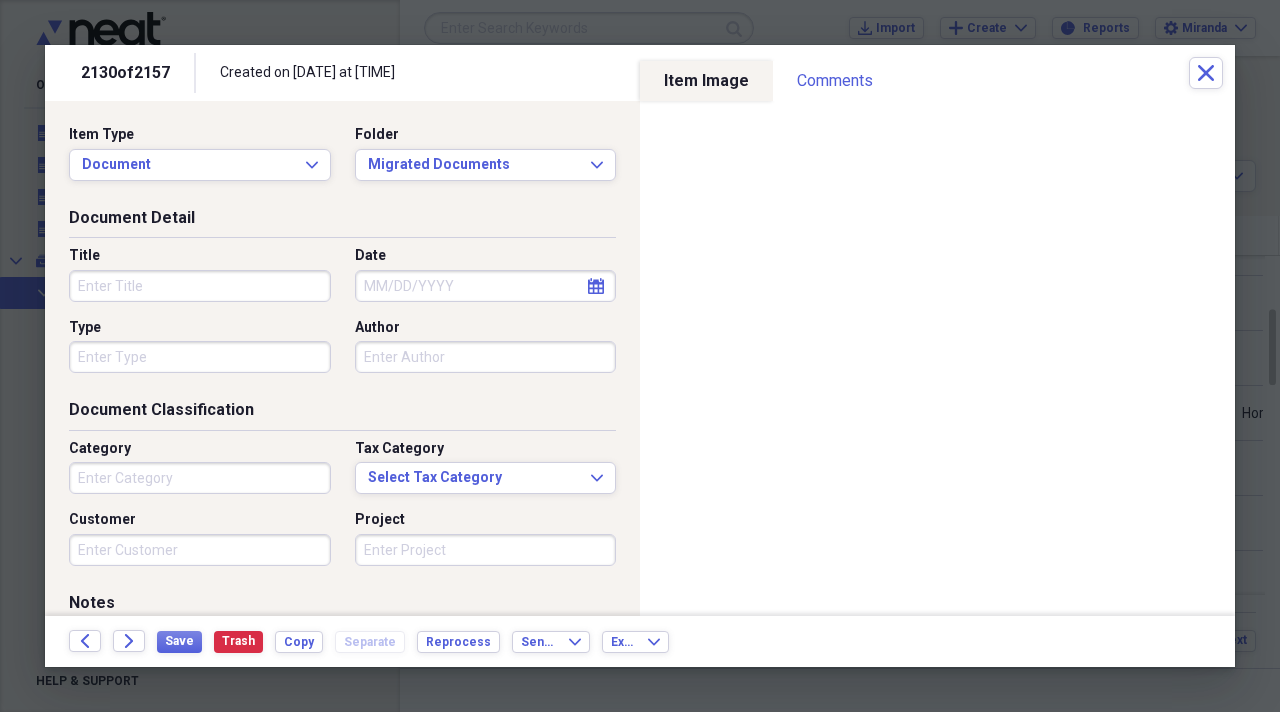 click on "Title" at bounding box center [200, 286] 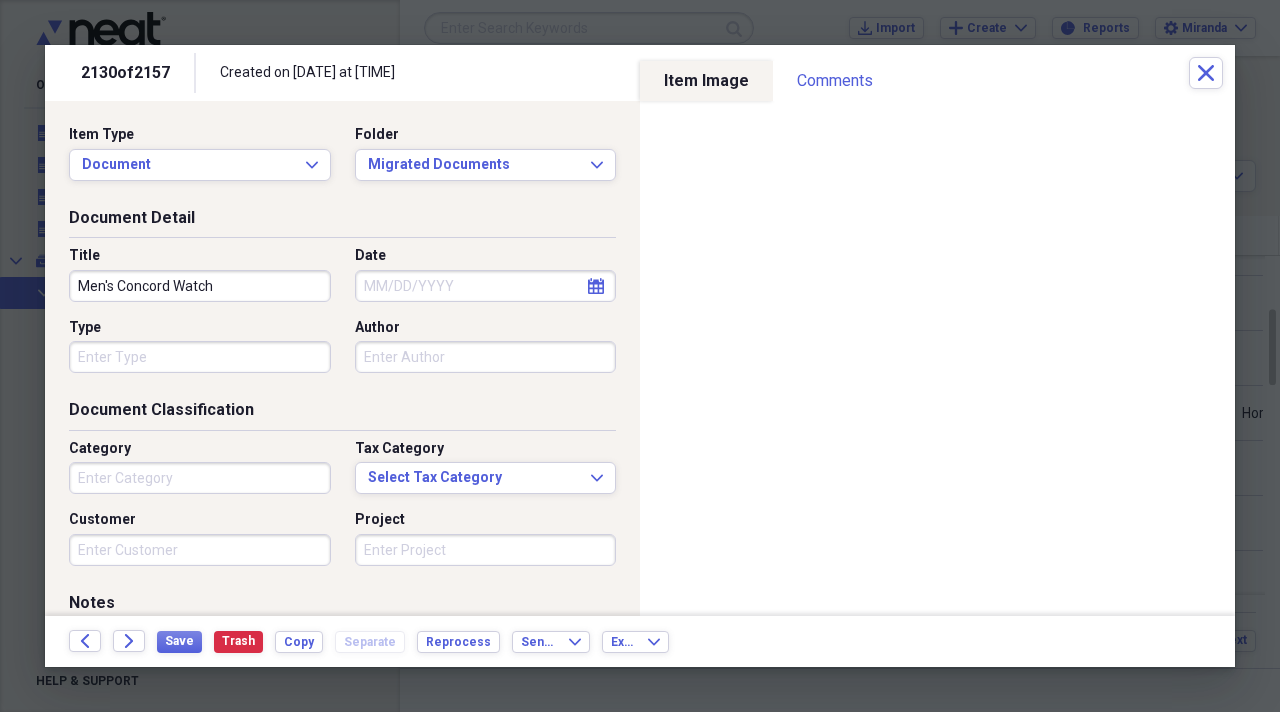 type on "Men's Concord Watch" 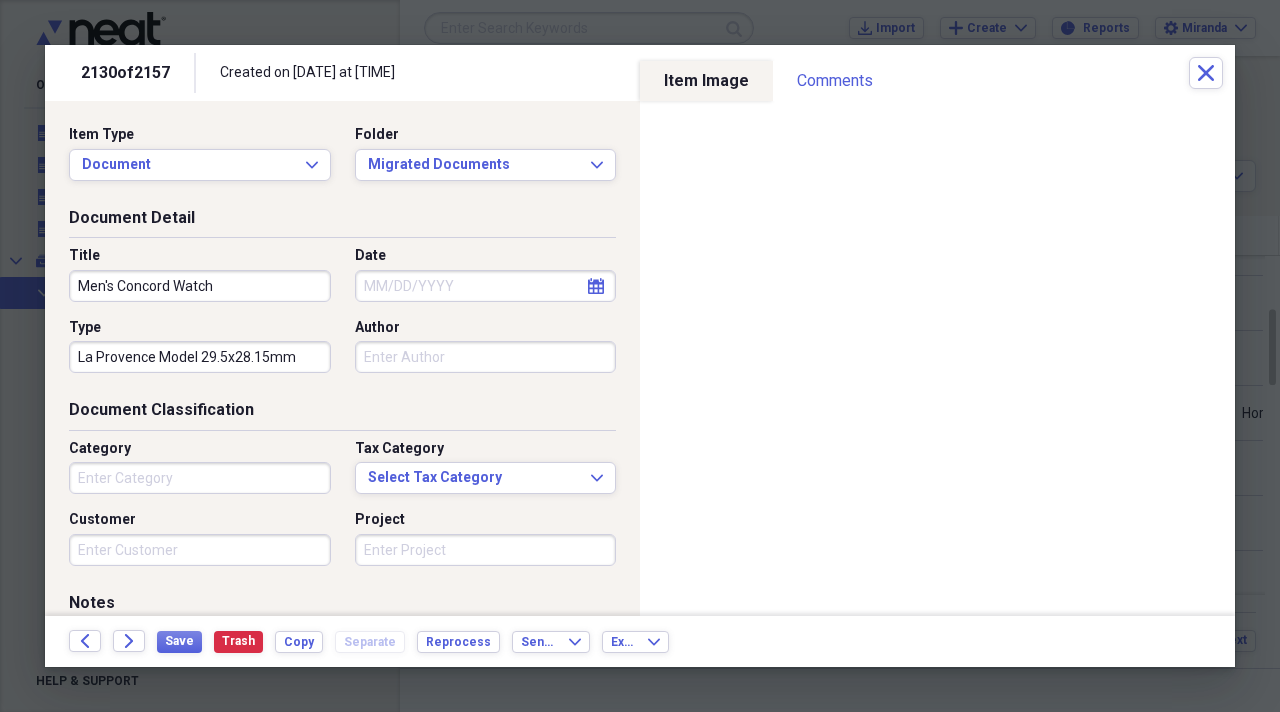 type on "La Provence Model [SIZE]" 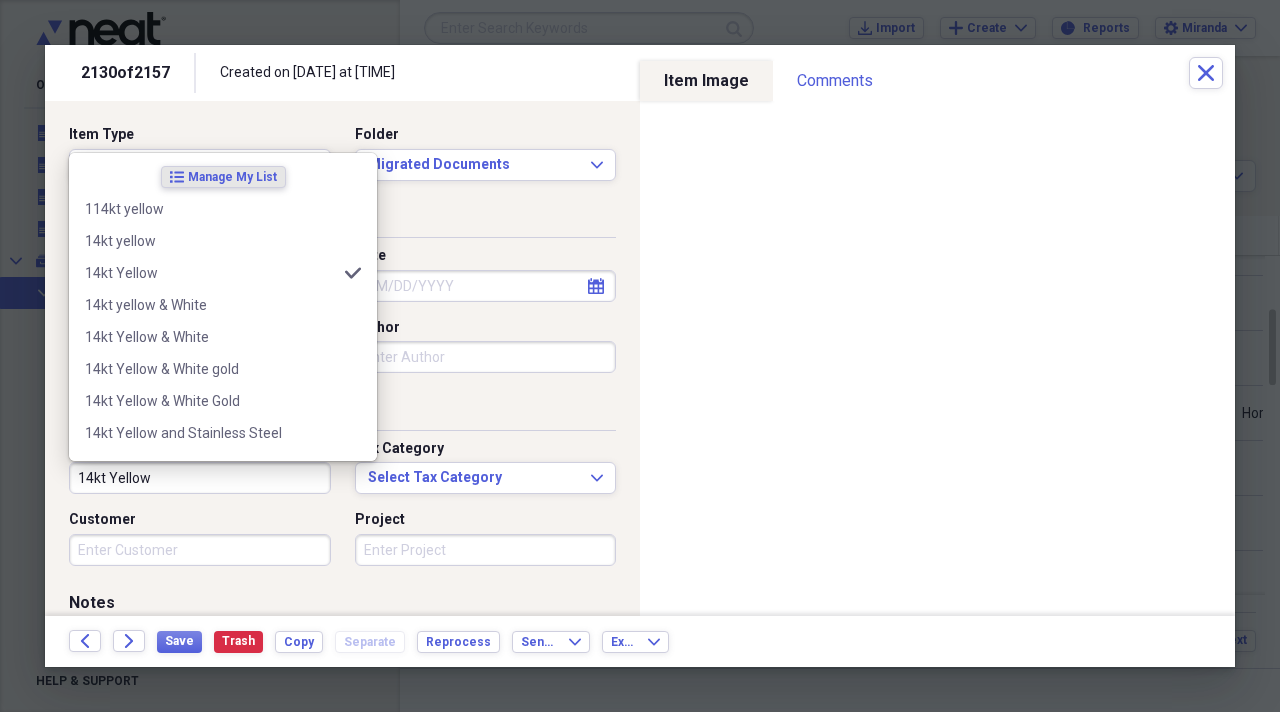 type on "14kt Yellow" 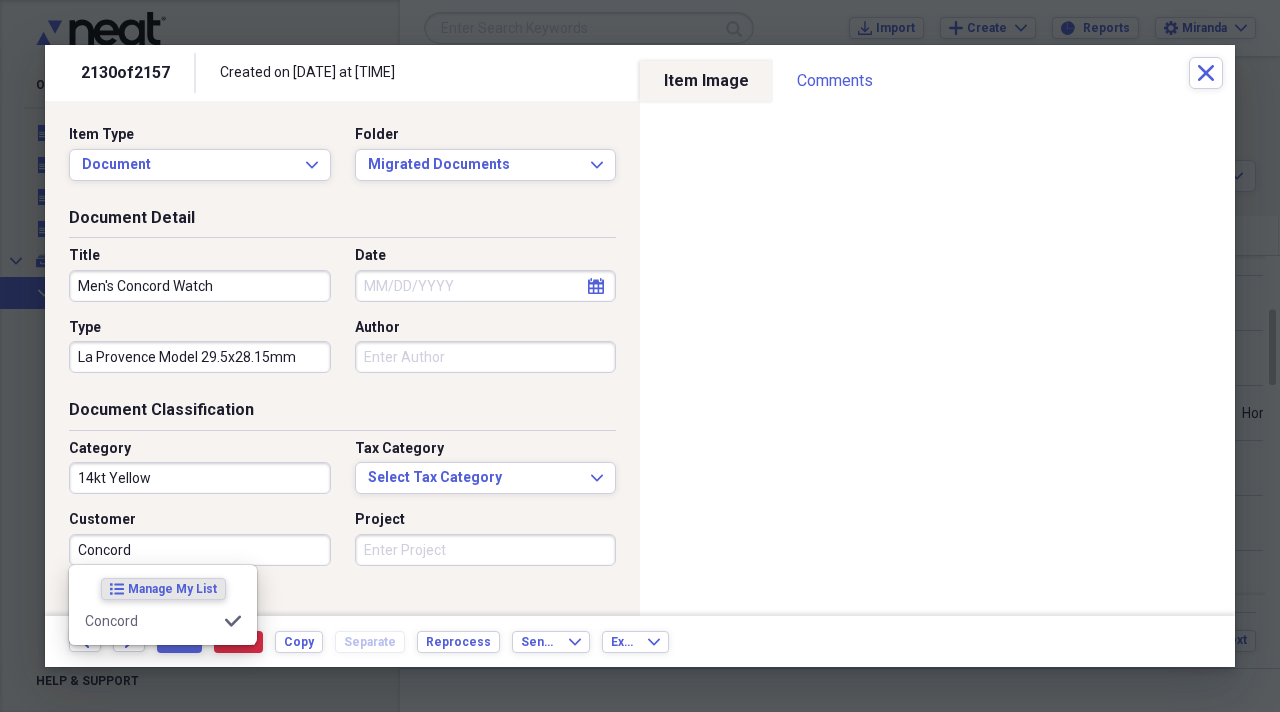 type on "Concord" 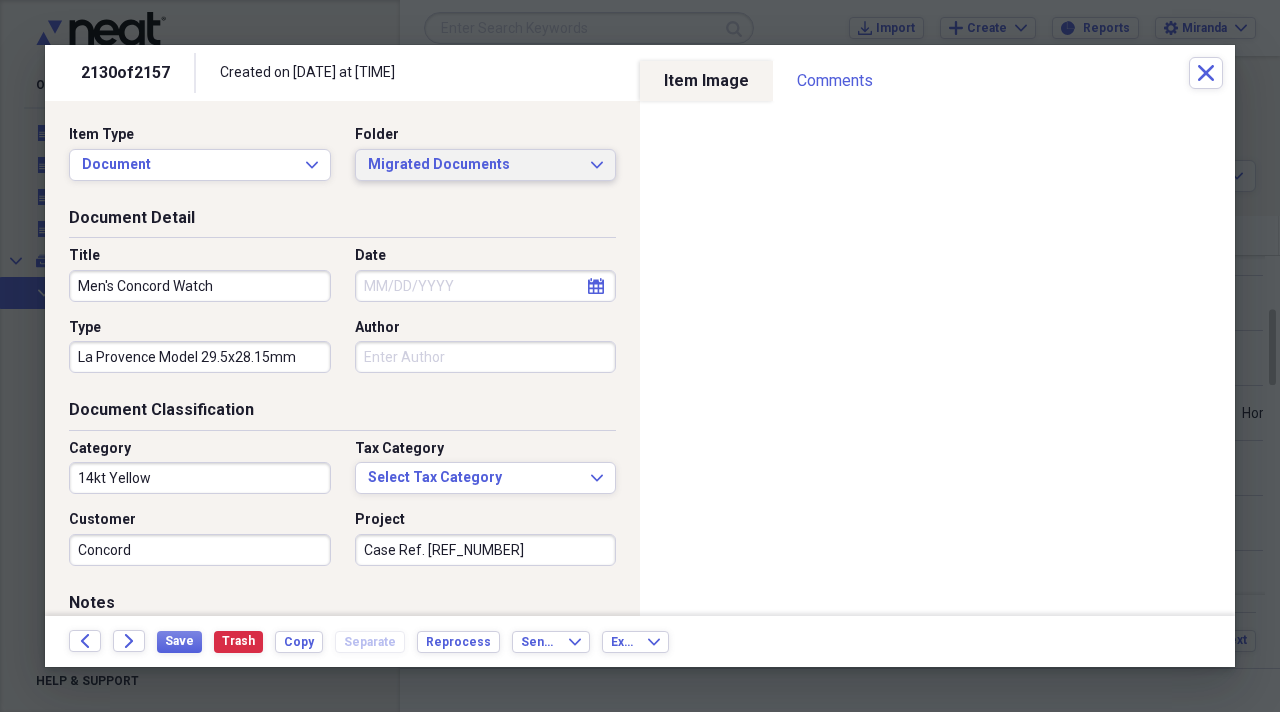 type on "Case Ref. 20-57-1361" 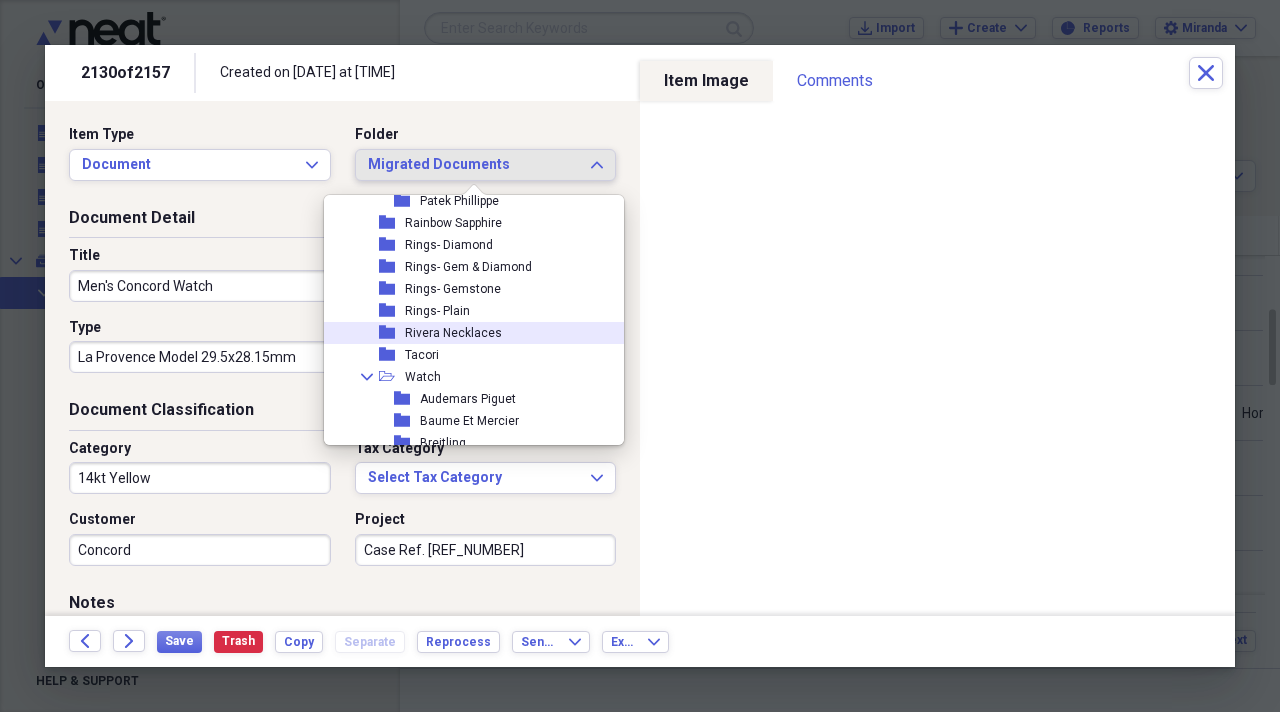 scroll, scrollTop: 2100, scrollLeft: 0, axis: vertical 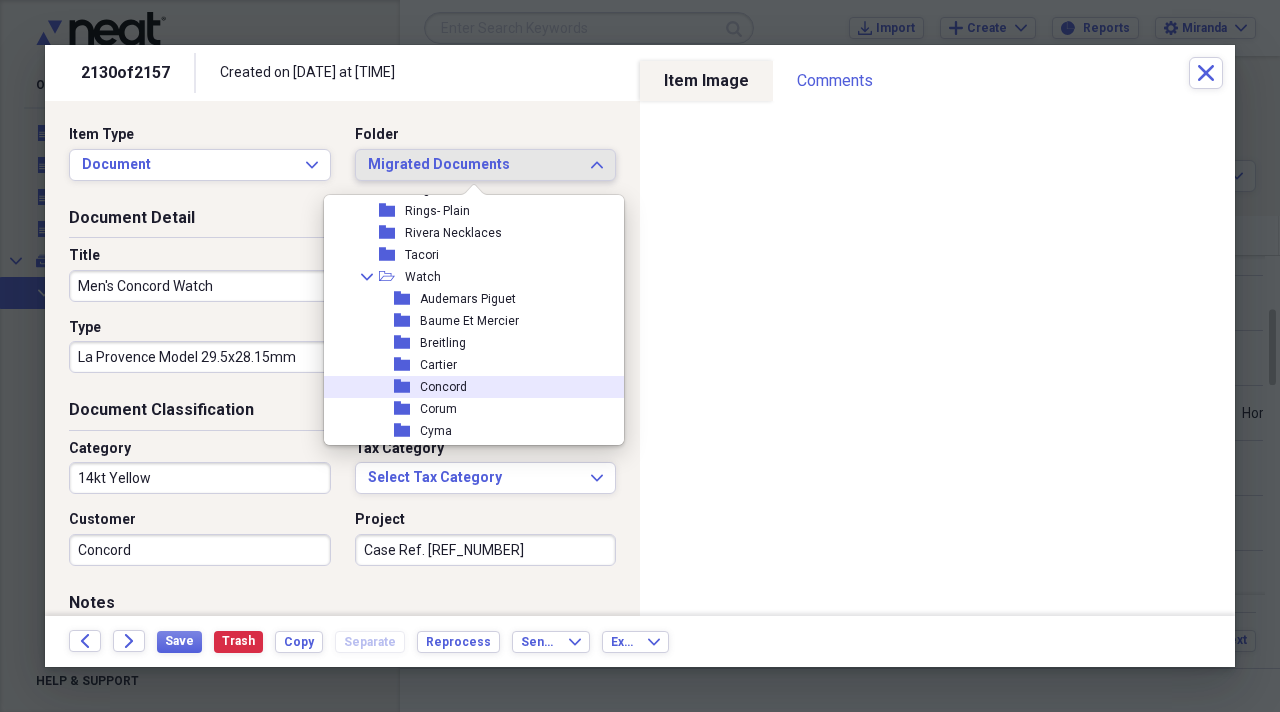 click on "folder Concord" at bounding box center [466, 387] 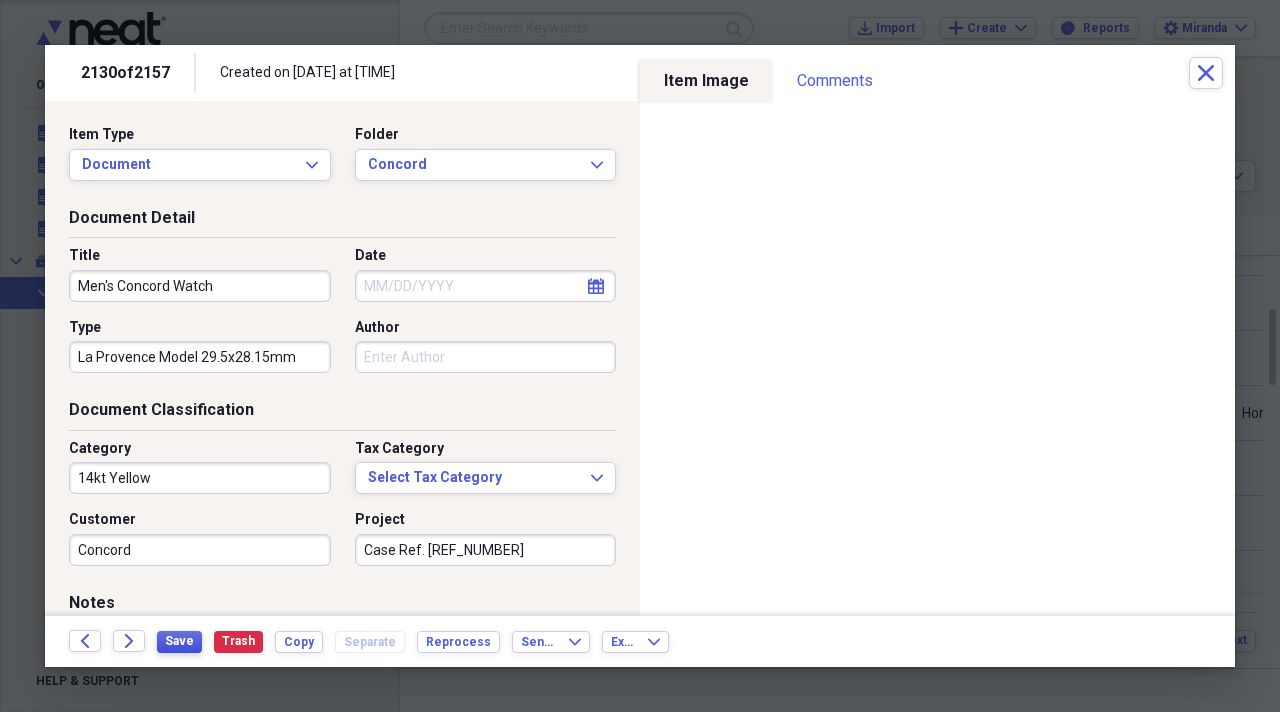 click on "Save" at bounding box center (179, 641) 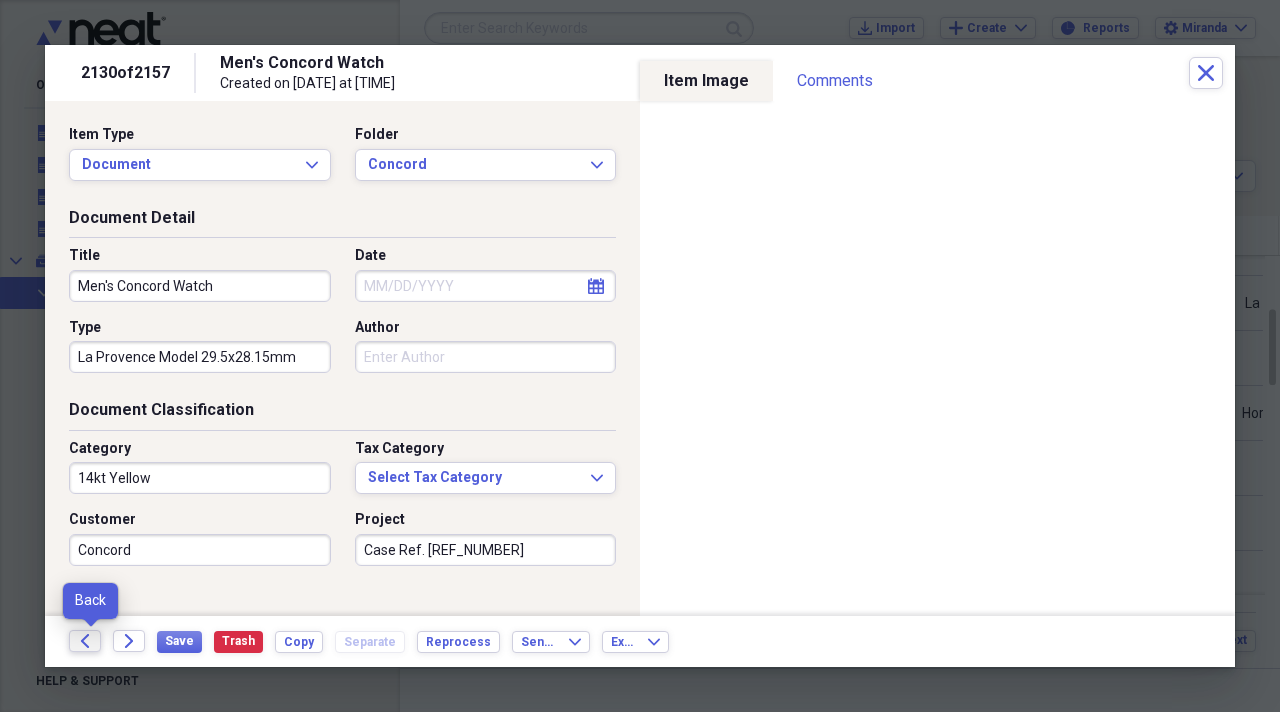 click on "Back" 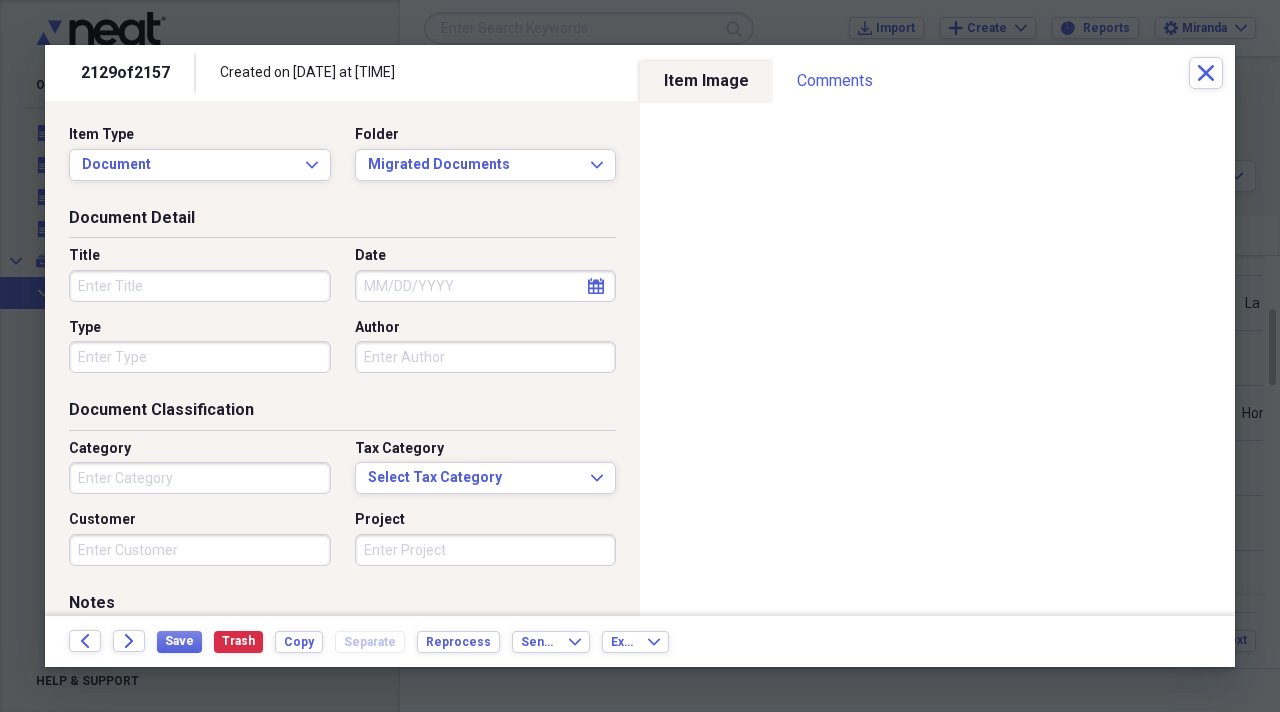click on "Title" at bounding box center [200, 286] 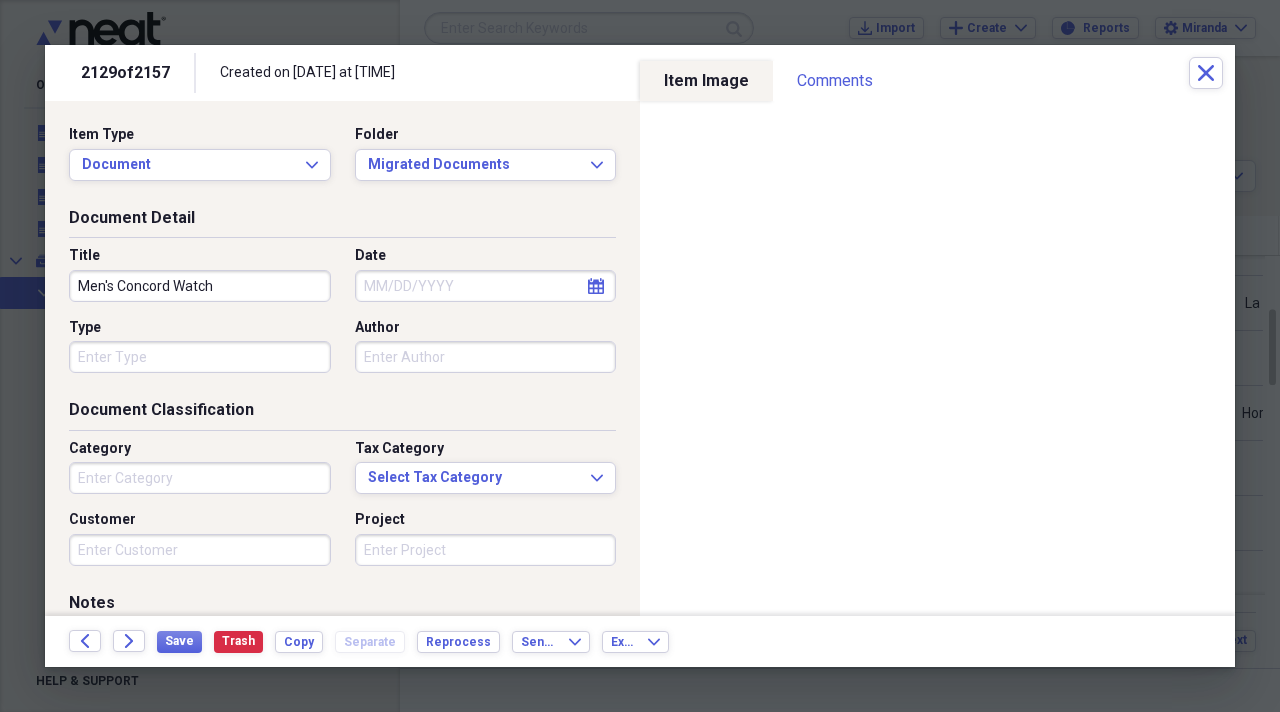 type on "Men's Concord Watch" 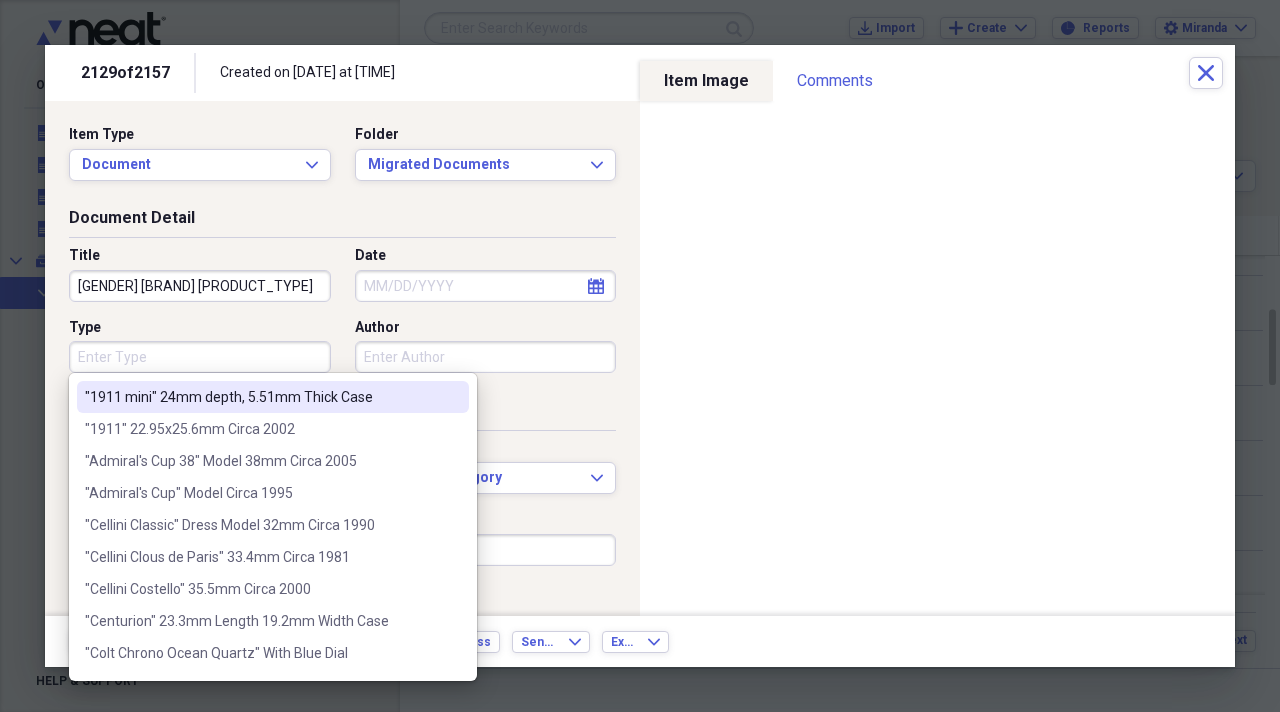scroll, scrollTop: 0, scrollLeft: 0, axis: both 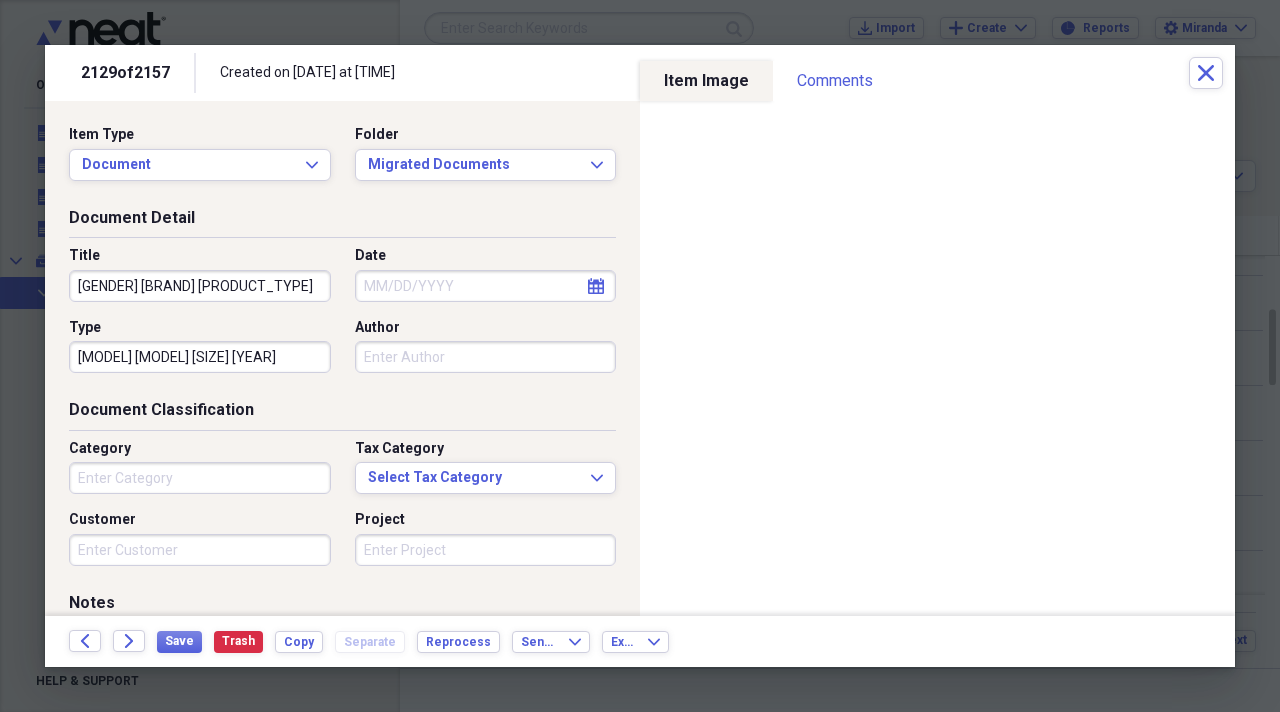 type on "Mariner SG Model 33x32.8mm Circa [YEAR]" 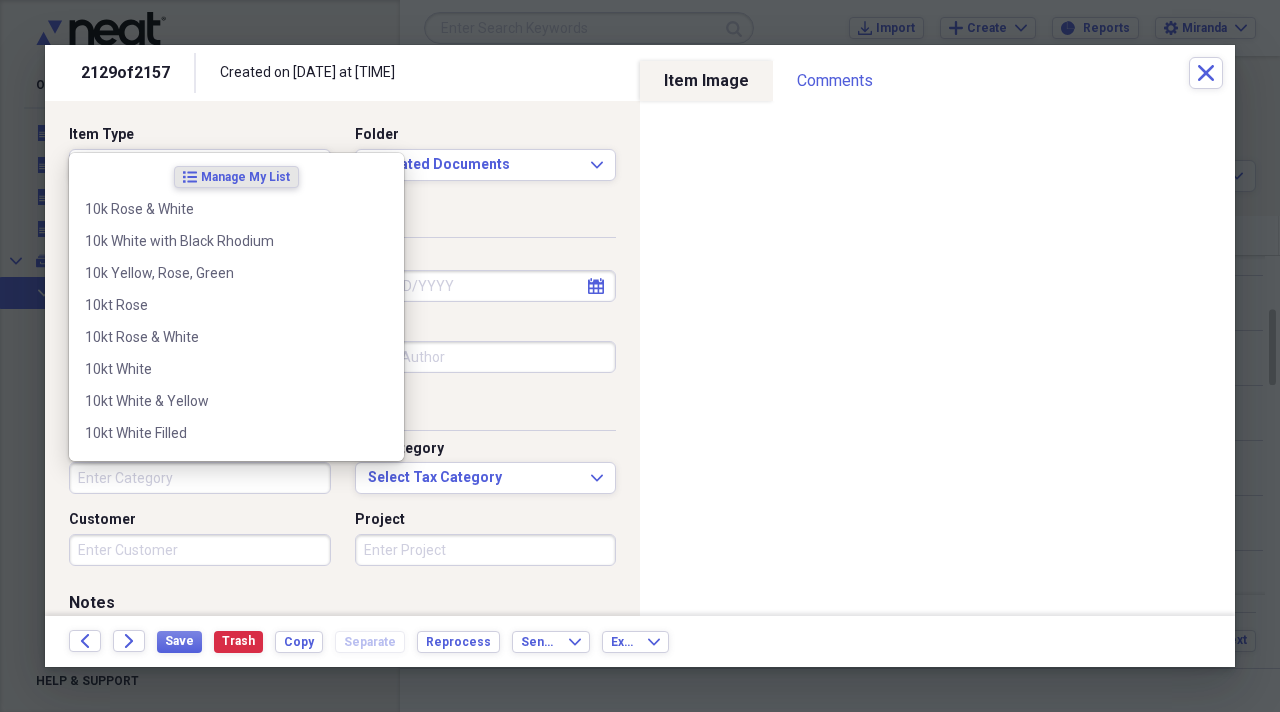 scroll, scrollTop: 0, scrollLeft: 0, axis: both 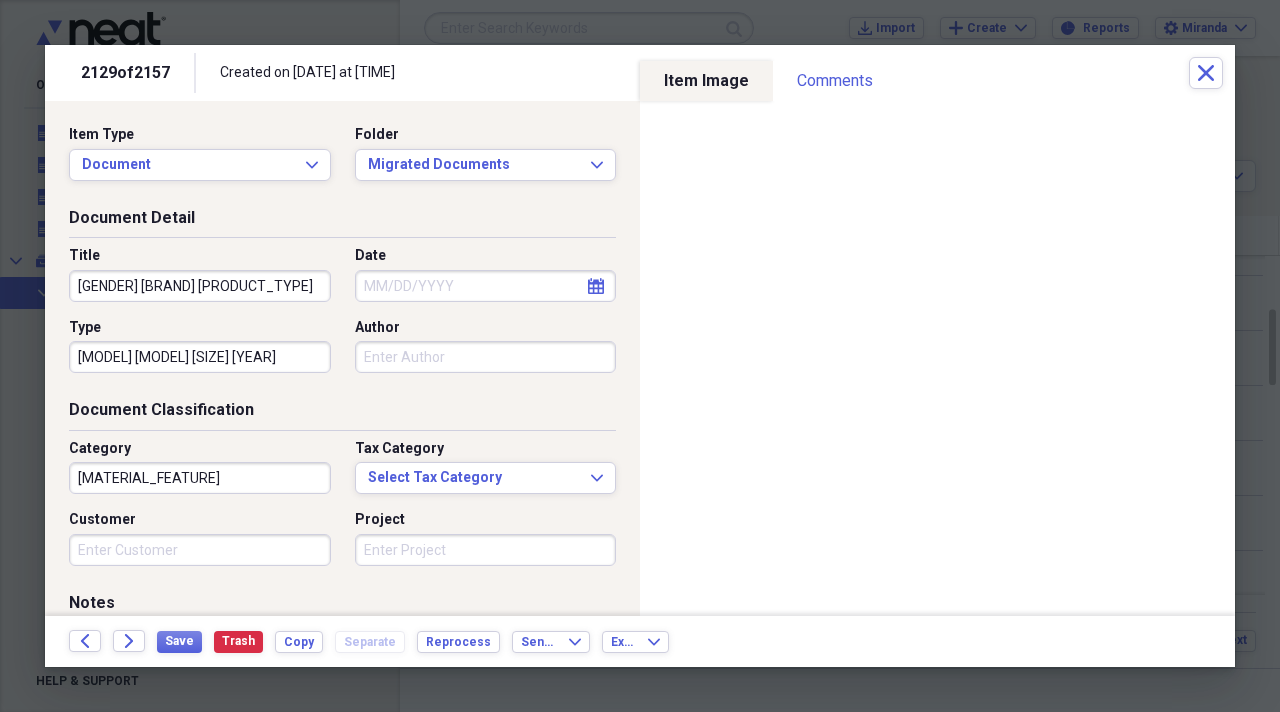 click on "18kt Yellow and Black PVD" at bounding box center (200, 478) 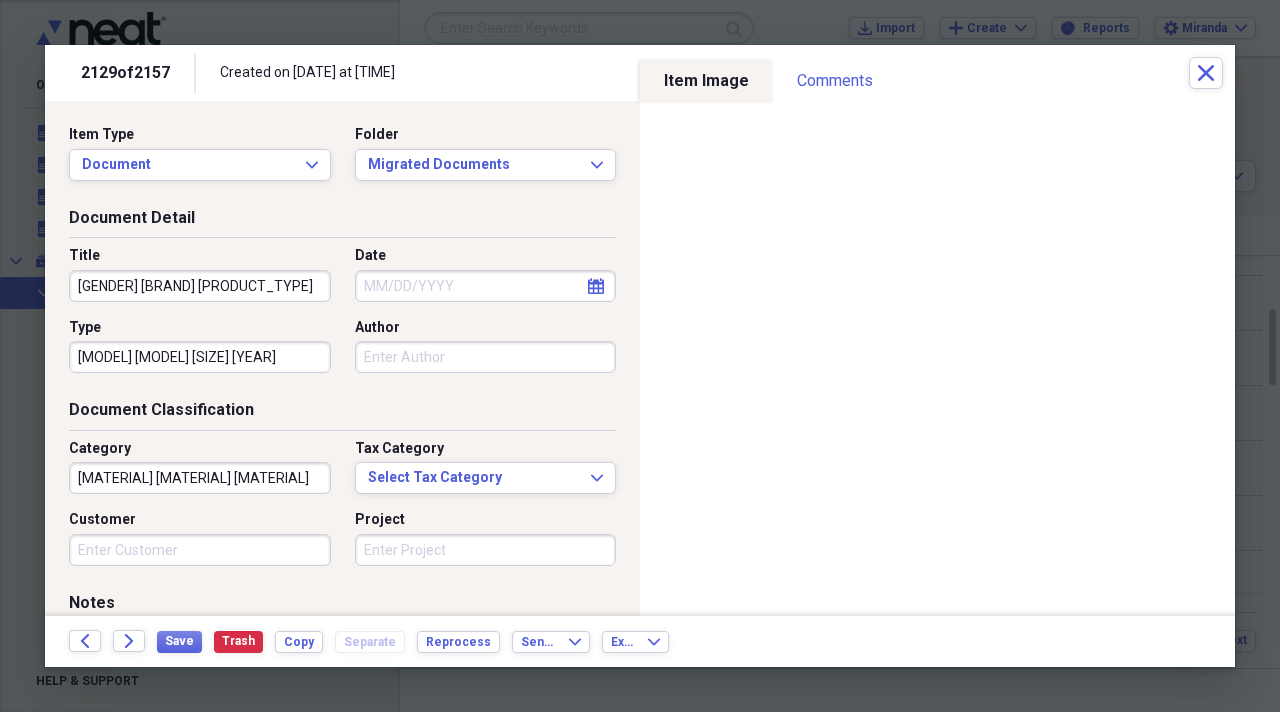 type on "18kt Yellow and Black PVD Steel" 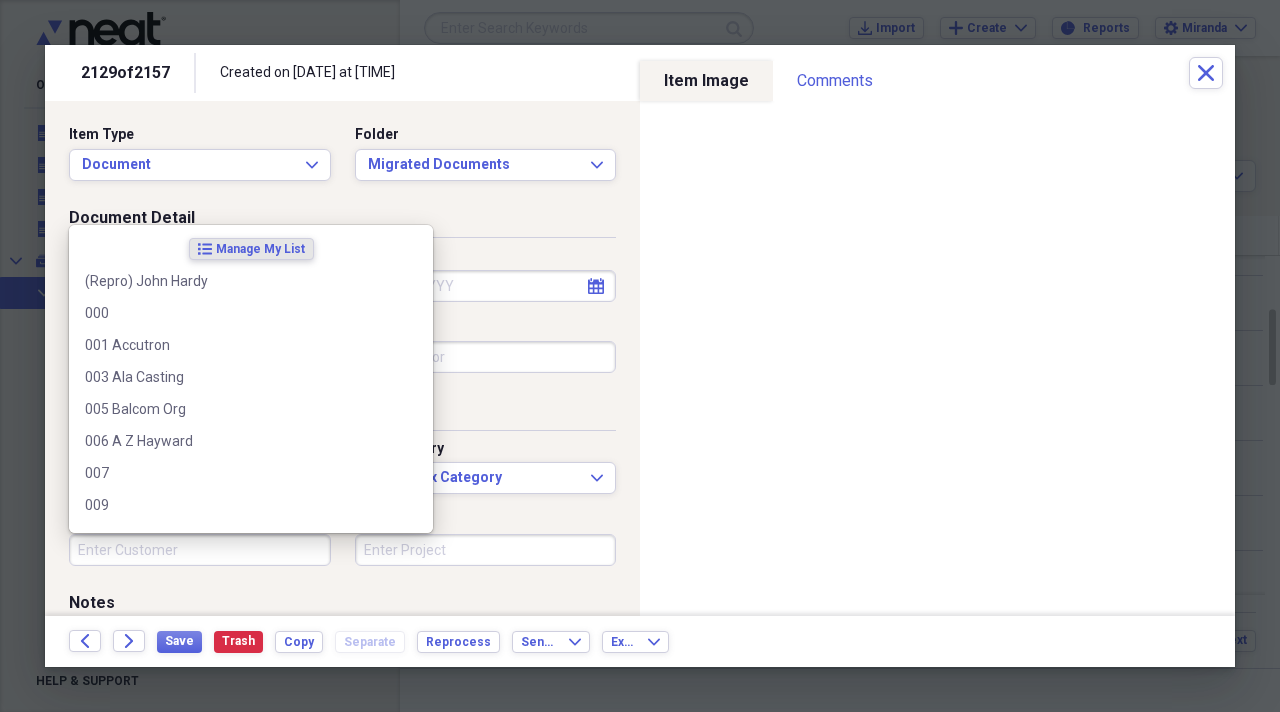 click on "Customer" at bounding box center [200, 550] 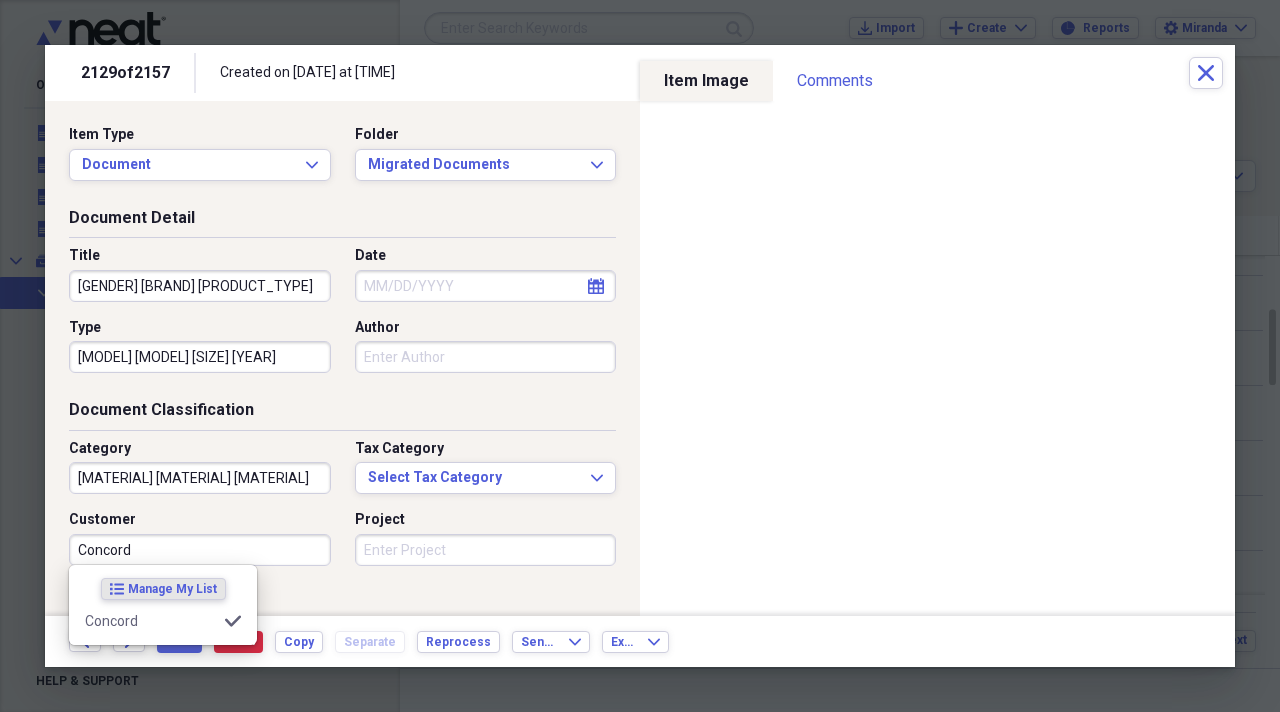 type on "Concord" 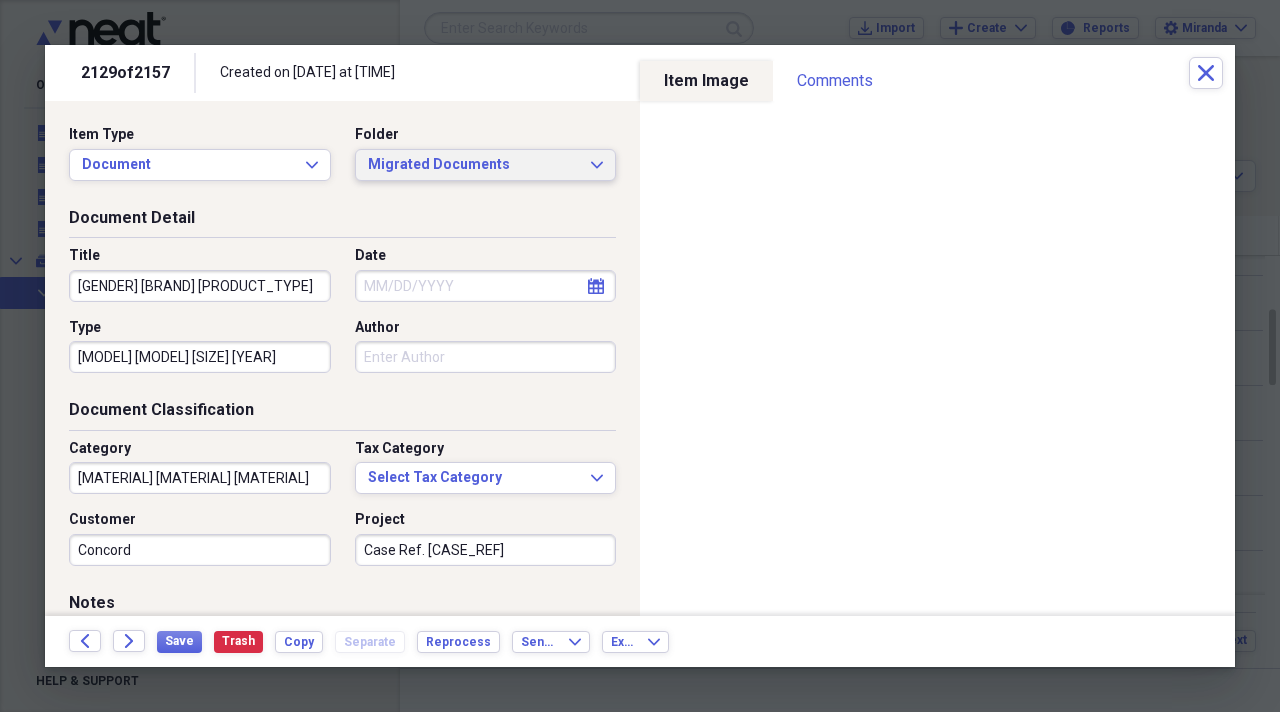 type on "Case Ref. 15-58-115-V14N" 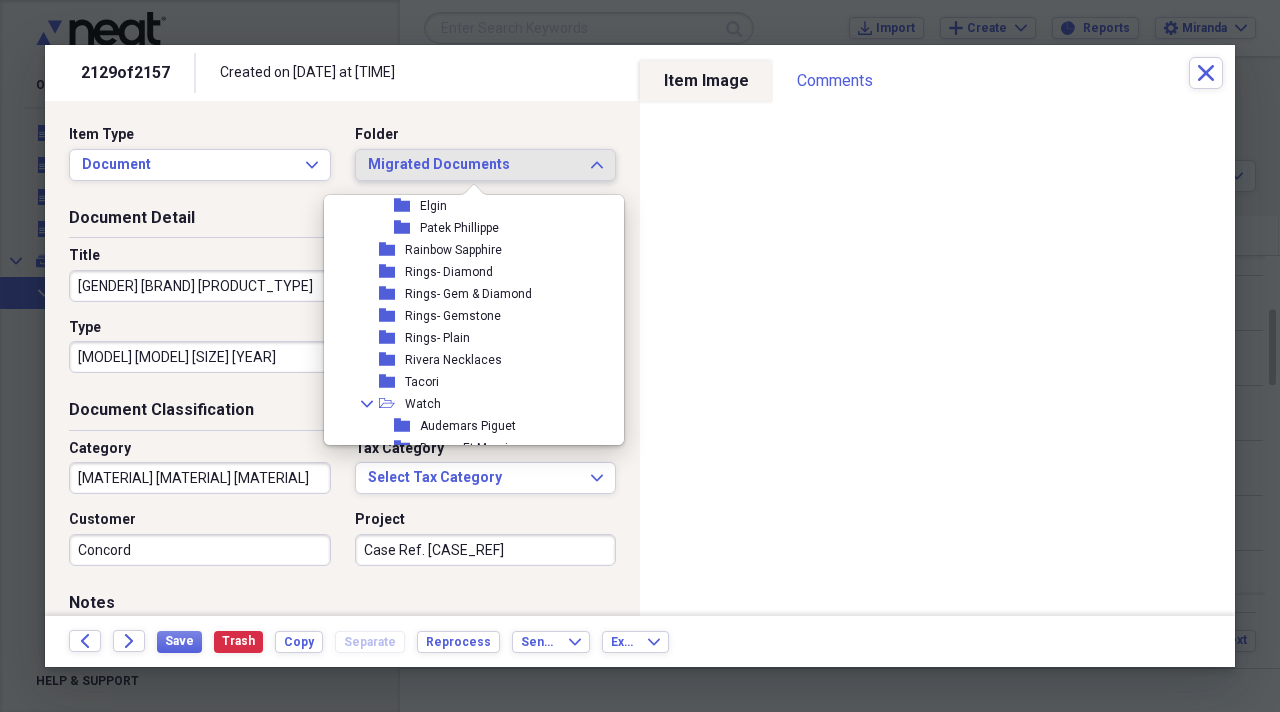 scroll, scrollTop: 2100, scrollLeft: 0, axis: vertical 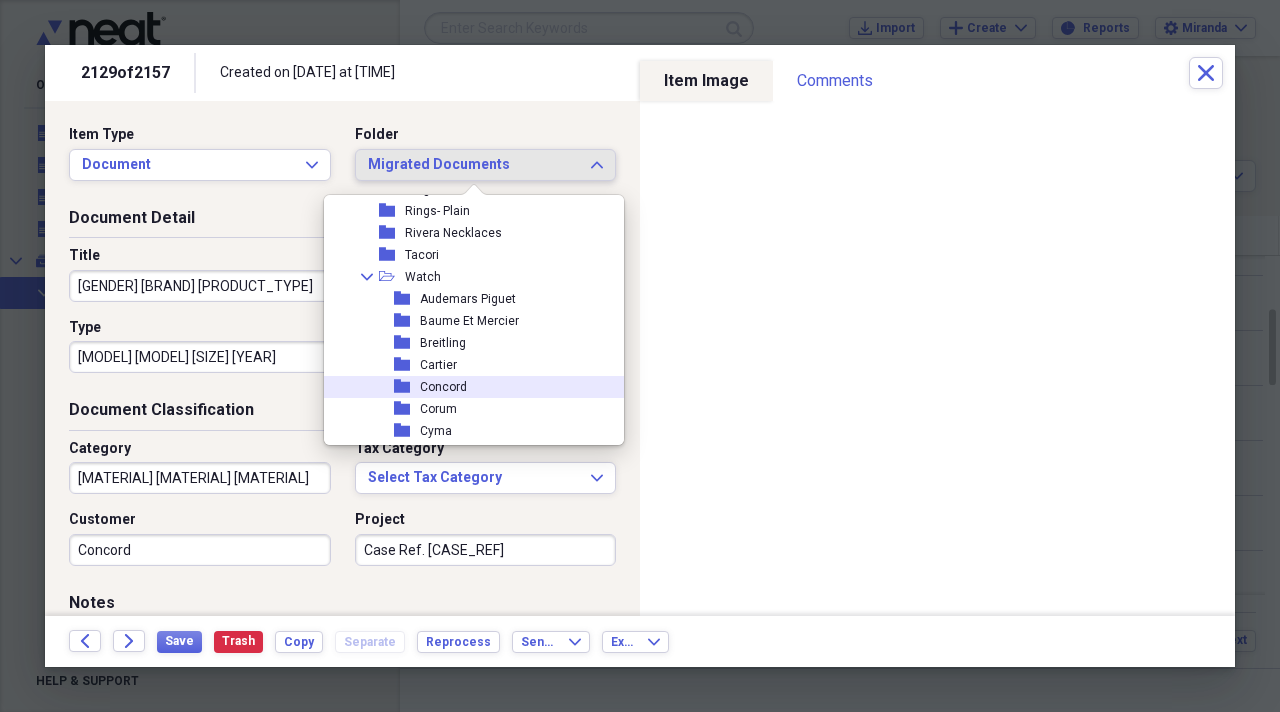 click on "folder Concord" at bounding box center [466, 387] 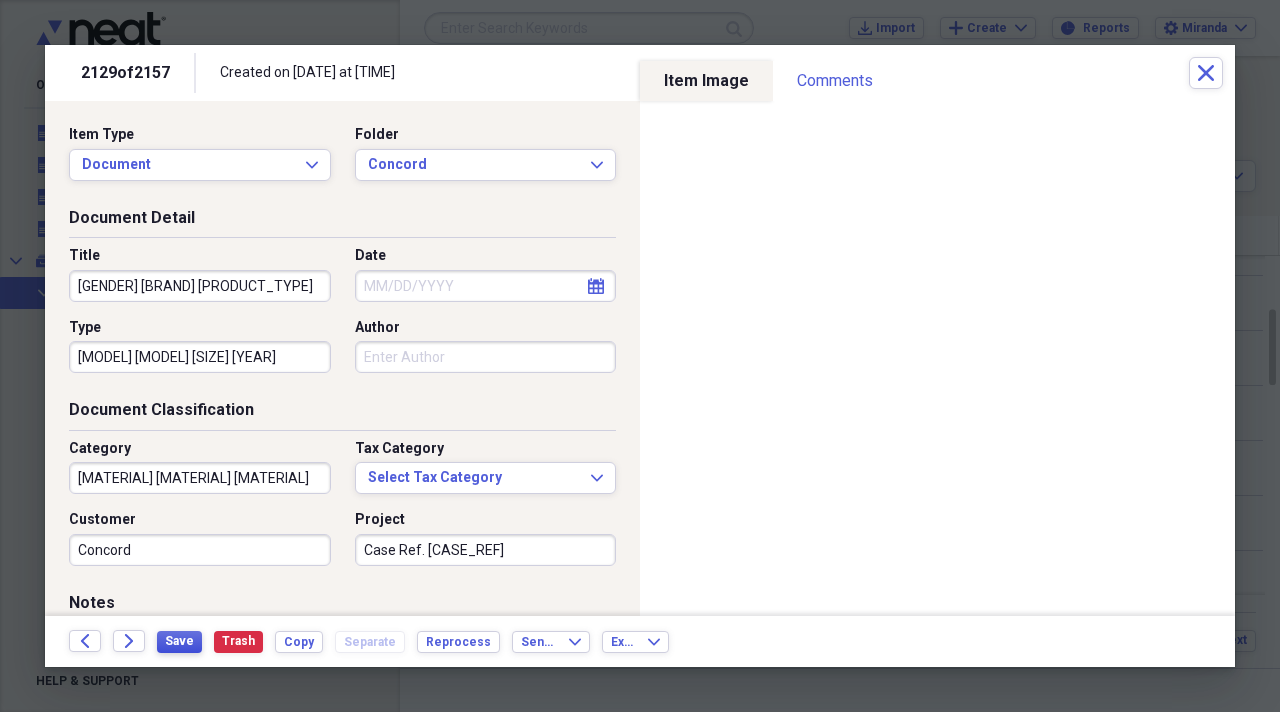 click on "Save" at bounding box center [179, 641] 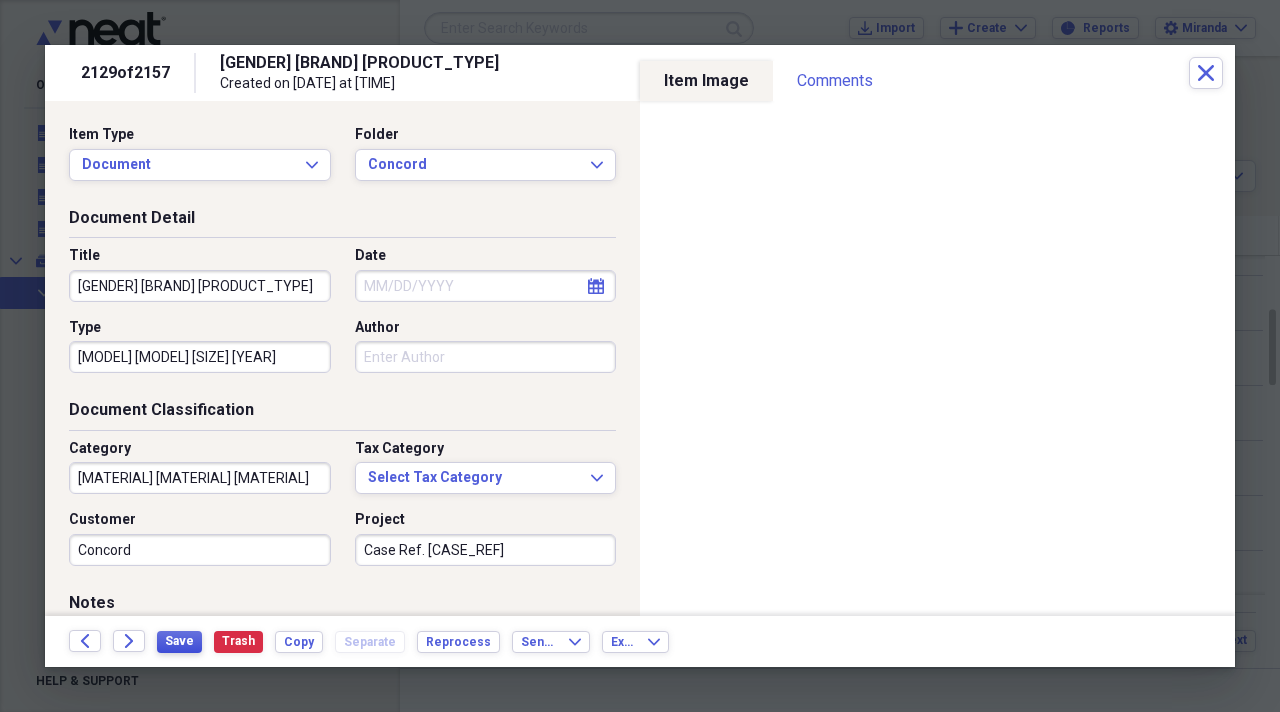 click on "Save" at bounding box center [179, 642] 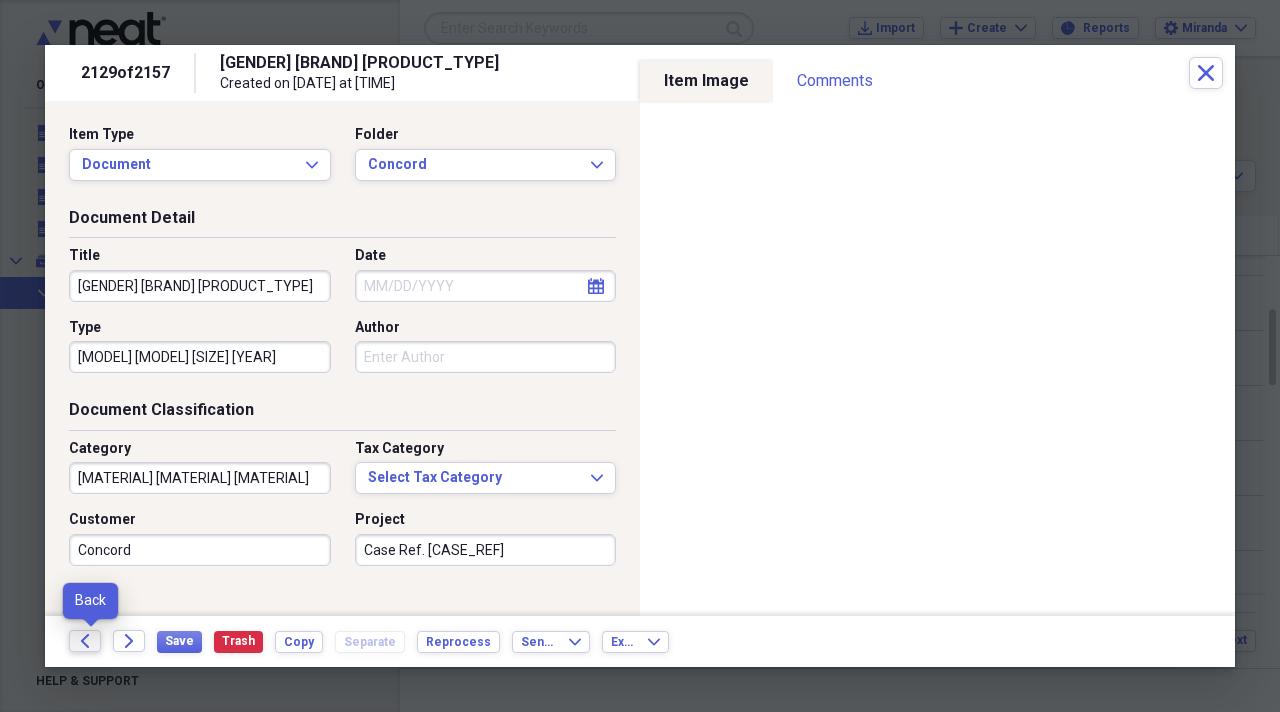 click 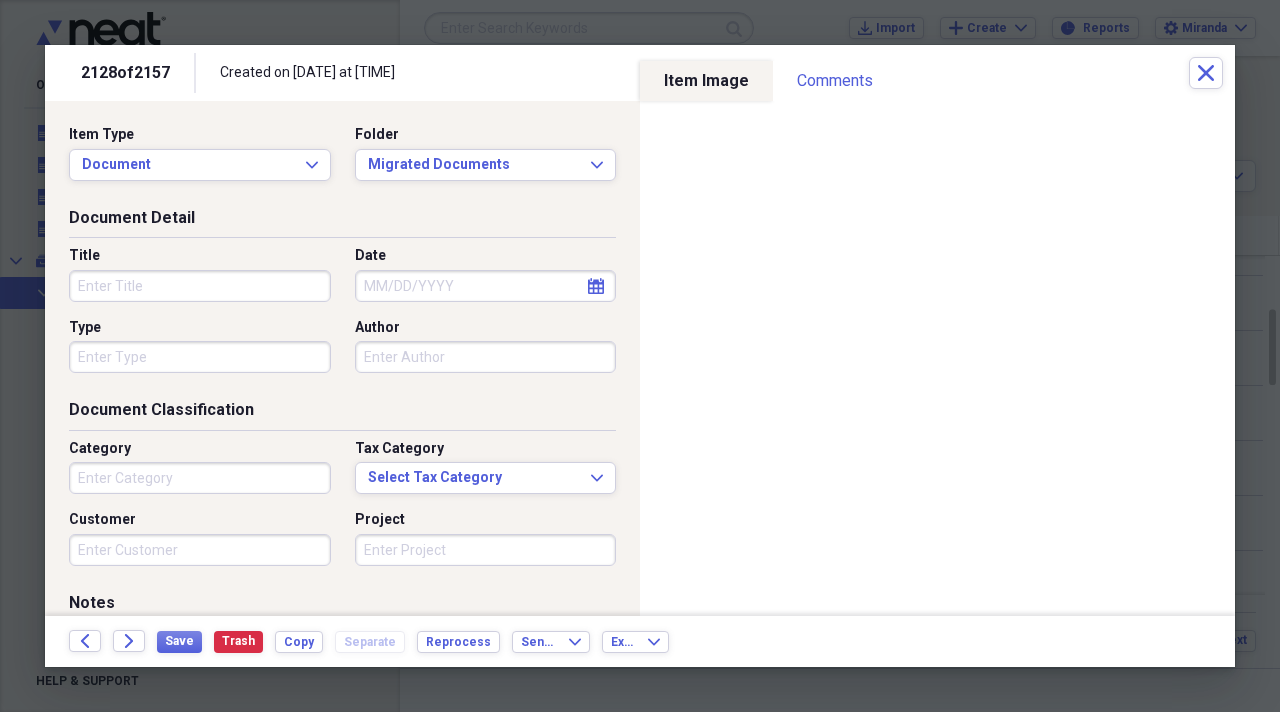 click on "Title" at bounding box center [200, 286] 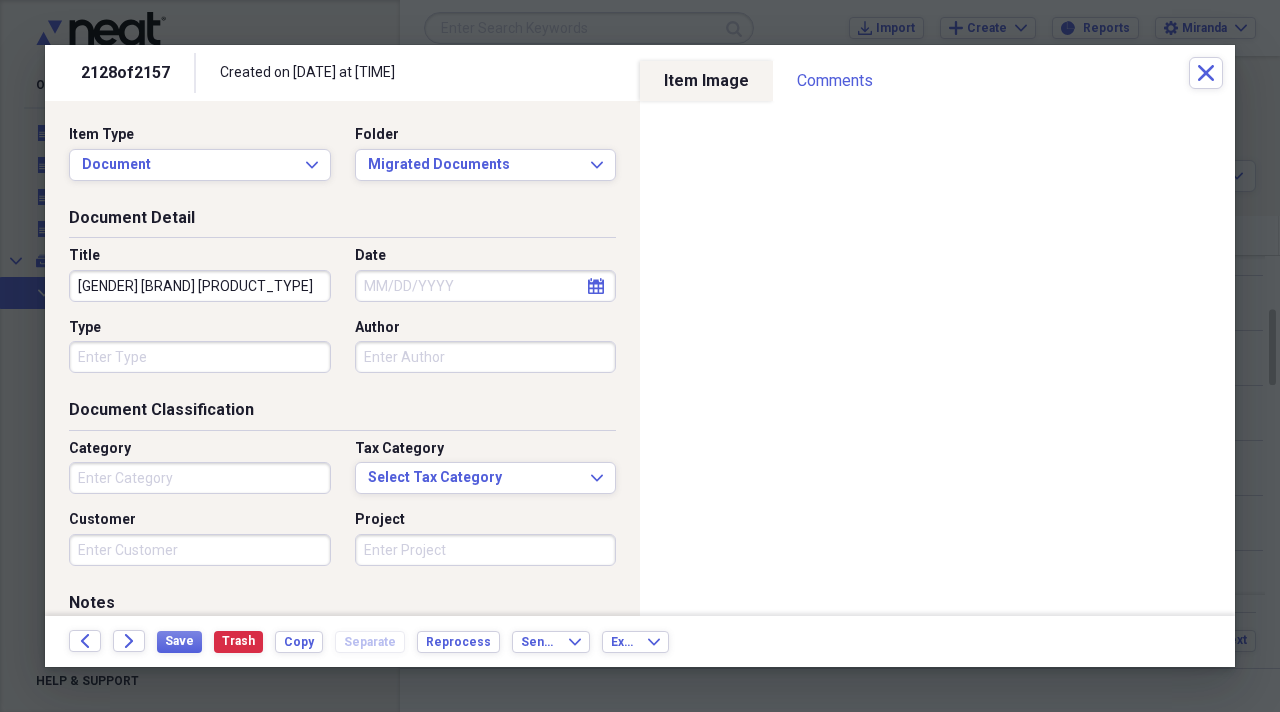 type on "Men's Concord Watch" 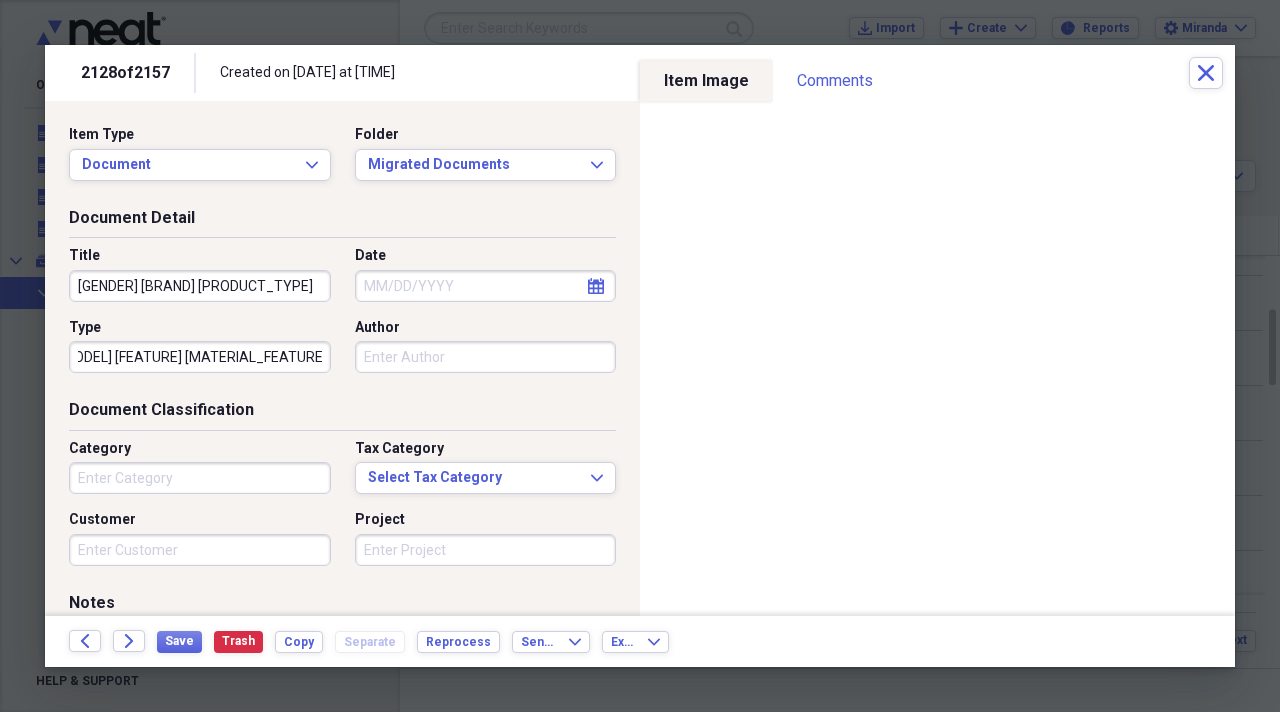 scroll, scrollTop: 0, scrollLeft: 25, axis: horizontal 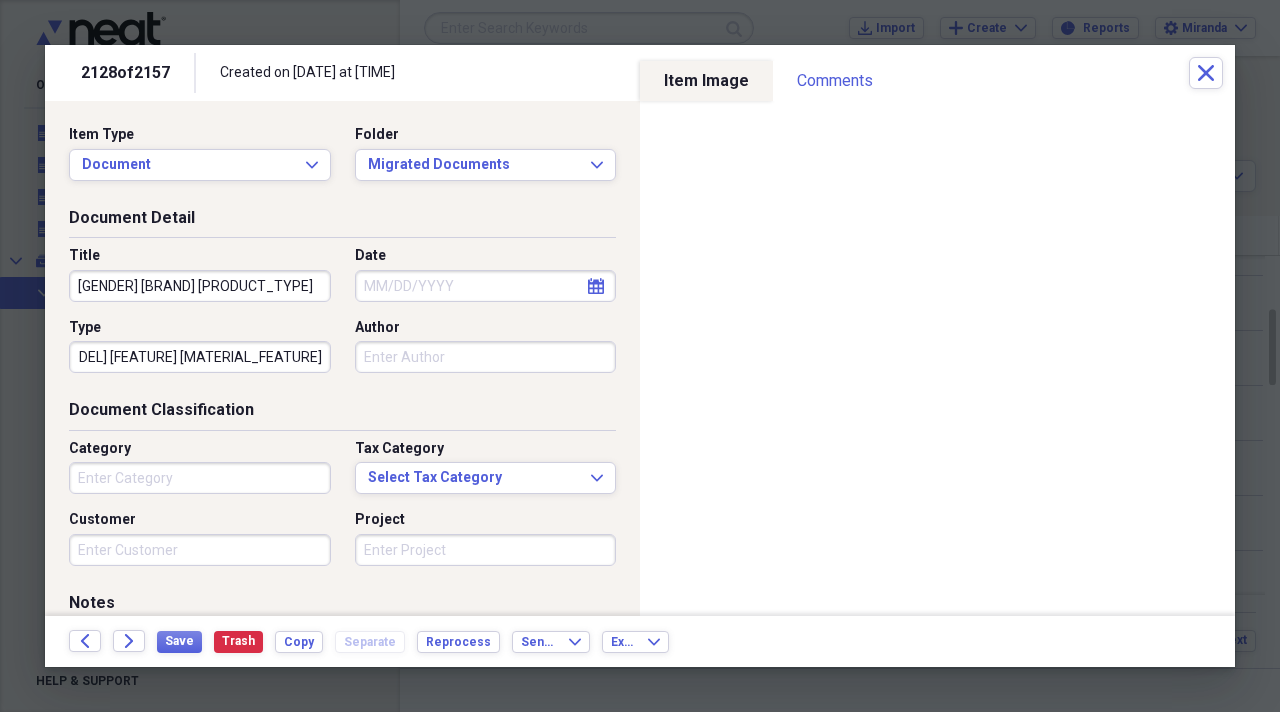 click on "Impresario Power Reserve Two-Tine Dial Circa 2002" at bounding box center (200, 357) 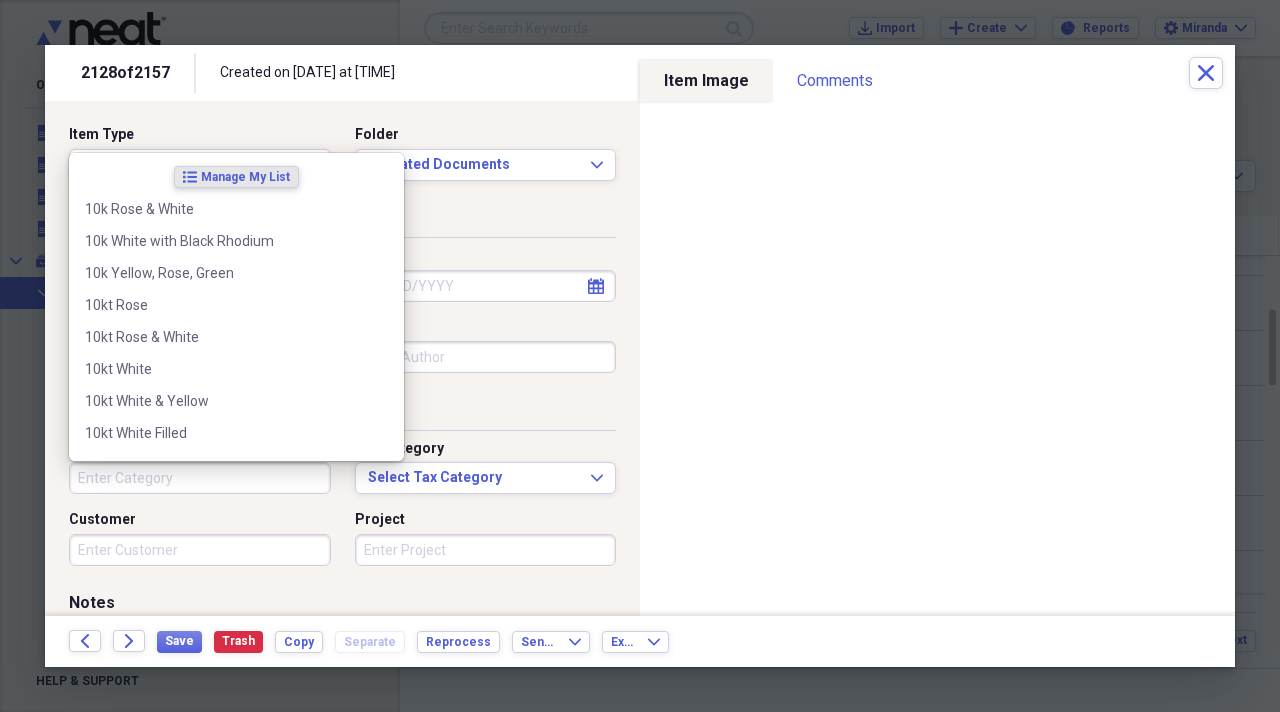 scroll, scrollTop: 0, scrollLeft: 0, axis: both 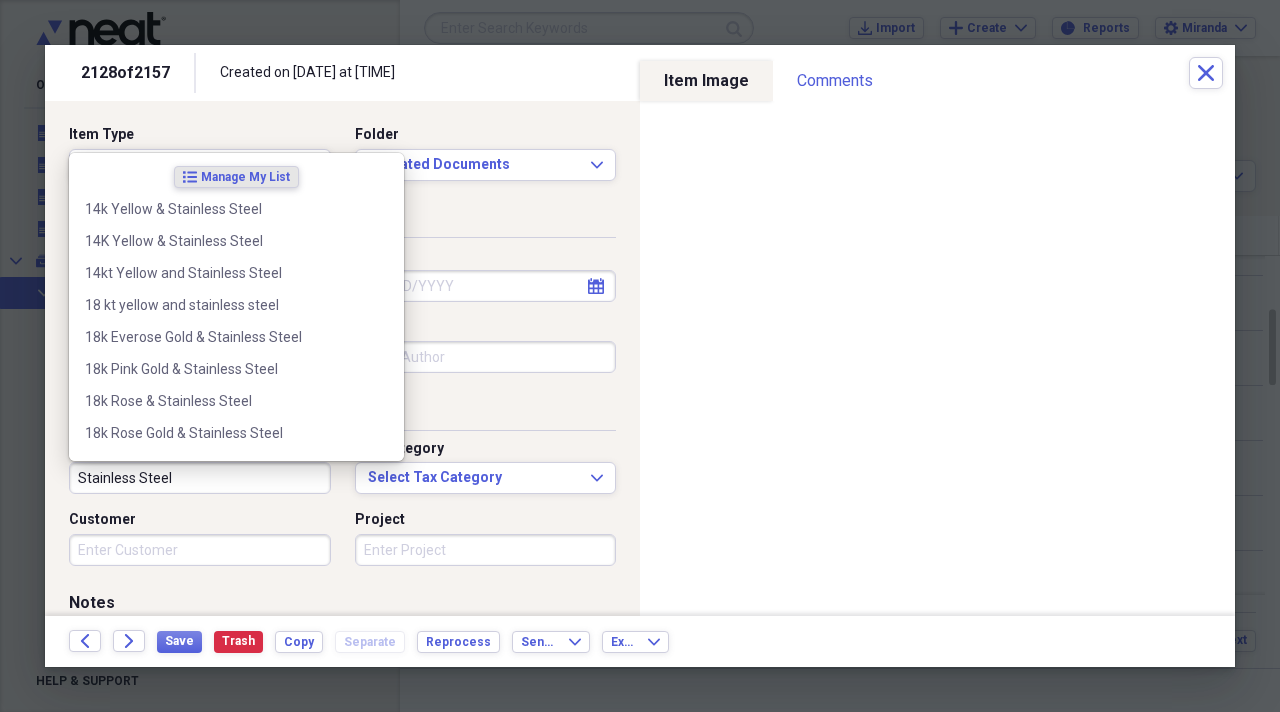 type on "Stainless Steel" 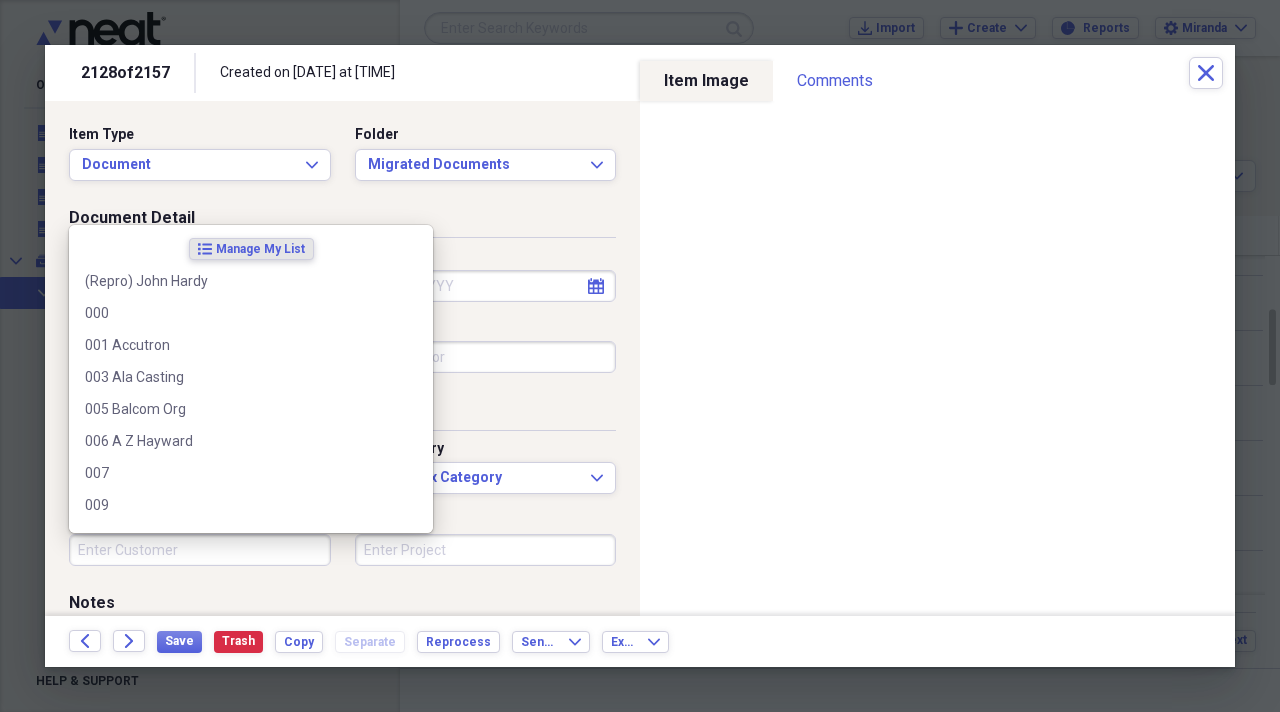 click on "Customer" at bounding box center [200, 550] 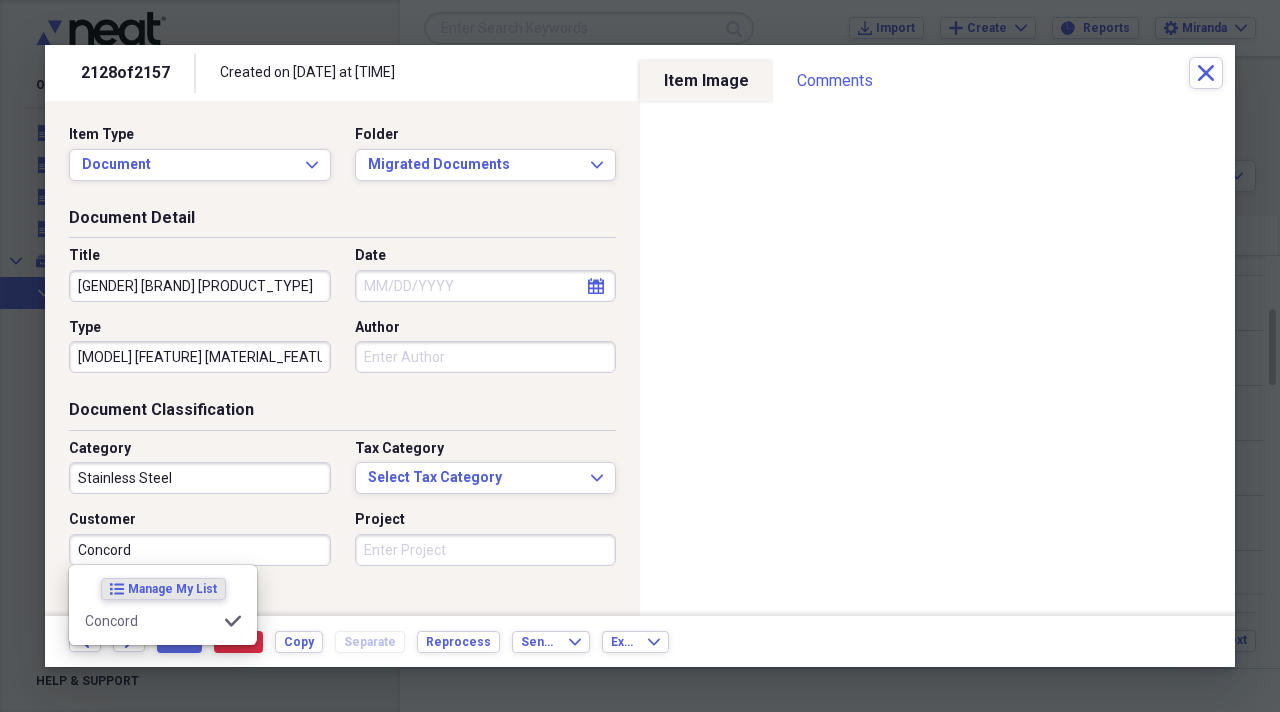 type on "Concord" 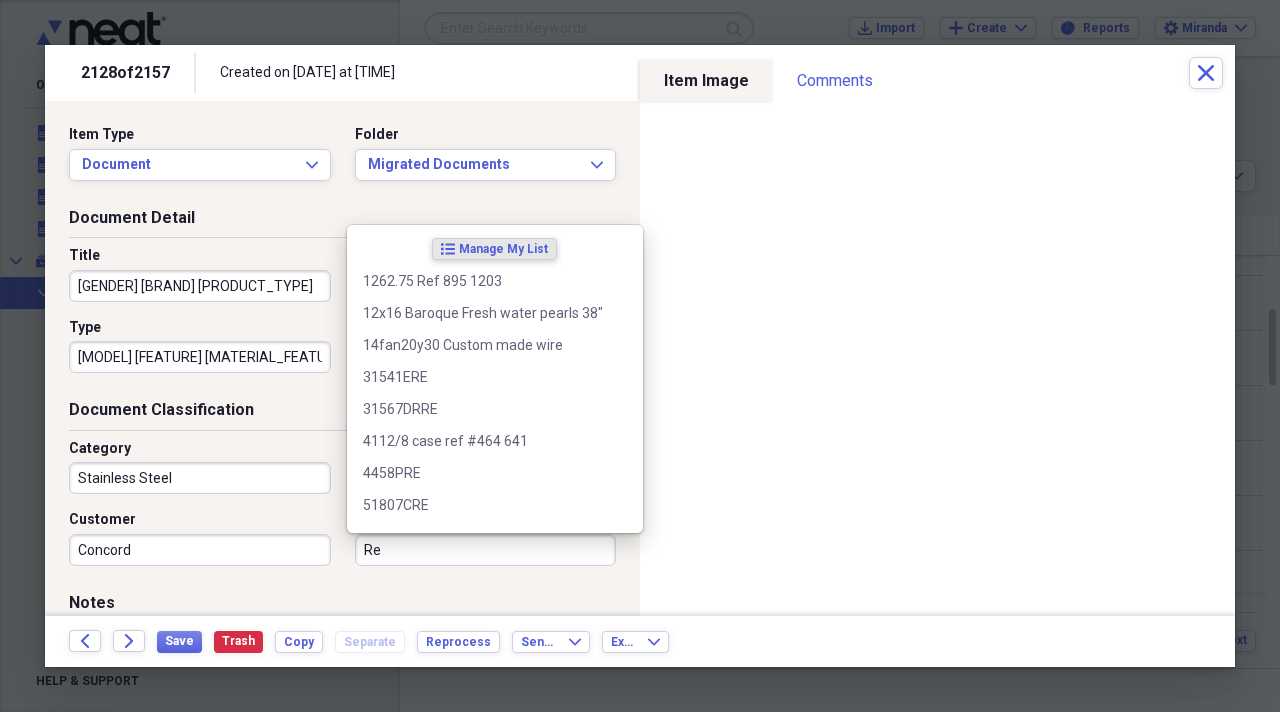 type on "R" 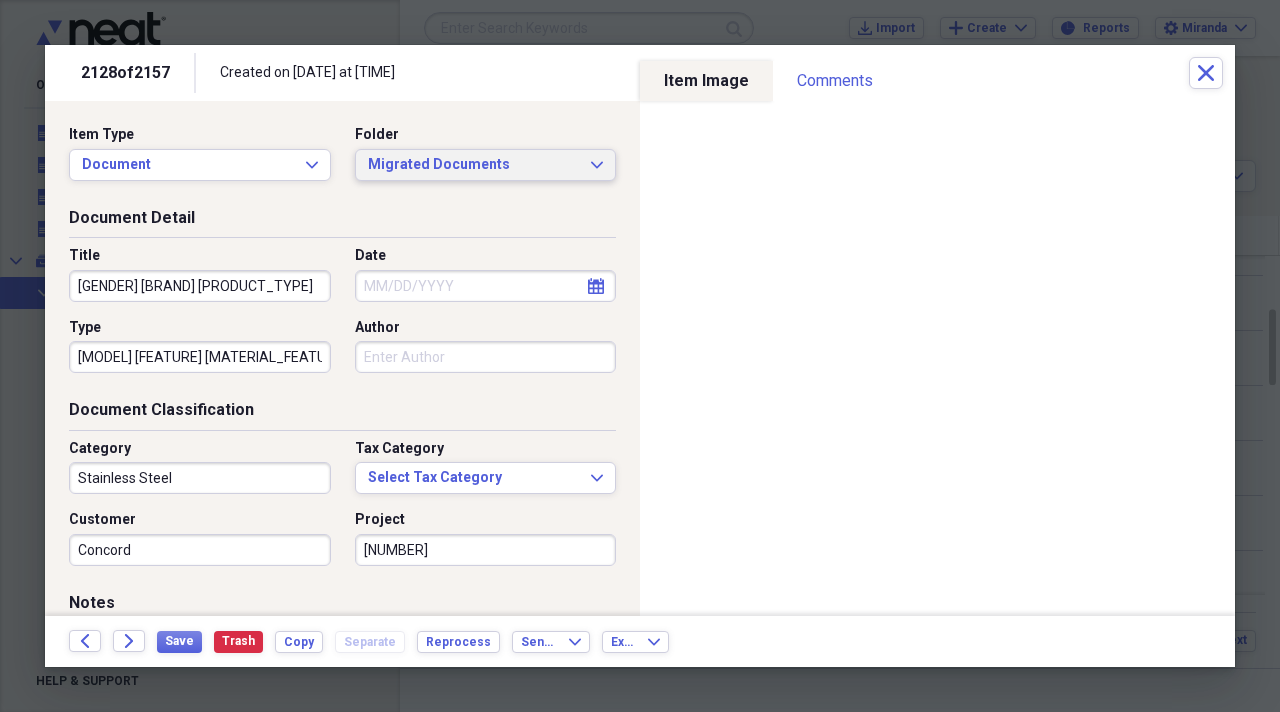 type on "03309009" 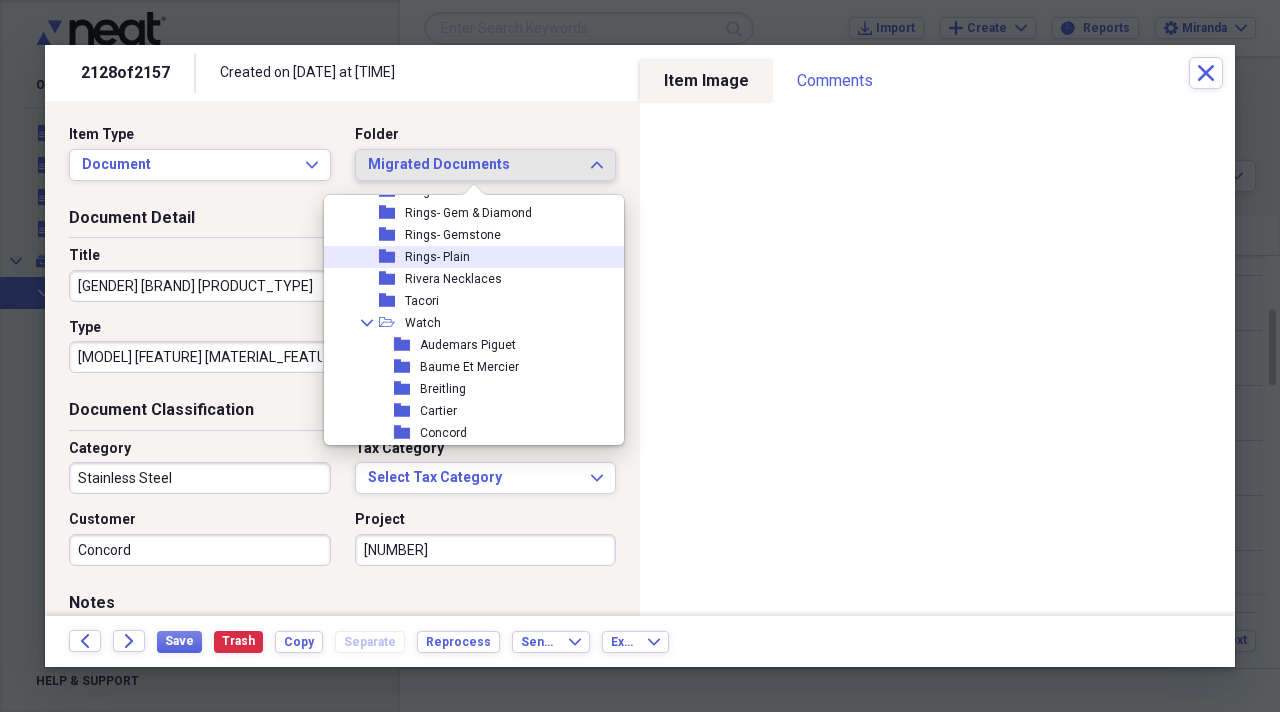 scroll, scrollTop: 2100, scrollLeft: 0, axis: vertical 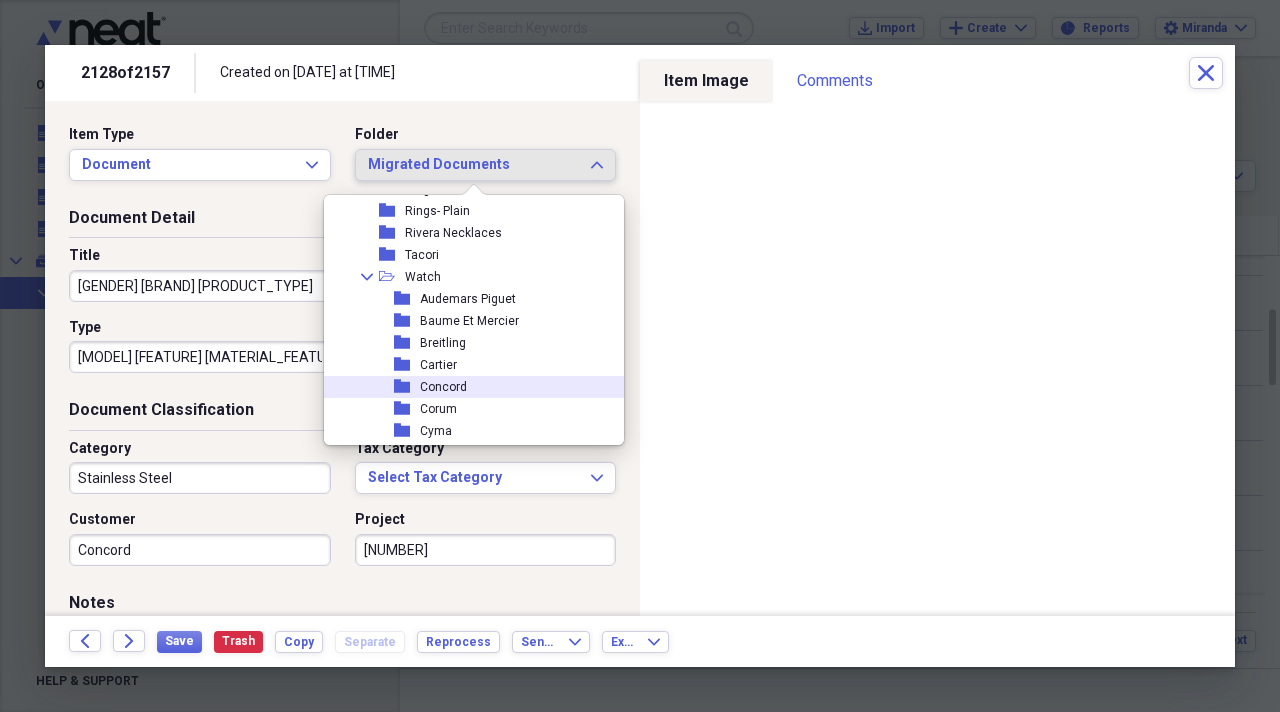 click on "Concord" at bounding box center [443, 387] 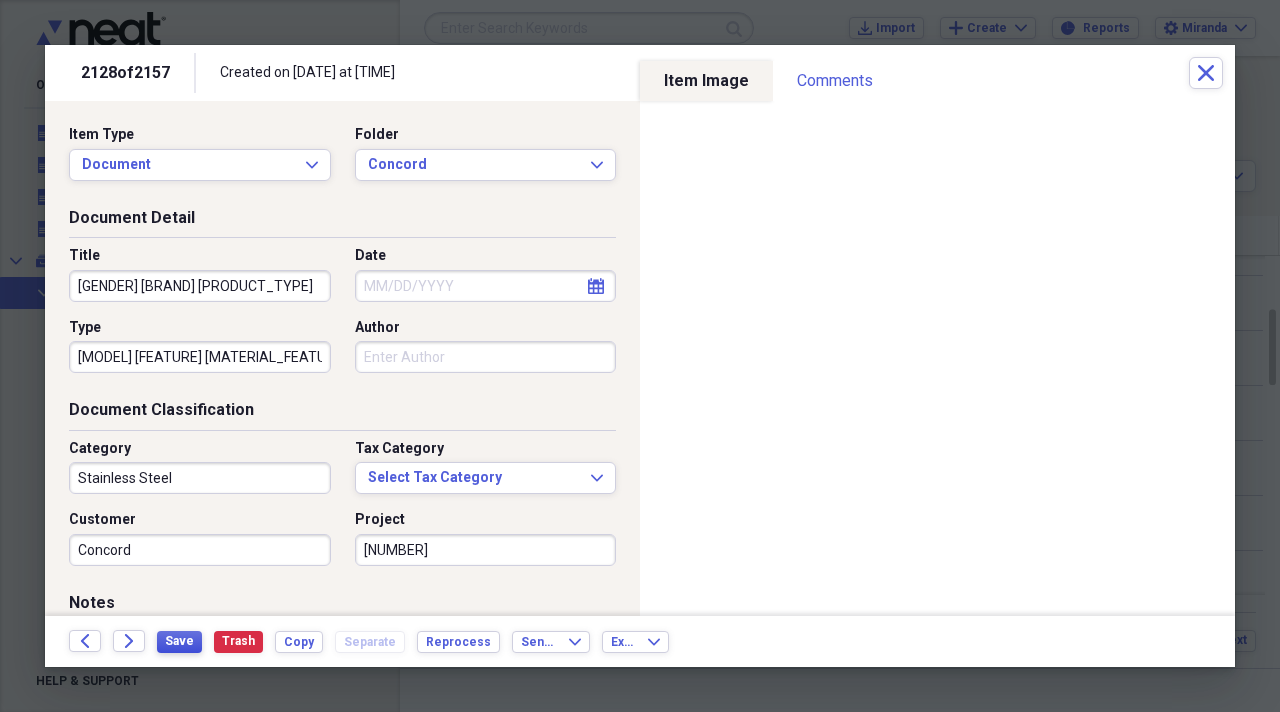 click on "Save" at bounding box center (179, 641) 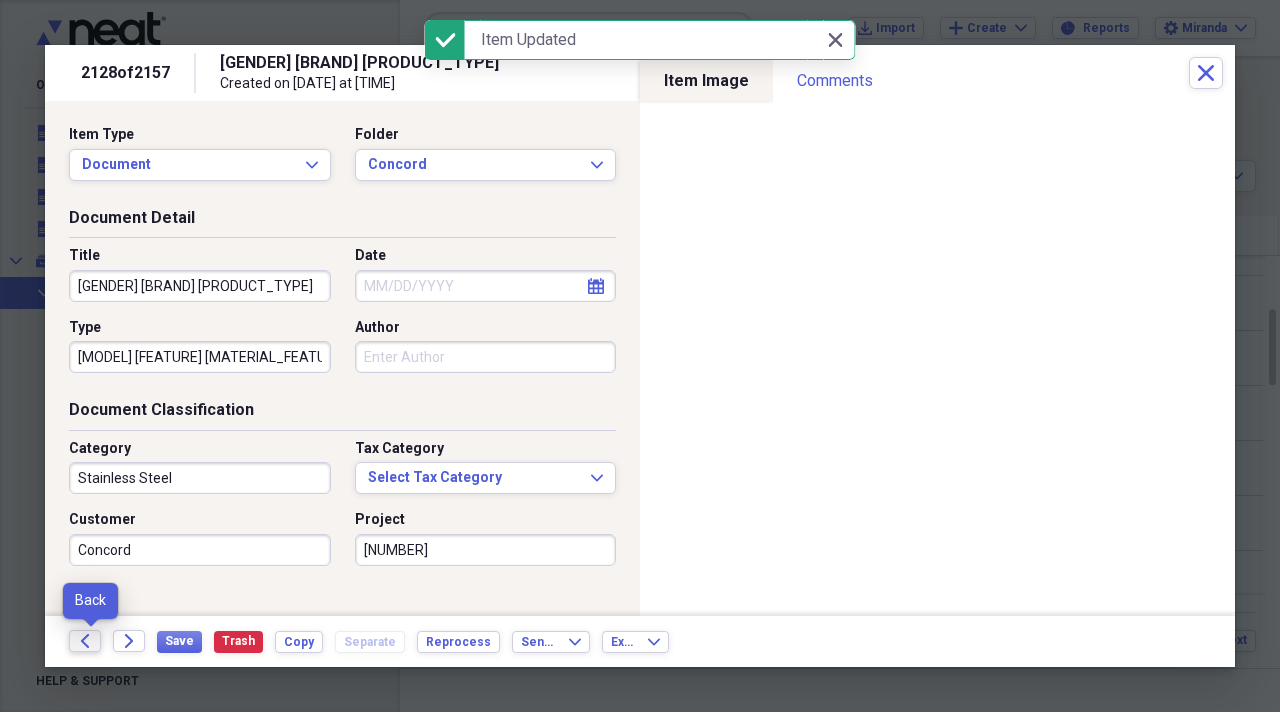 click on "Back" at bounding box center [85, 641] 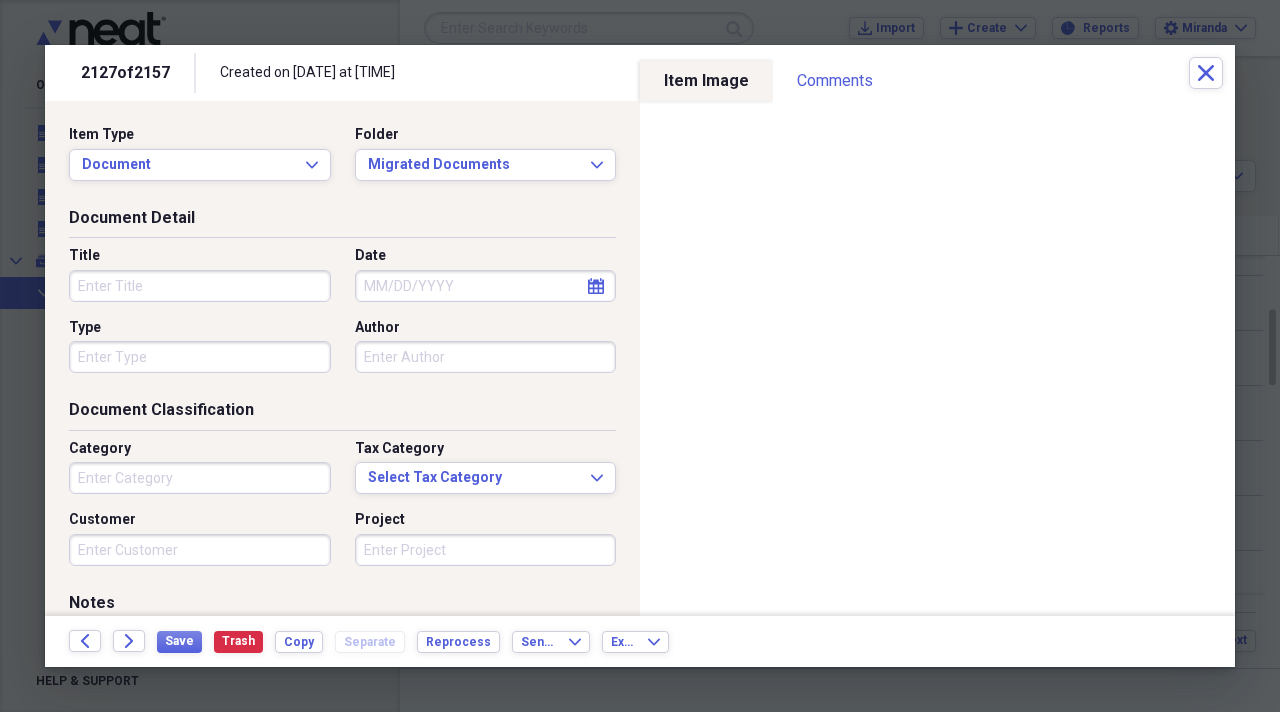 click on "Title" at bounding box center (200, 286) 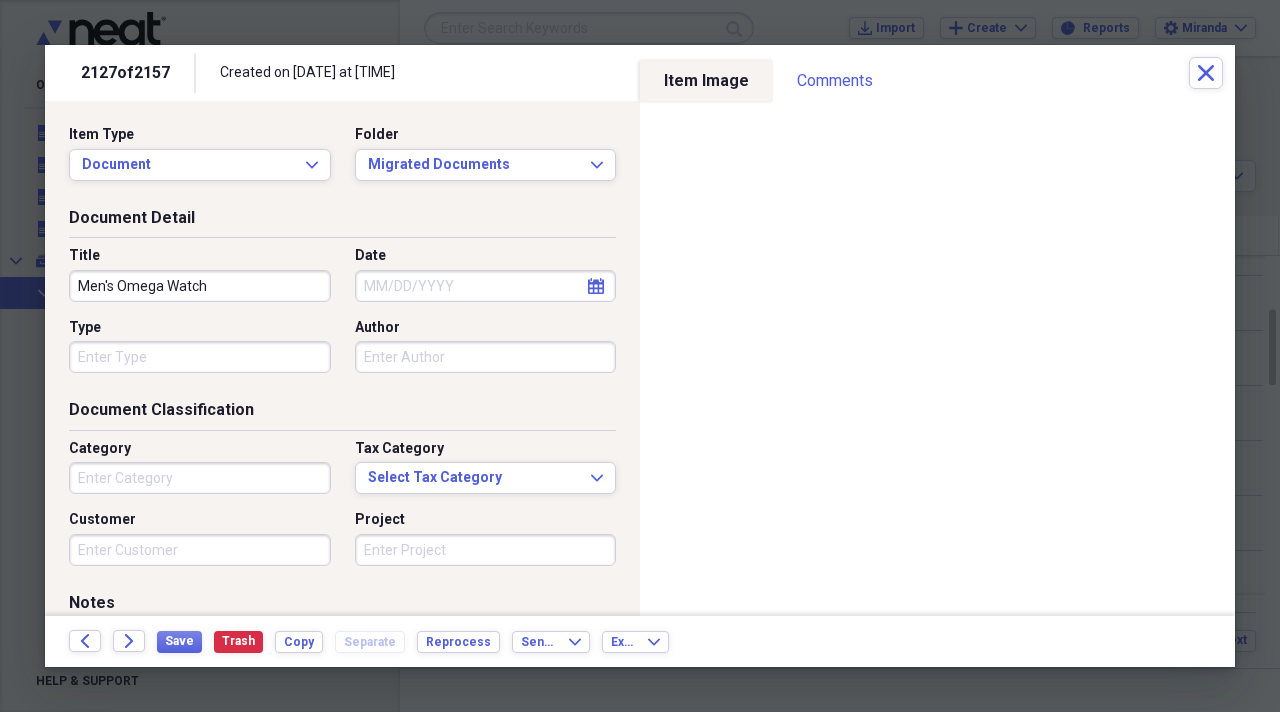 type on "Men's Omega Watch" 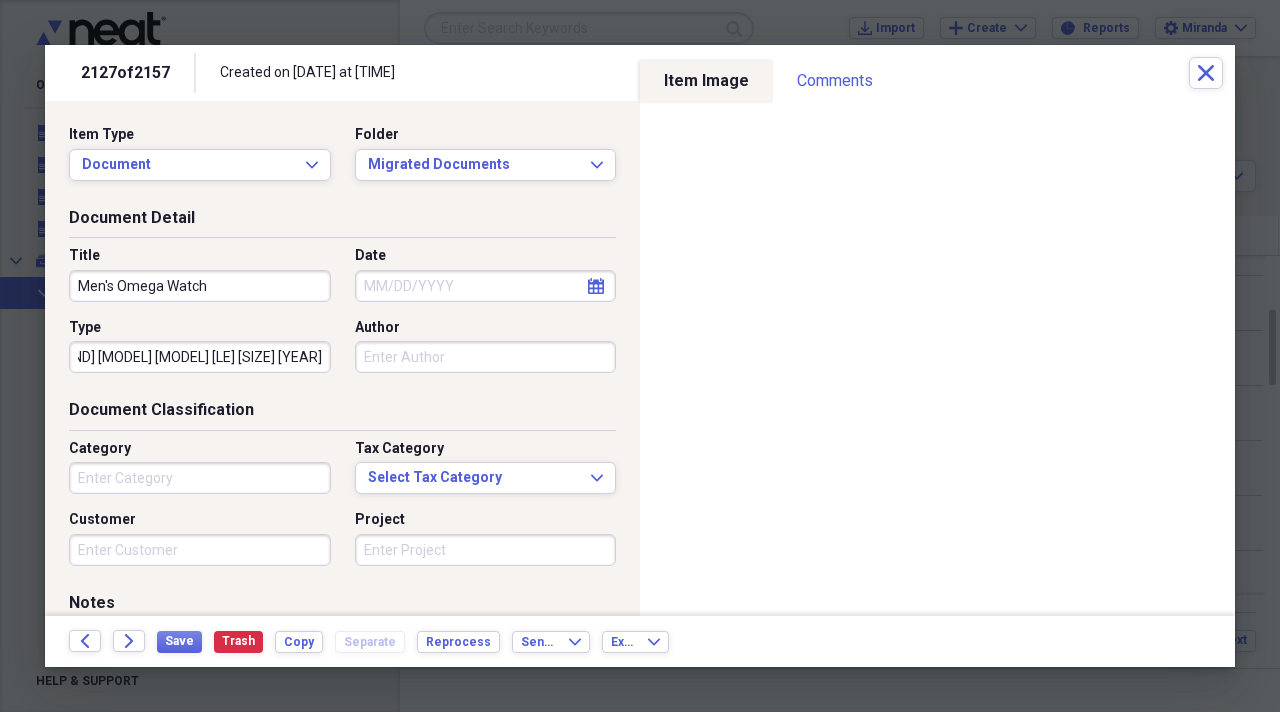 scroll, scrollTop: 0, scrollLeft: 99, axis: horizontal 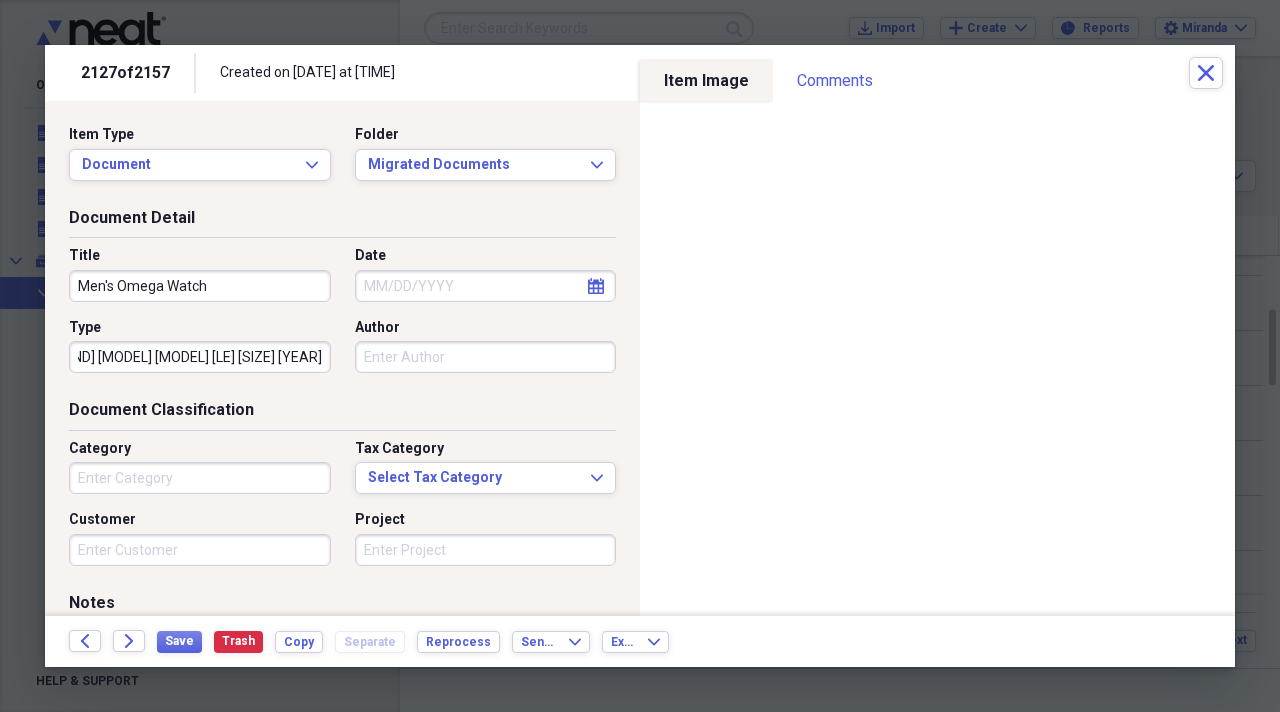click on "Seamaster Planet Ocean Skyfall 007 LE 42mm C 2012" at bounding box center [200, 357] 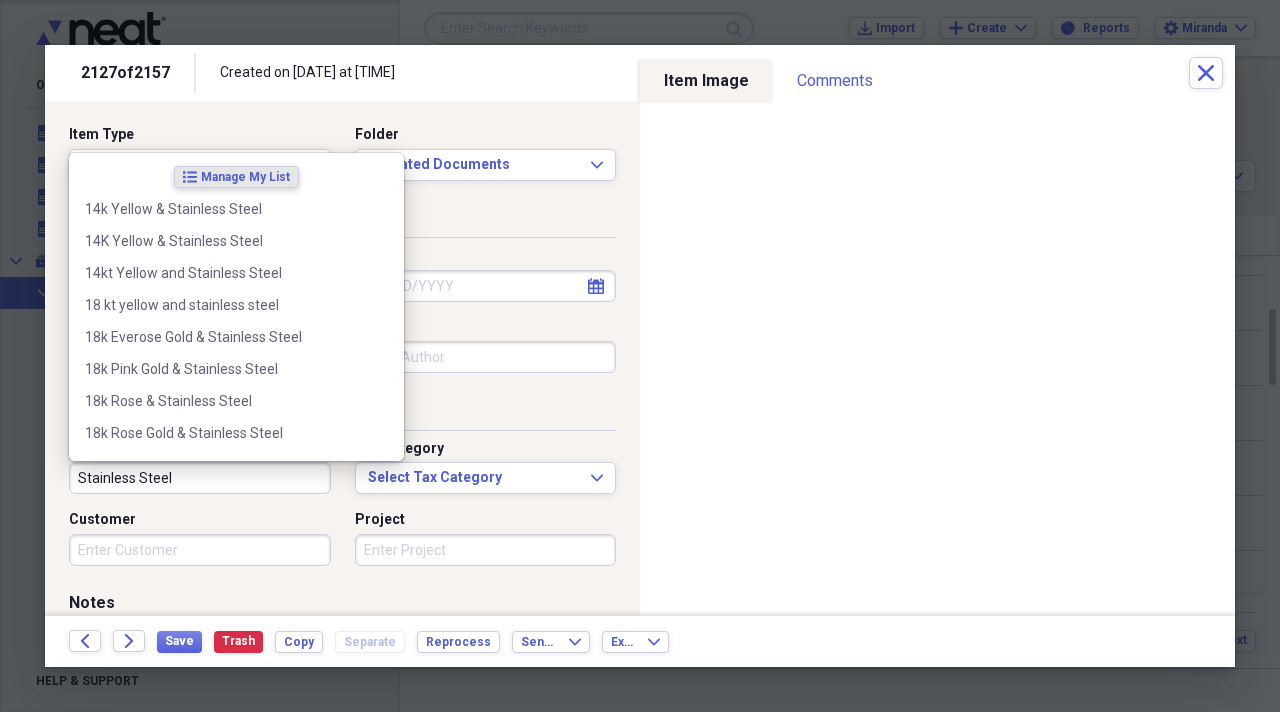 type on "Stainless Steel" 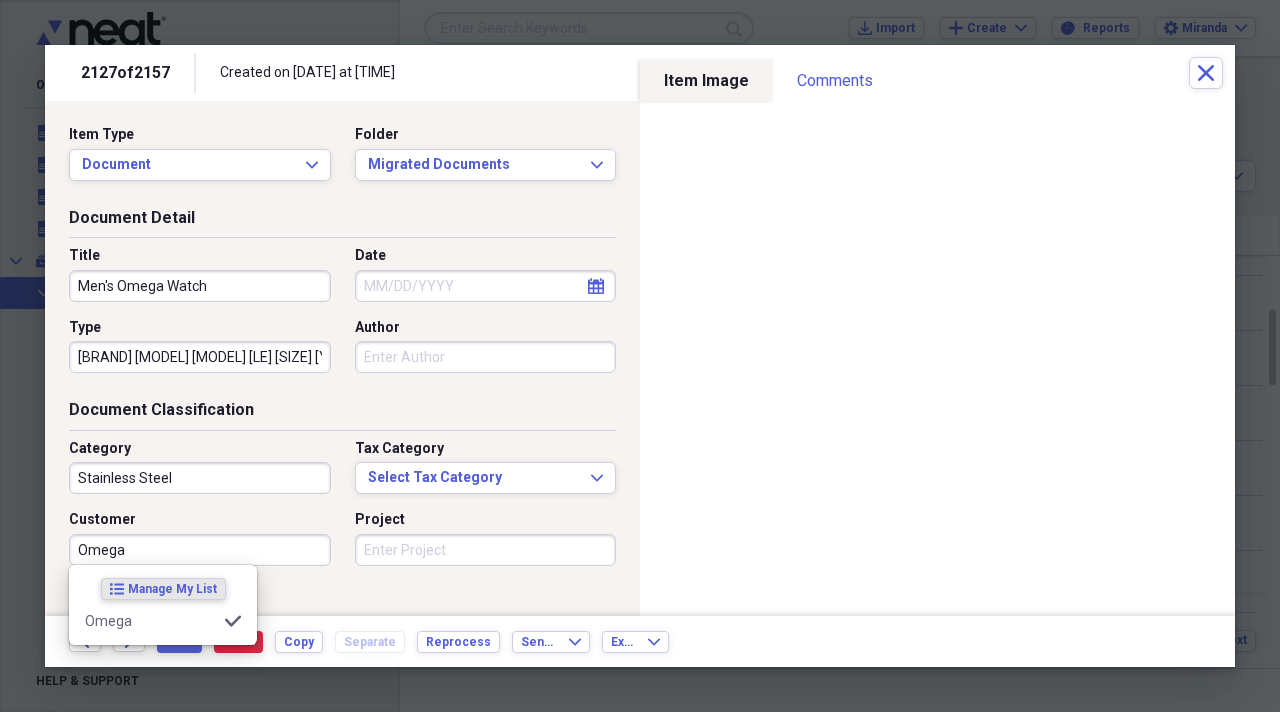 type on "Omega" 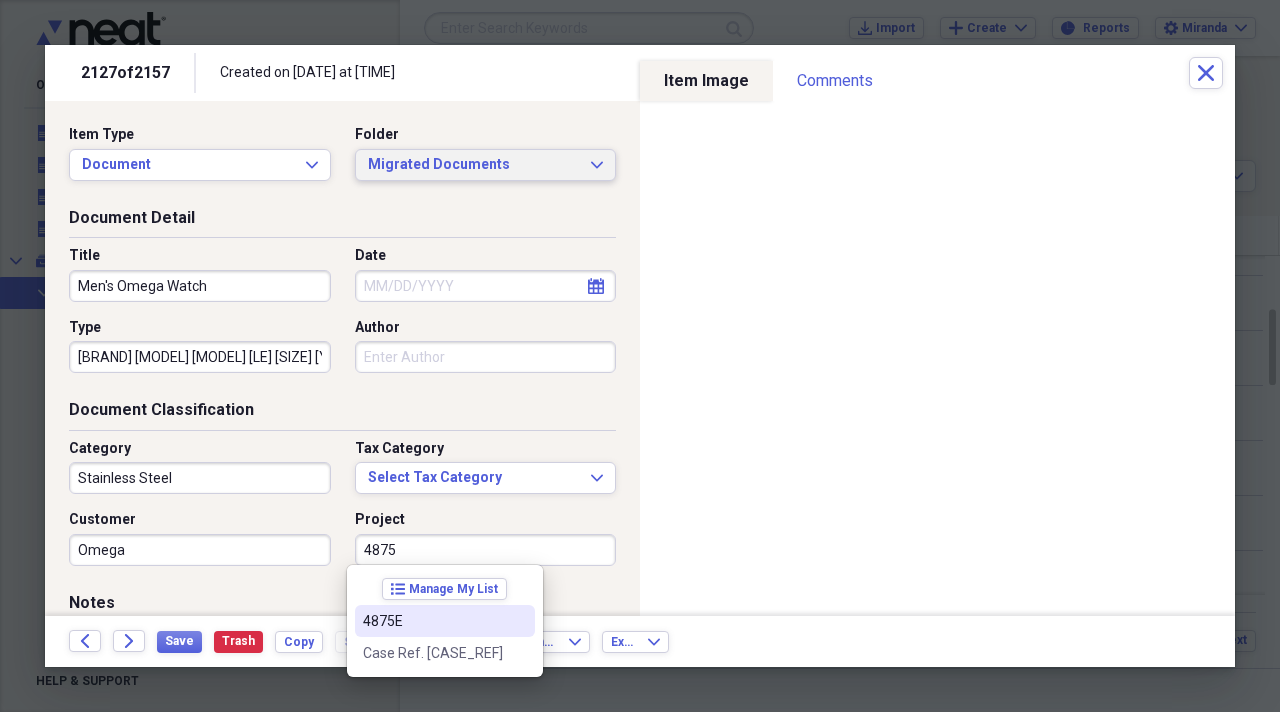 type on "4875" 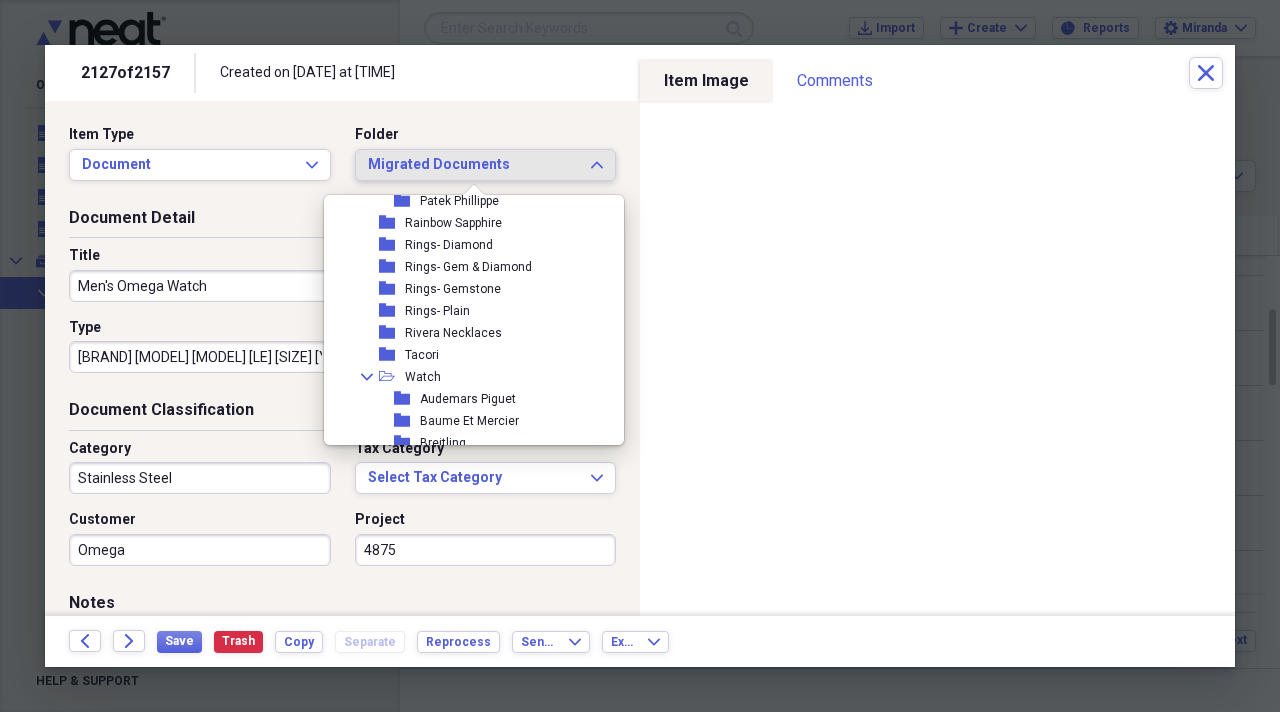 scroll, scrollTop: 2400, scrollLeft: 0, axis: vertical 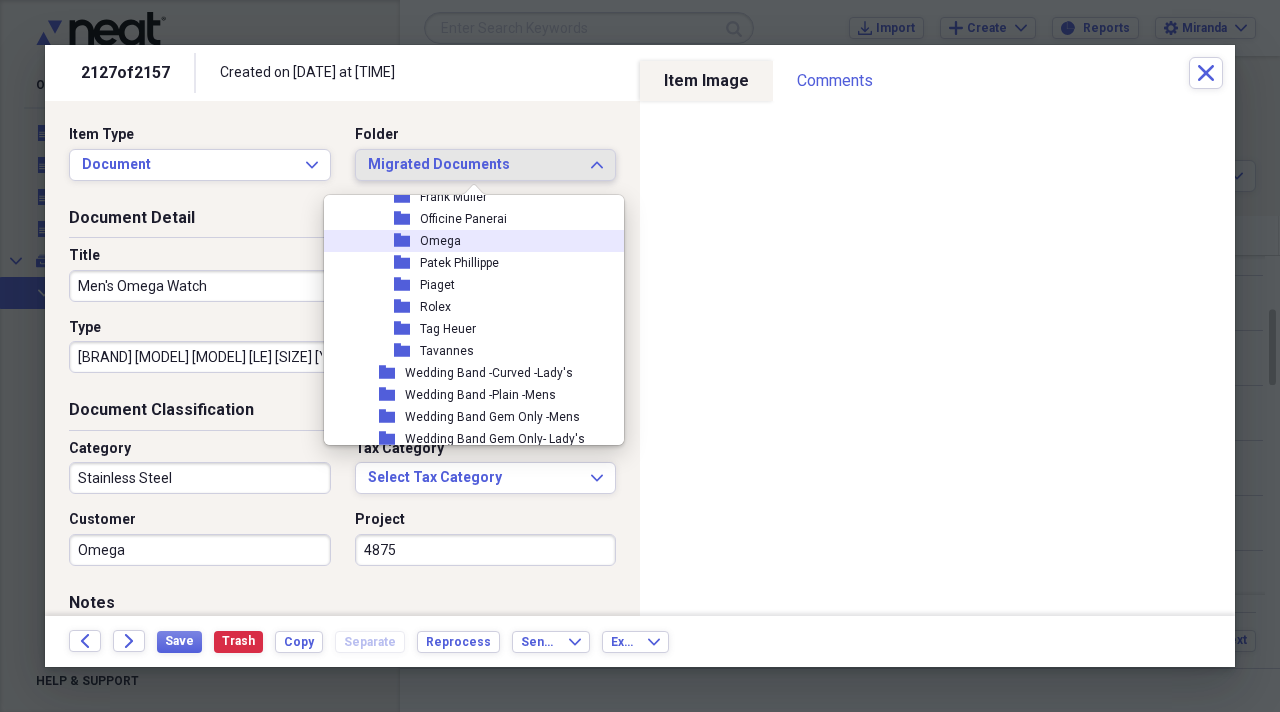 click on "Omega" at bounding box center (440, 241) 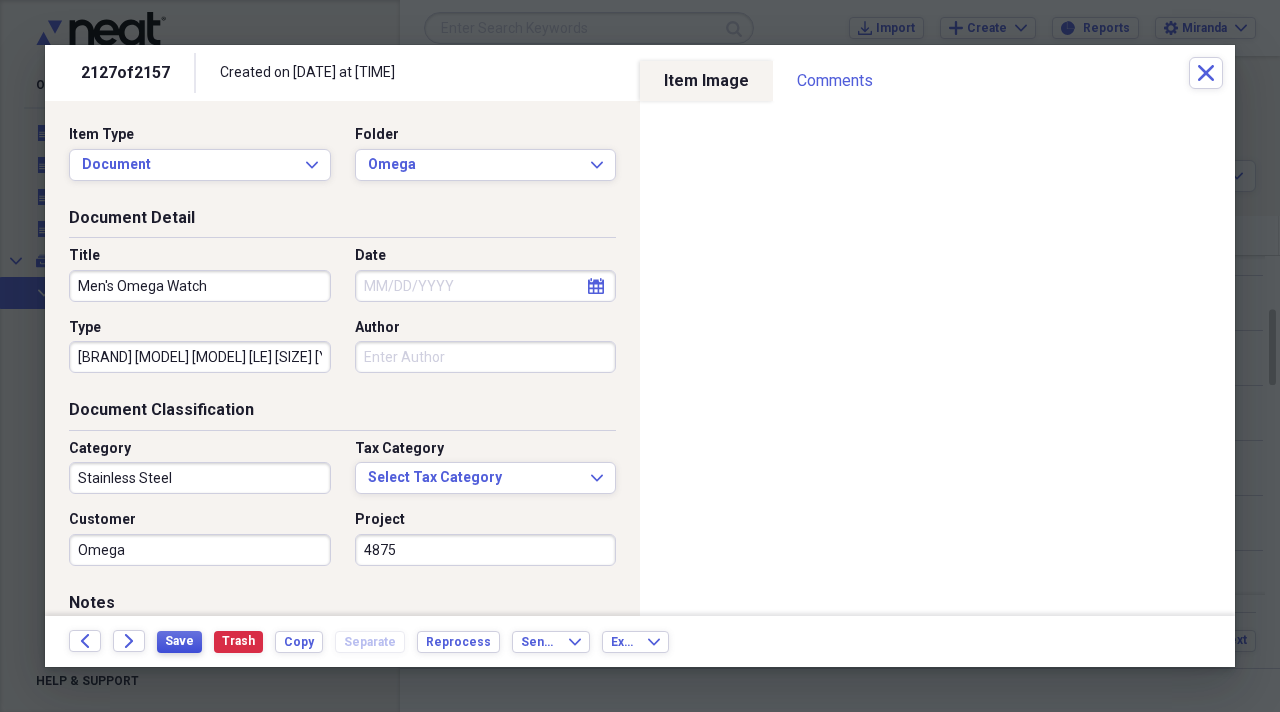 click on "Save" at bounding box center (179, 641) 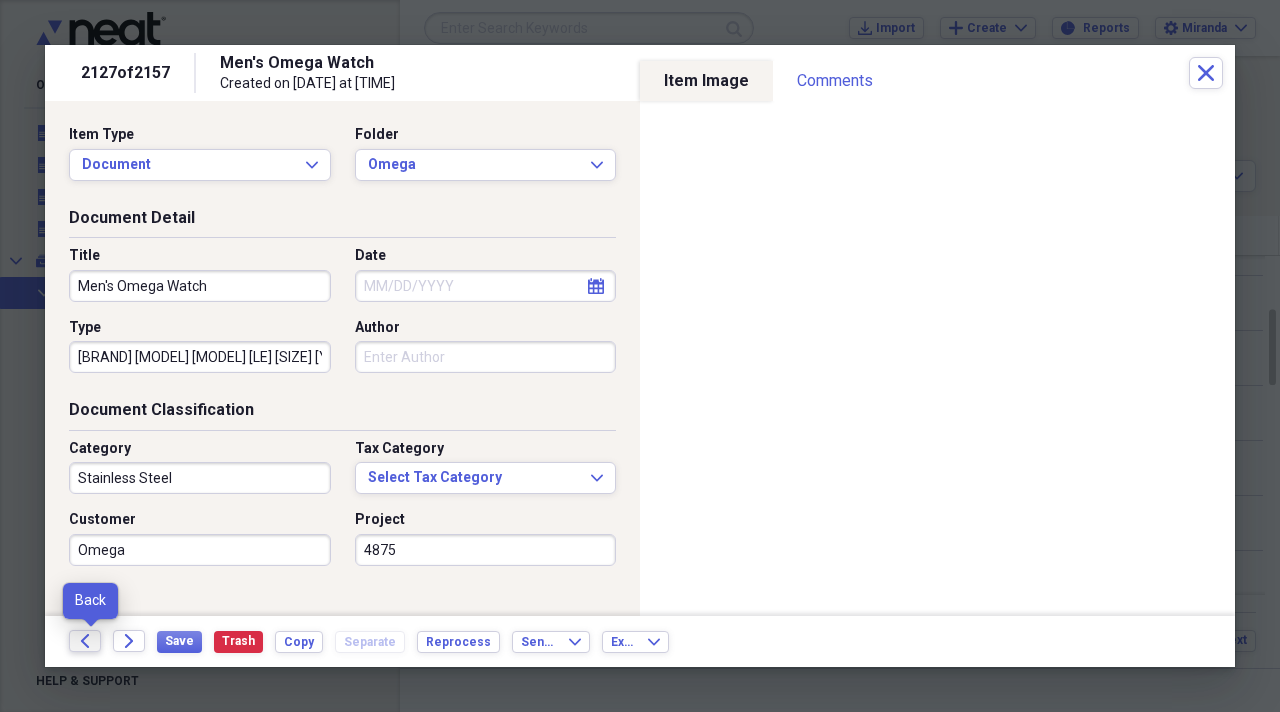 click on "Back" at bounding box center [85, 641] 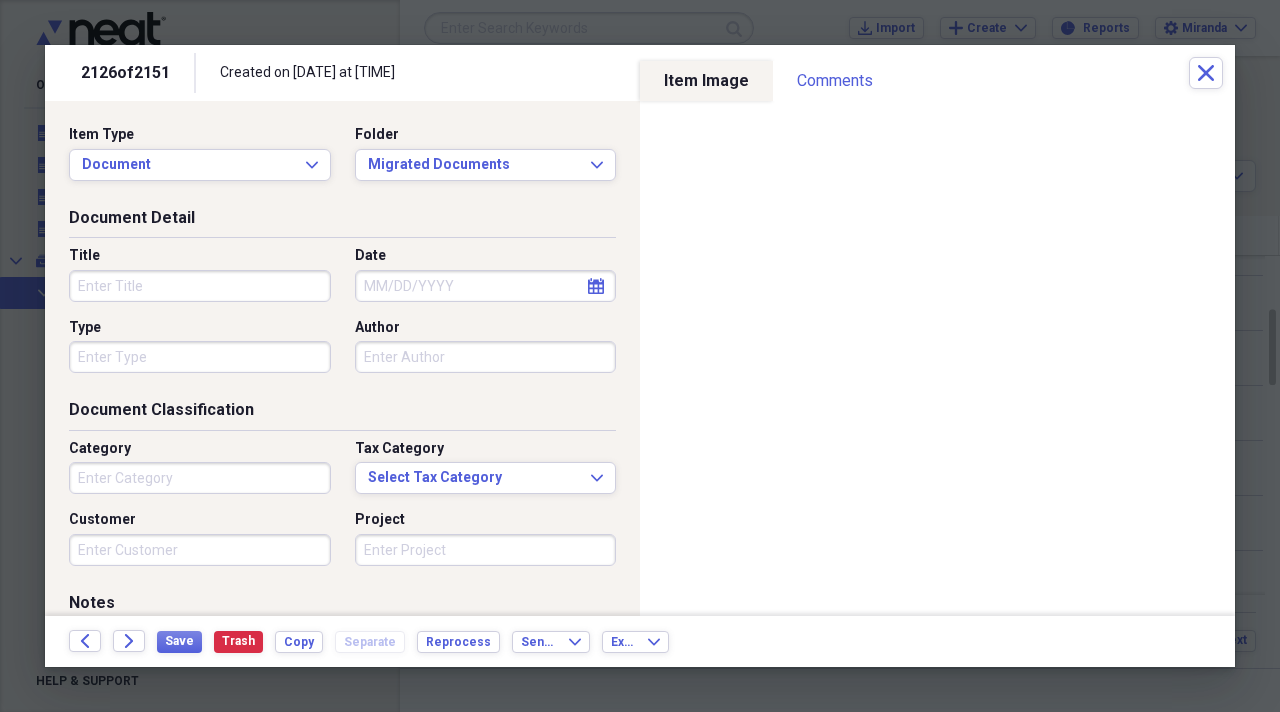 click on "Title" at bounding box center [200, 286] 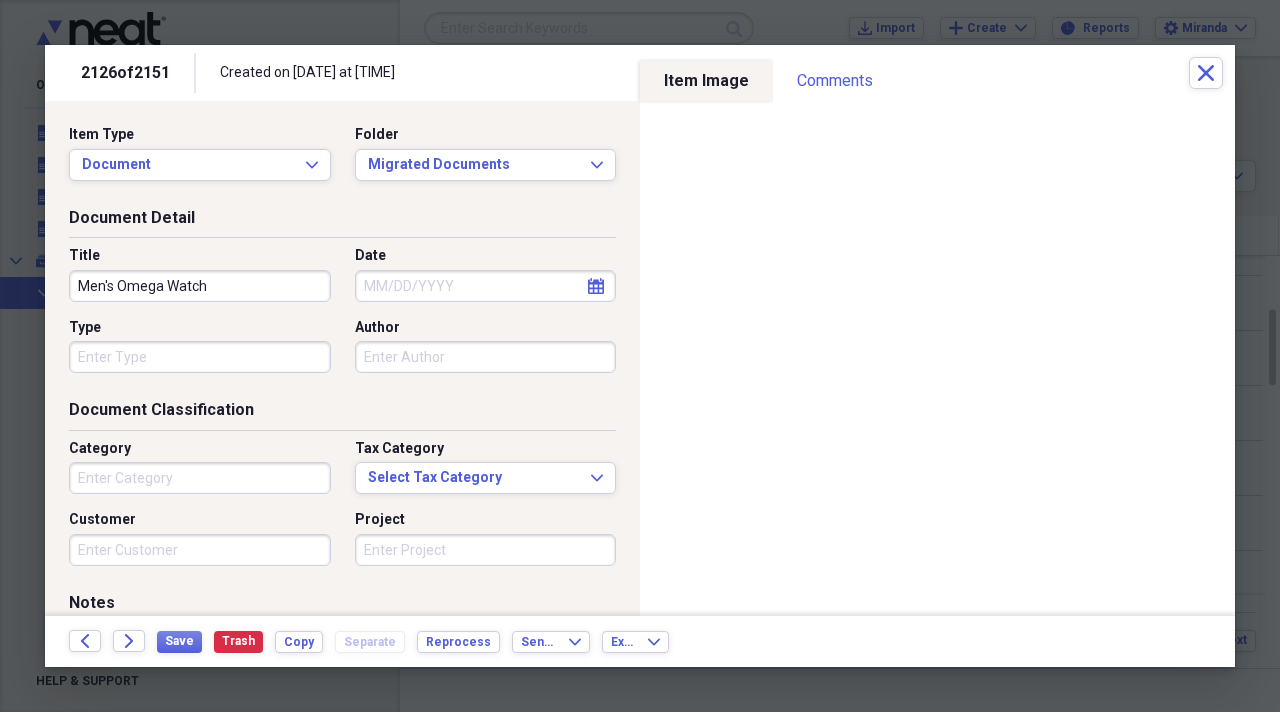 type on "Men's Omega Watch" 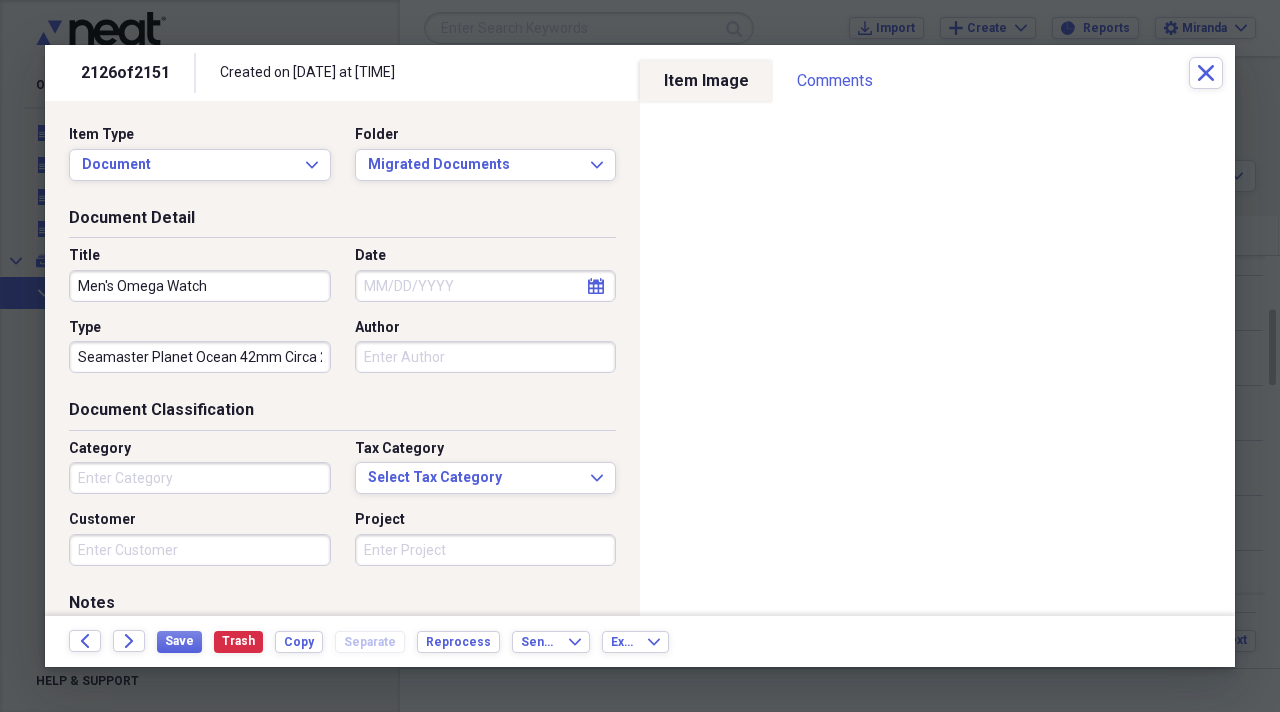 type on "Seamaster Planet Ocean 42mm Circa 2009" 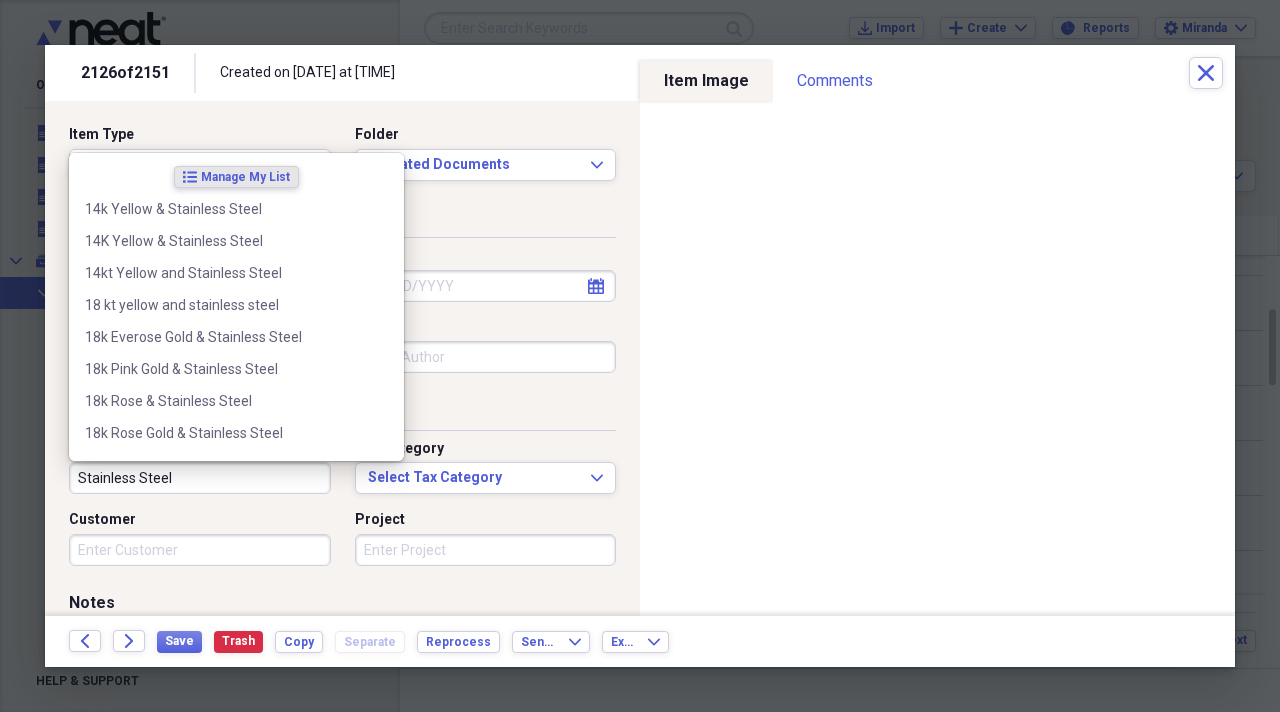 type on "Stainless Steel" 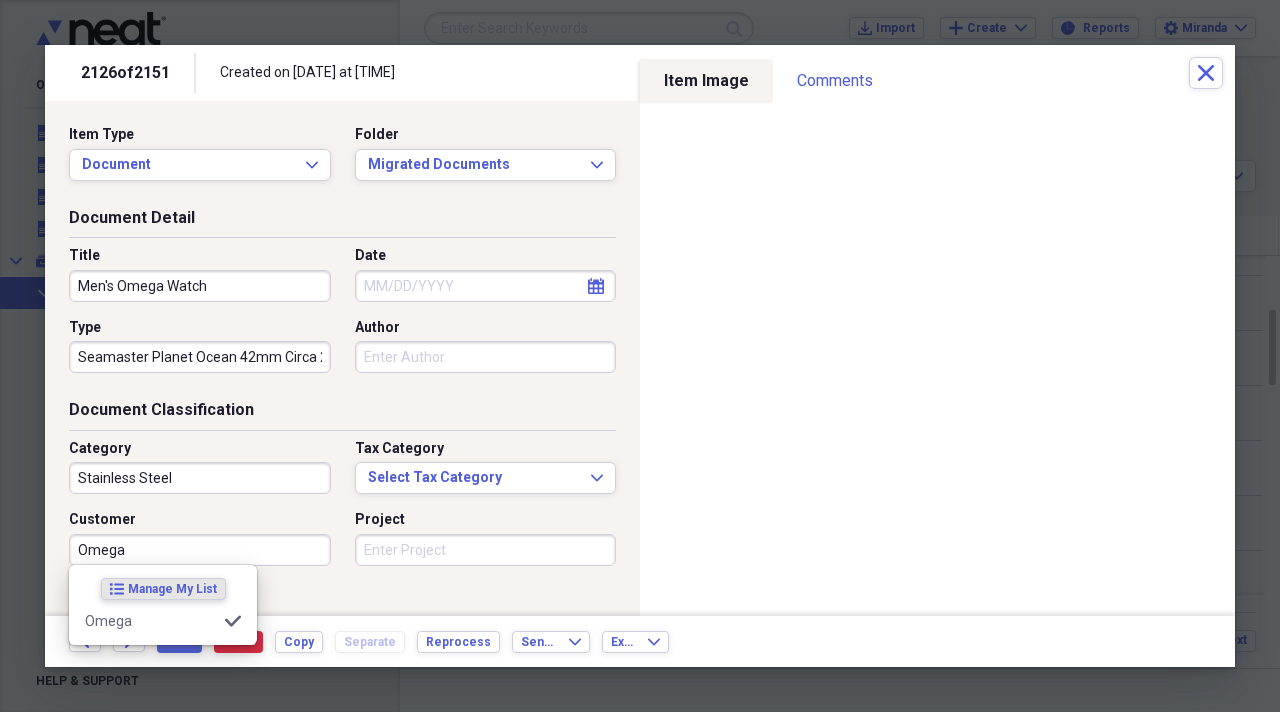 type on "Omega" 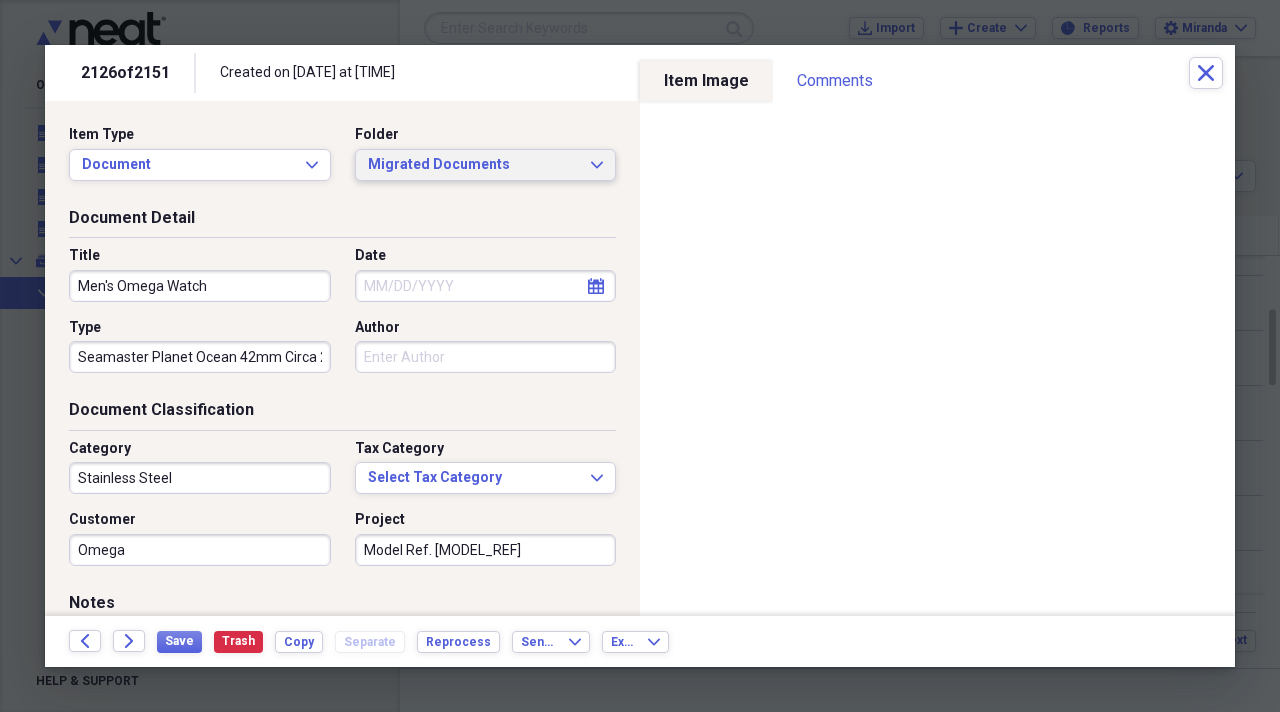 type on "Model Ref. 168.1651" 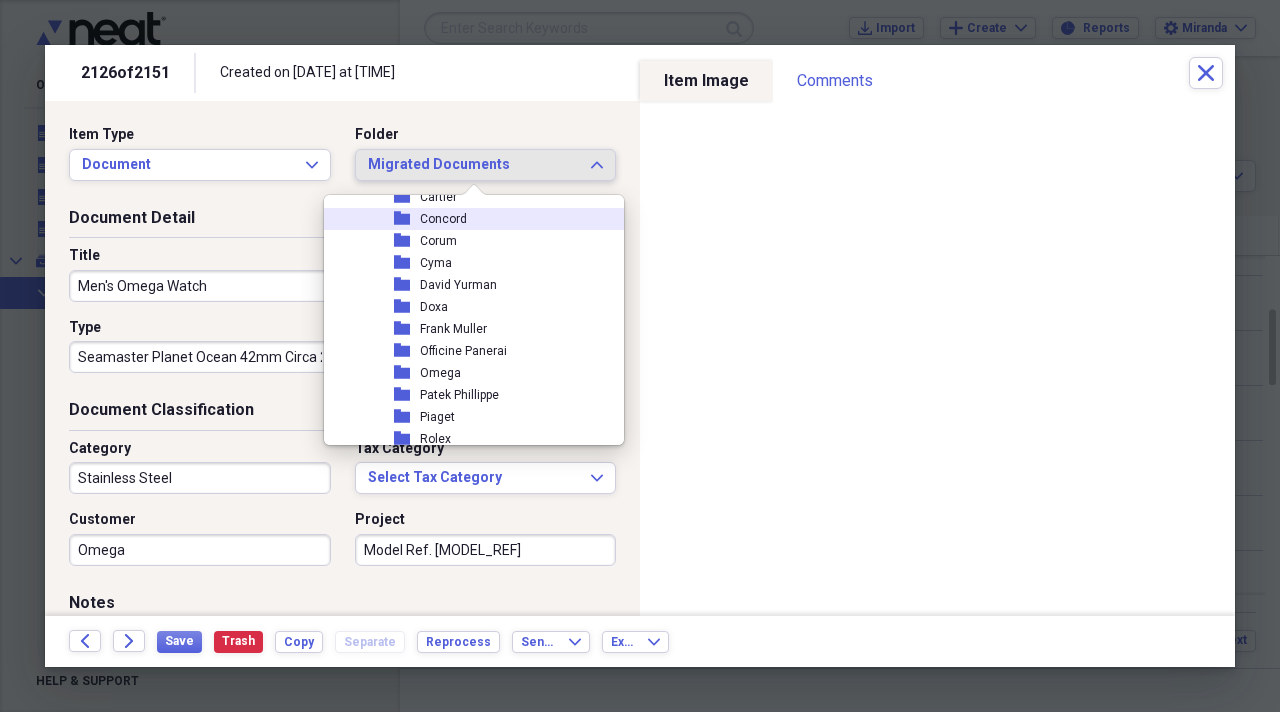 scroll, scrollTop: 2300, scrollLeft: 0, axis: vertical 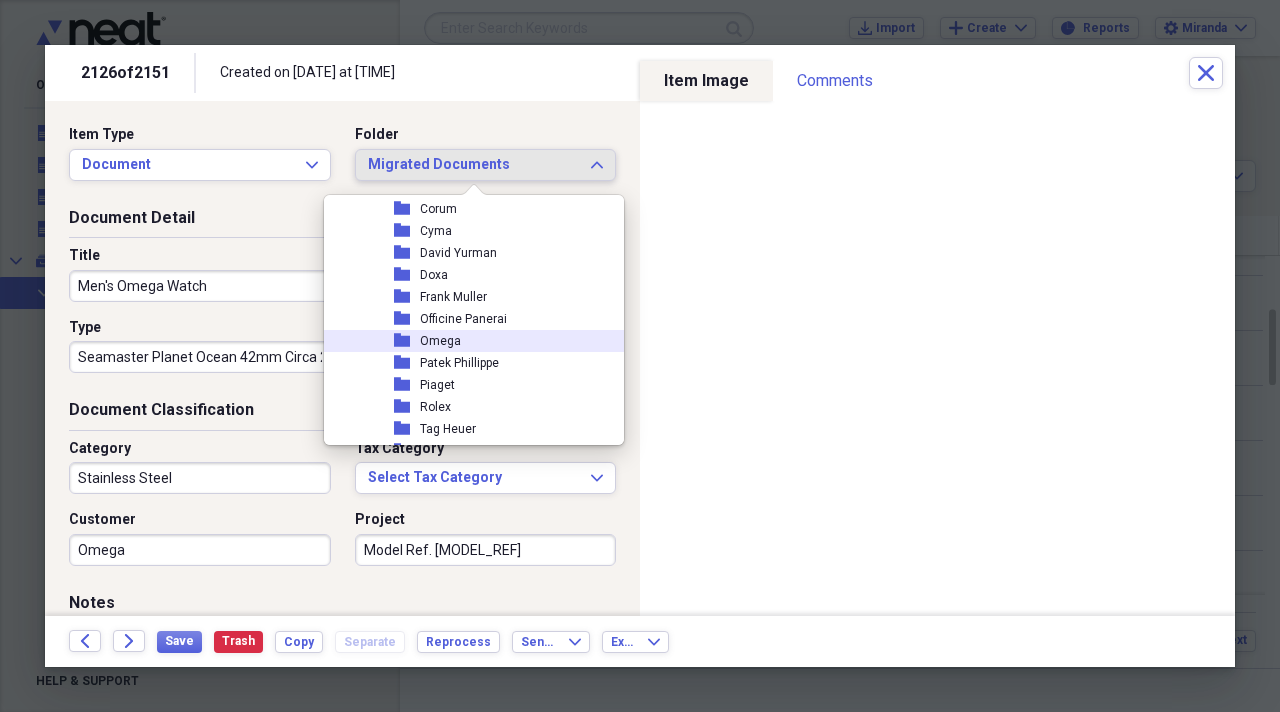 click on "folder Omega" at bounding box center [466, 341] 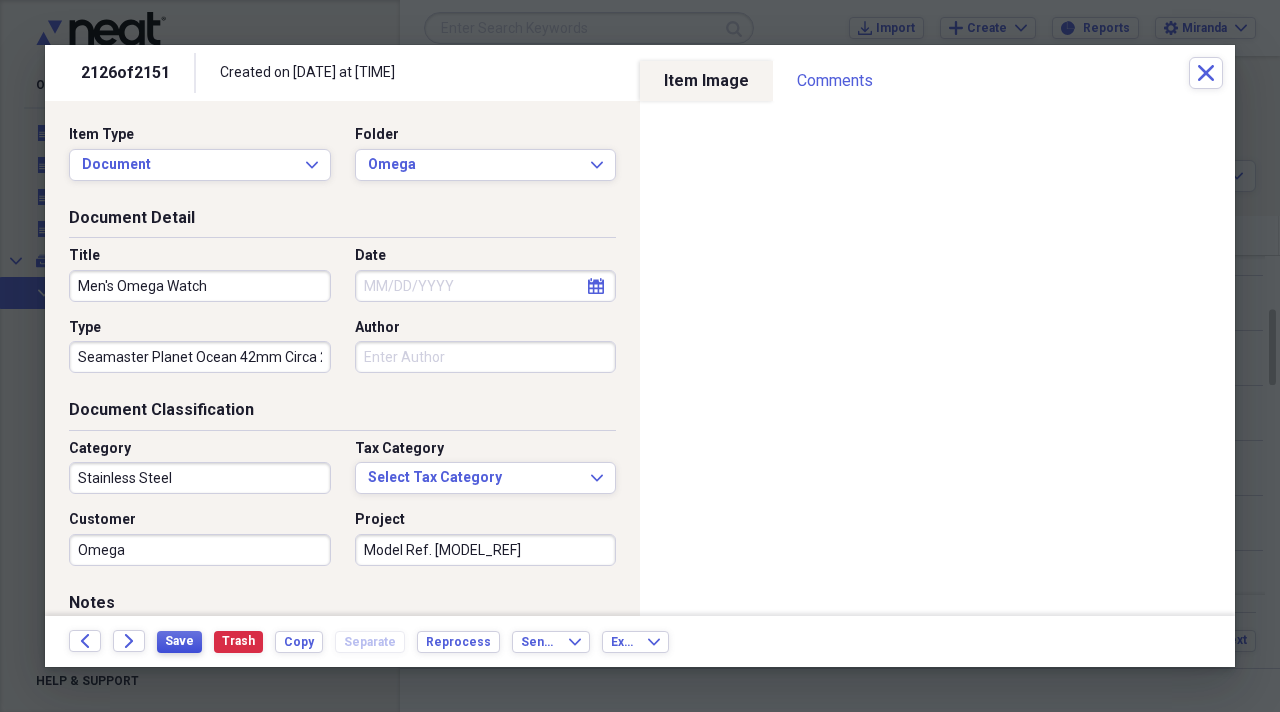 click on "Save" at bounding box center [179, 641] 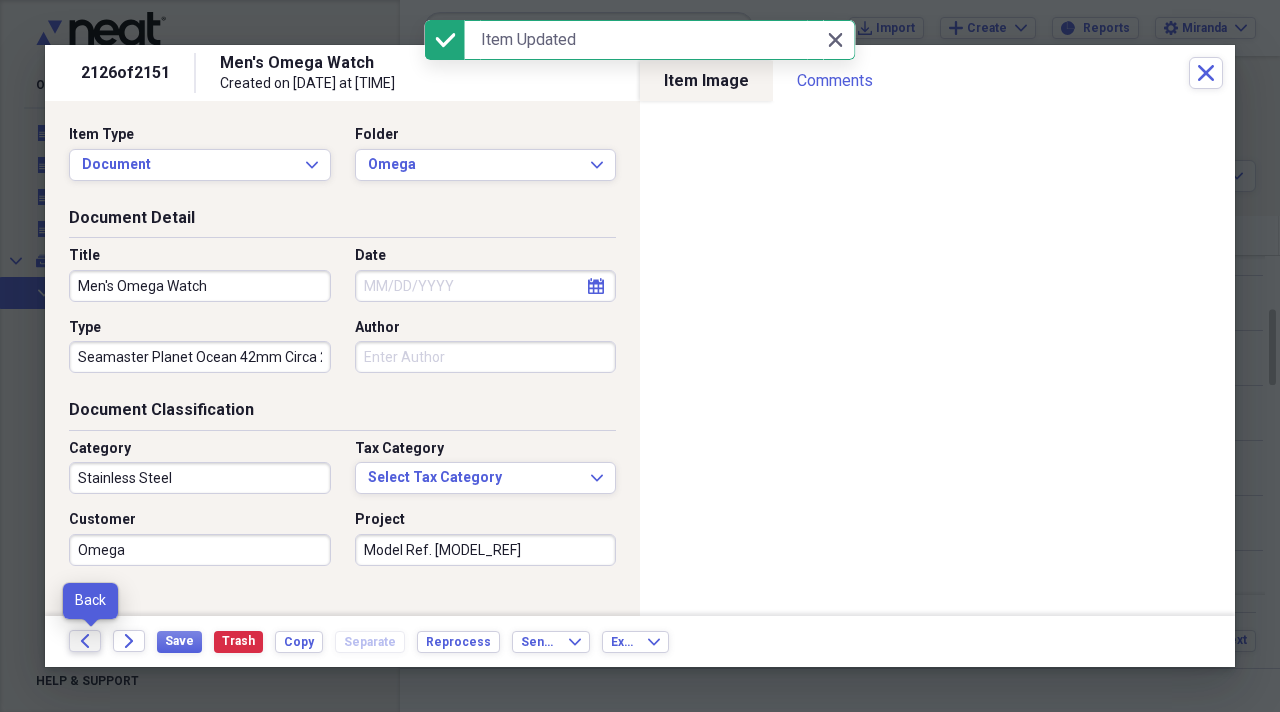 click on "Back" at bounding box center [85, 641] 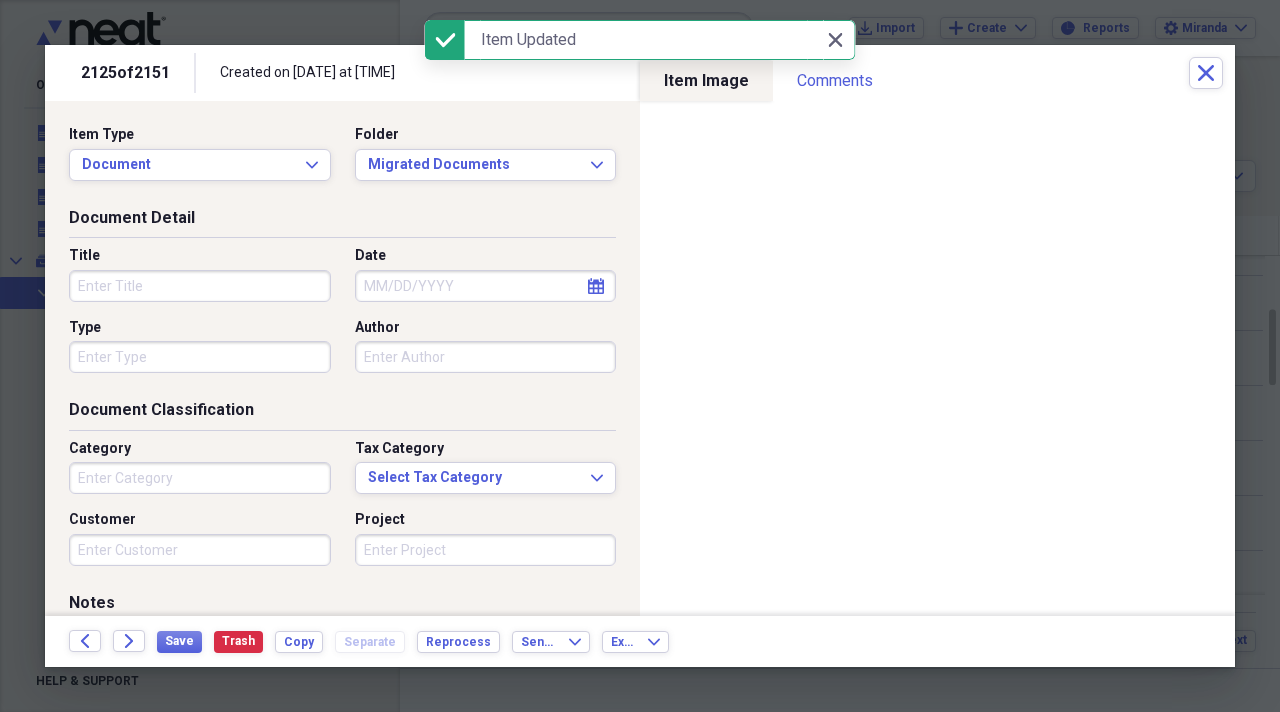click on "Title" at bounding box center (200, 286) 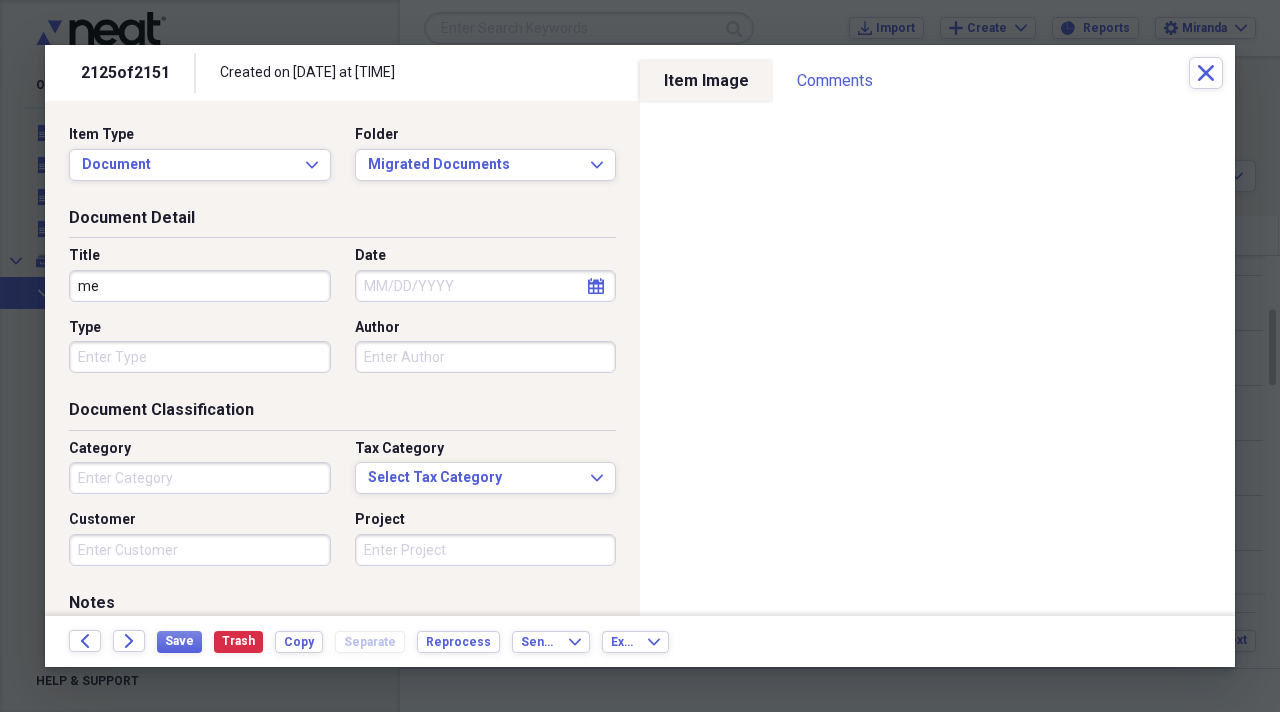 type on "m" 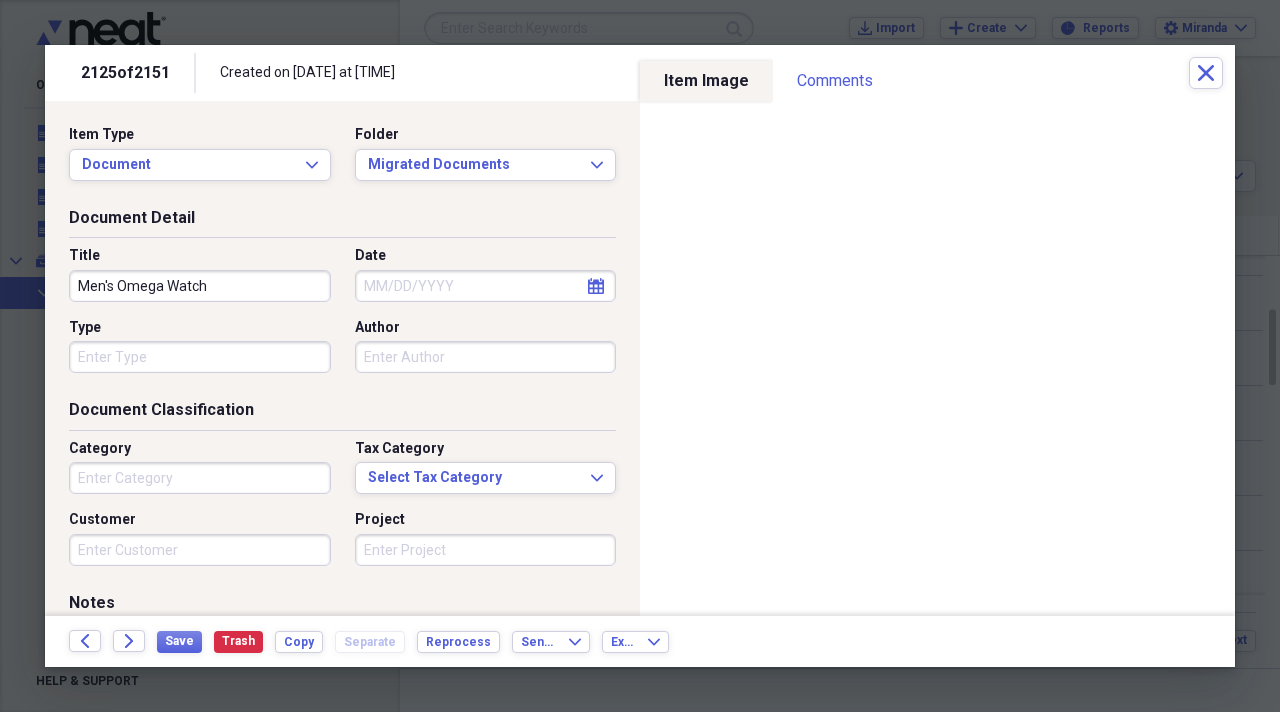 type on "Men's Omega Watch" 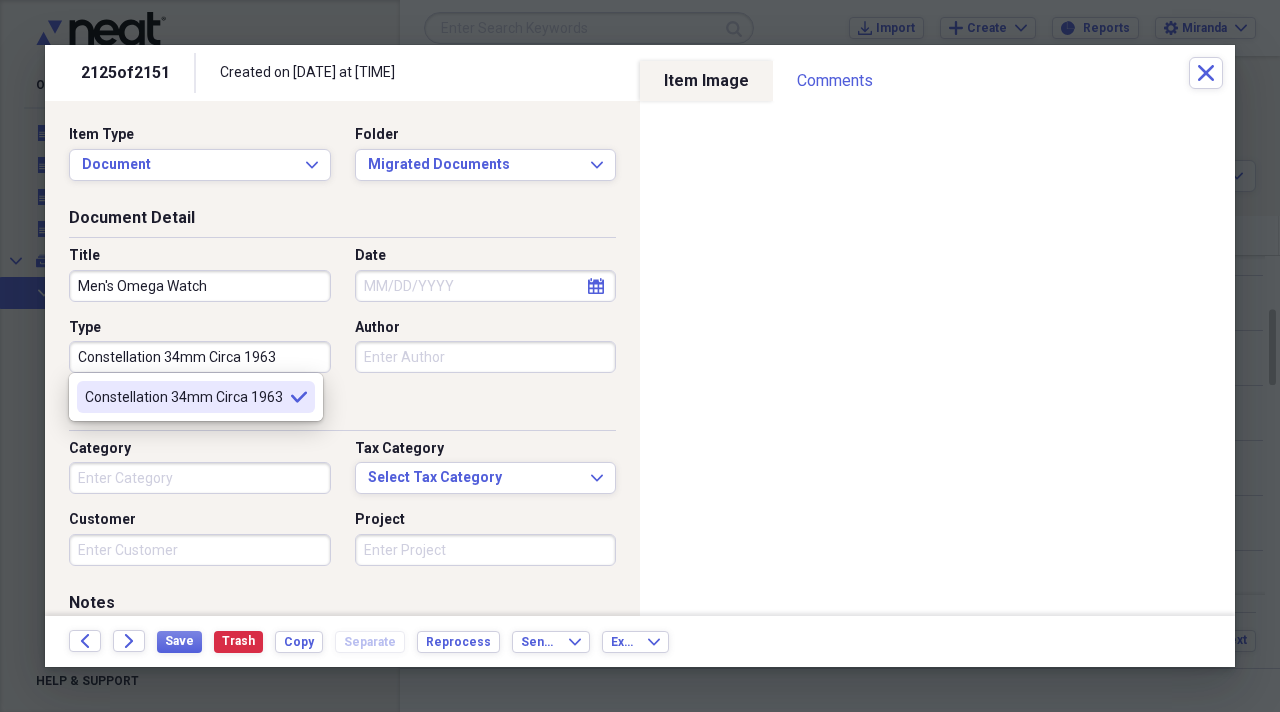 type on "Constellation 34mm Circa 1963" 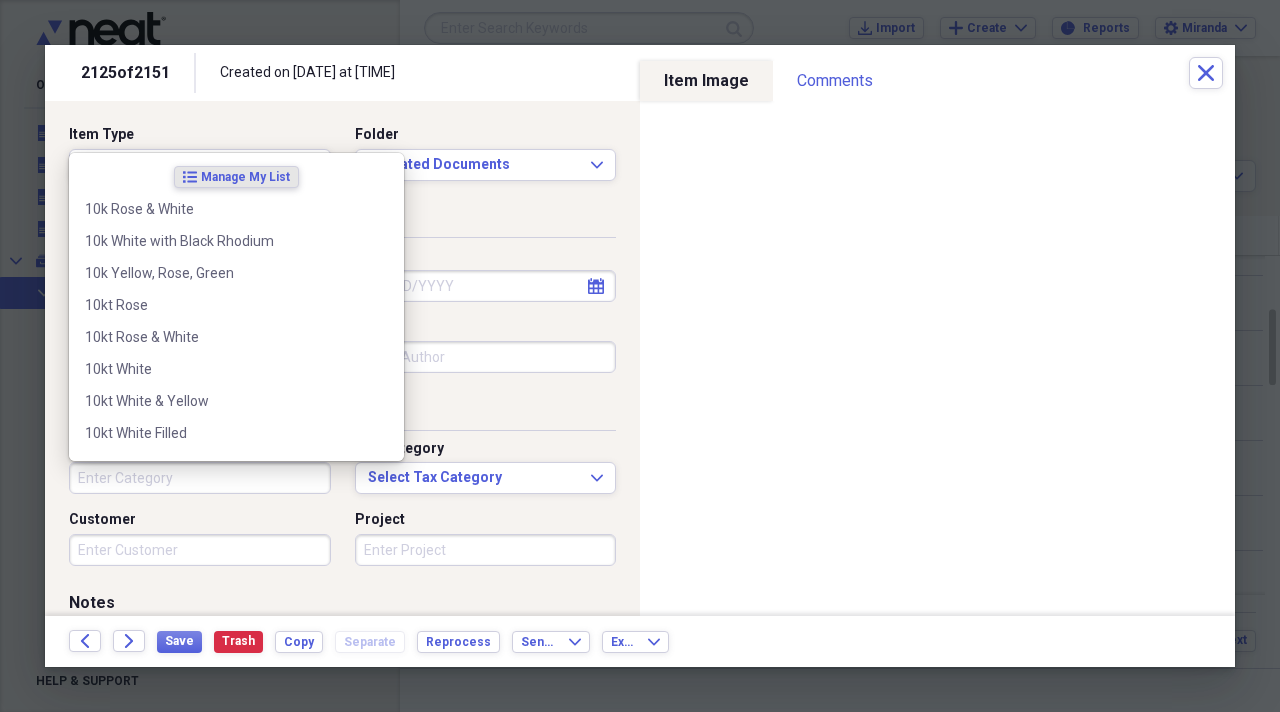 click on "Category" at bounding box center (200, 478) 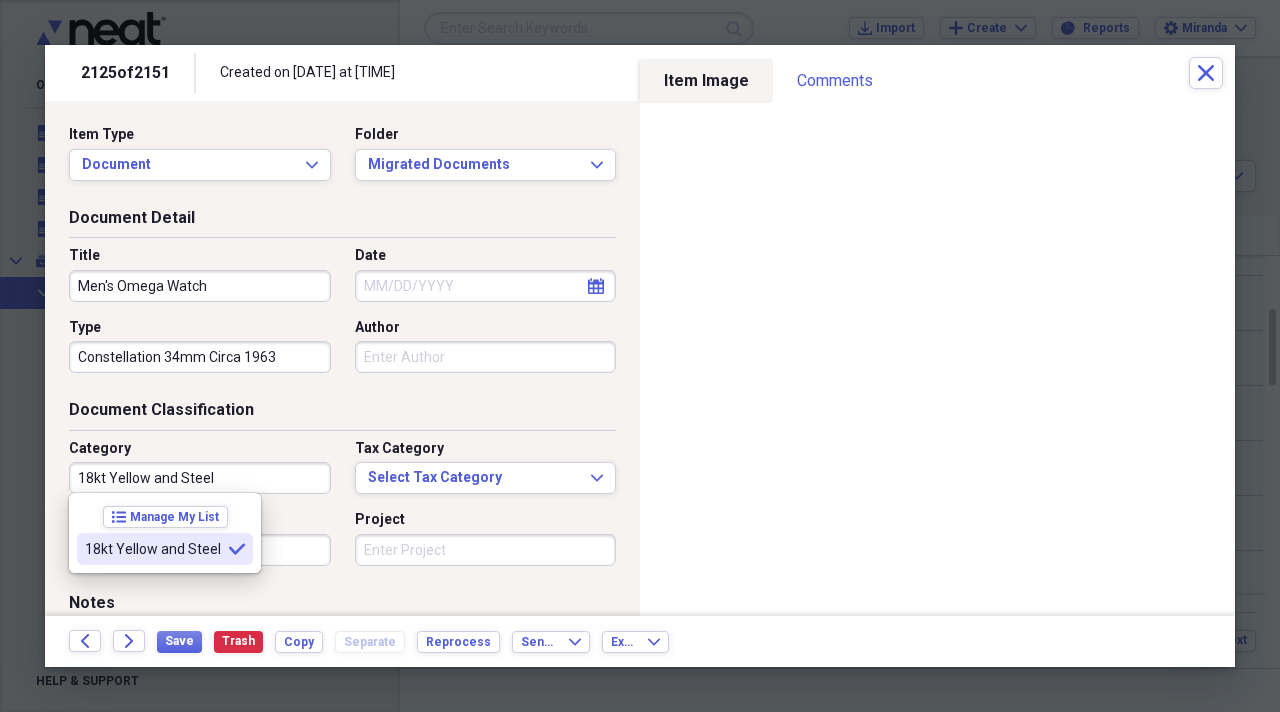 type on "18kt Yellow and Steel" 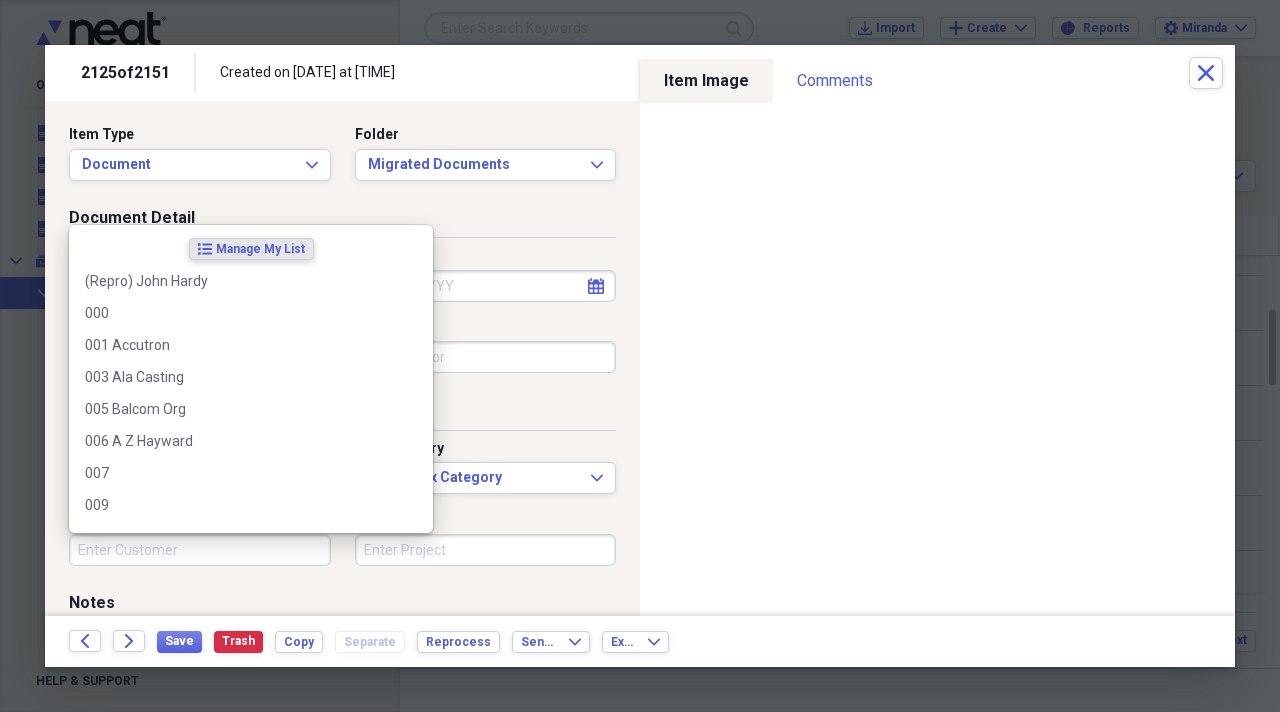 click on "Customer" at bounding box center [200, 550] 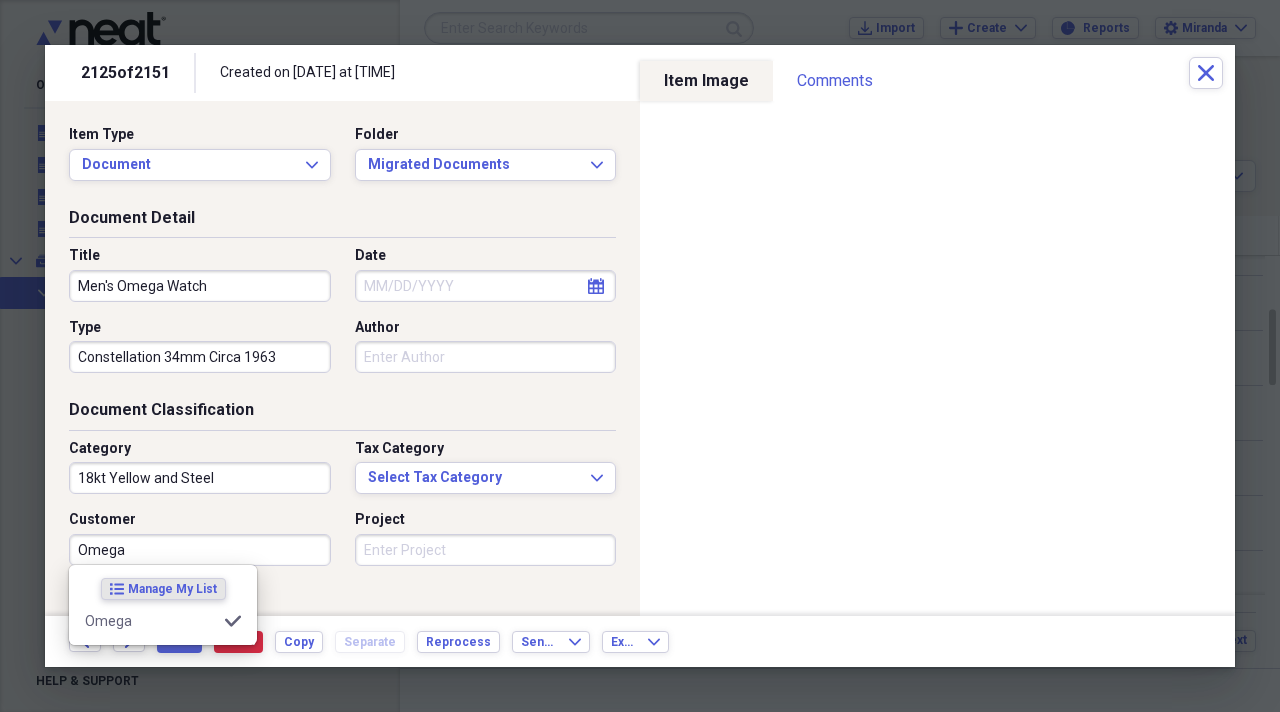 type on "Omega" 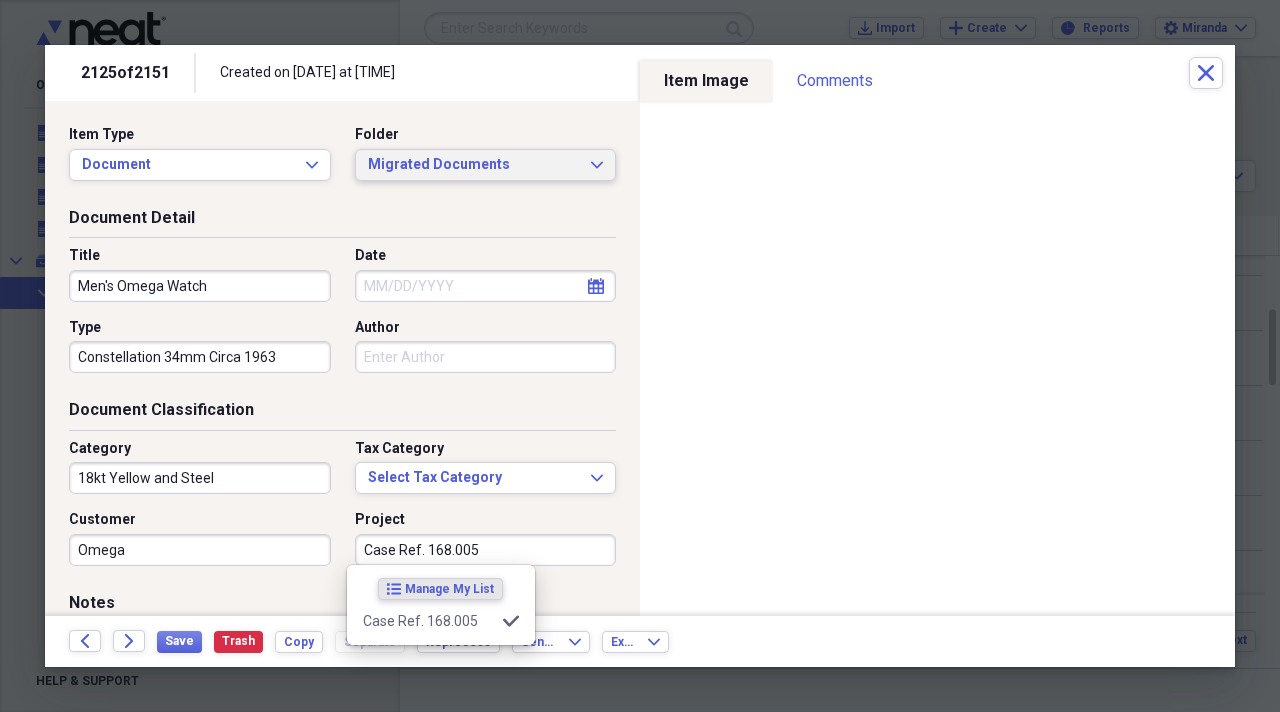 type on "Case Ref. 168.005" 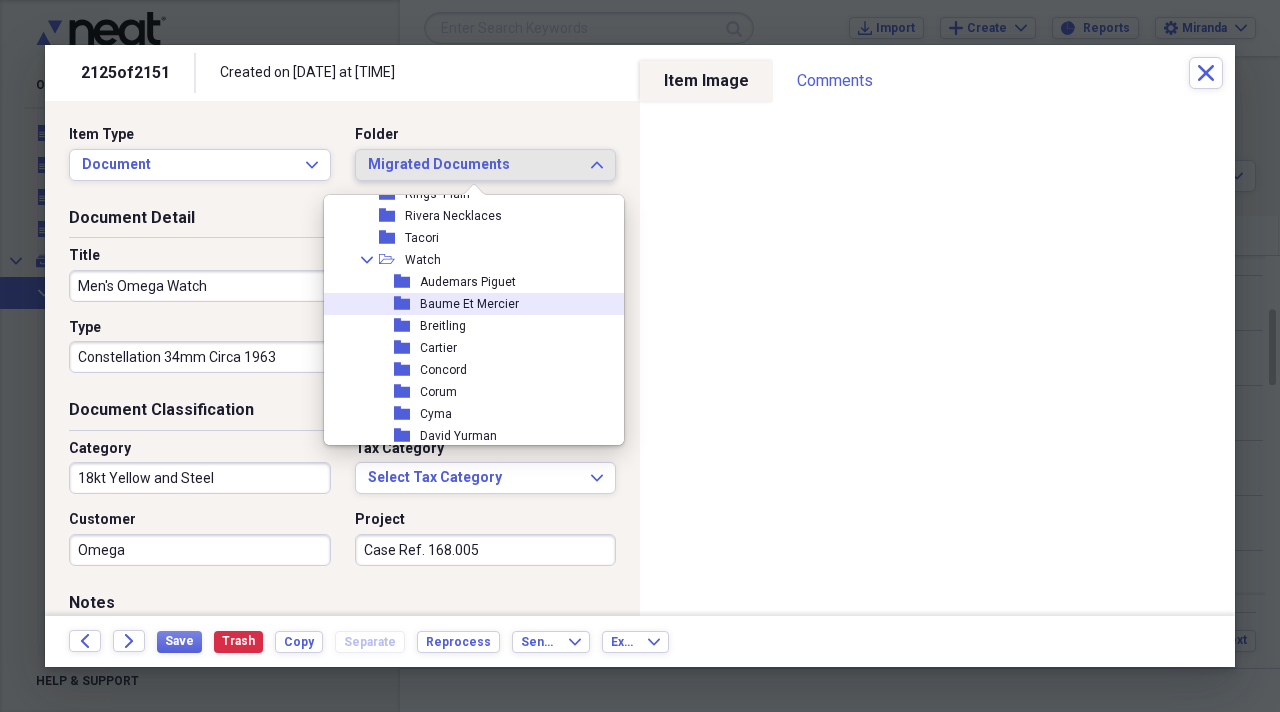 scroll, scrollTop: 2400, scrollLeft: 0, axis: vertical 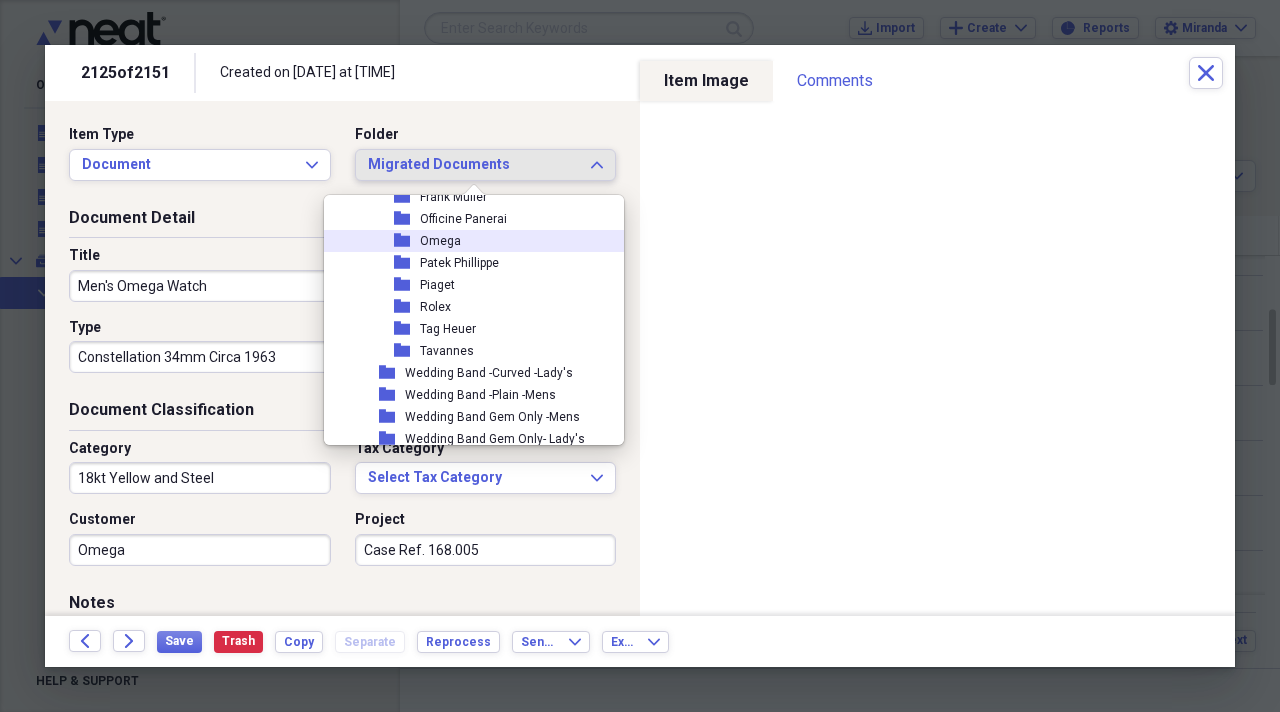 click on "folder Omega" at bounding box center (466, 241) 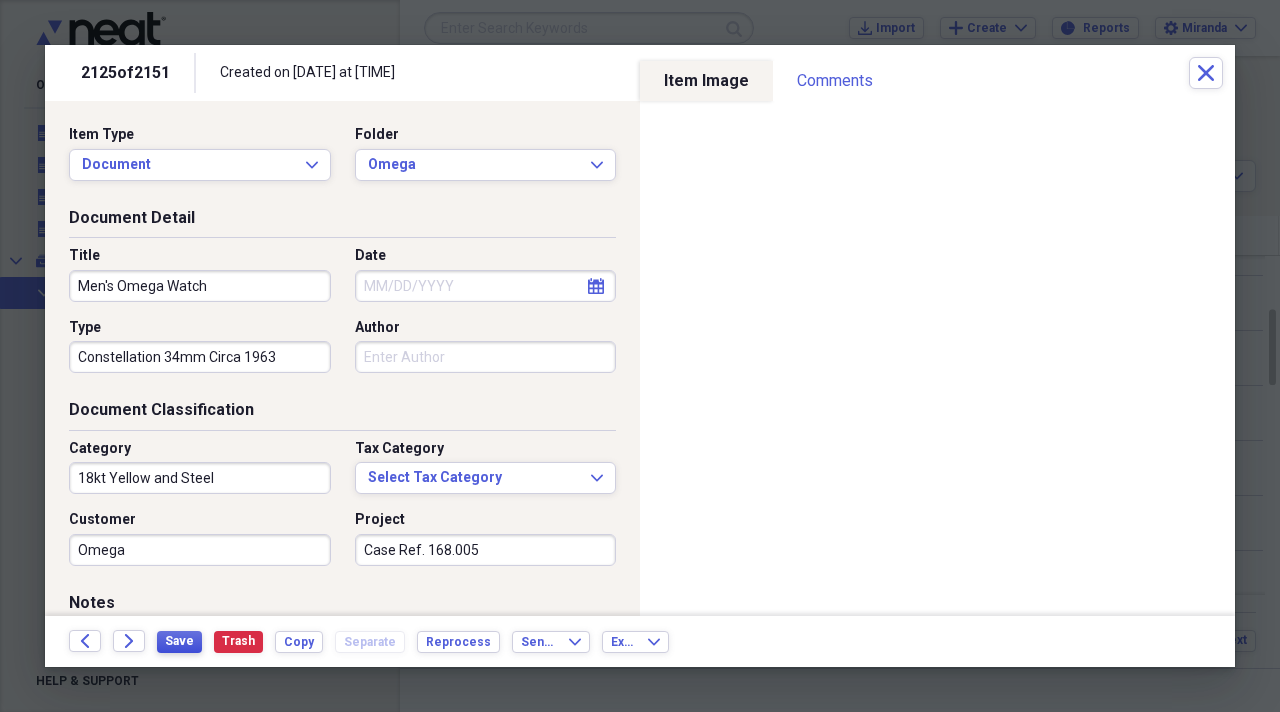 click on "Save" at bounding box center [179, 641] 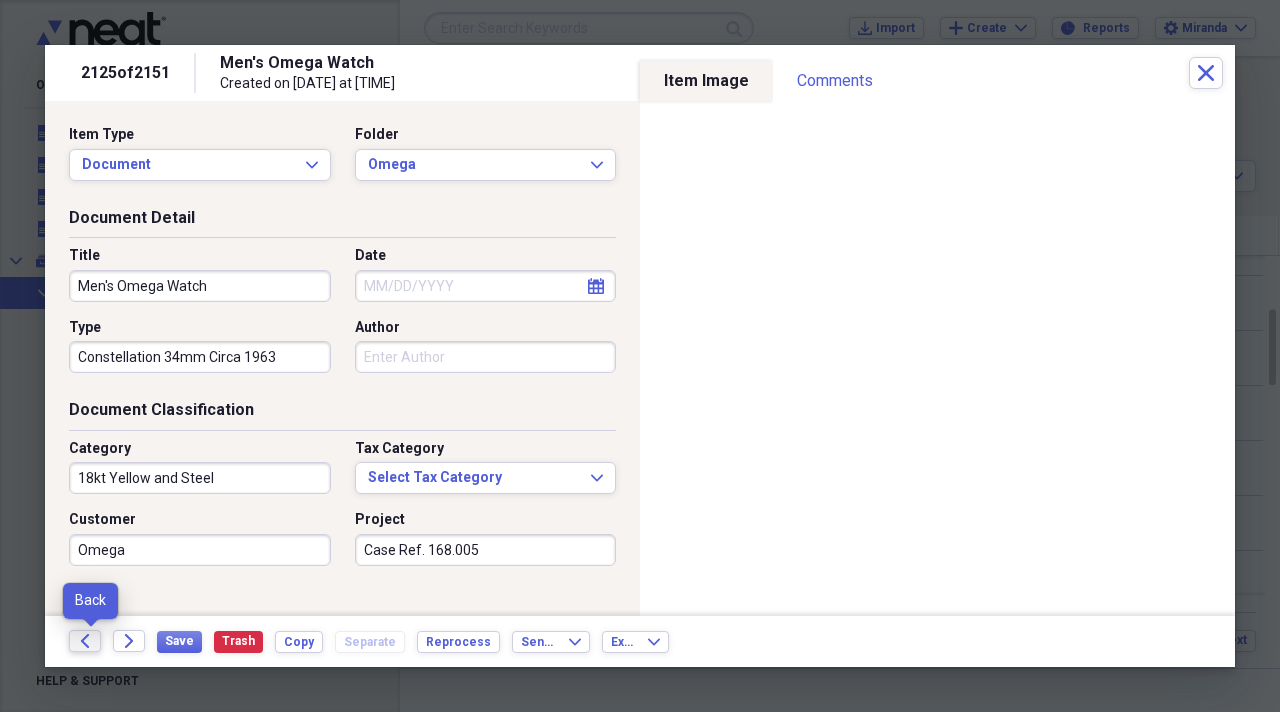 click on "Back" at bounding box center [85, 641] 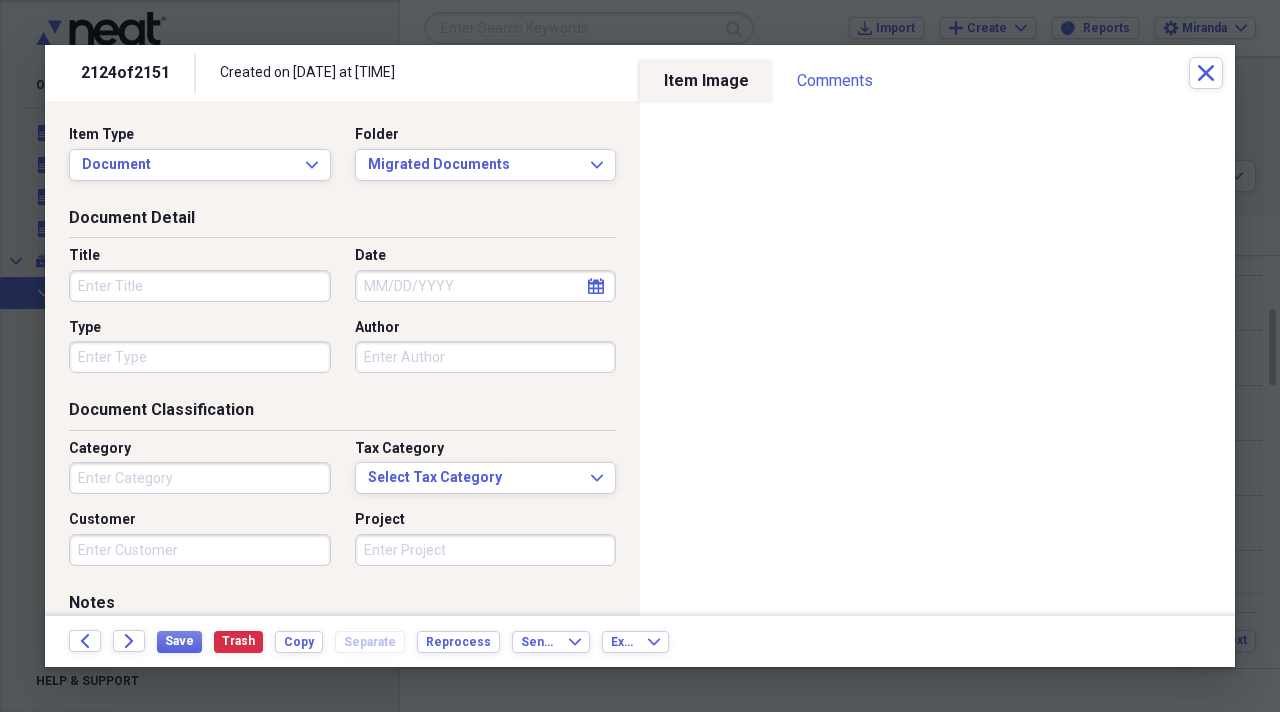 click on "Title" at bounding box center (200, 286) 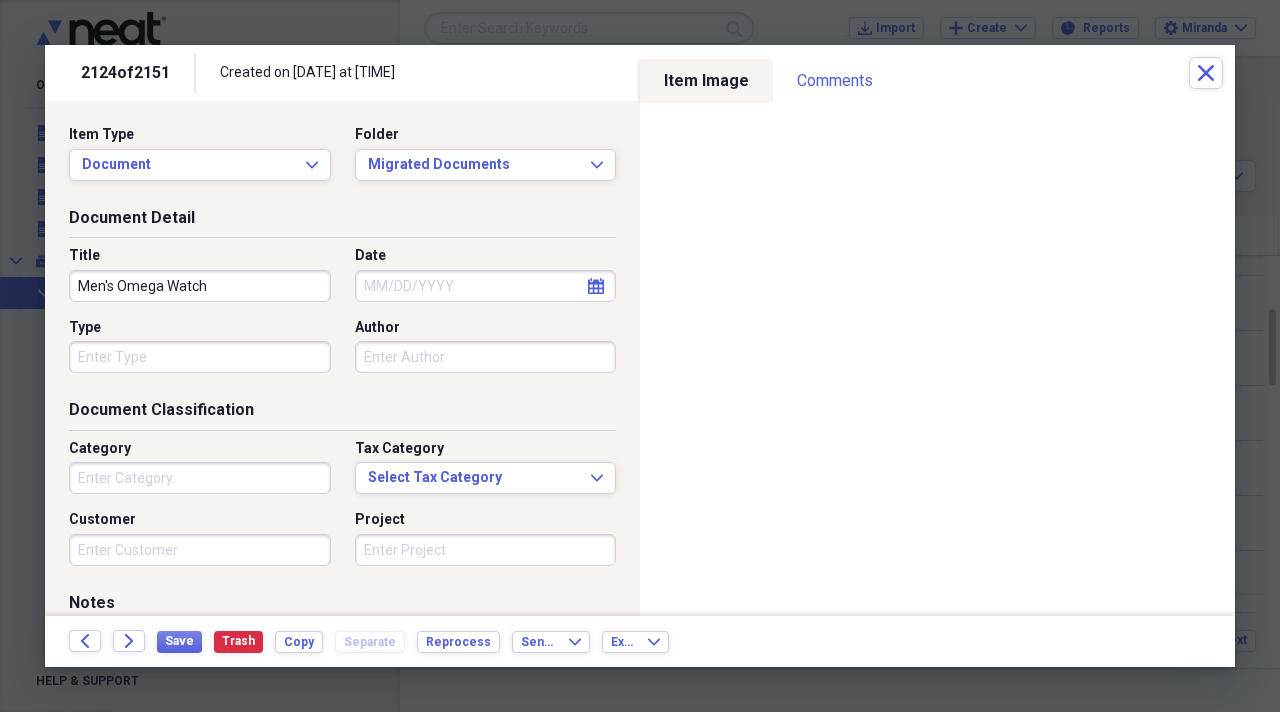 type on "Men's Omega Watch" 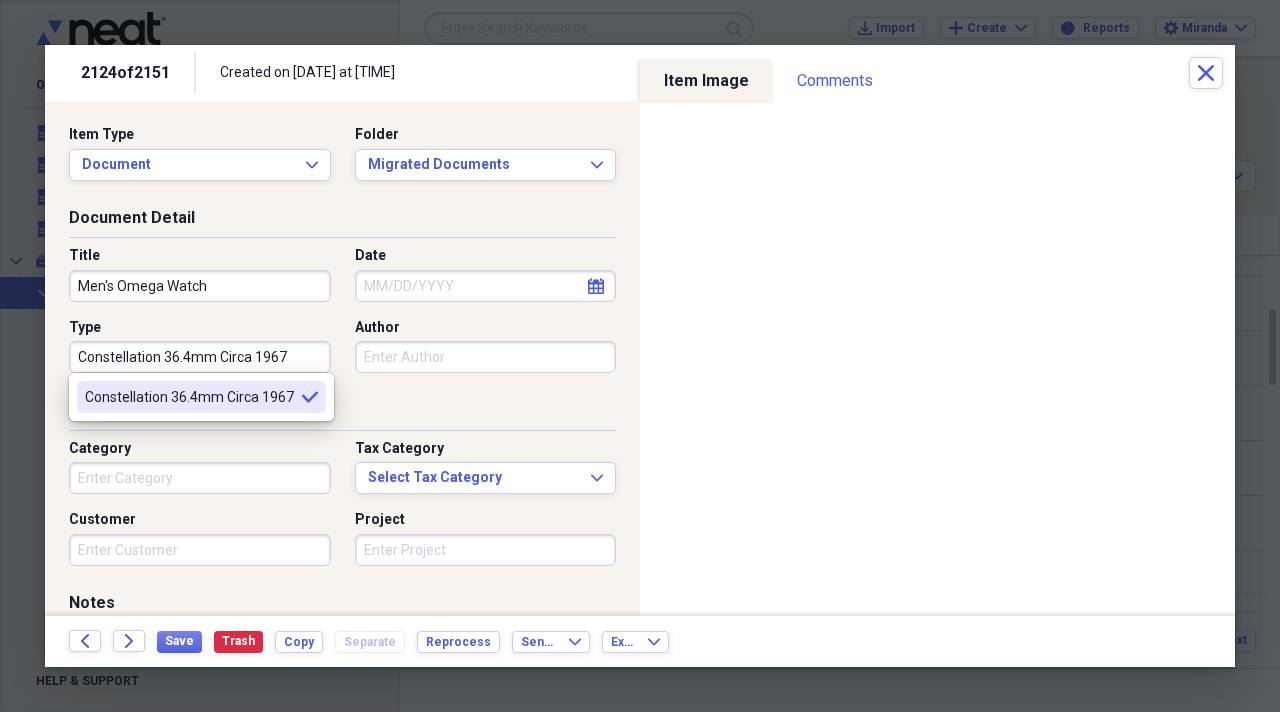type on "Constellation 36.4mm Circa 1967" 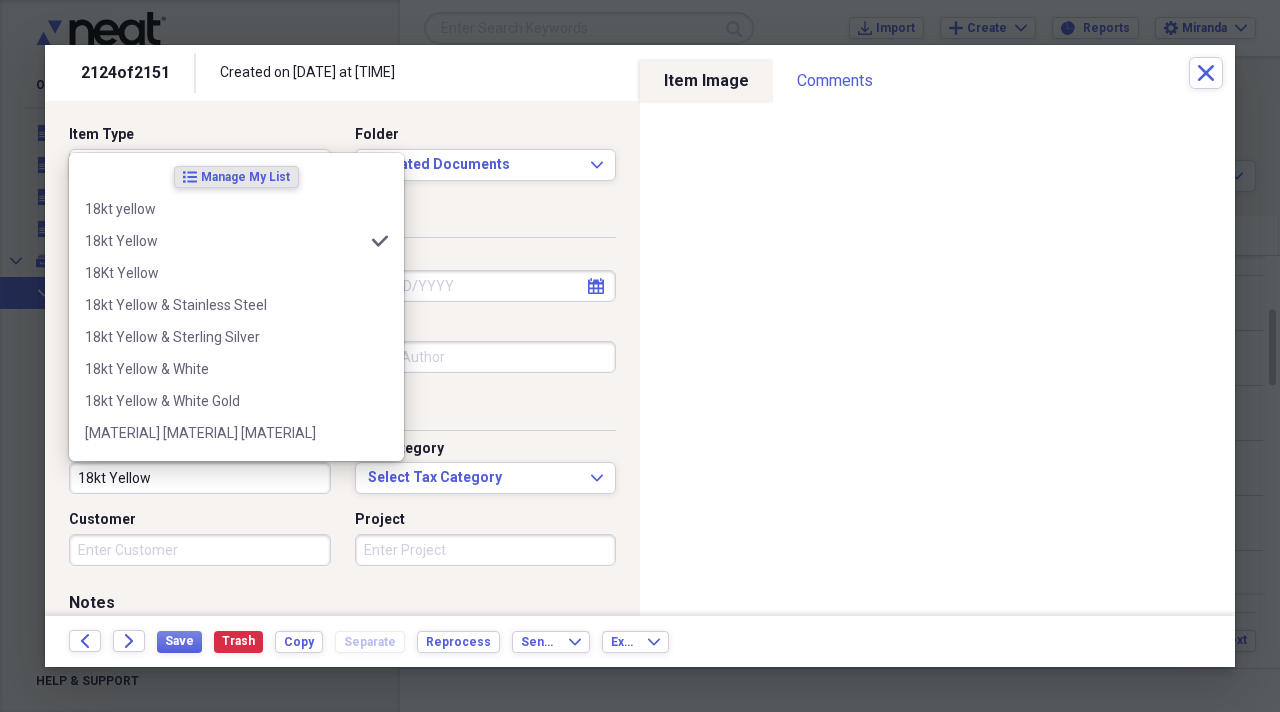type on "18kt Yellow" 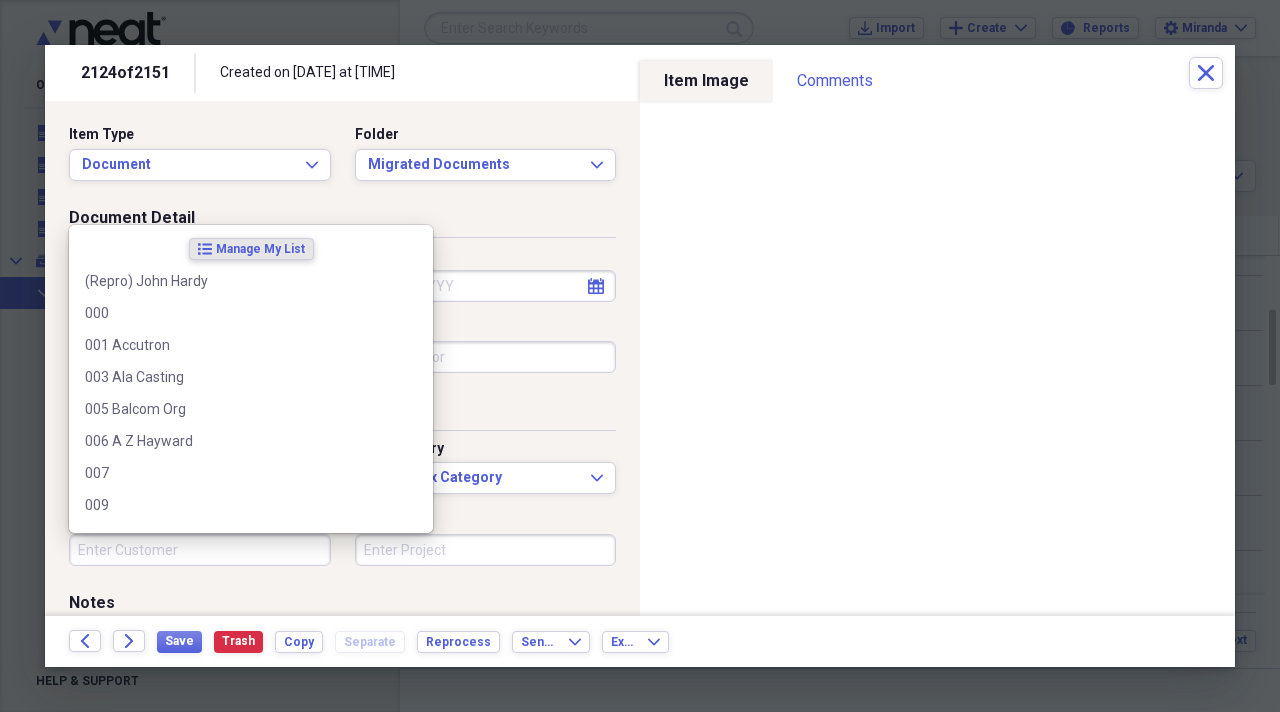 click on "Customer" at bounding box center (200, 550) 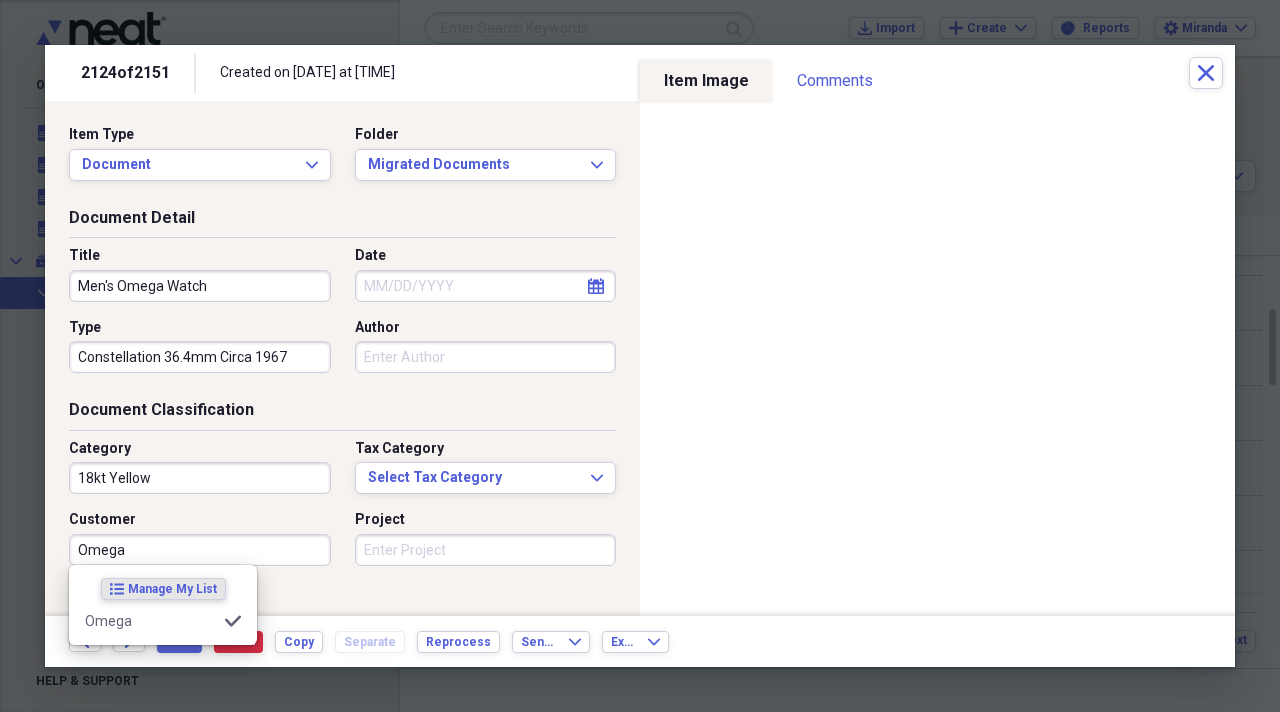 type on "Omega" 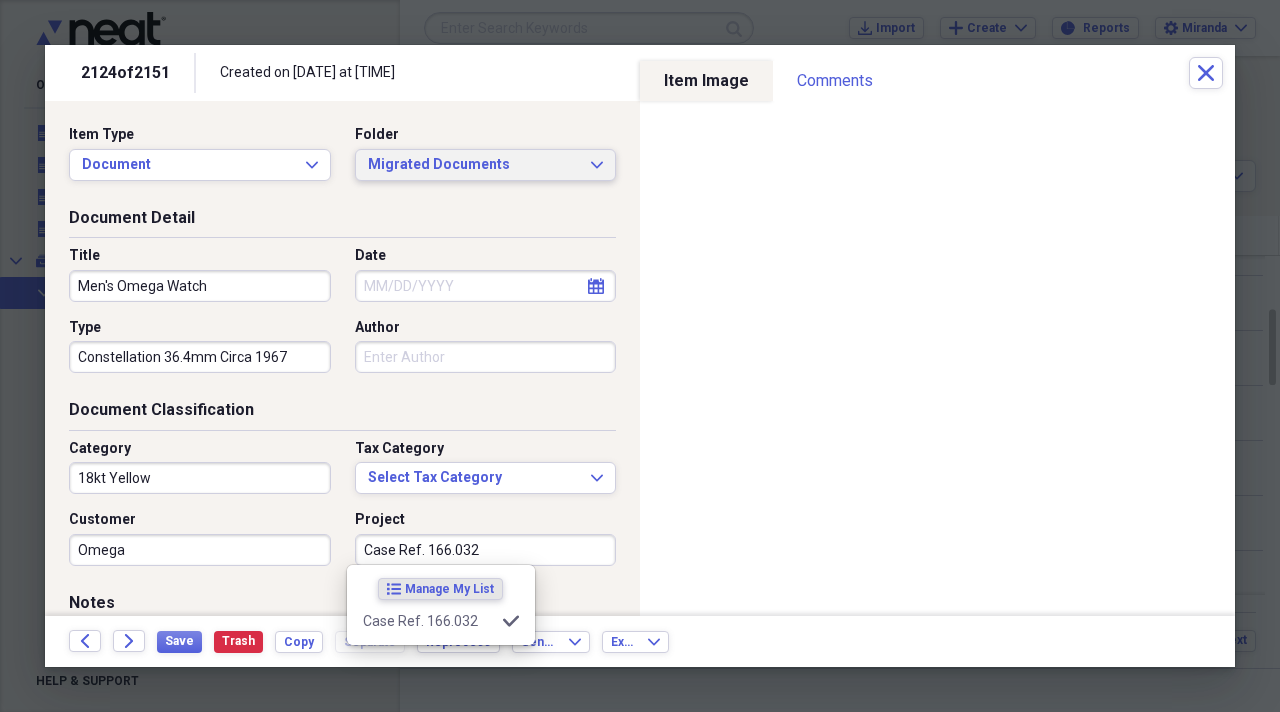 type on "Case Ref. 166.032" 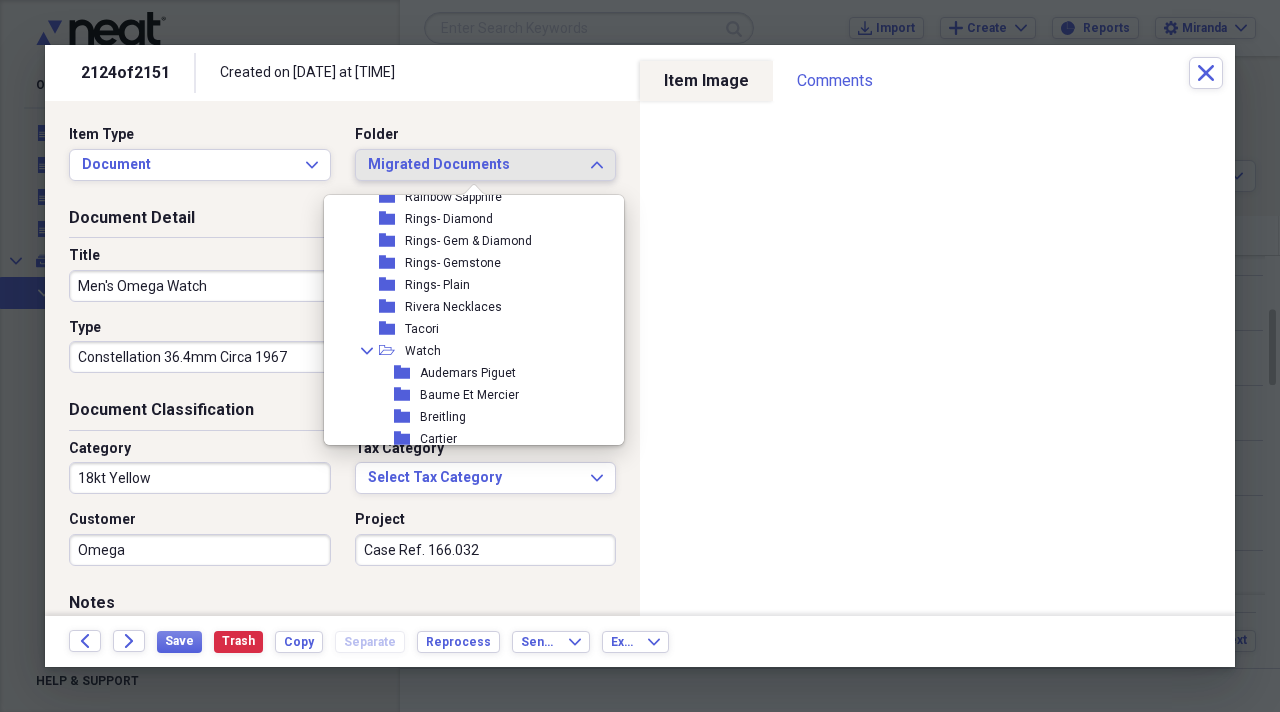 scroll, scrollTop: 2300, scrollLeft: 0, axis: vertical 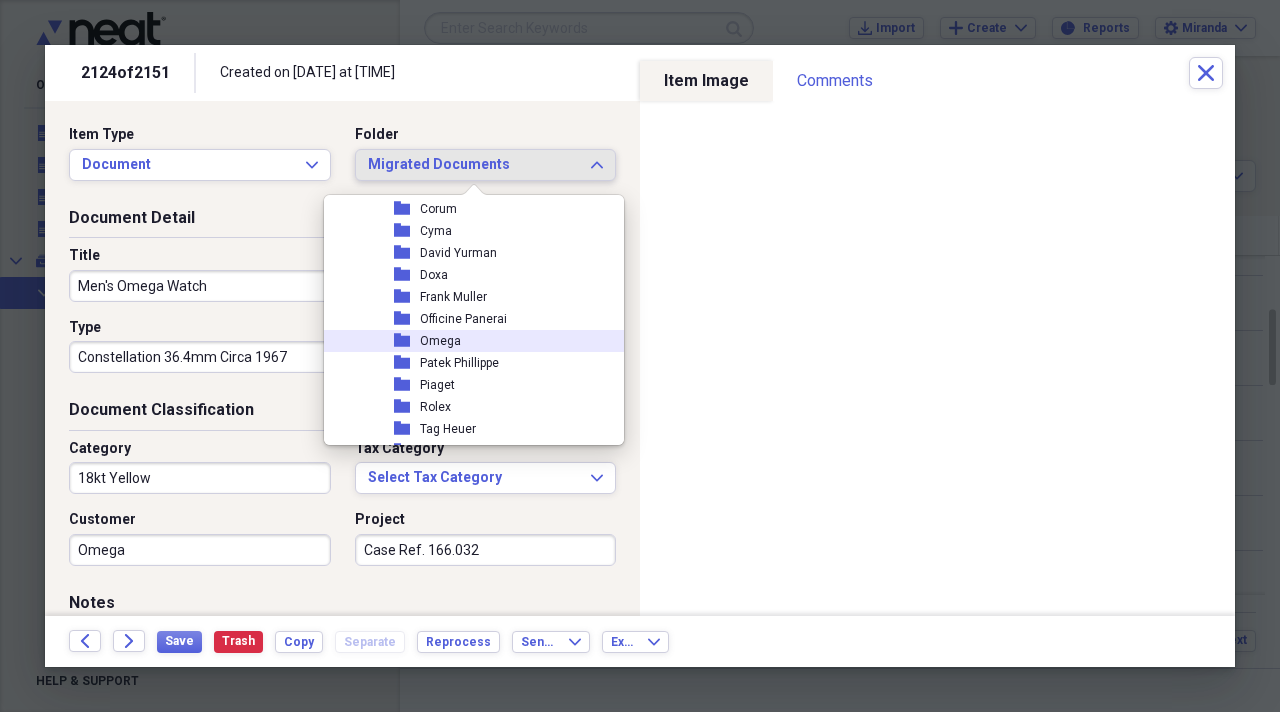 click on "folder Omega" at bounding box center [466, 341] 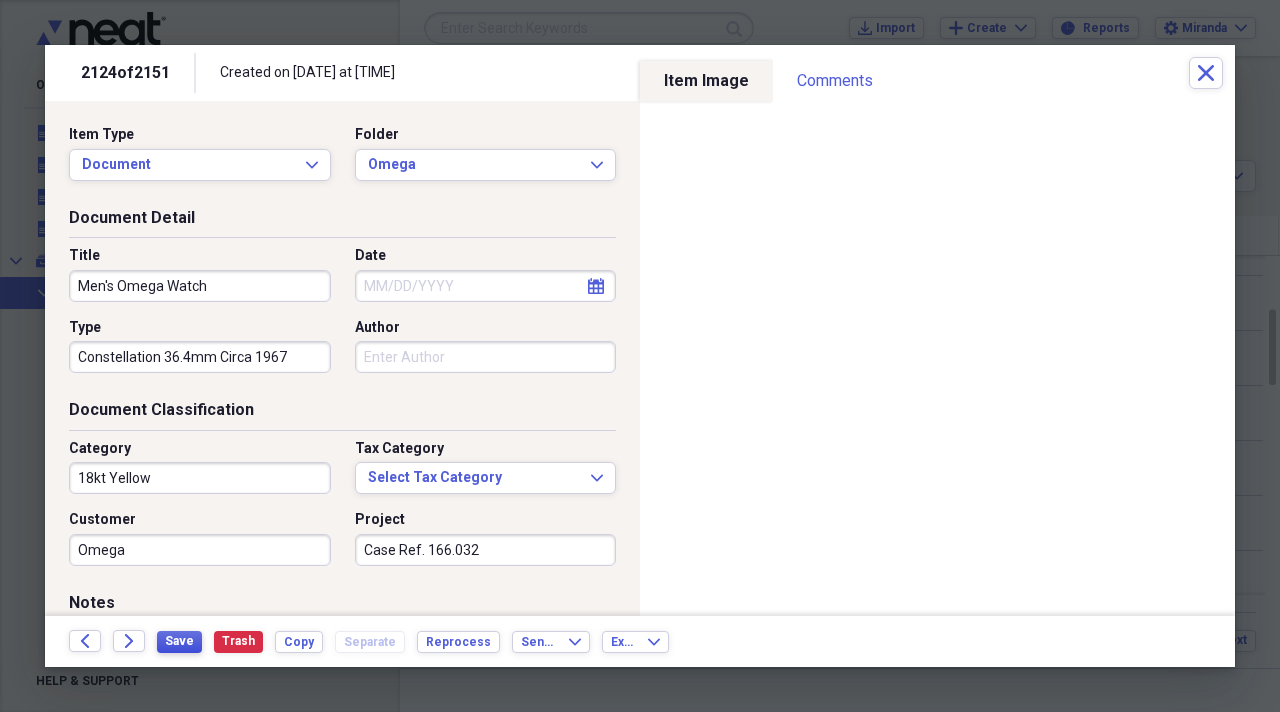 click on "Save" at bounding box center [179, 641] 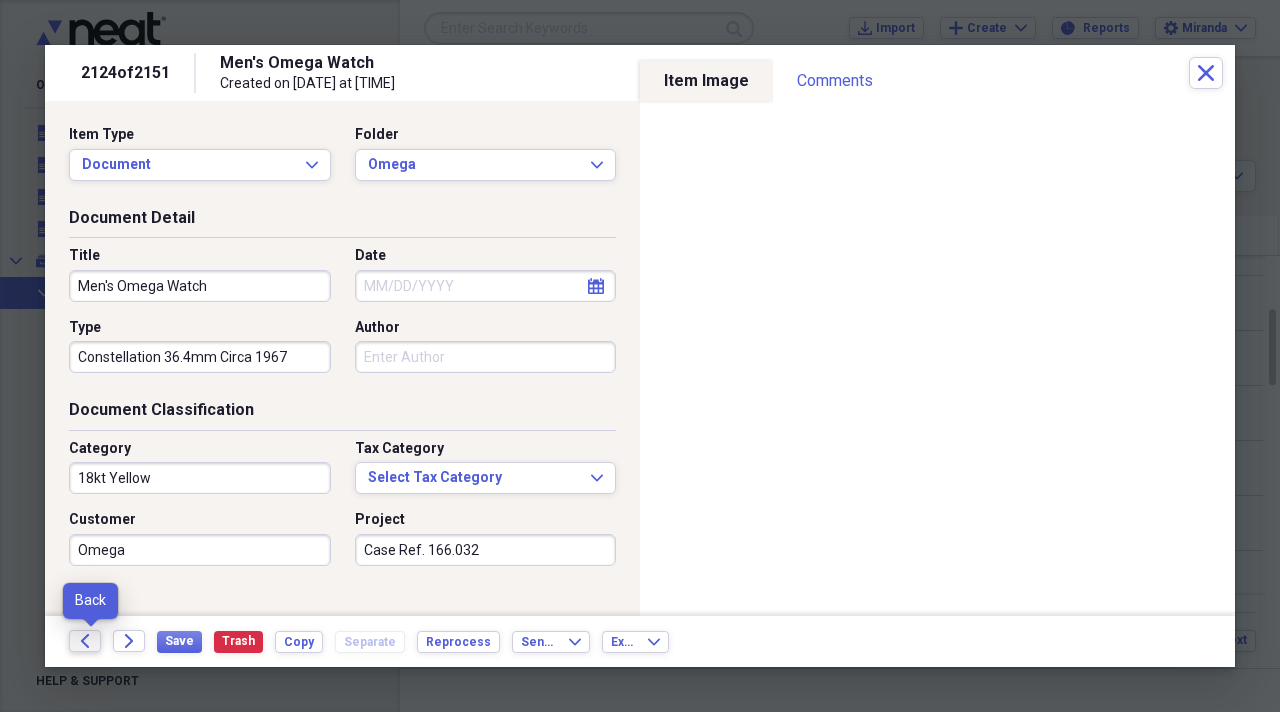 click 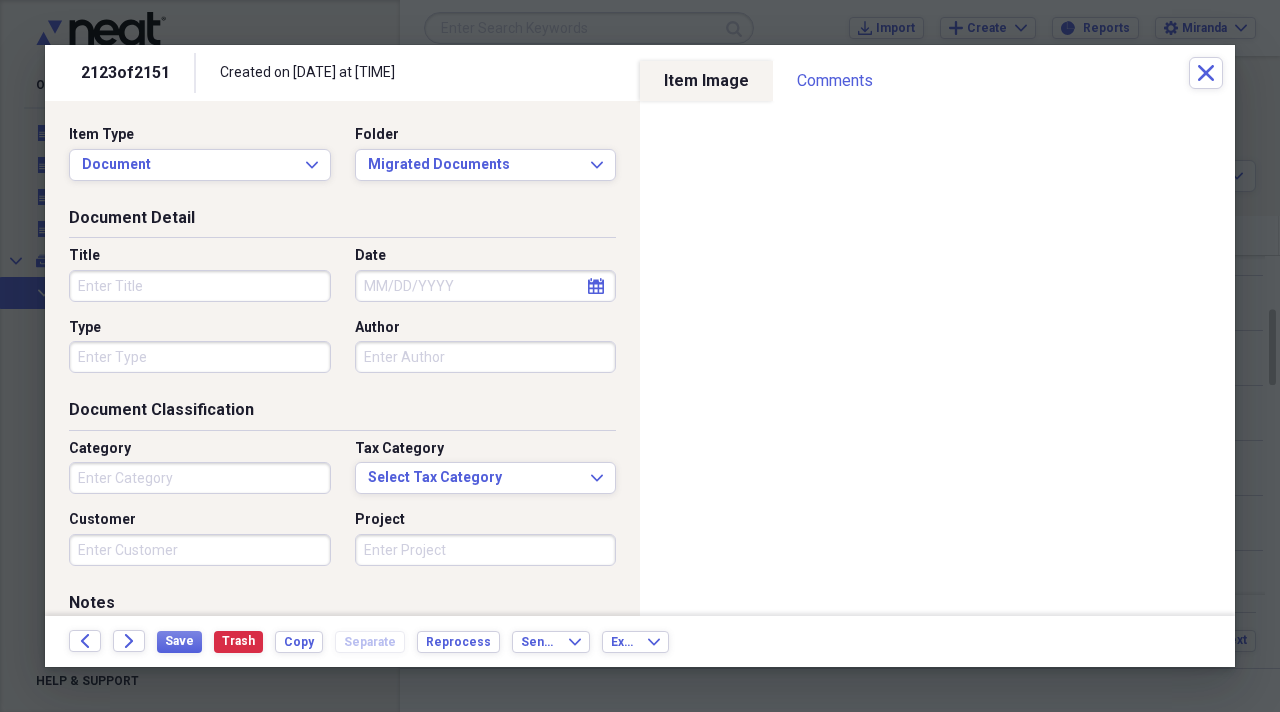 click on "Title" at bounding box center [200, 286] 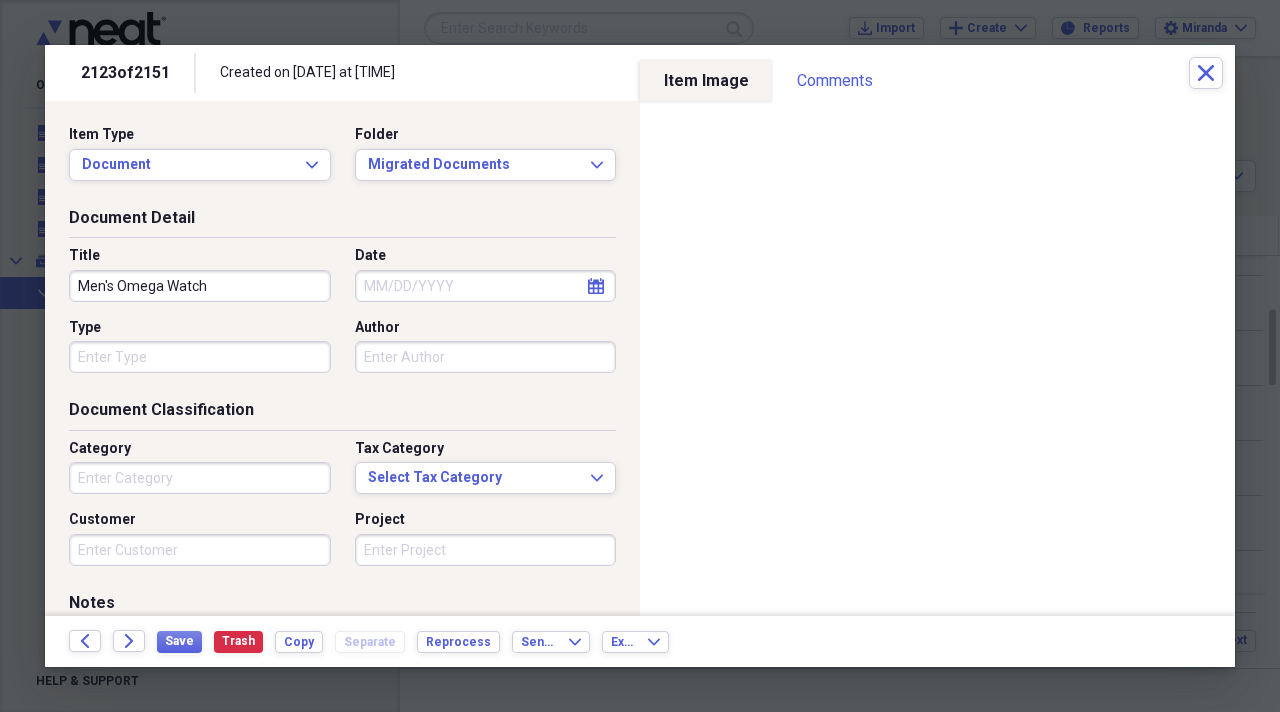 type on "Men's Omega Watch" 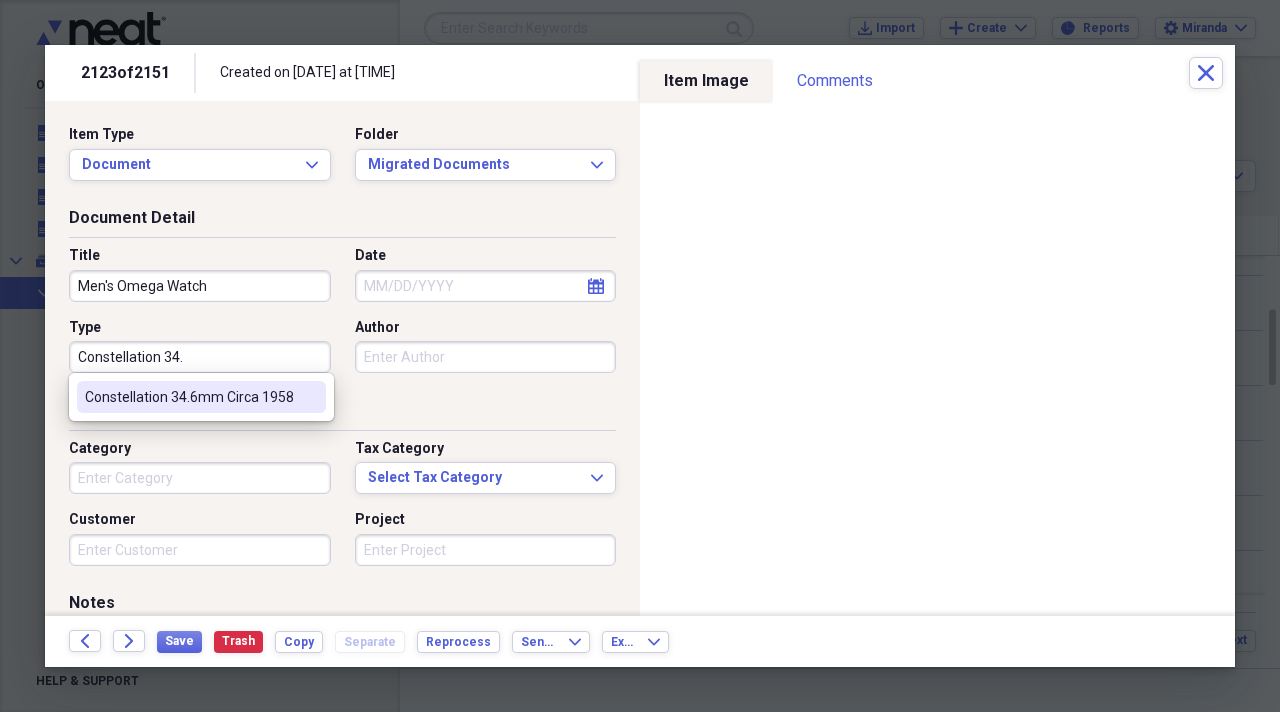click on "Constellation 34.6mm Circa 1958" at bounding box center (189, 397) 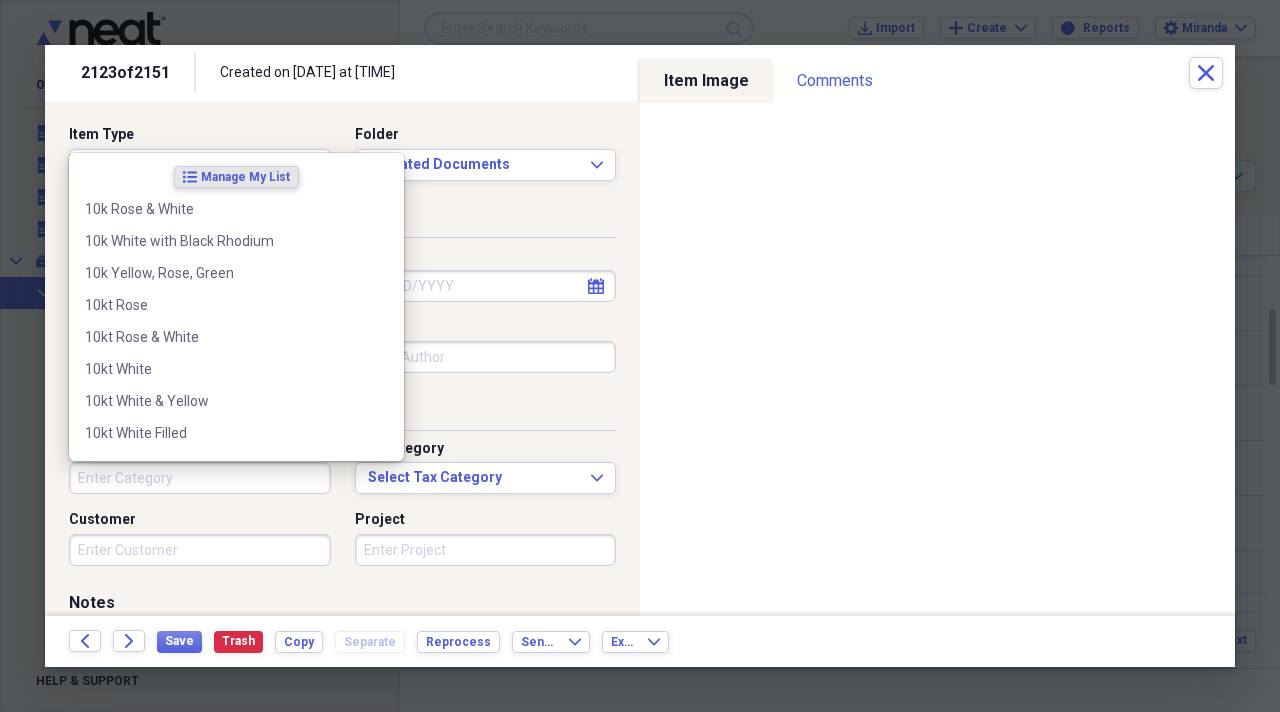 click on "Category" at bounding box center (200, 478) 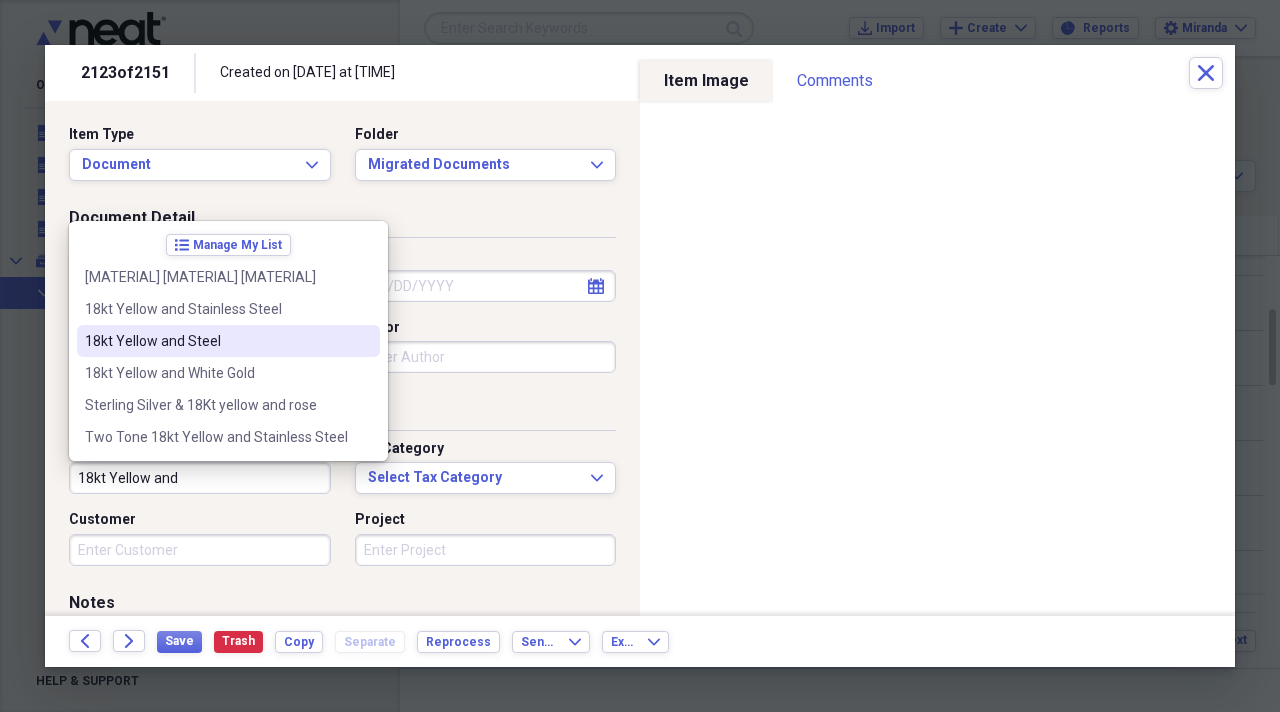 drag, startPoint x: 150, startPoint y: 328, endPoint x: 211, endPoint y: 344, distance: 63.06346 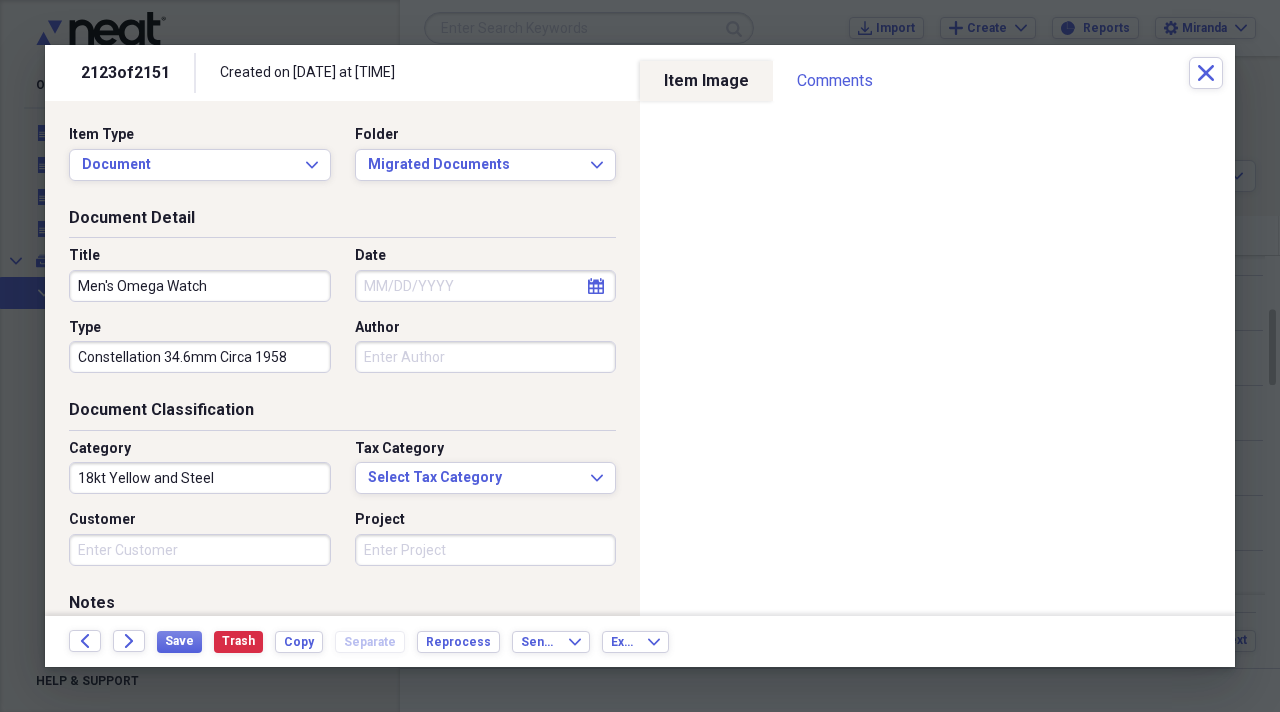 click on "Constellation 34.6mm Circa 1958" at bounding box center (200, 357) 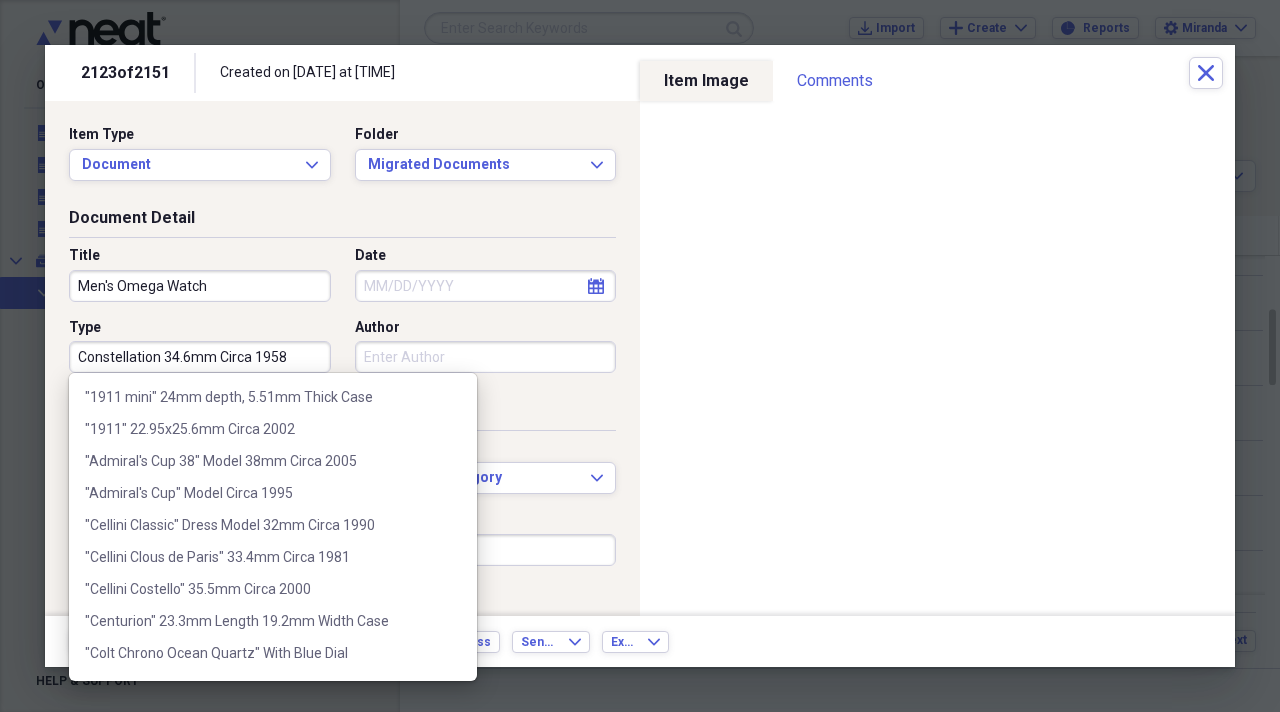 scroll, scrollTop: 38492, scrollLeft: 0, axis: vertical 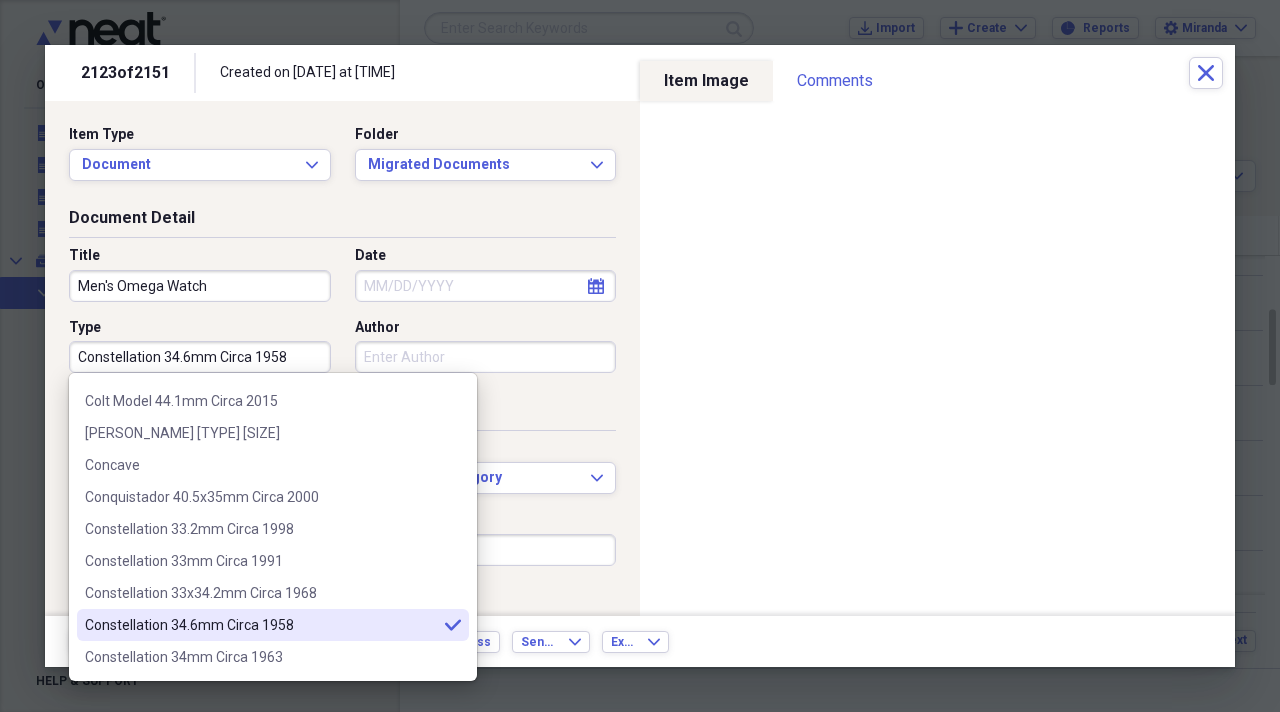 click on "Type" at bounding box center [200, 328] 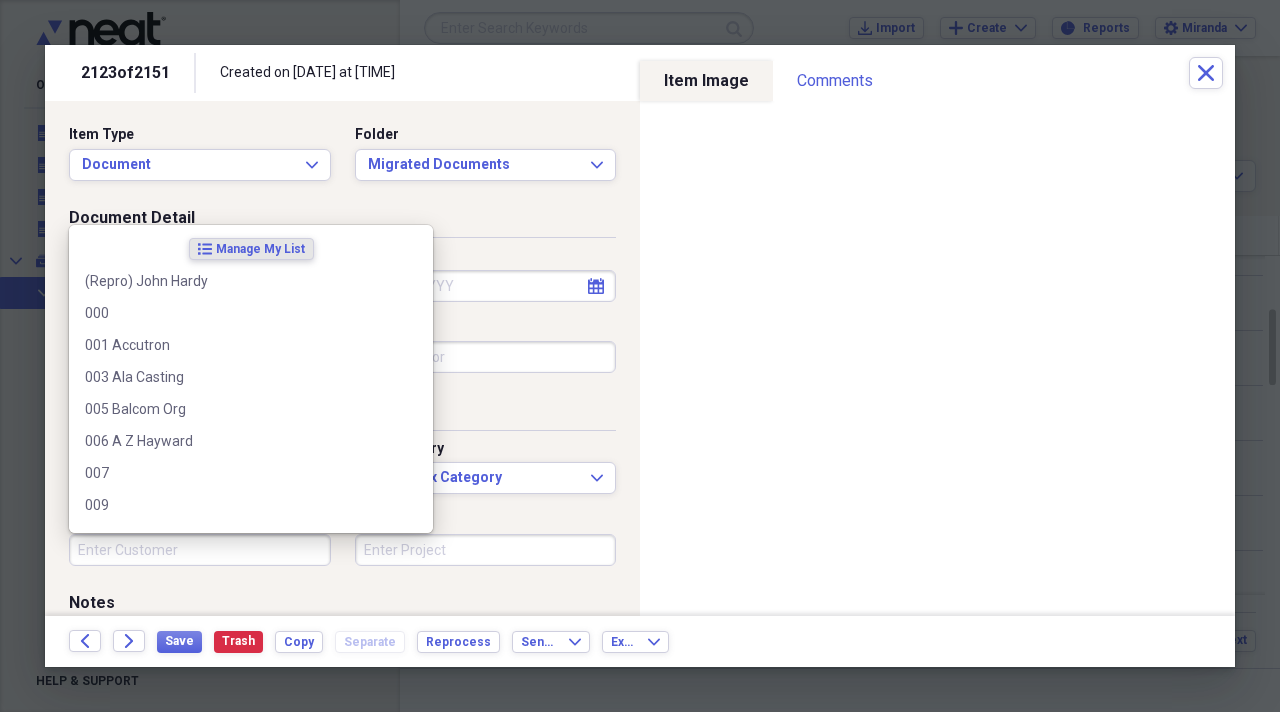 click on "Customer" at bounding box center (200, 550) 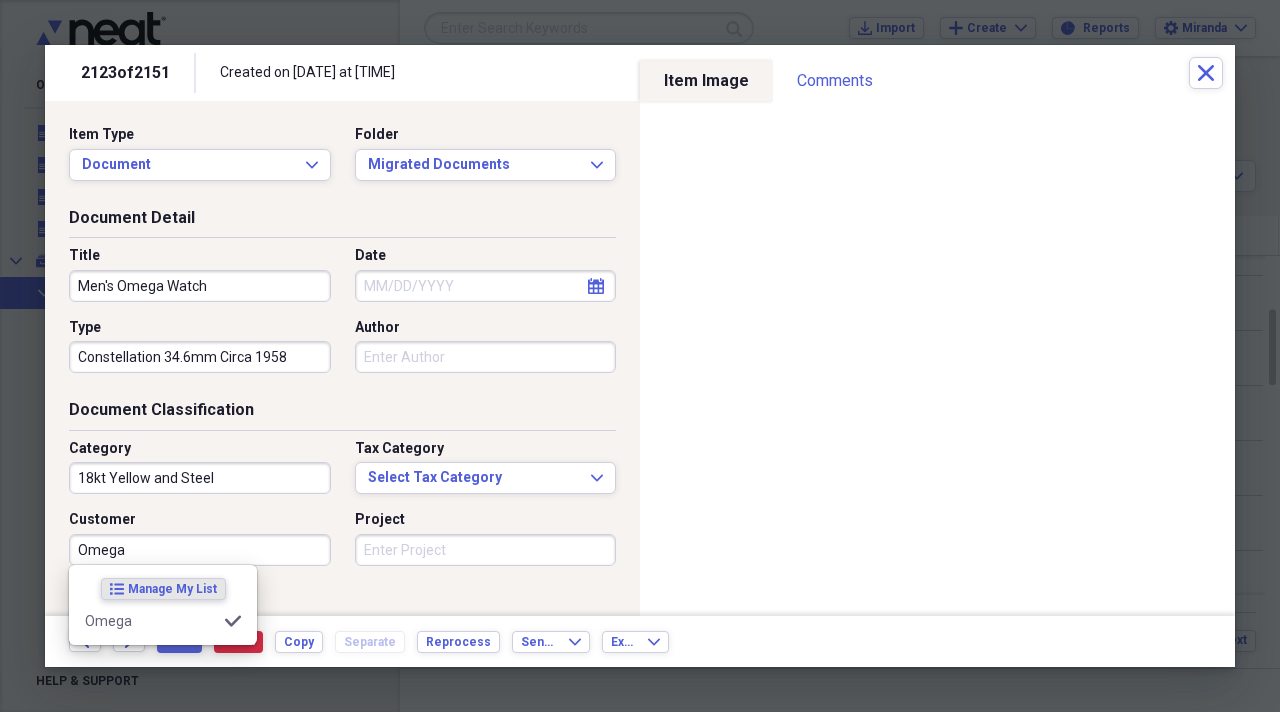 type on "Omega" 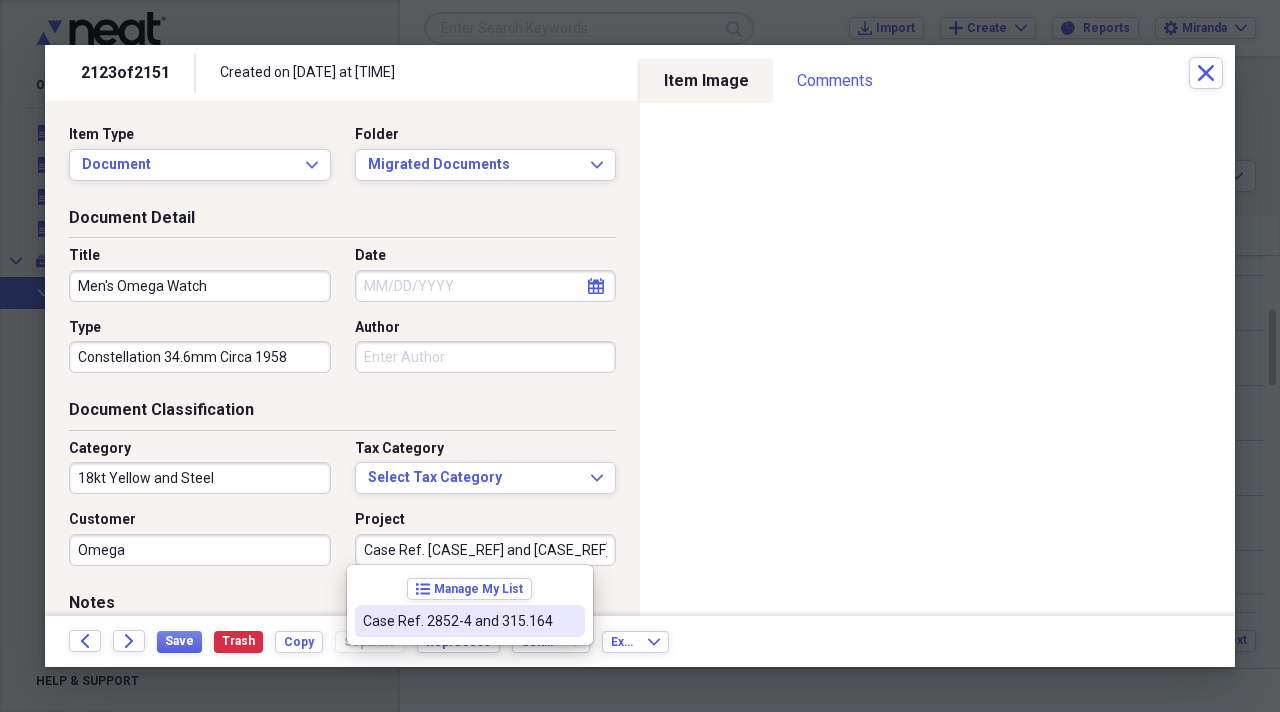 click on "Case Ref. 2852-4 and 315.164" at bounding box center [458, 621] 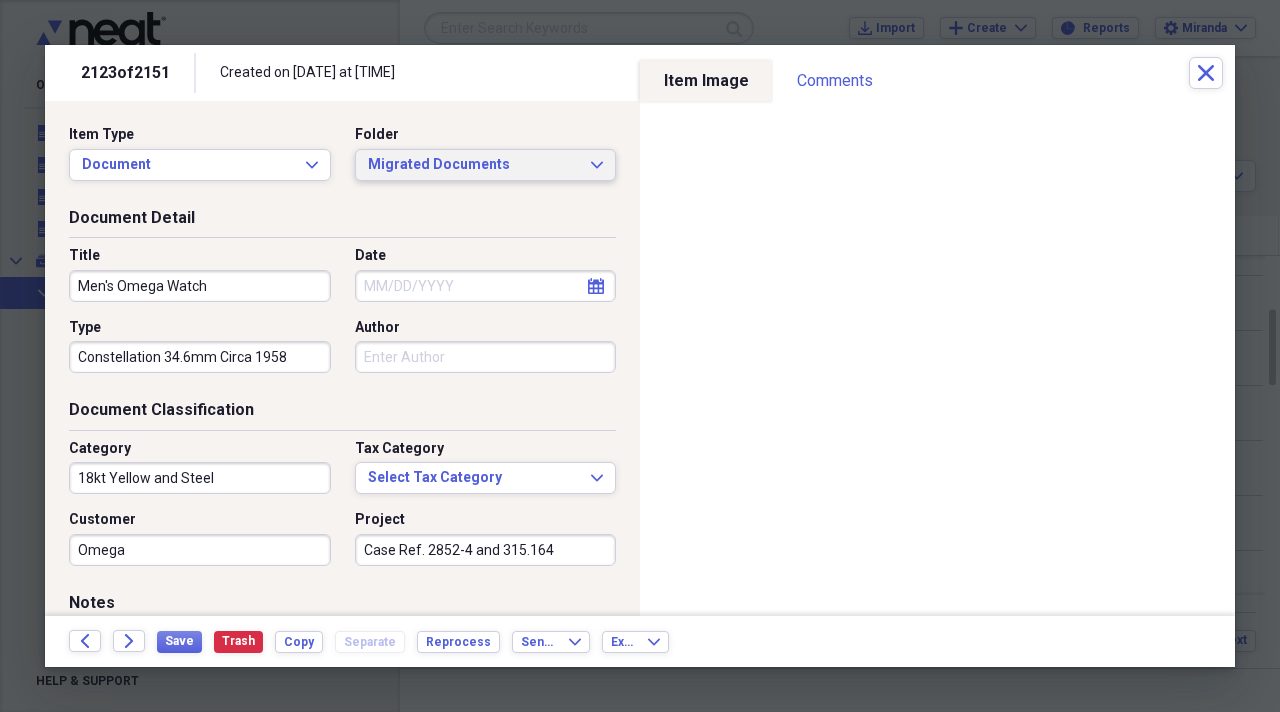click on "Migrated Documents" at bounding box center [474, 165] 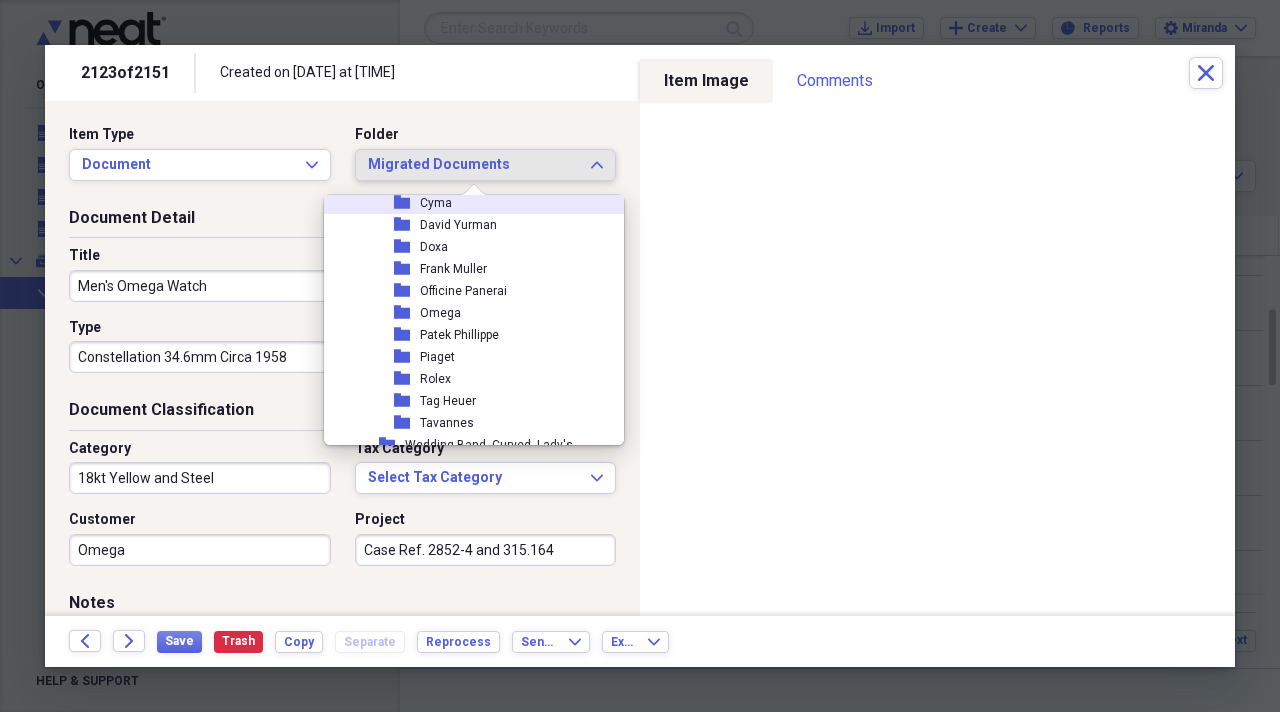 scroll, scrollTop: 2300, scrollLeft: 0, axis: vertical 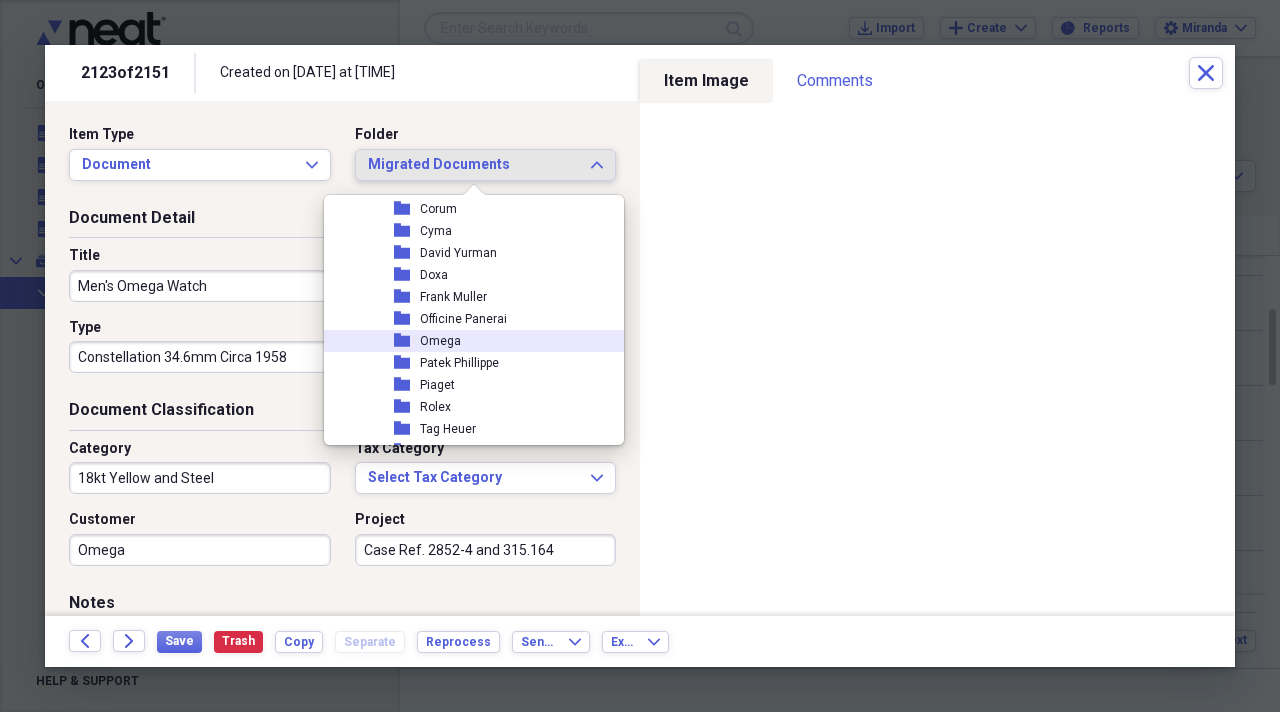 click on "folder Omega" at bounding box center [466, 341] 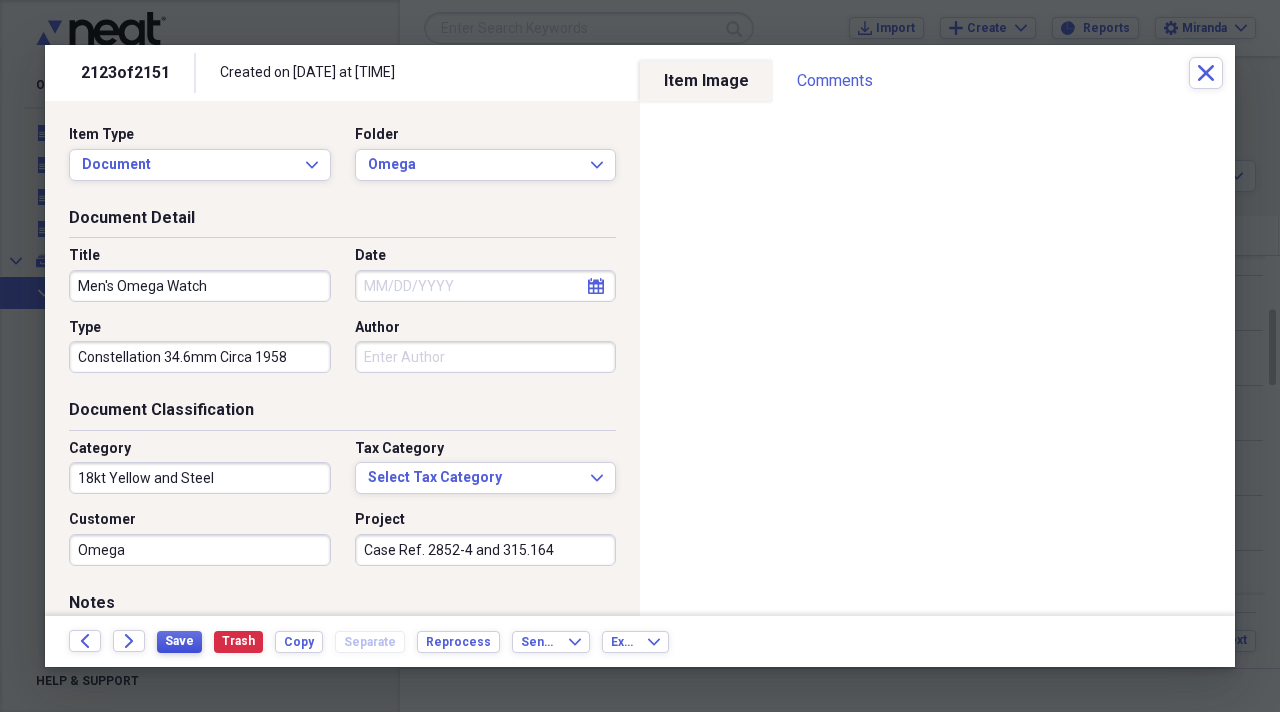 click on "Save" at bounding box center [179, 641] 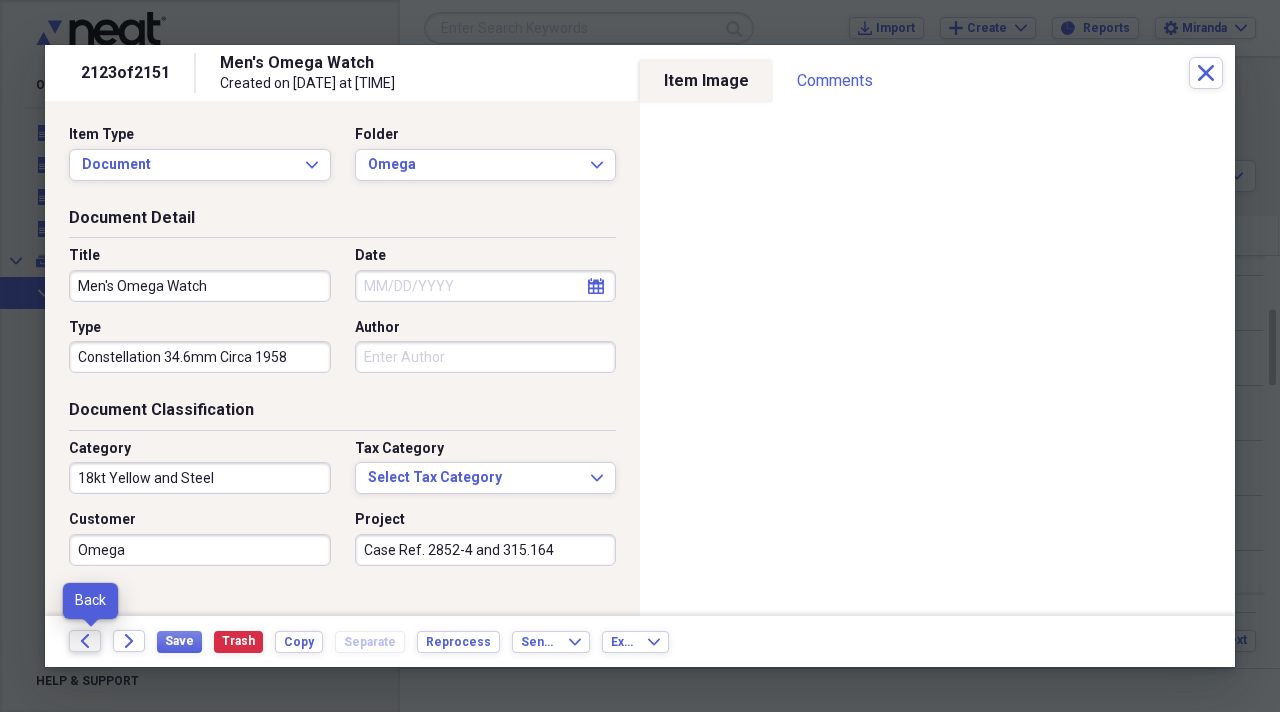 click on "Back" at bounding box center [85, 641] 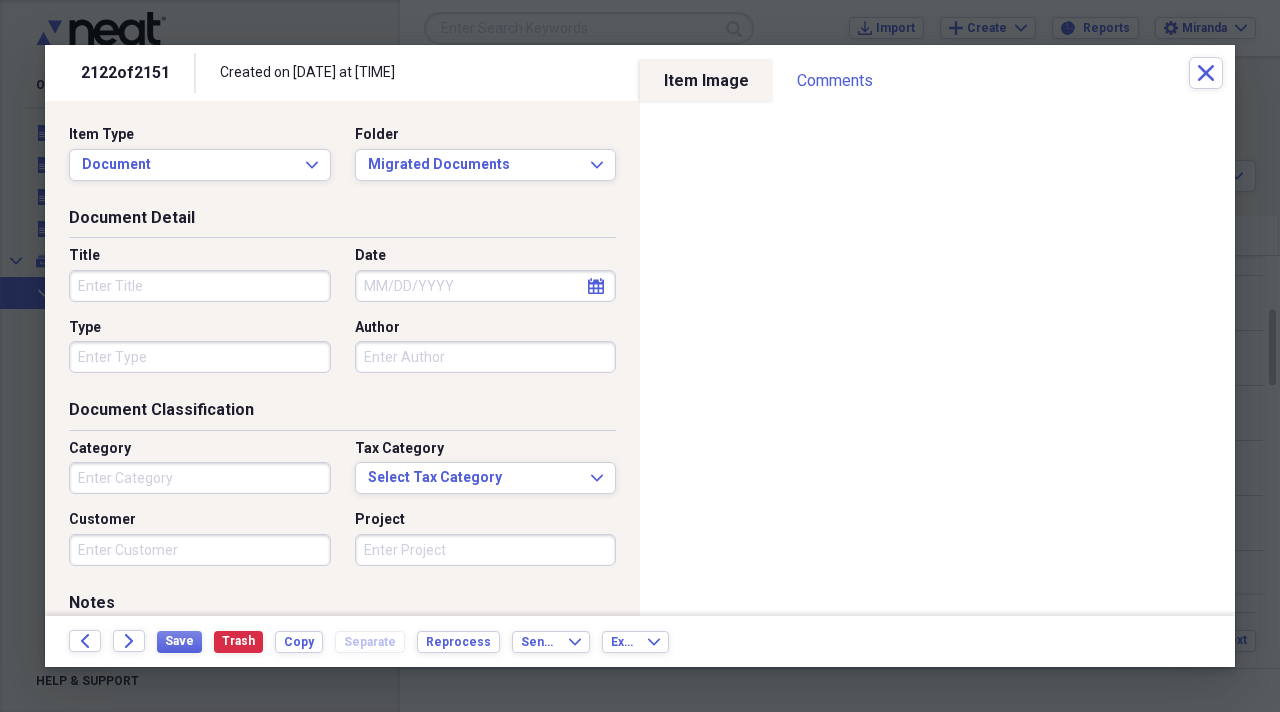 click on "Title" at bounding box center (200, 286) 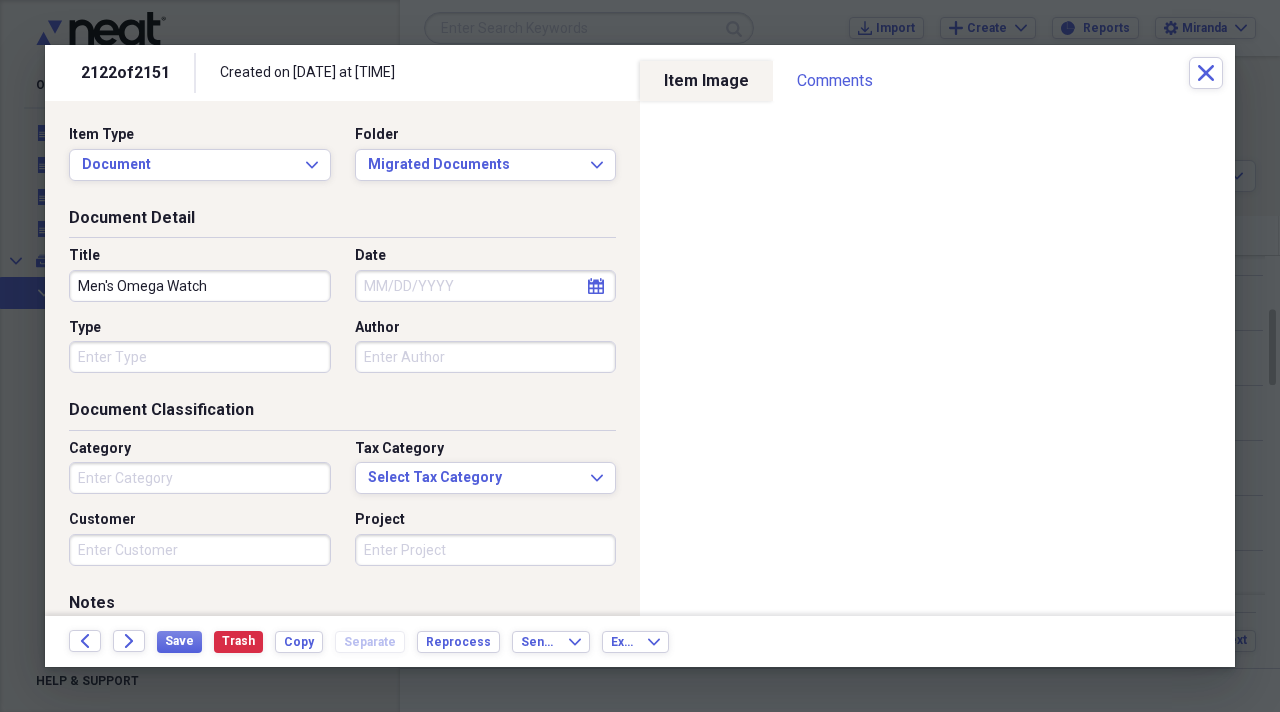 type on "Men's Omega Watch" 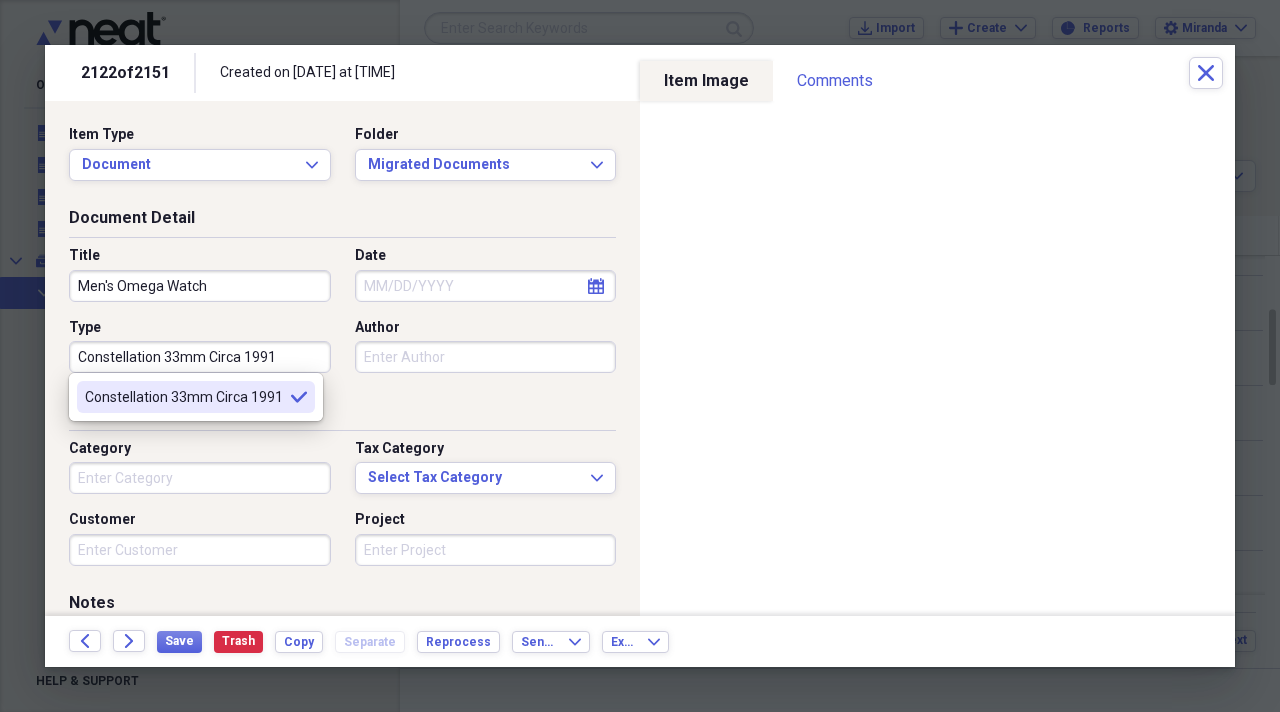 type on "Constellation 33mm Circa 1991" 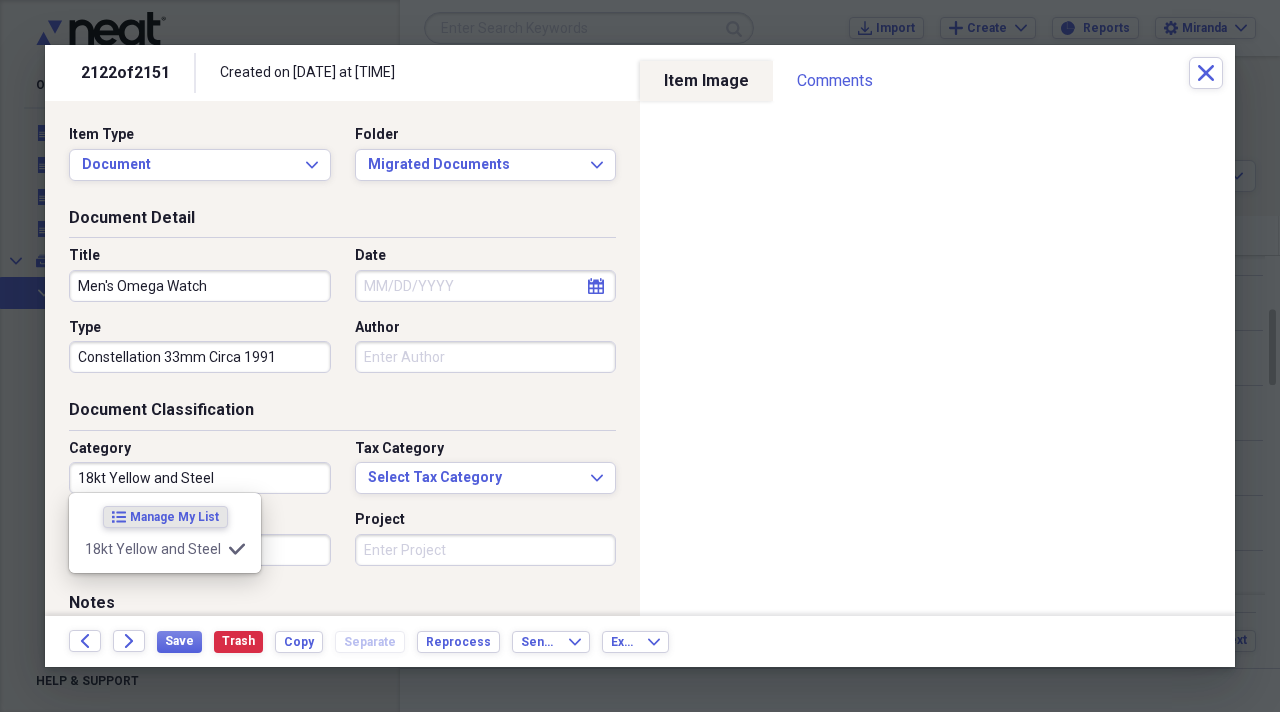 type on "18kt Yellow and Steel" 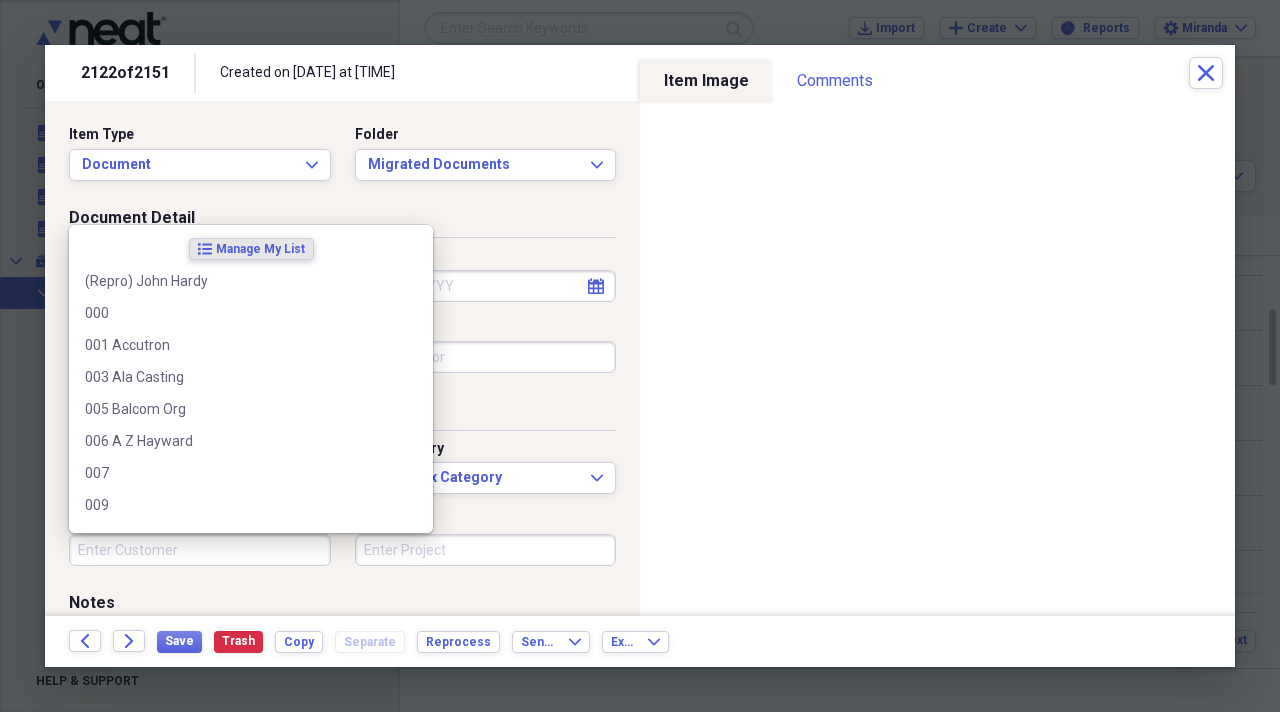 click on "Customer" at bounding box center [200, 550] 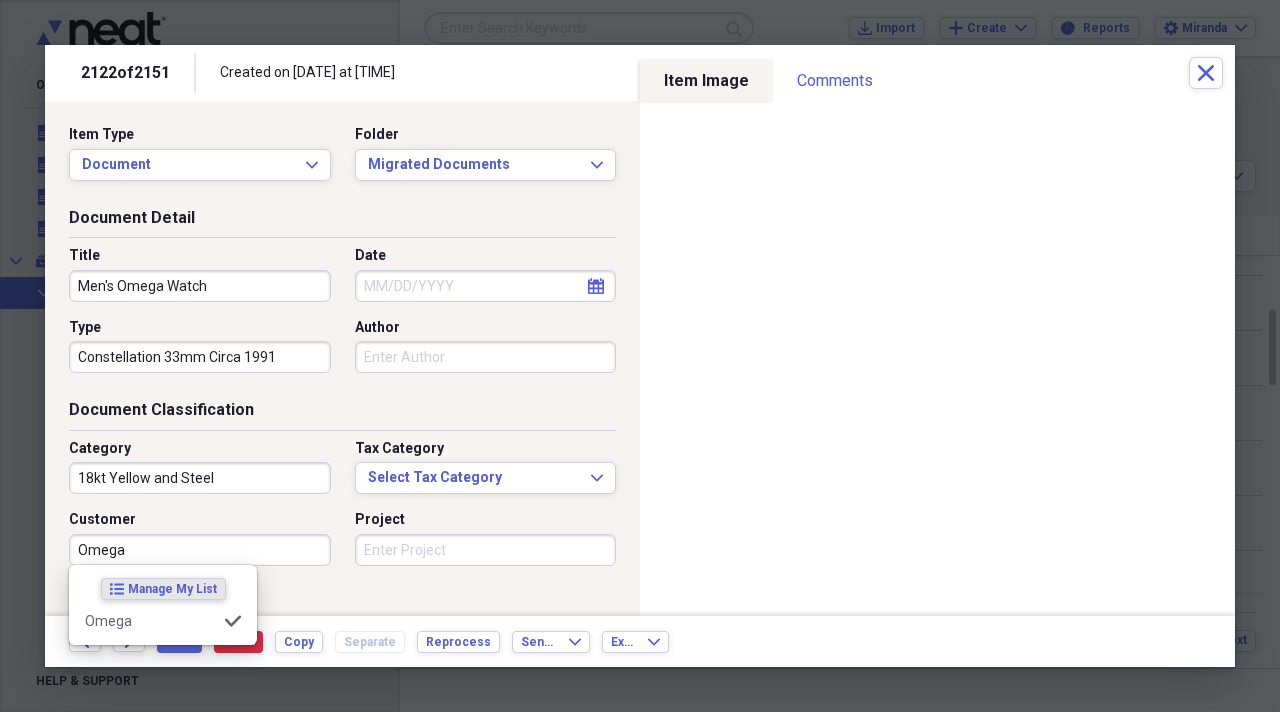 type on "Omega" 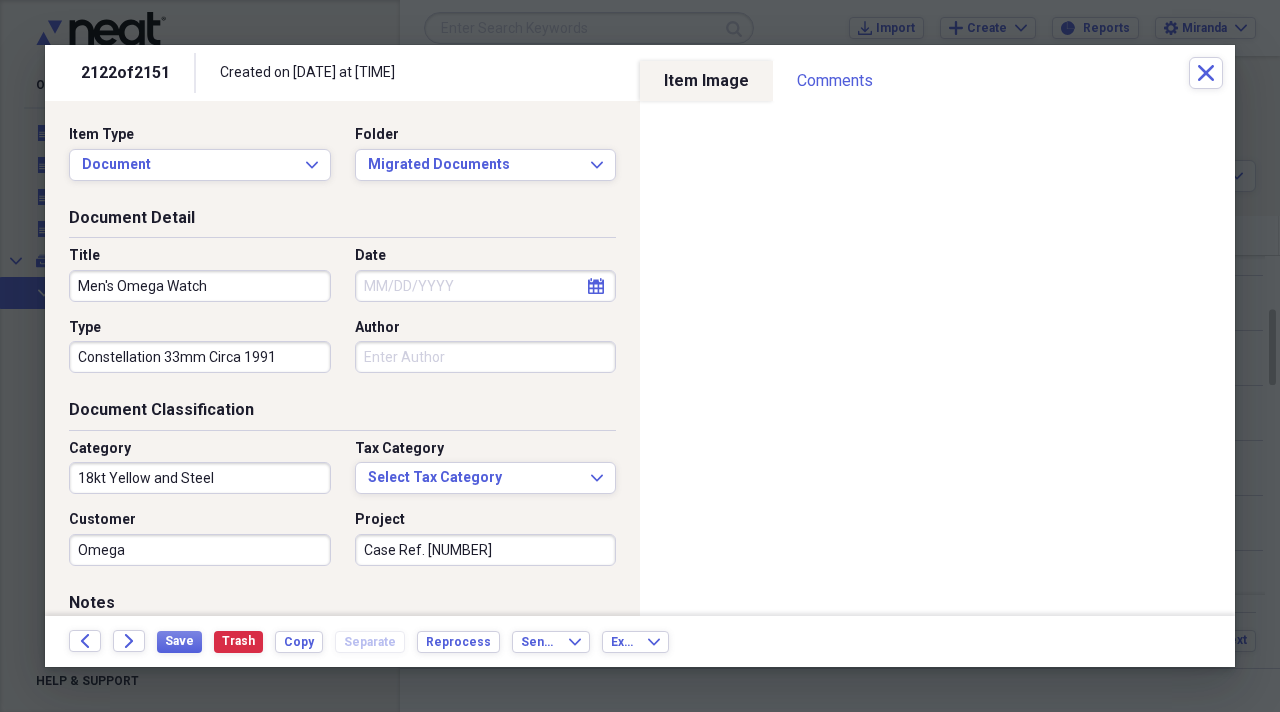type on "Case Ref. 196.1080" 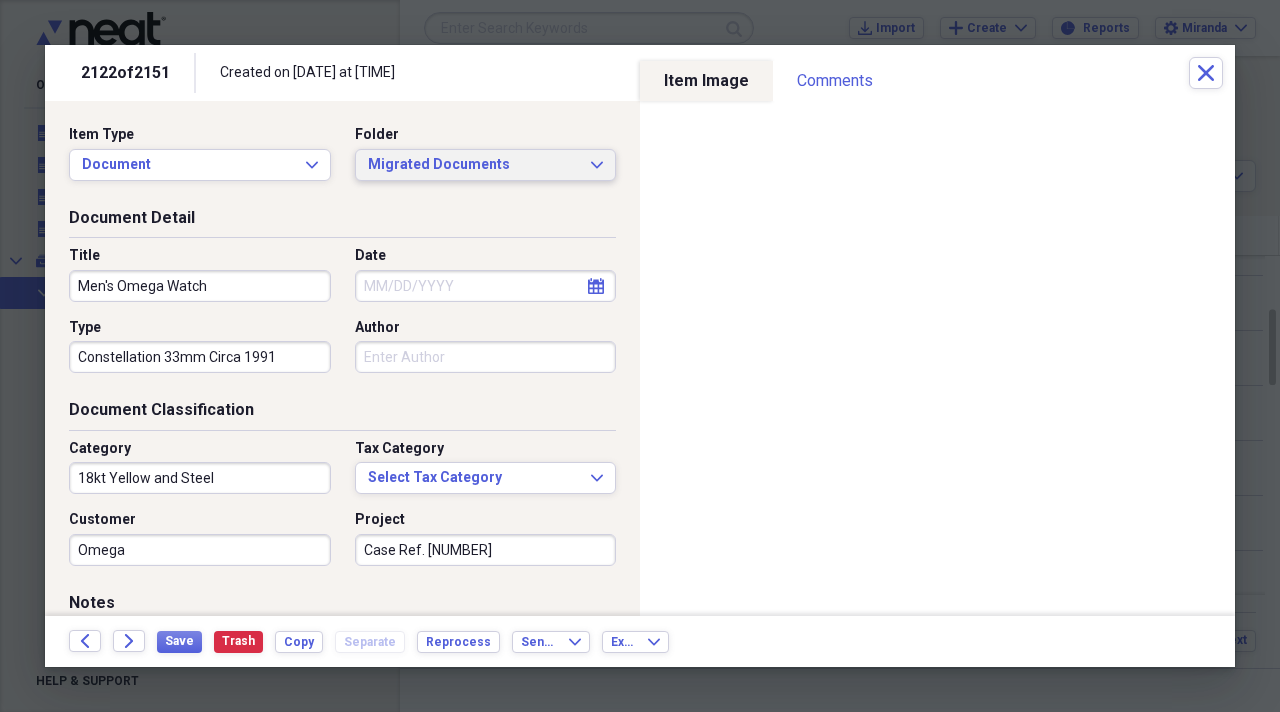 click on "Migrated Documents" at bounding box center (474, 165) 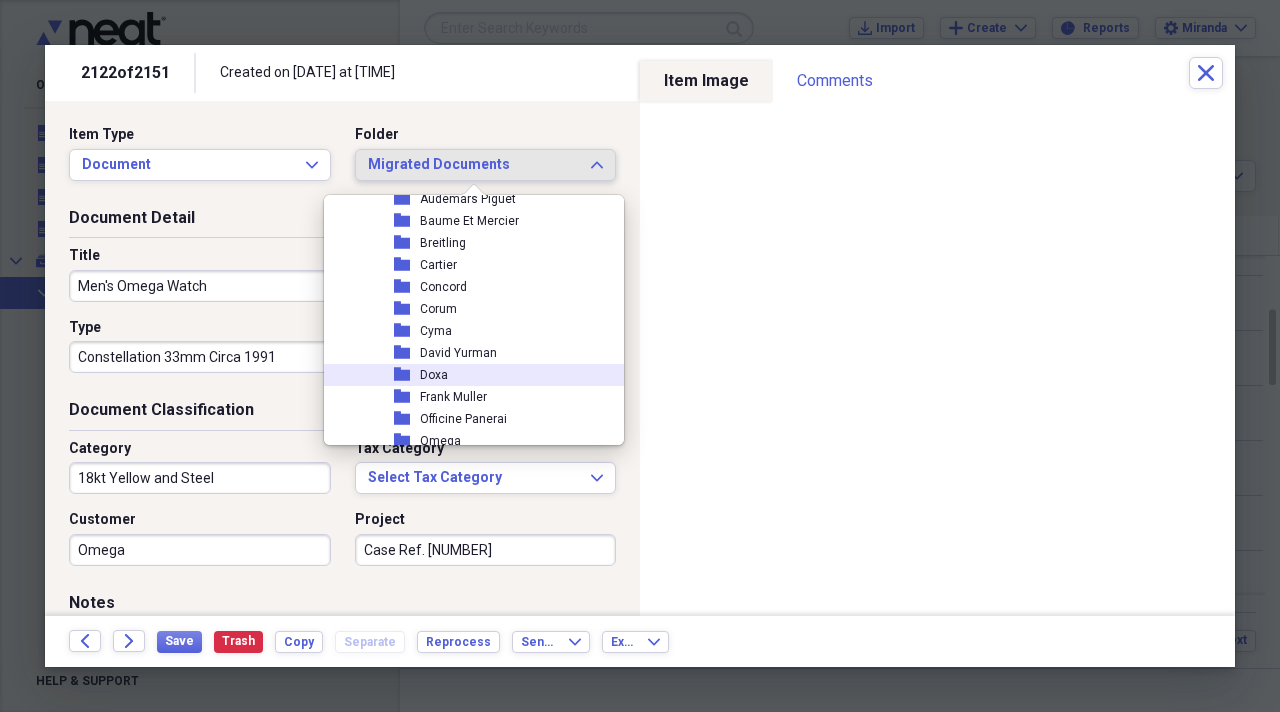 scroll, scrollTop: 2300, scrollLeft: 0, axis: vertical 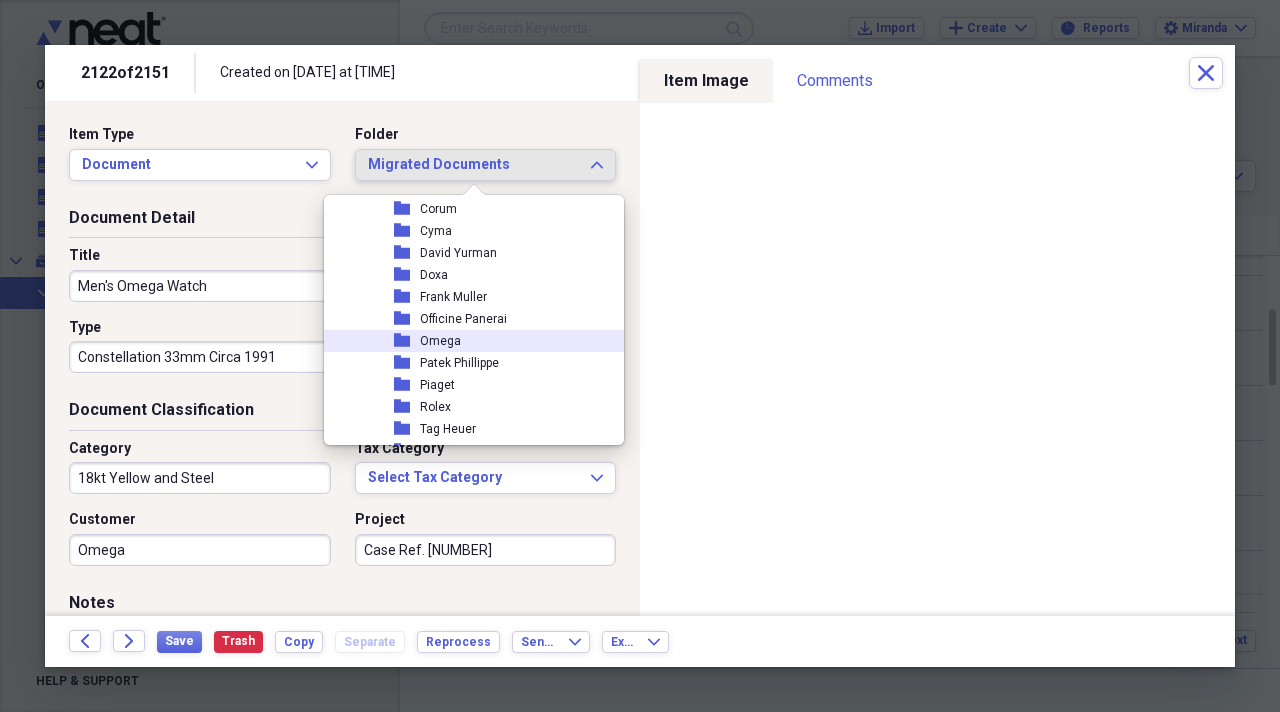 click on "folder Omega" at bounding box center (466, 341) 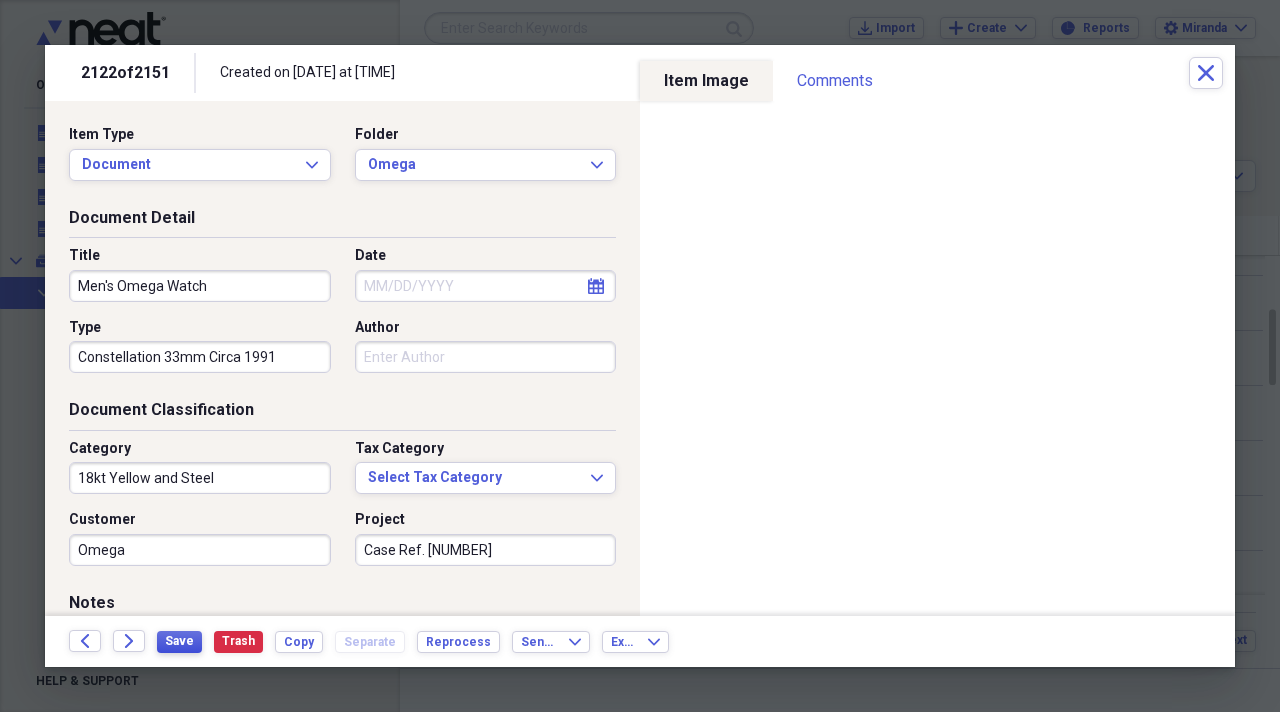 click on "Save" at bounding box center [179, 641] 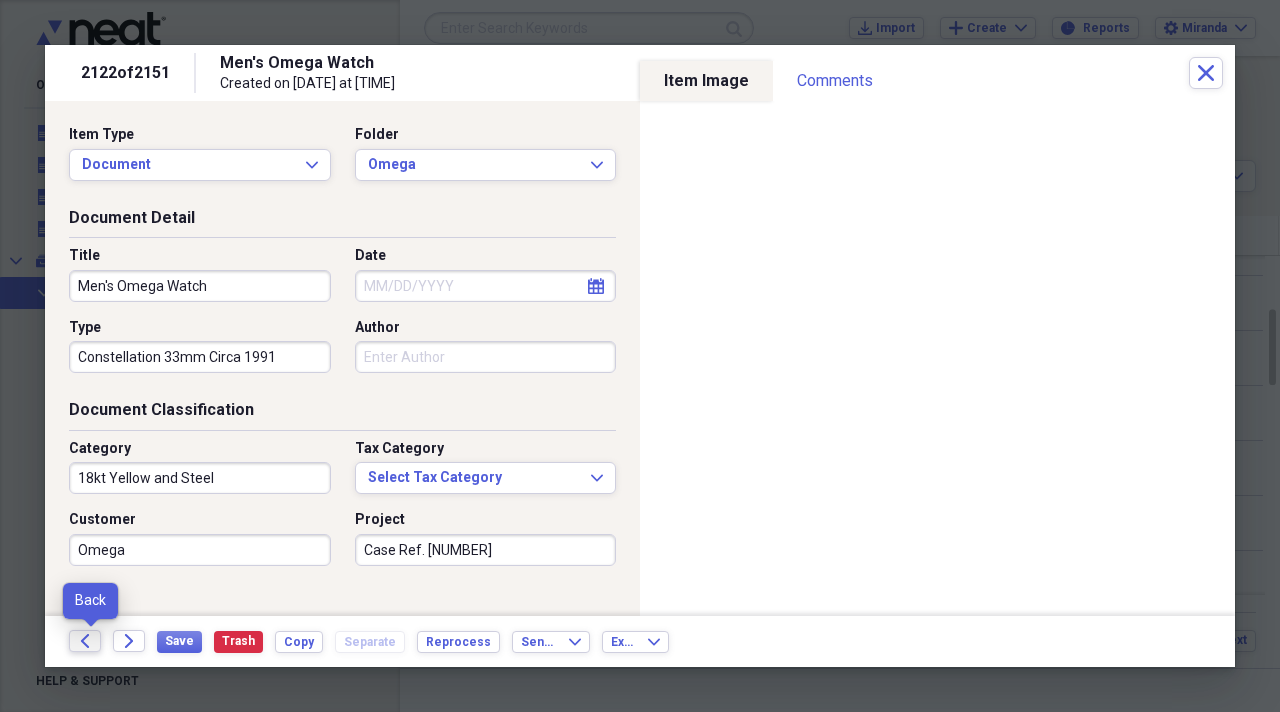 click on "Back" 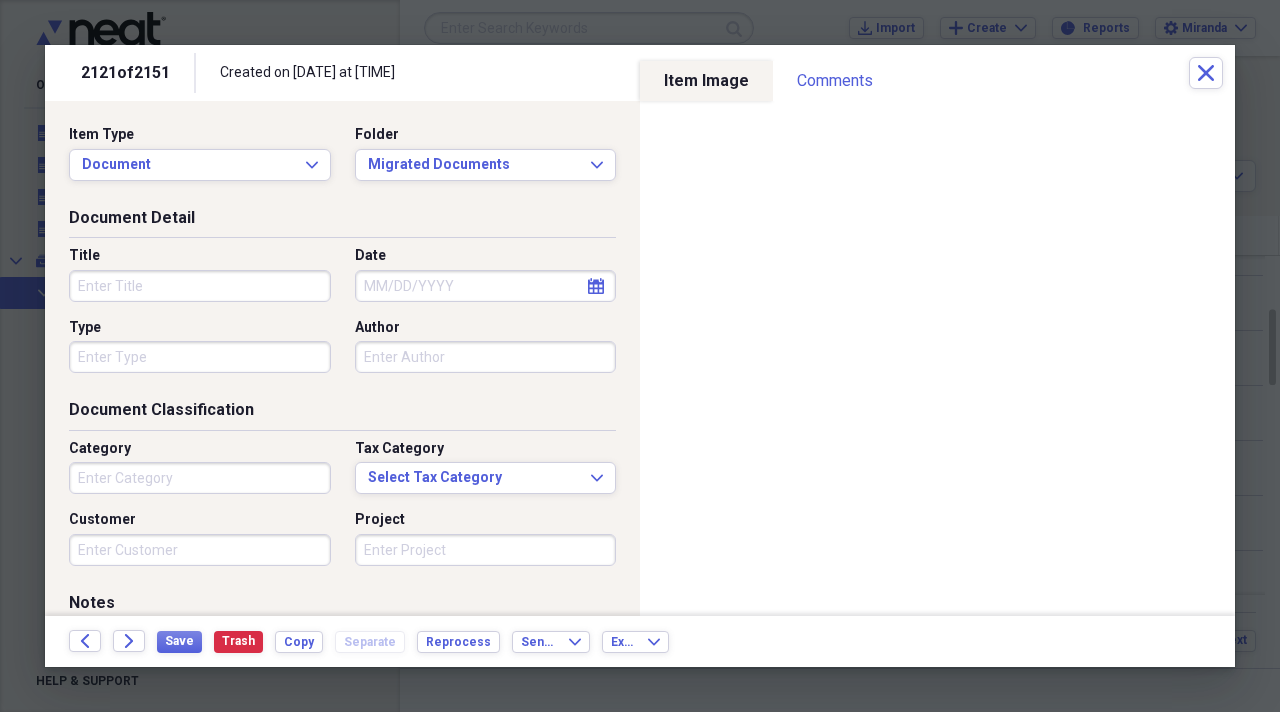 click on "Title" at bounding box center [200, 286] 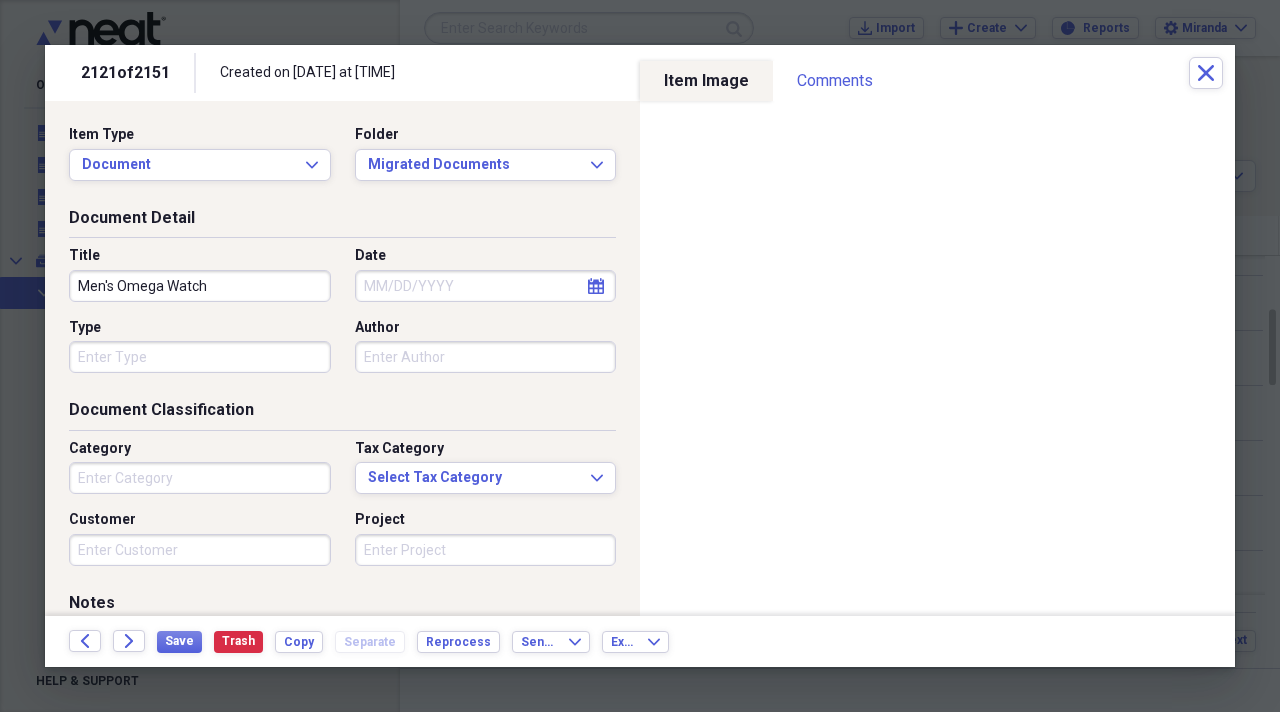 type on "Men's Omega Watch" 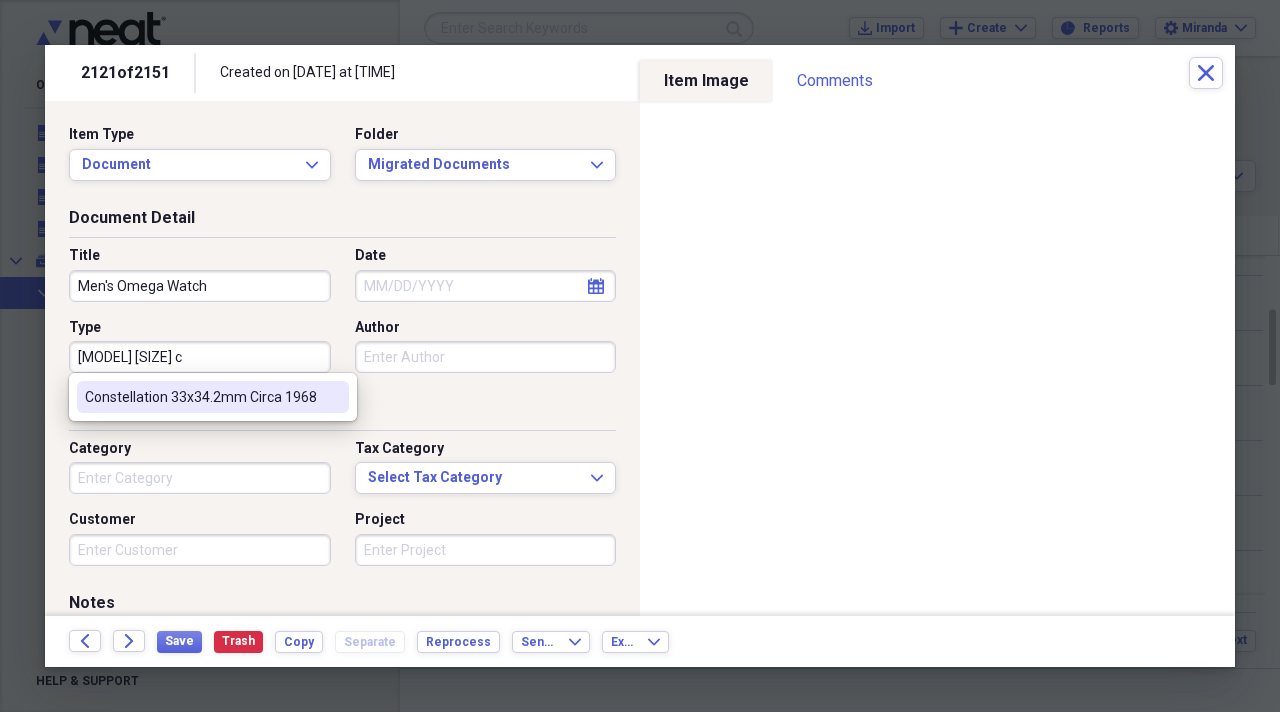 click on "Constellation 33x34.2mm Circa 1968" at bounding box center [213, 397] 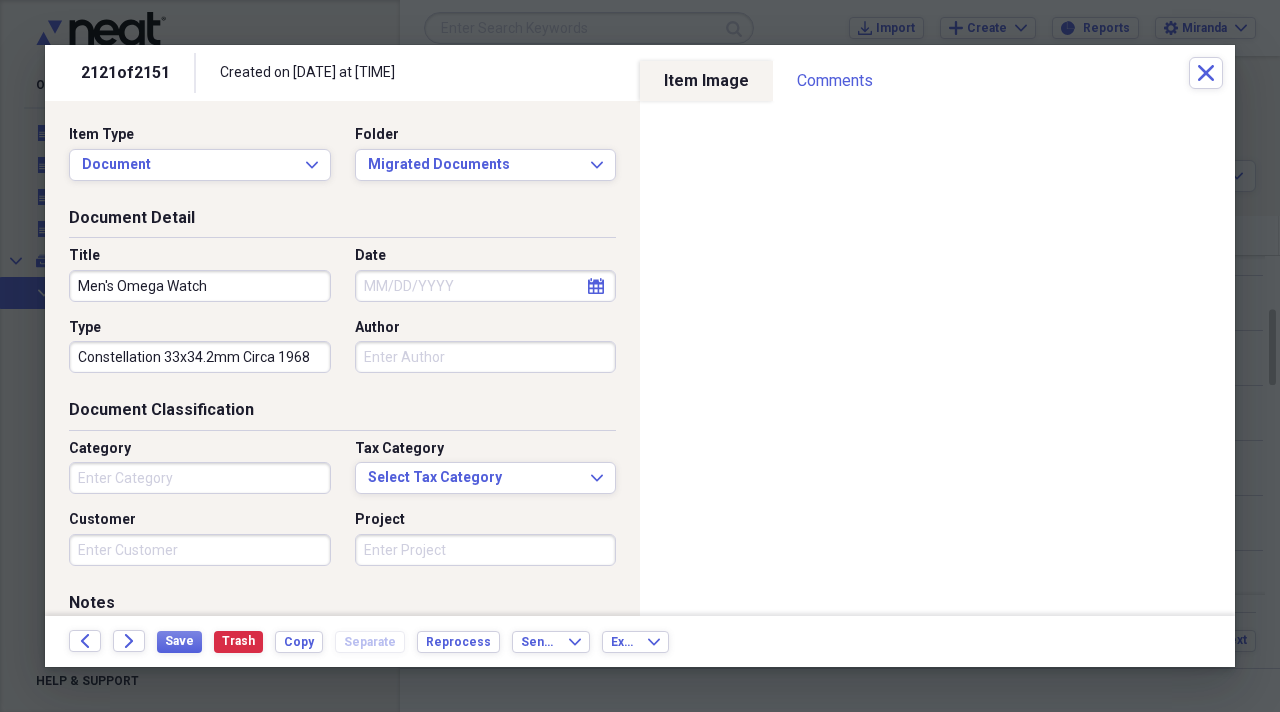 click on "Category" at bounding box center [200, 478] 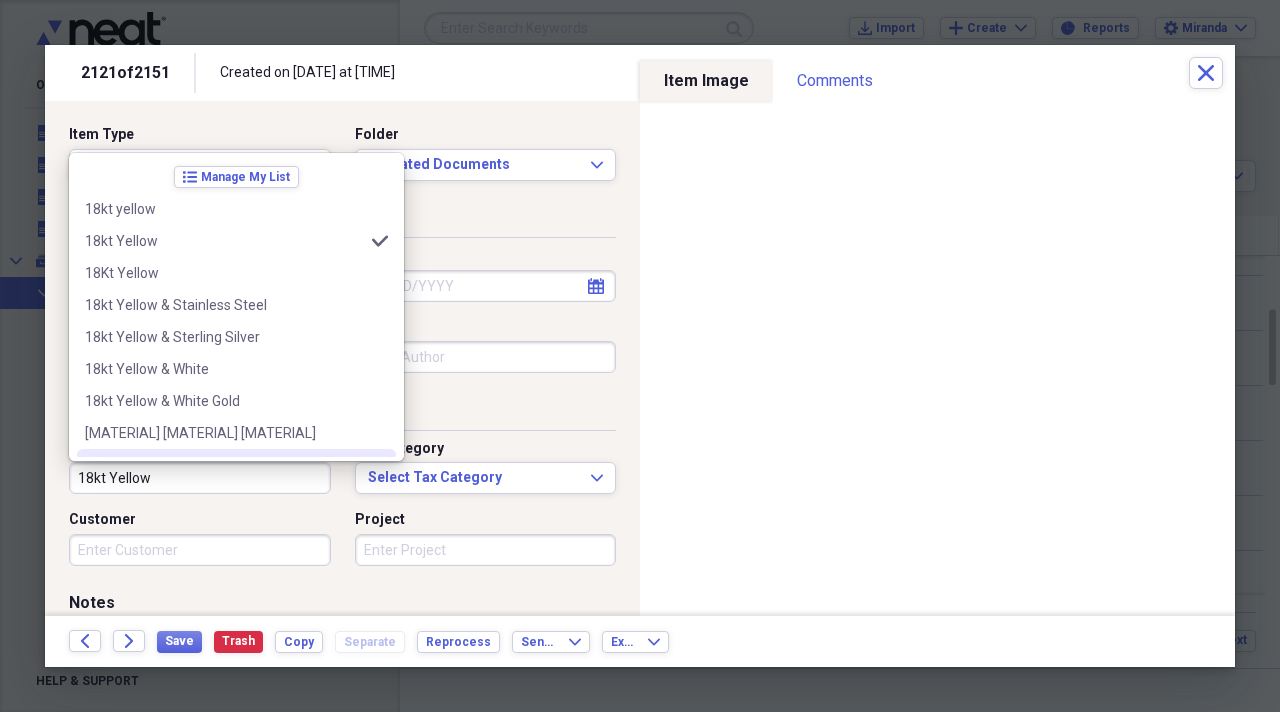 type on "18kt Yellow" 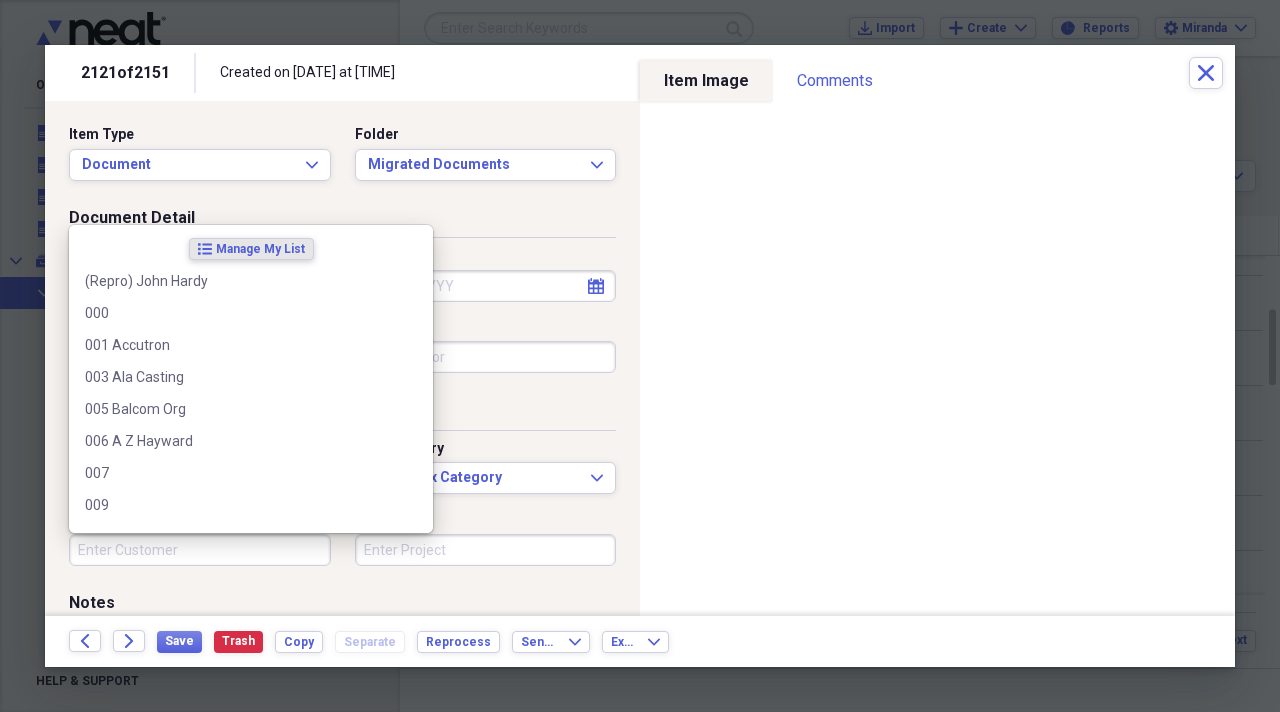 click on "Customer" at bounding box center [200, 550] 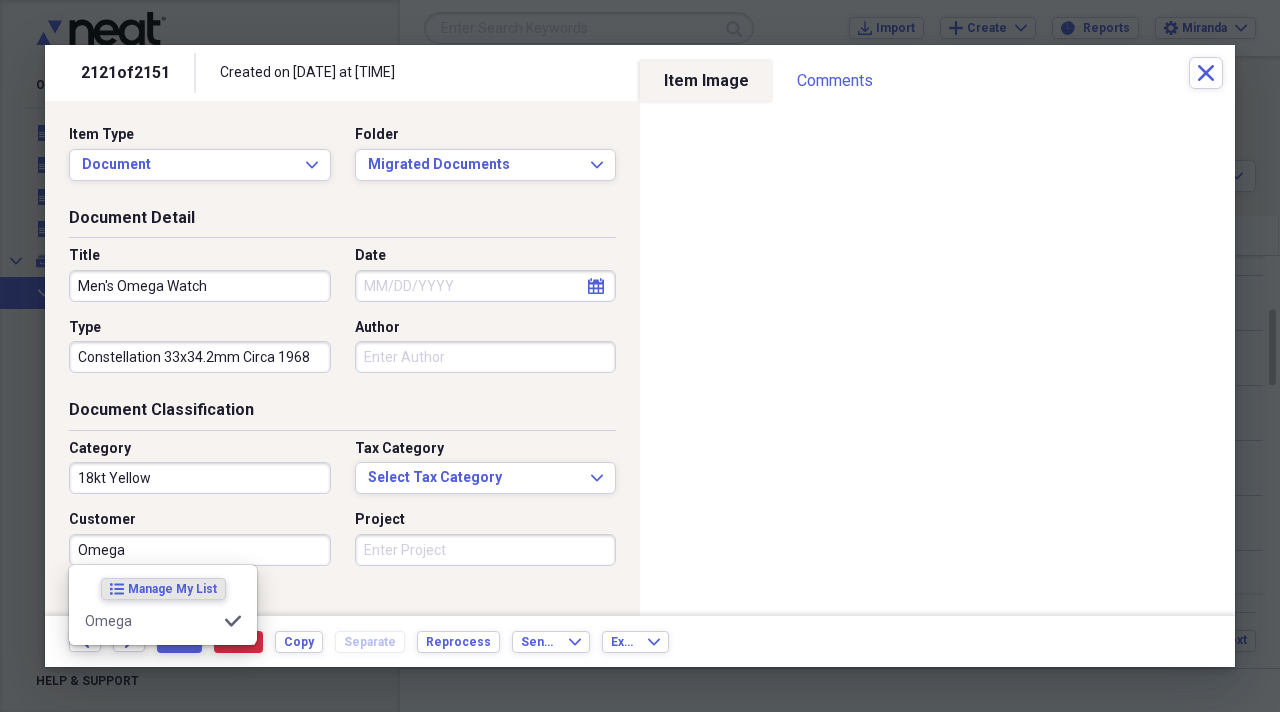 type on "Omega" 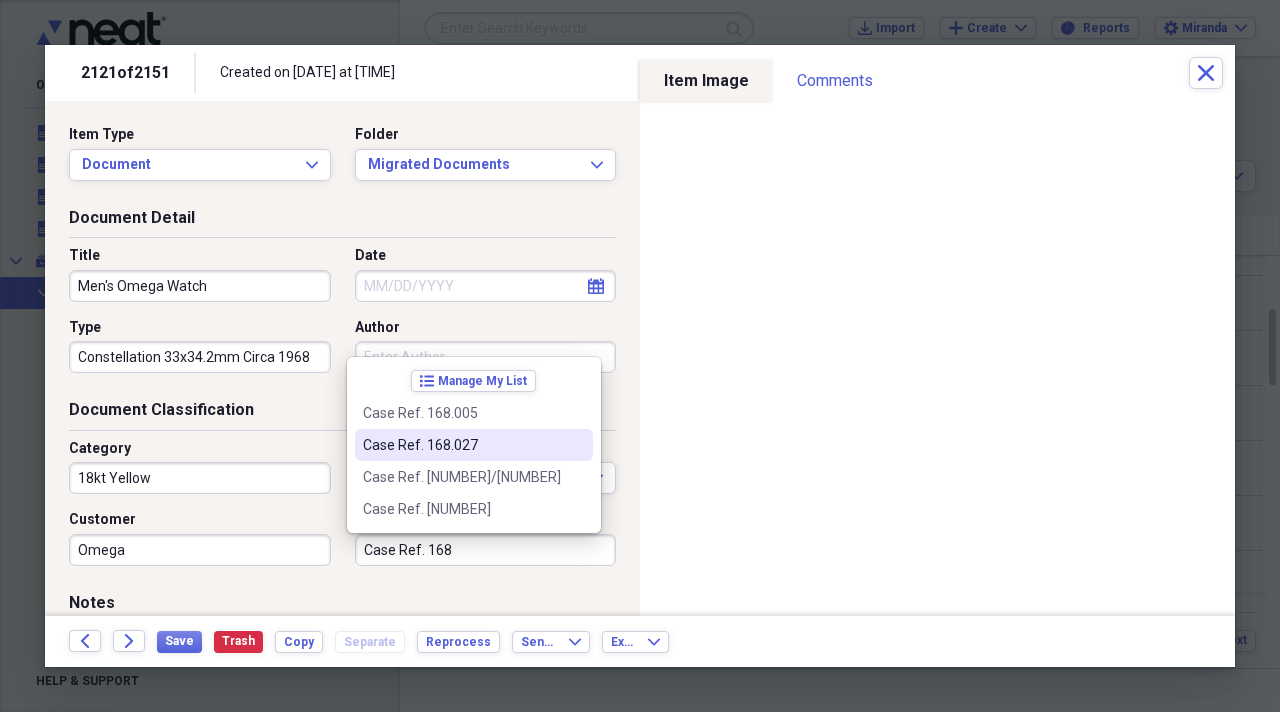 click on "Case Ref. 168.027" at bounding box center (462, 445) 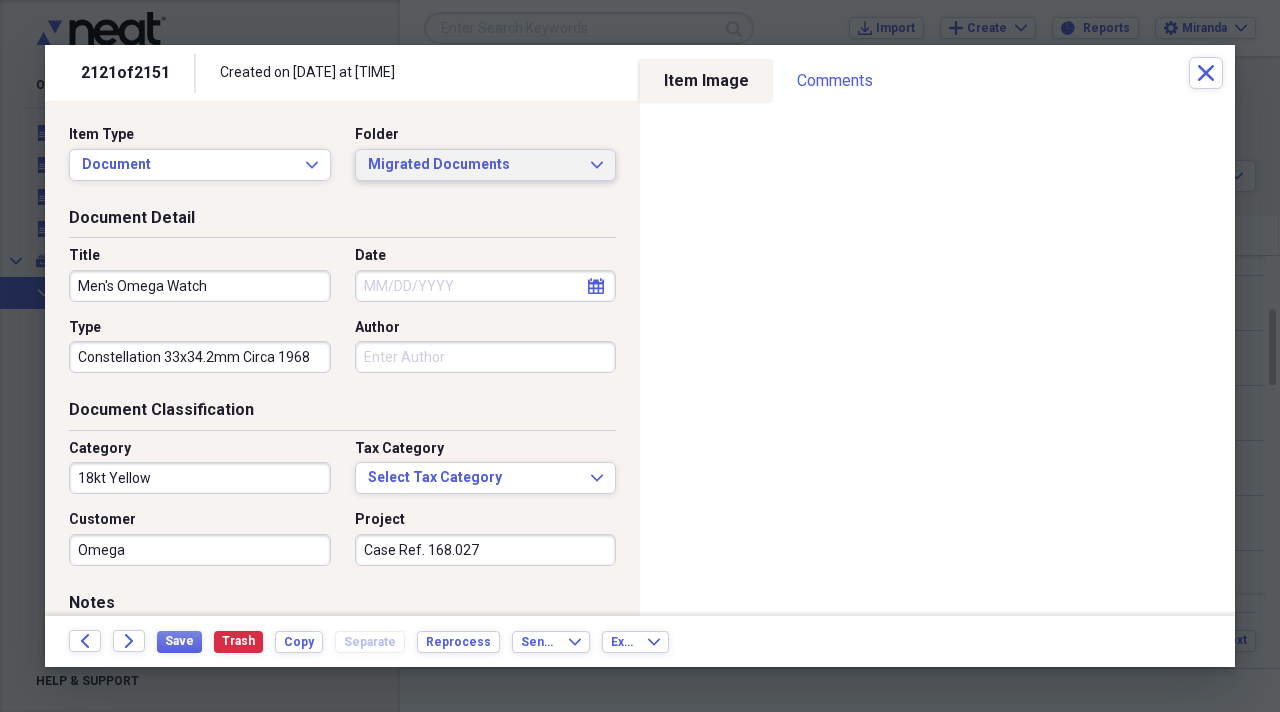 click on "Migrated Documents" at bounding box center [474, 165] 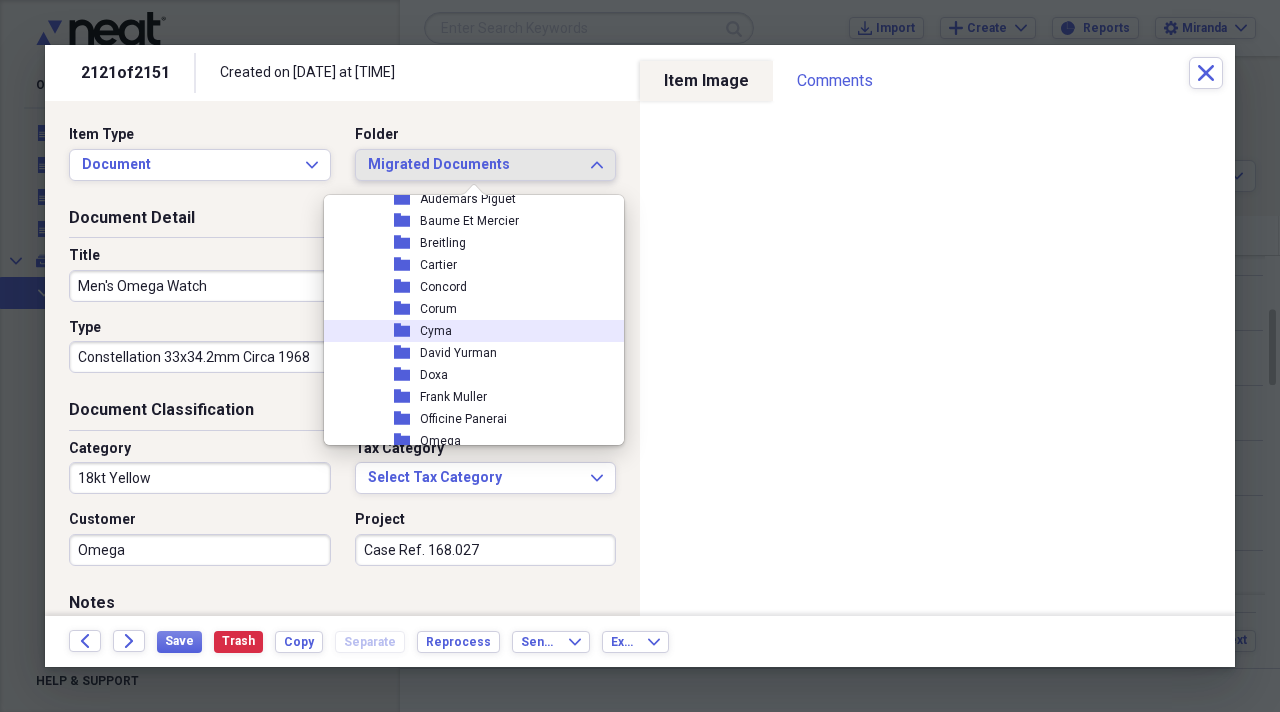 scroll, scrollTop: 2300, scrollLeft: 0, axis: vertical 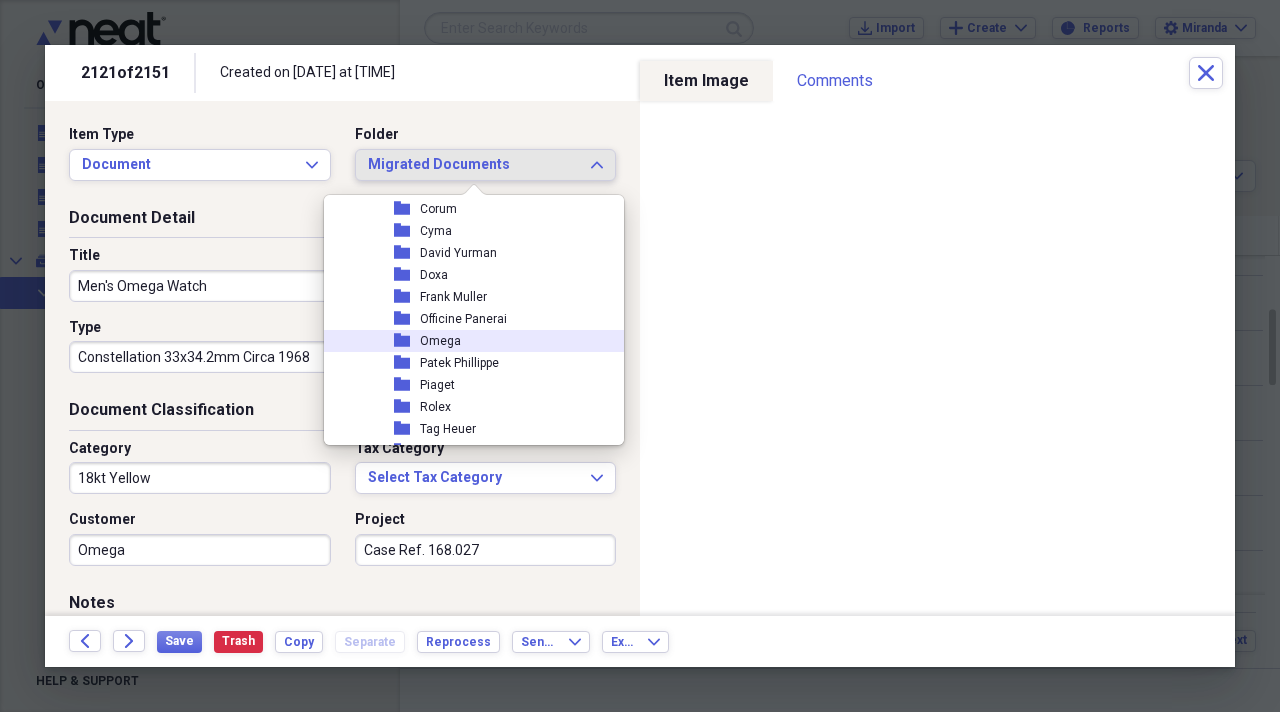 click on "folder Omega" at bounding box center (466, 341) 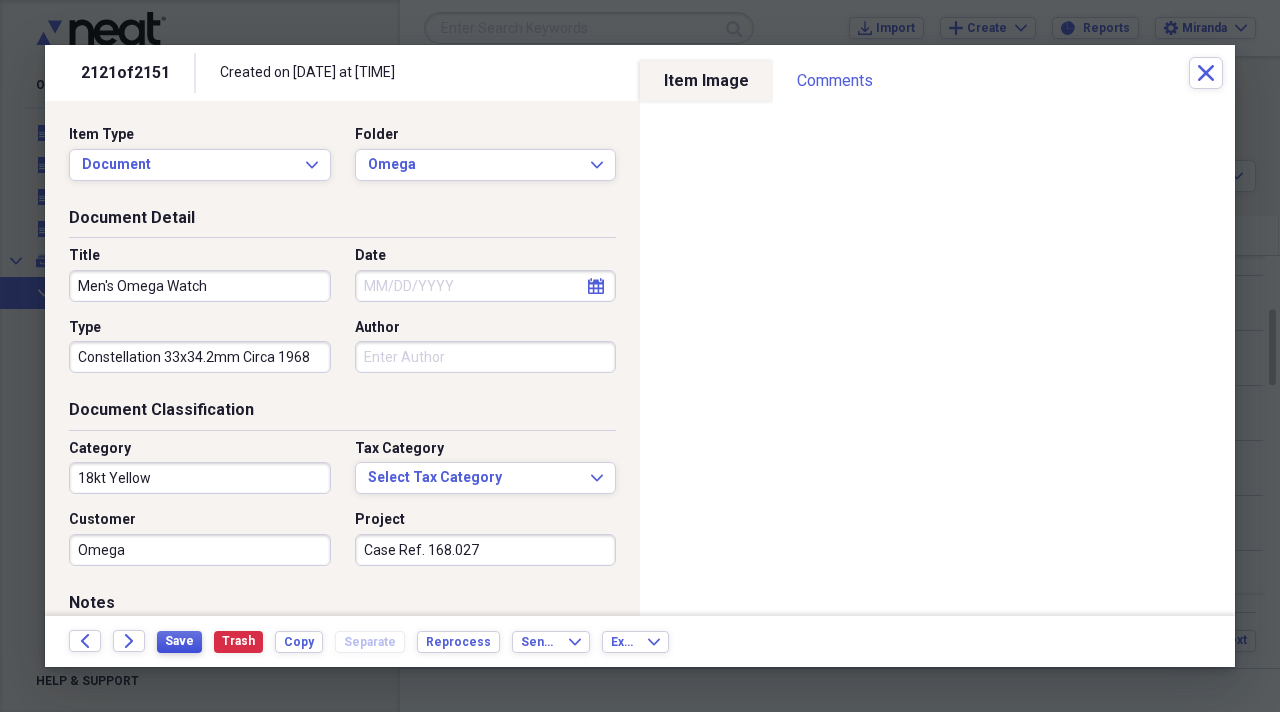 click on "Save" at bounding box center (179, 641) 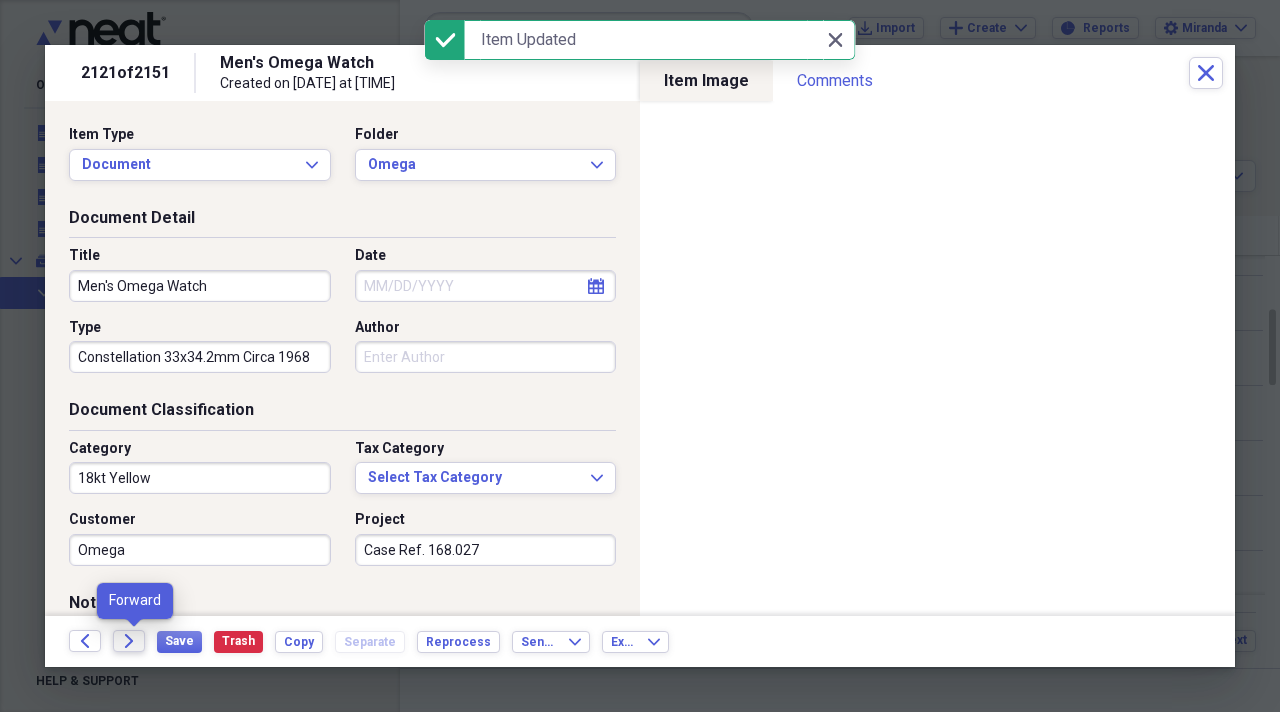 click on "Forward" at bounding box center (129, 641) 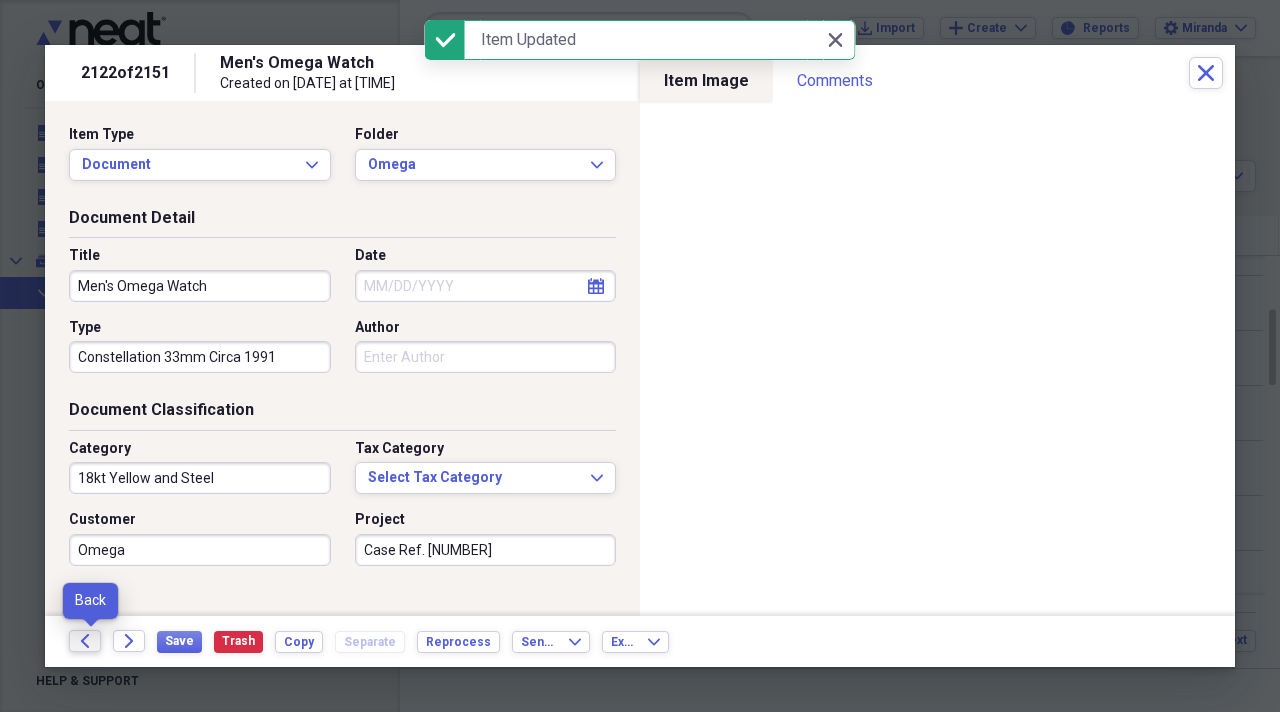 click on "Back" at bounding box center [85, 641] 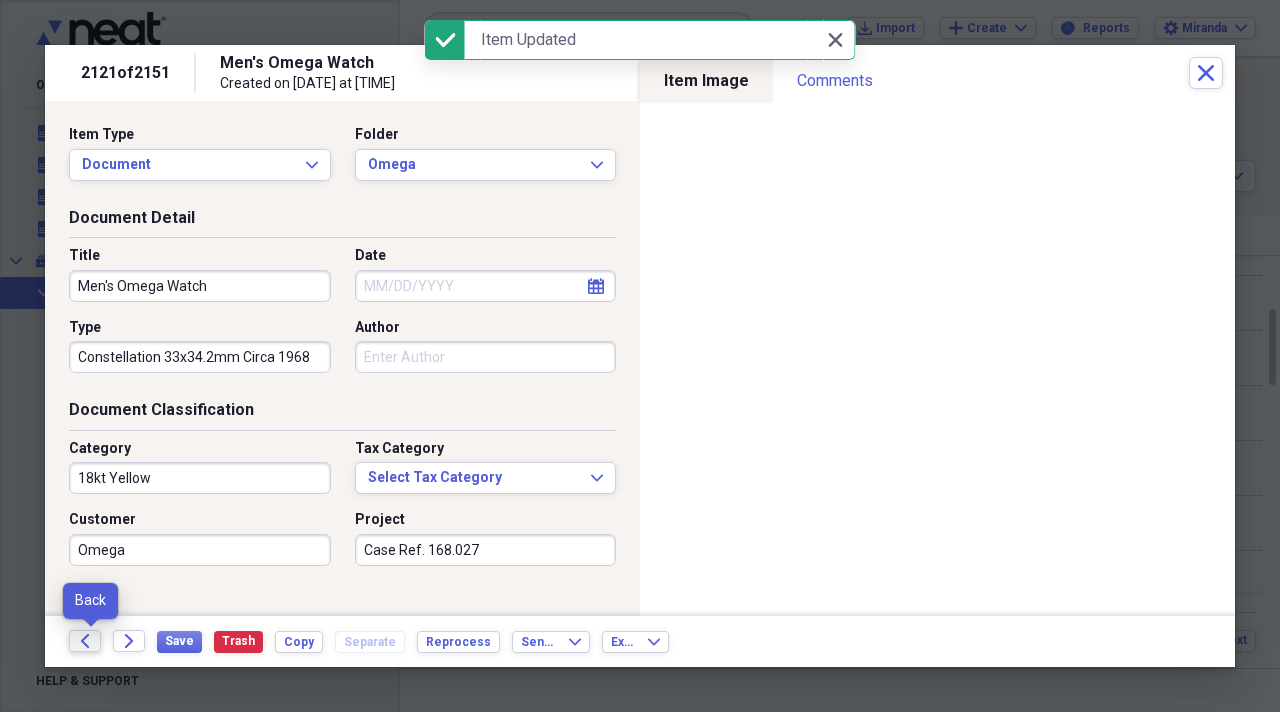 click on "Back" at bounding box center (85, 641) 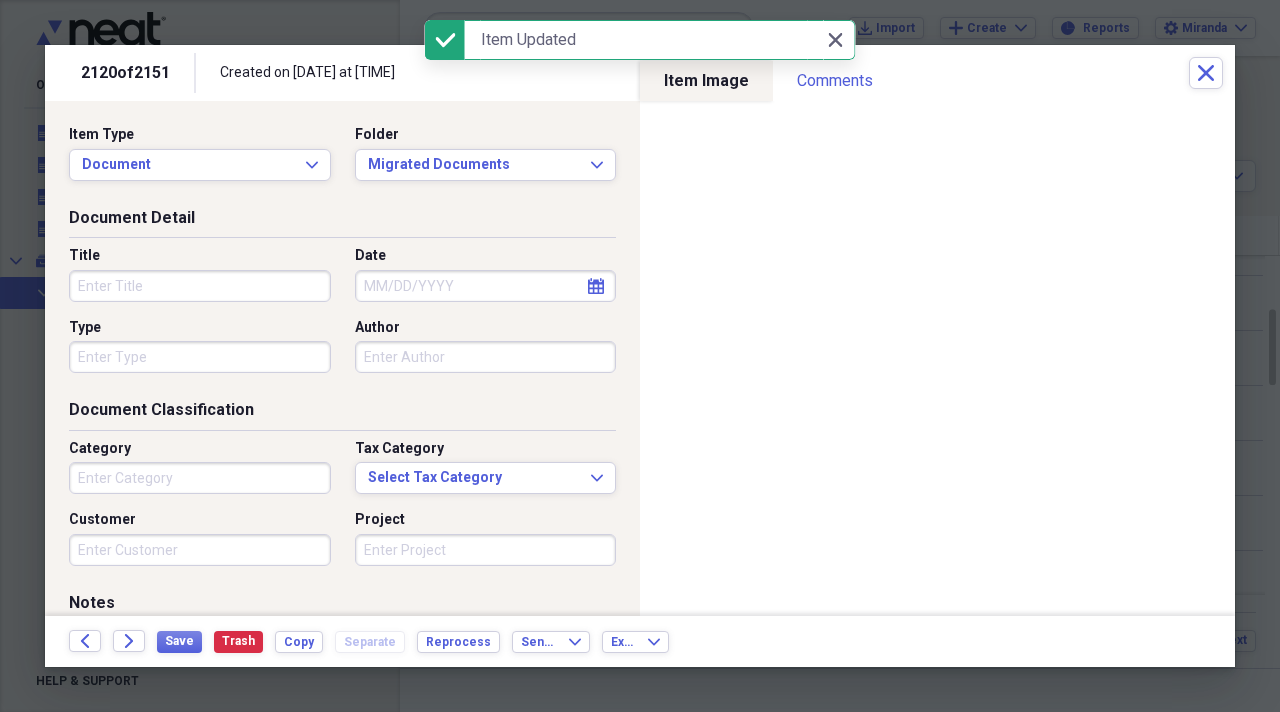 click on "Title" at bounding box center [200, 286] 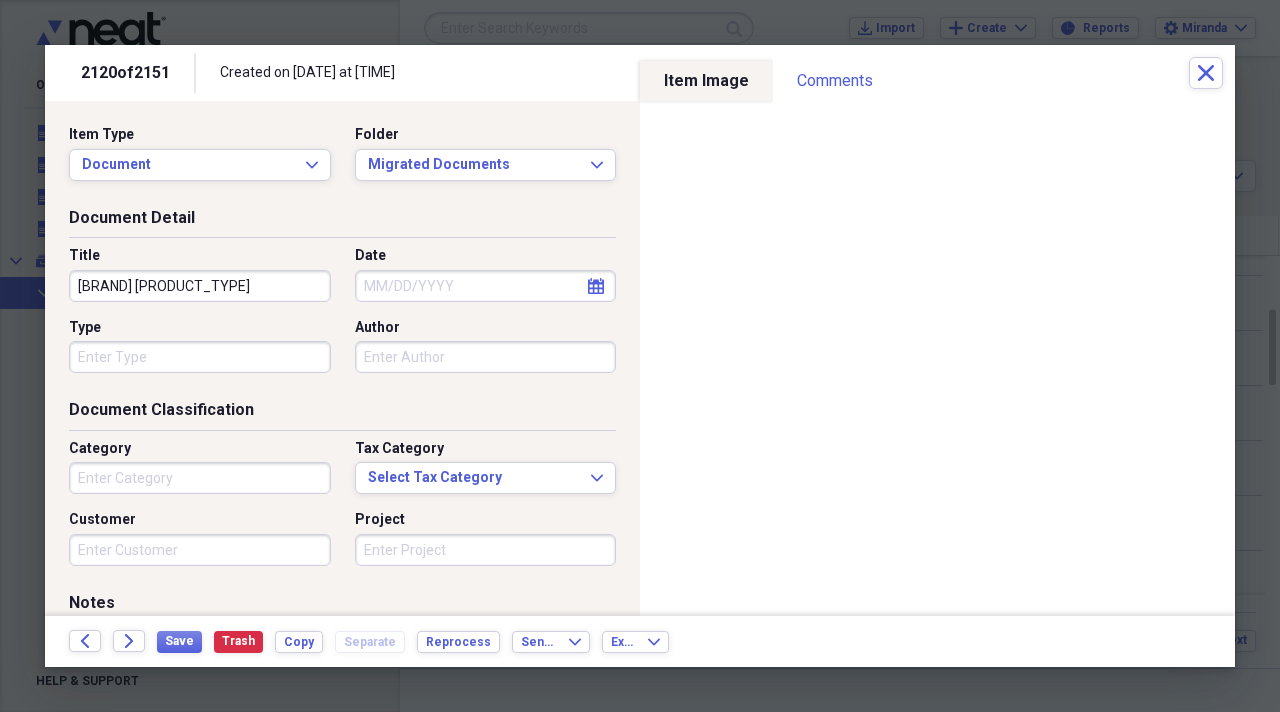 type on "Concord Watch" 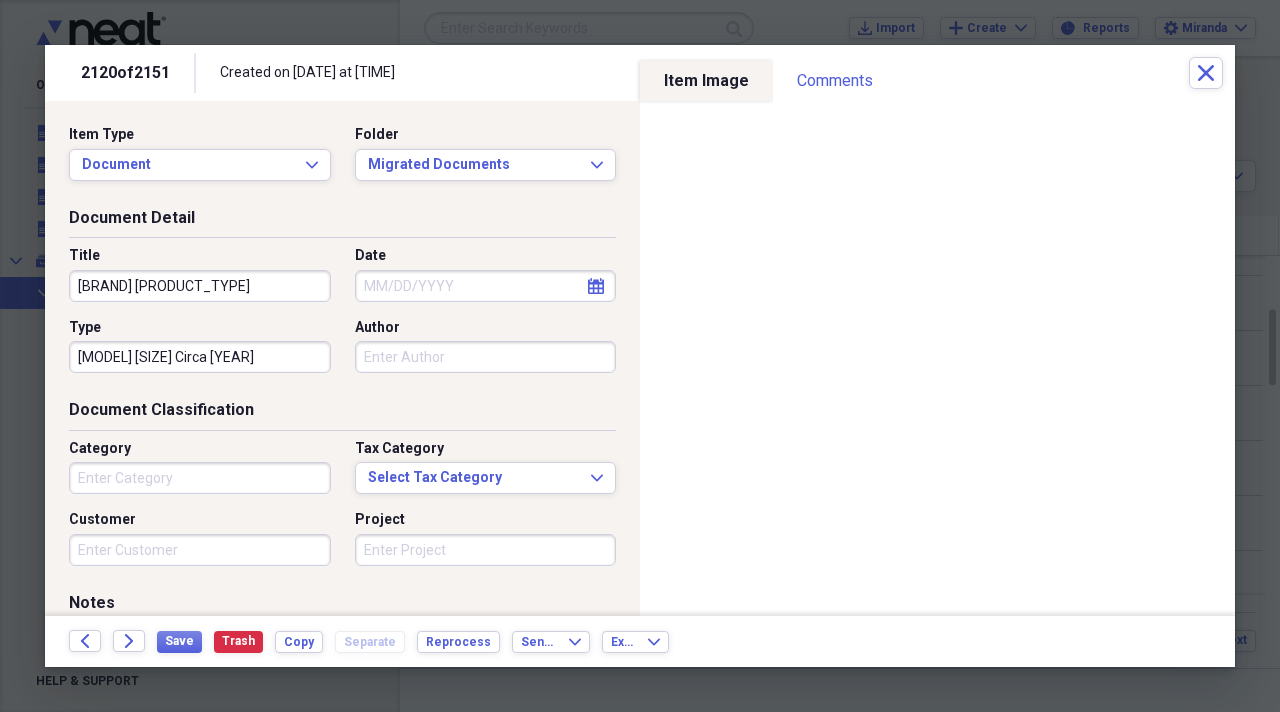 type on "Centurion [SIZE] Circa [YEAR]" 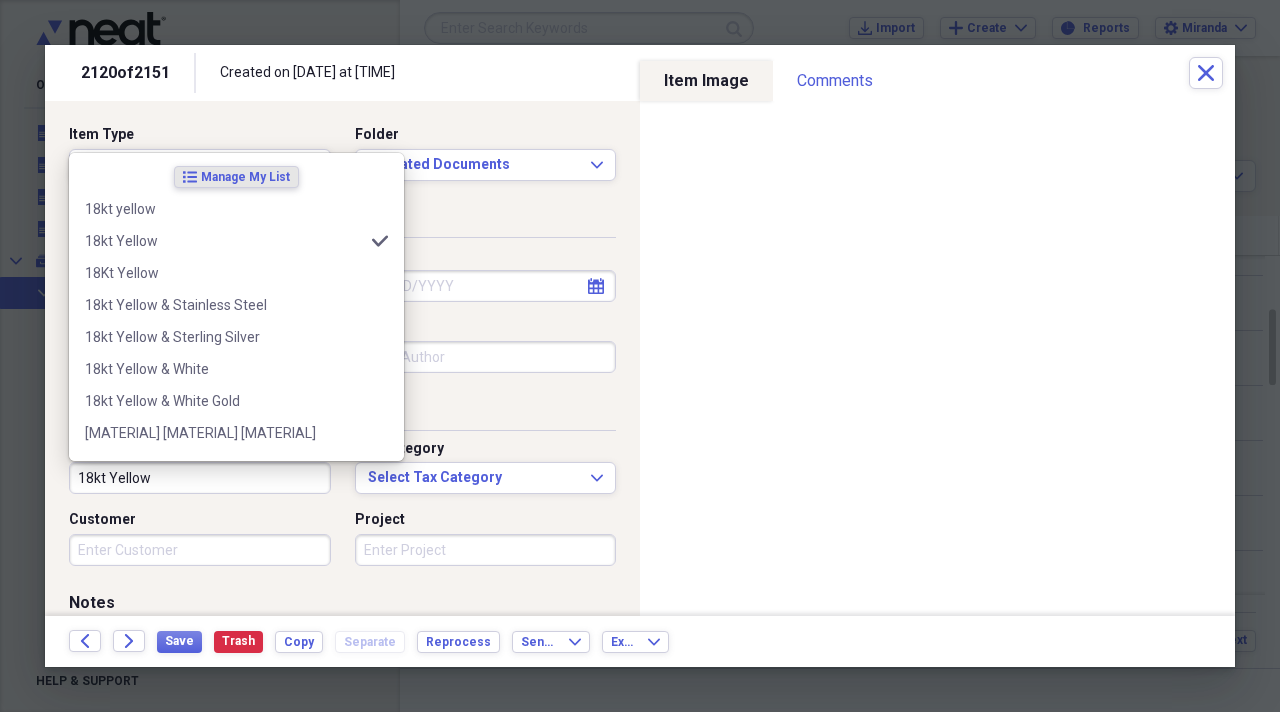 type on "18kt Yellow" 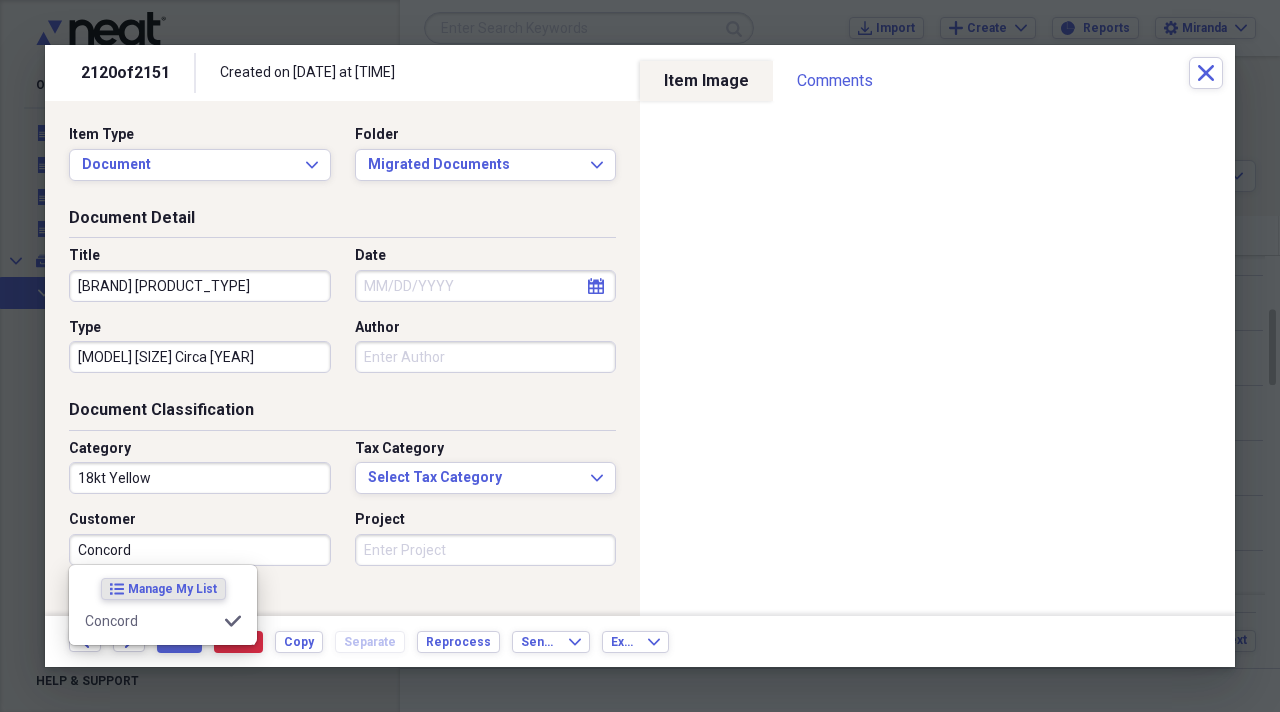 type on "Concord" 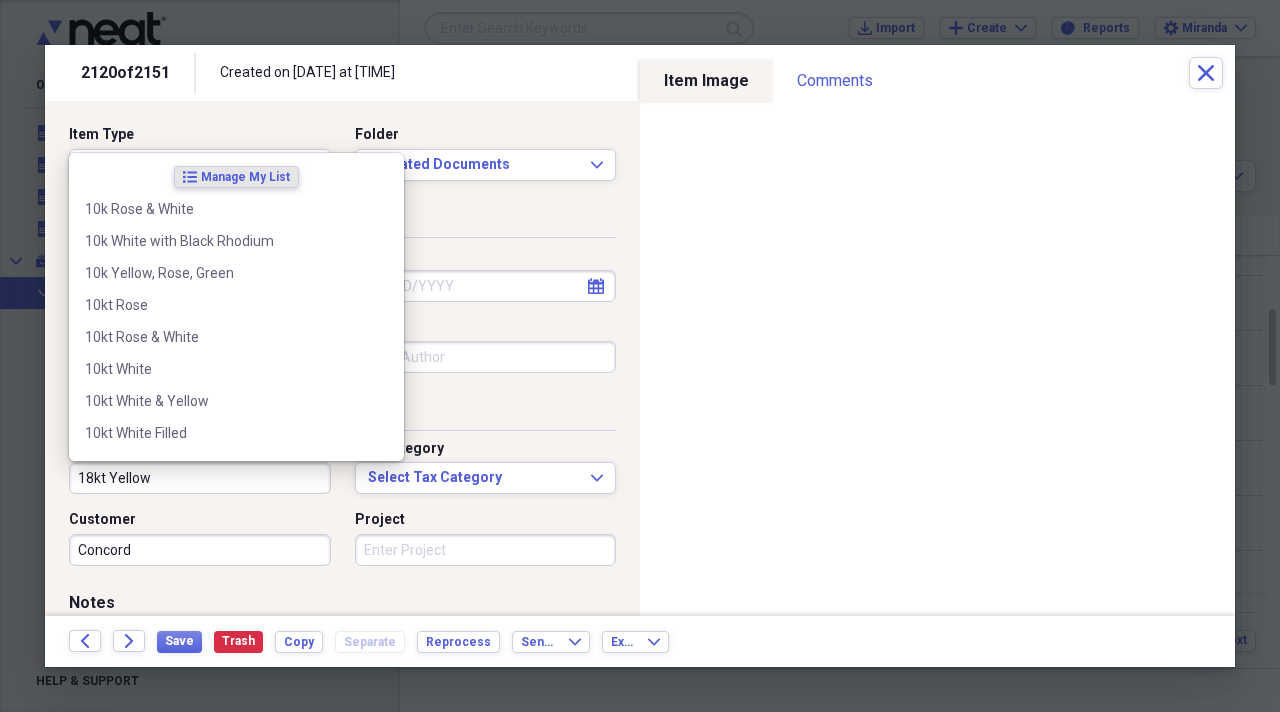 click on "18kt Yellow" at bounding box center (200, 478) 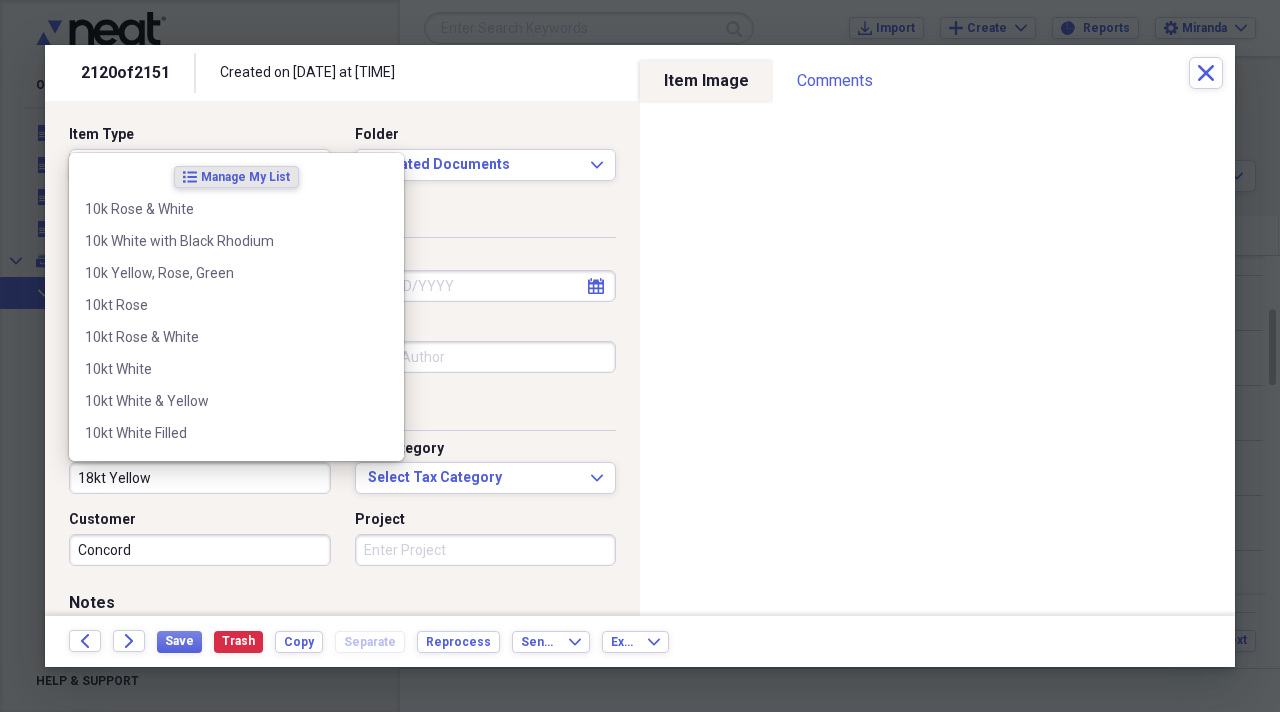 click on "18kt Yellow" at bounding box center [200, 478] 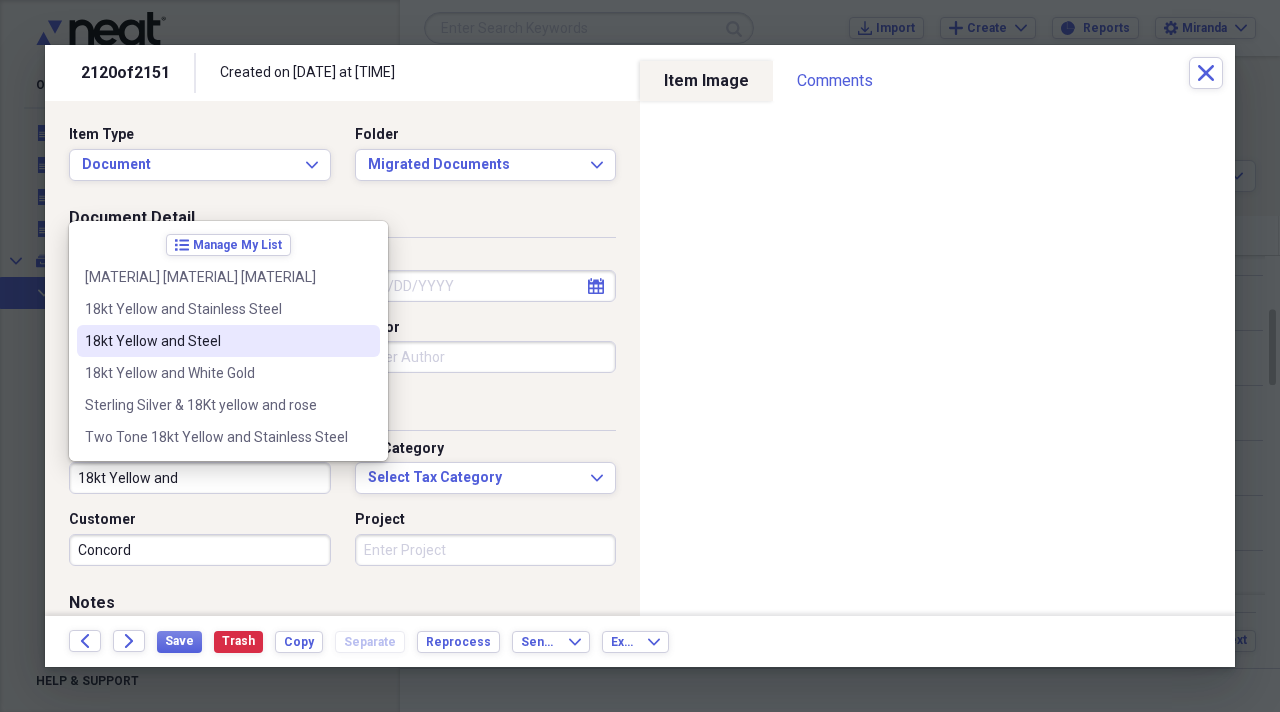 click on "18kt Yellow and Steel" at bounding box center [228, 341] 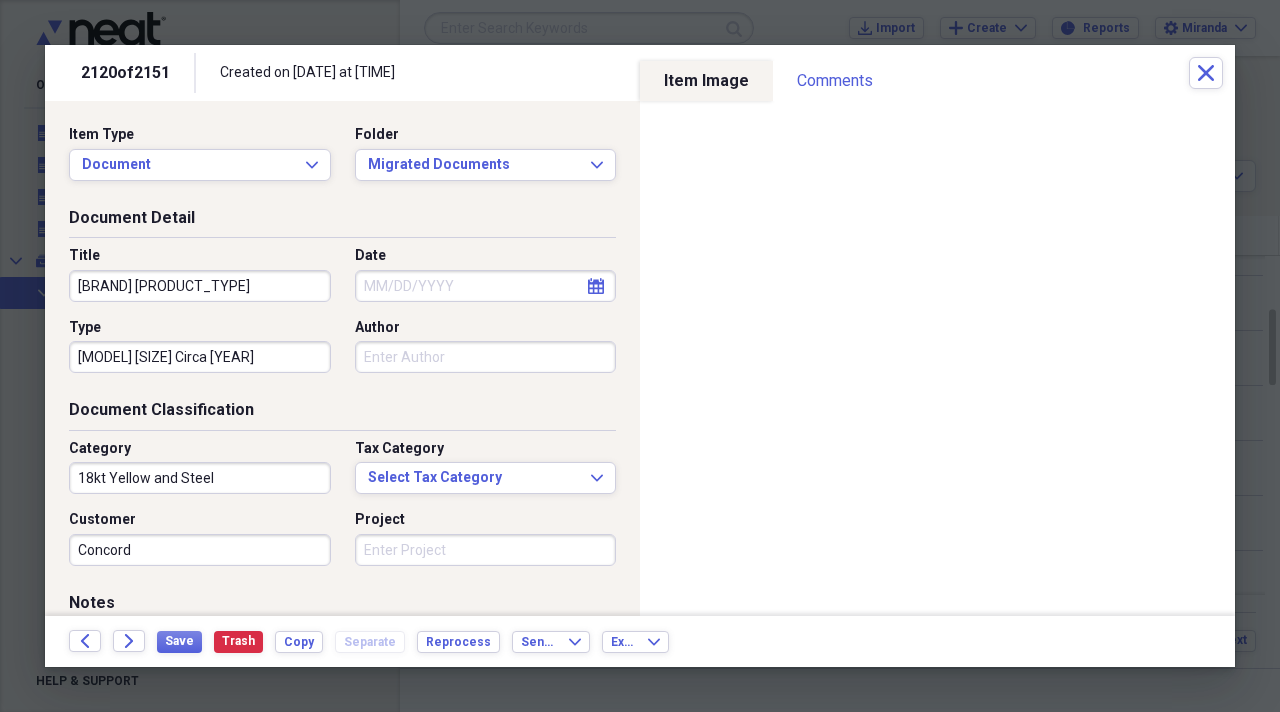 click on "Project" at bounding box center (486, 550) 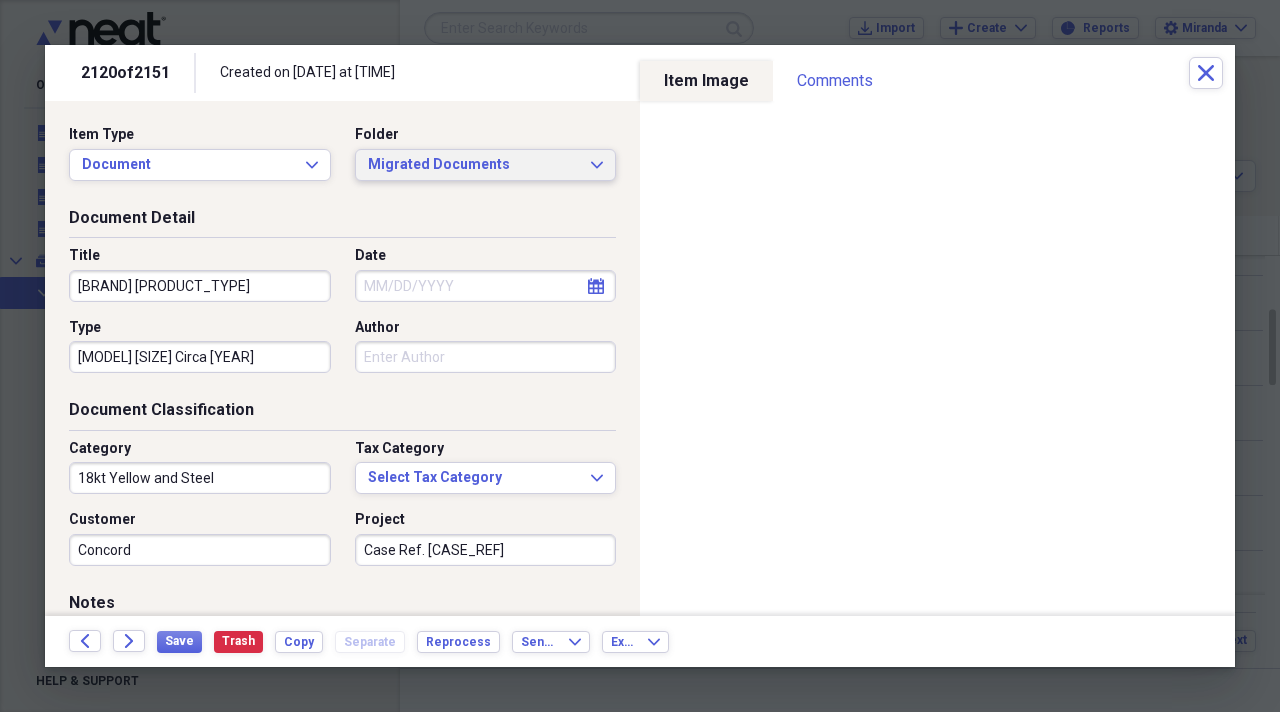 type on "Case Ref. 15.81.619.V81" 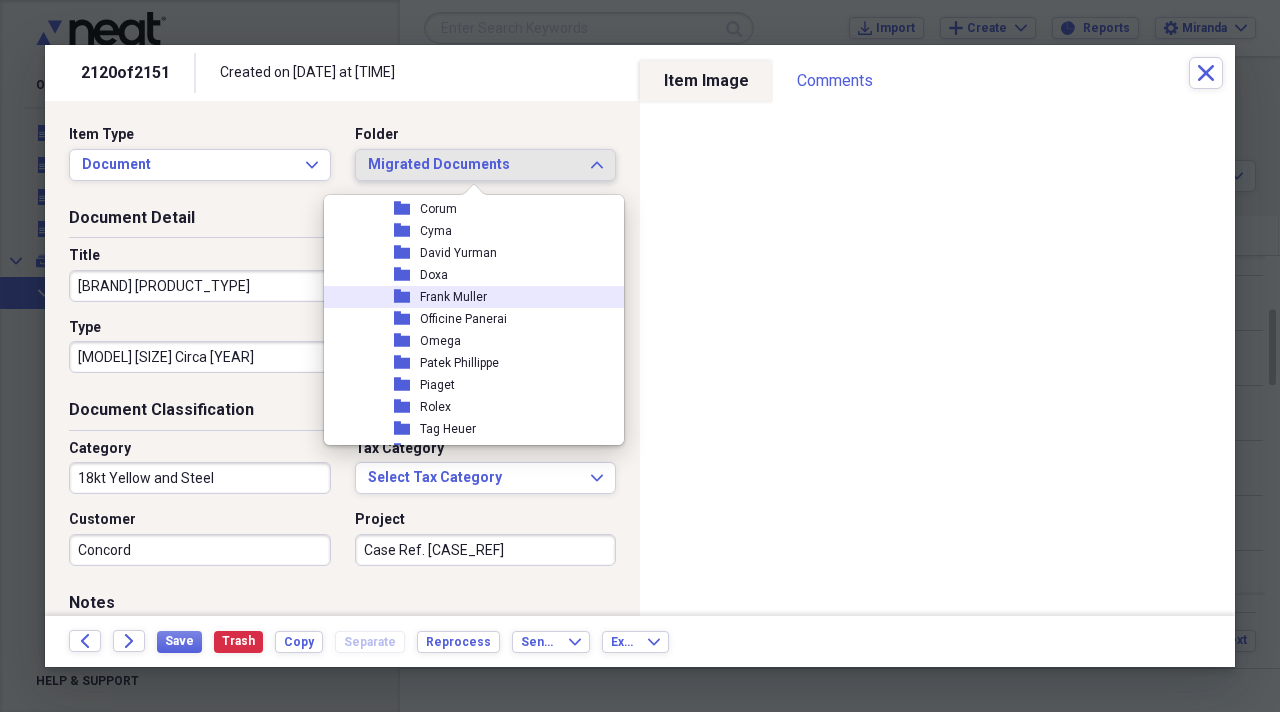 scroll, scrollTop: 2200, scrollLeft: 0, axis: vertical 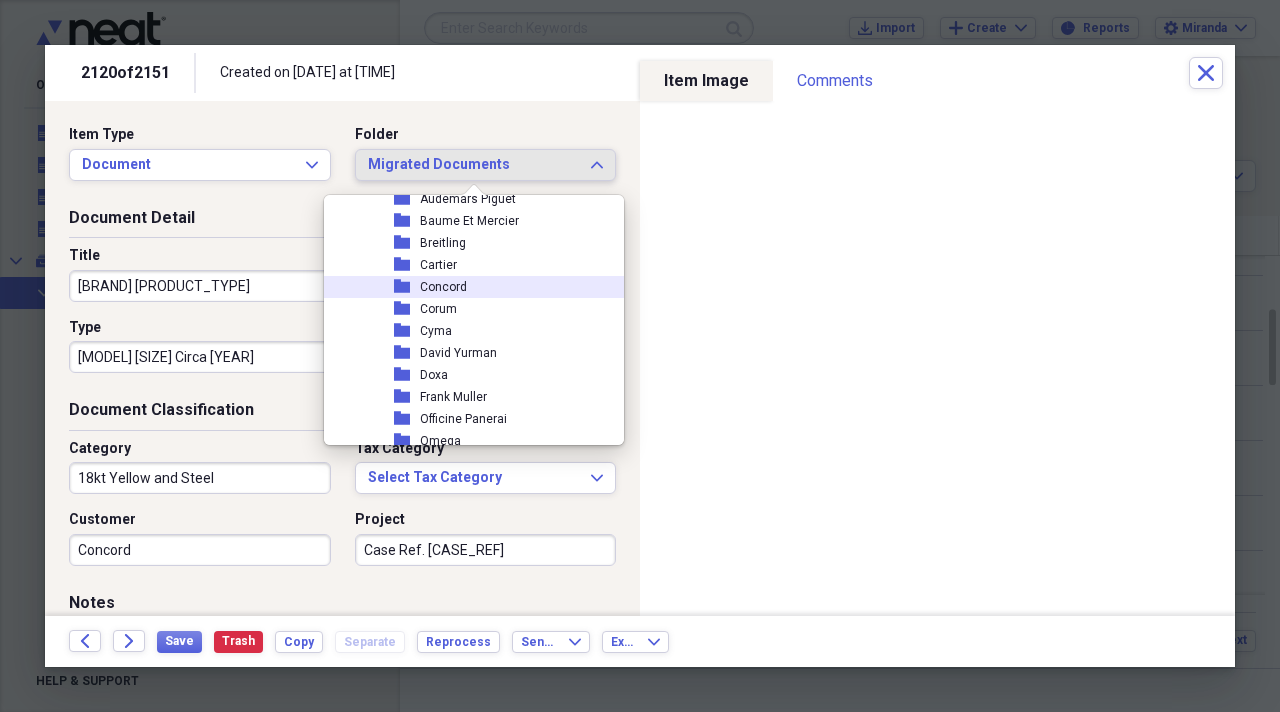 click on "folder Concord" at bounding box center [466, 287] 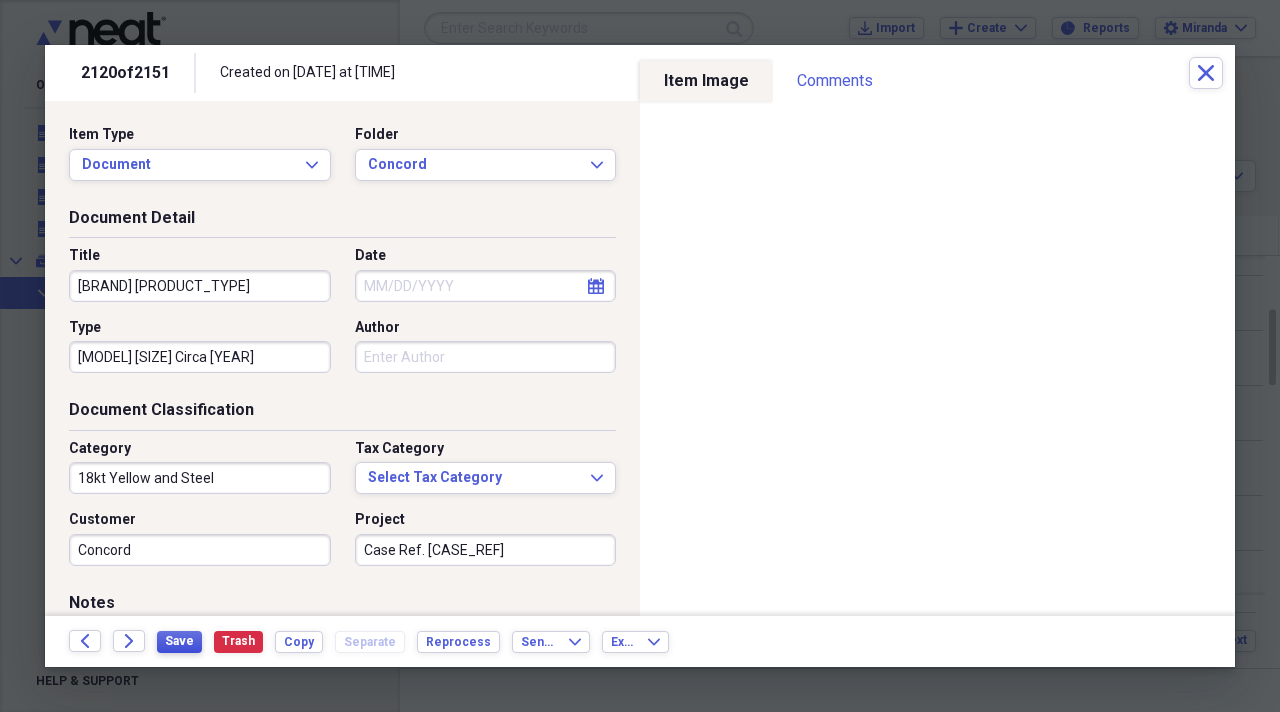 click on "Save" at bounding box center [179, 641] 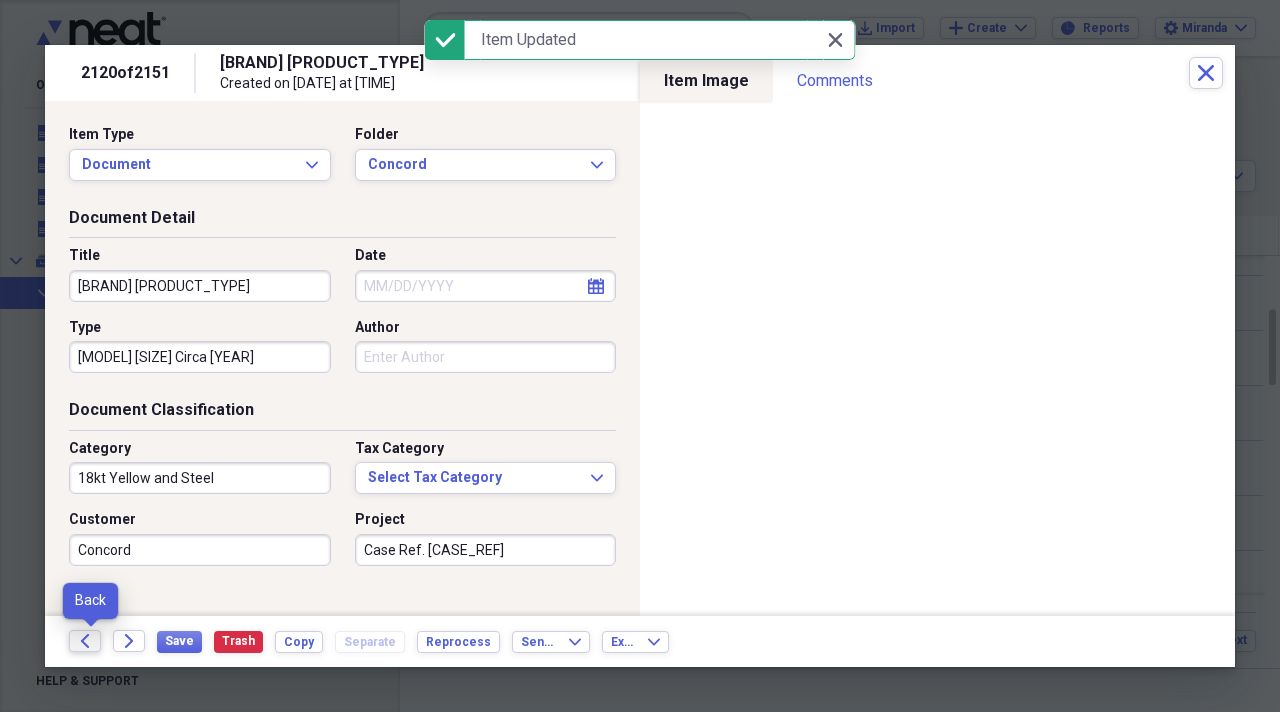 click on "Back" at bounding box center [85, 641] 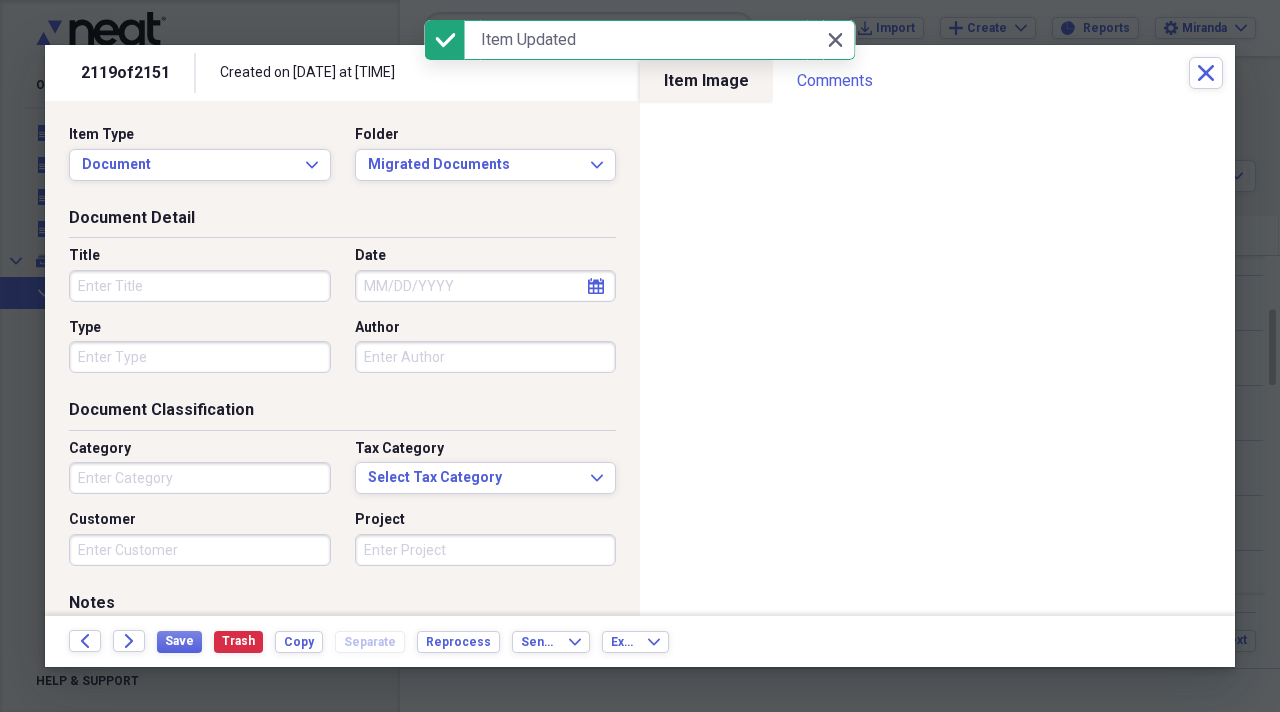 click on "Title" at bounding box center (200, 286) 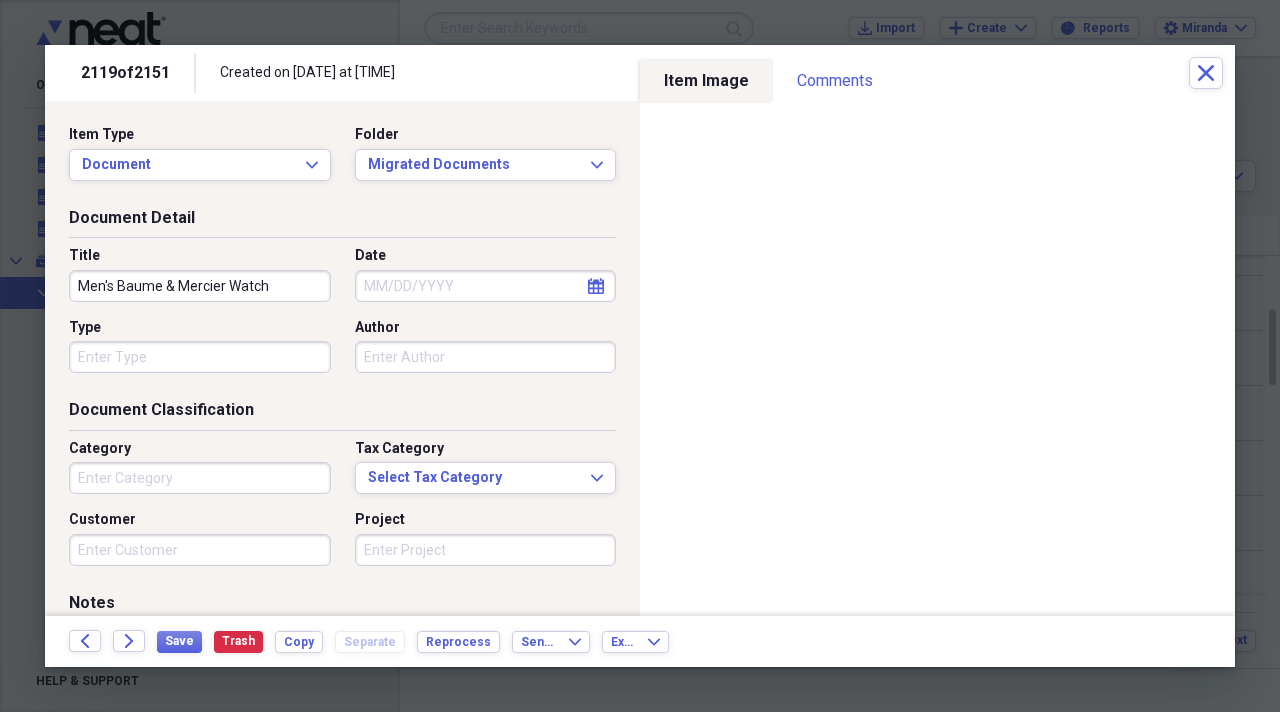 type on "Men's Baume & Mercier Watch" 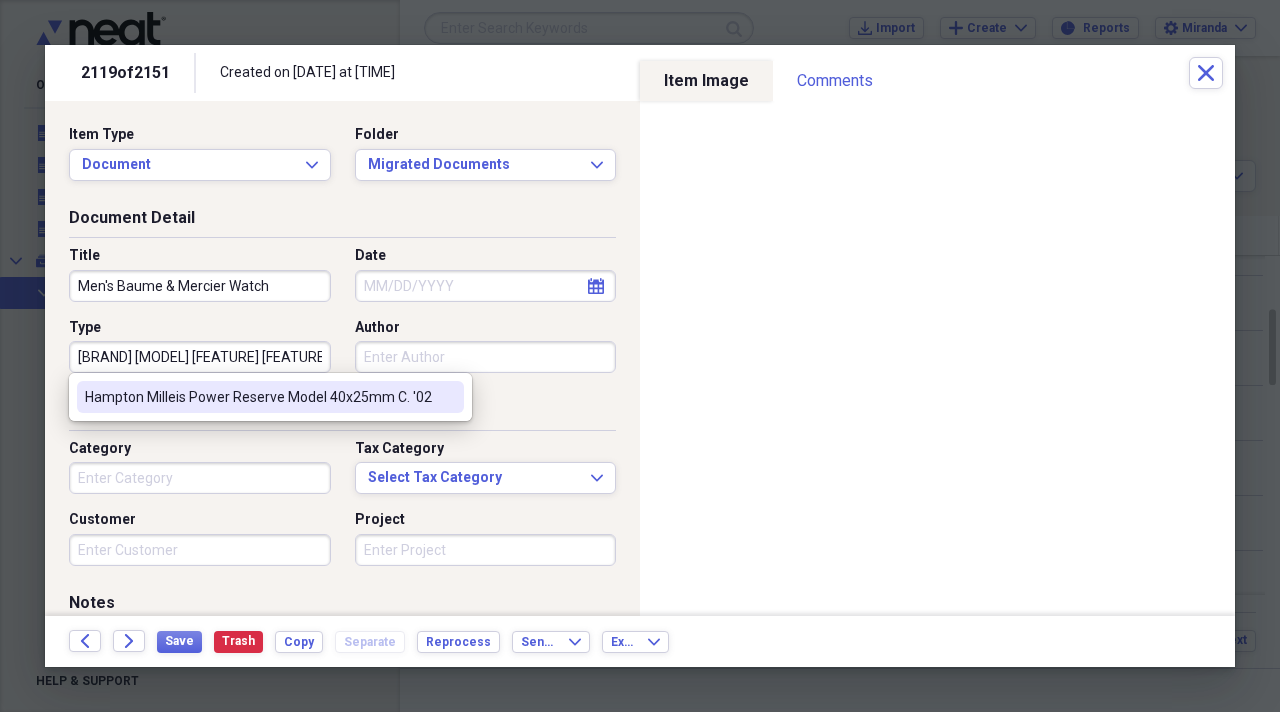 click on "Hampton Milleis Power Reserve Model 40x25mm C. '02" at bounding box center (258, 397) 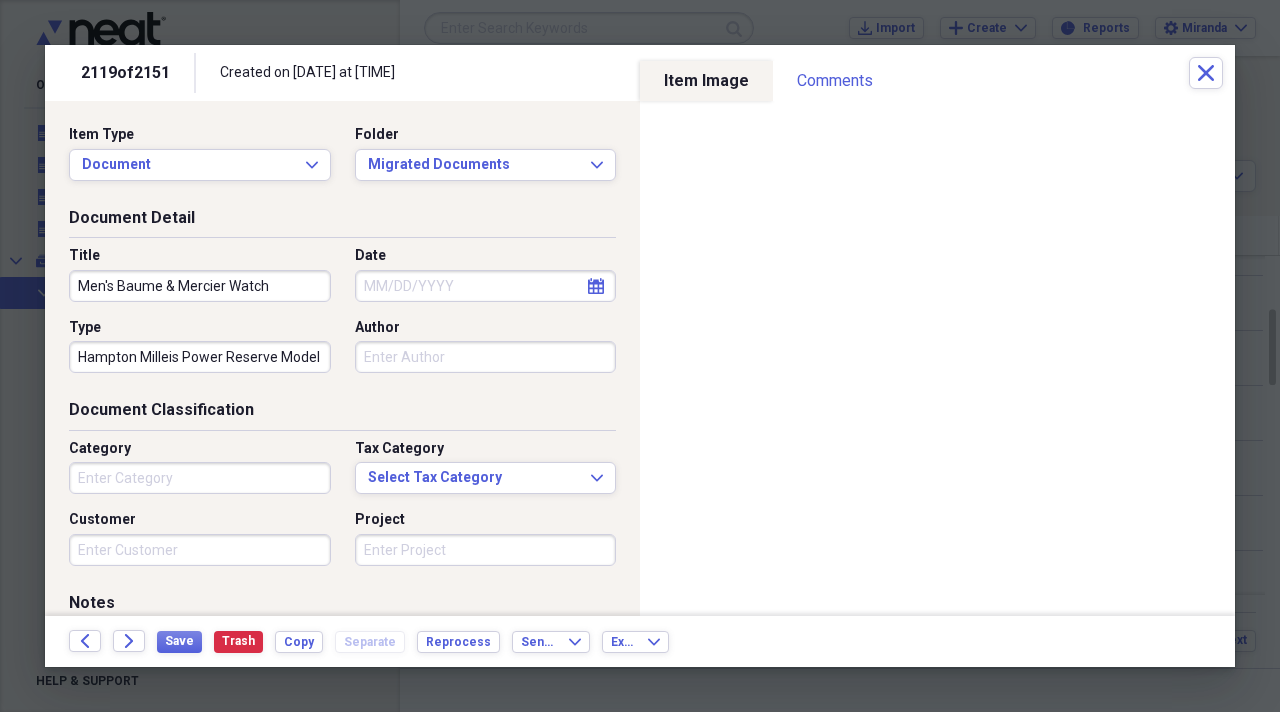 click on "Hampton Milleis Power Reserve Model 40x25mm C. '02" at bounding box center [200, 357] 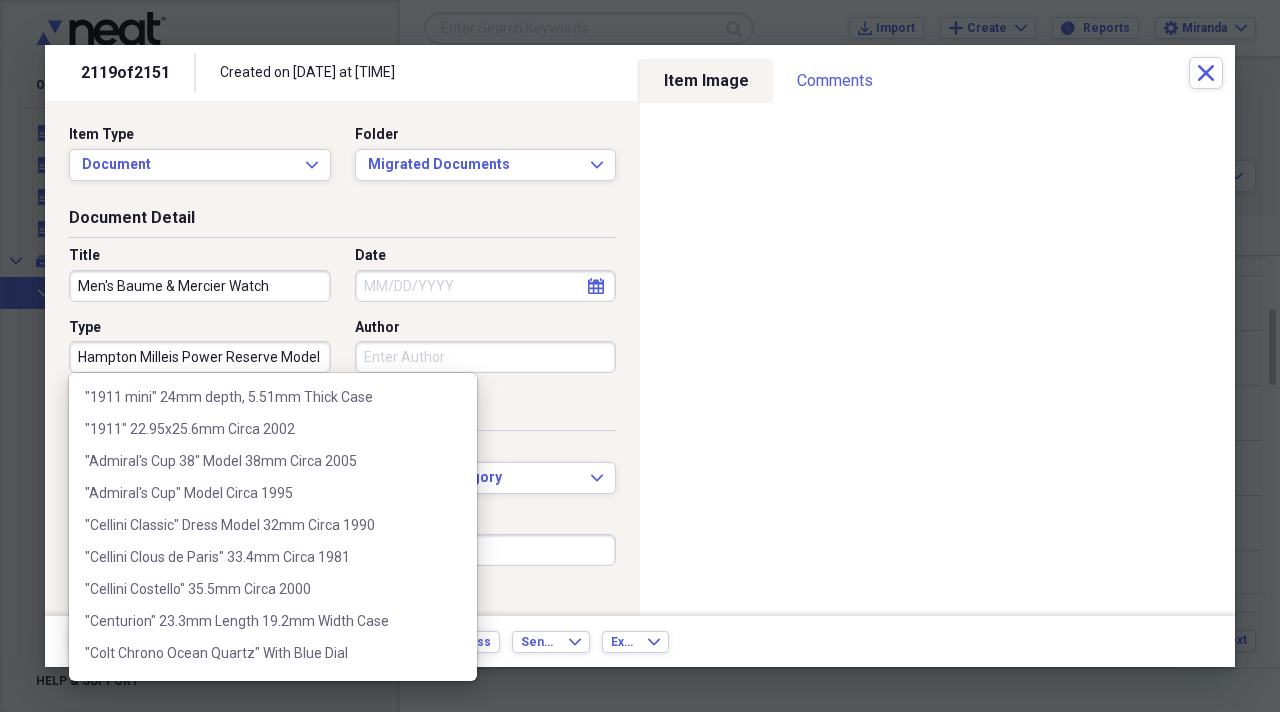 scroll, scrollTop: 76156, scrollLeft: 0, axis: vertical 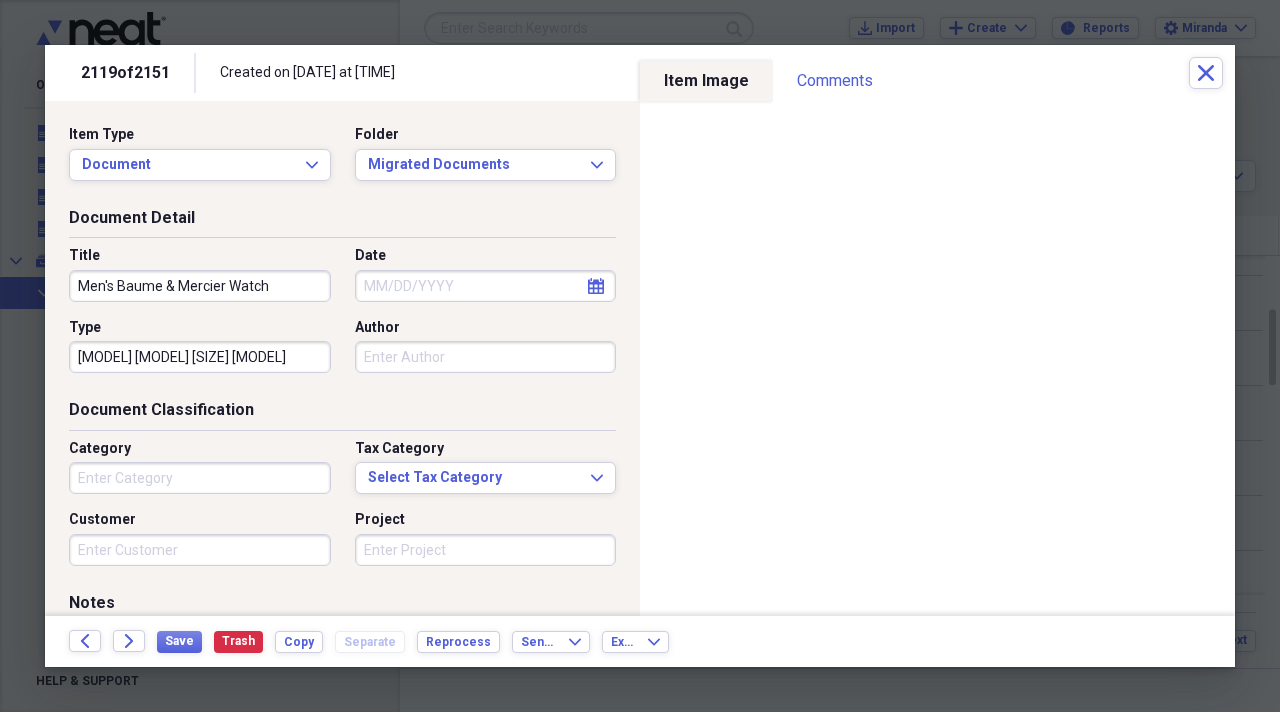 click on "Hampton Milleis Power Reserve Model 40x26mm C. '02" at bounding box center (200, 357) 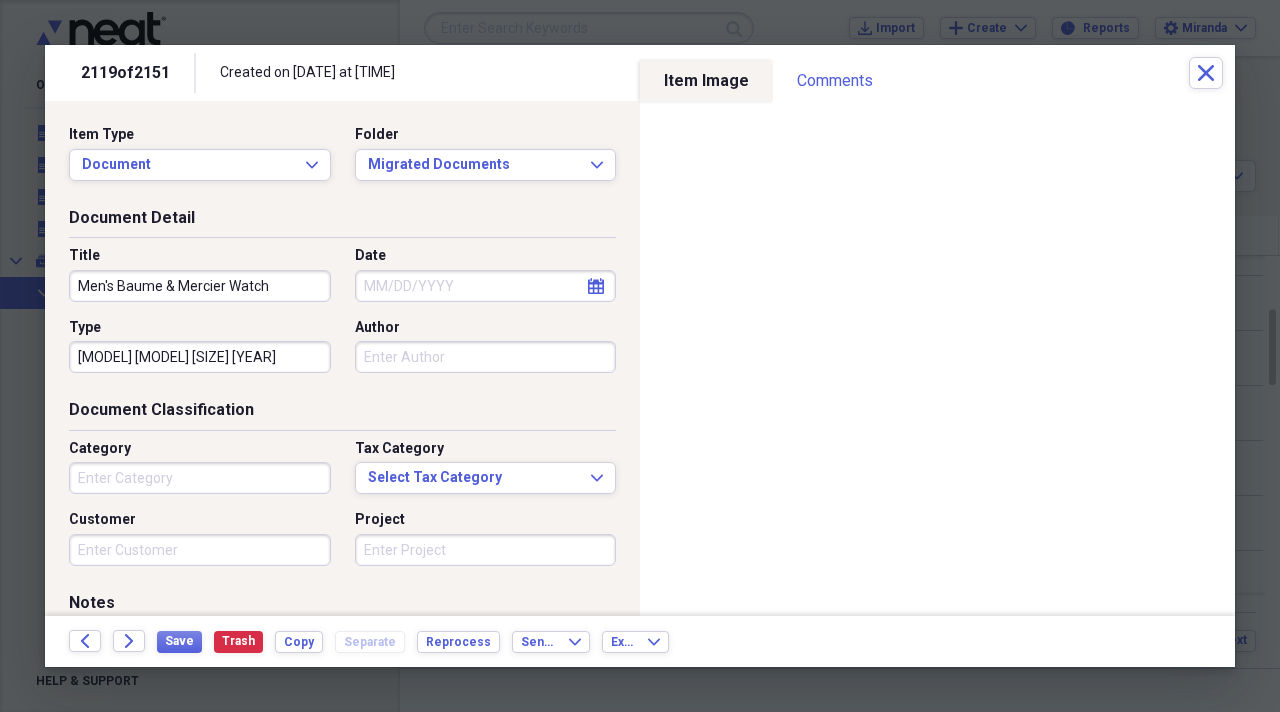 scroll, scrollTop: 0, scrollLeft: 105, axis: horizontal 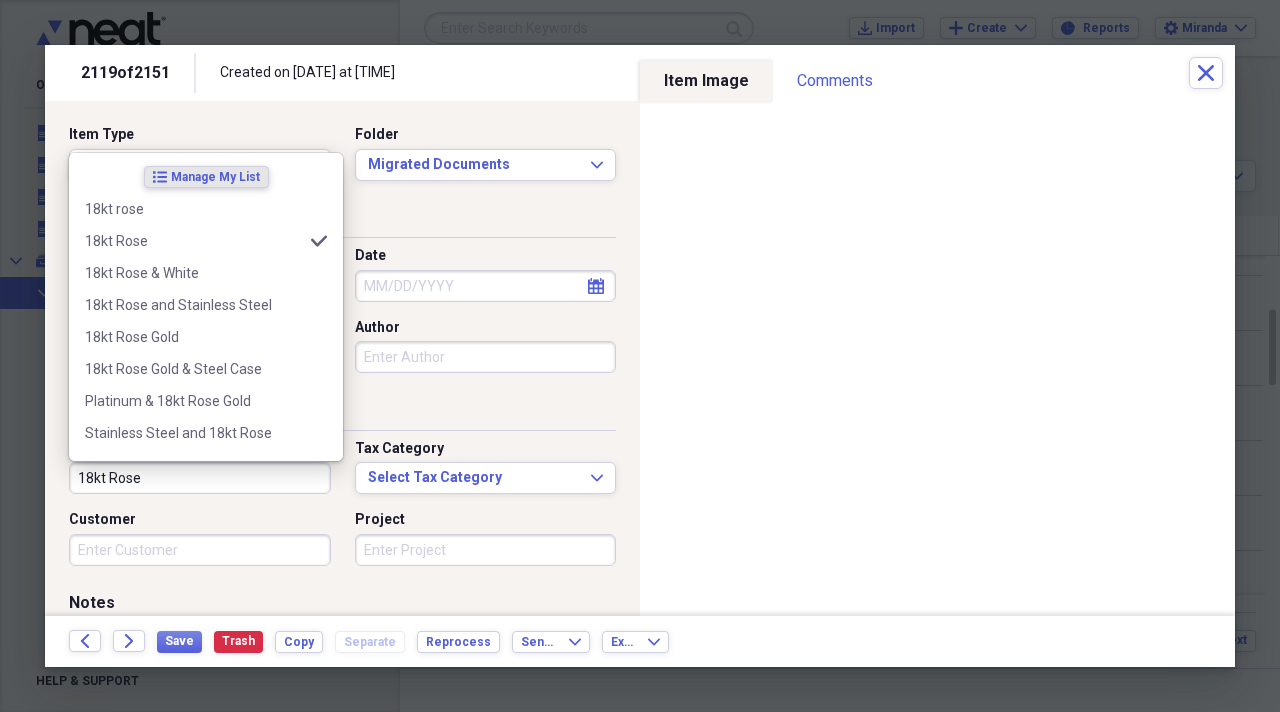 type on "18kt Rose" 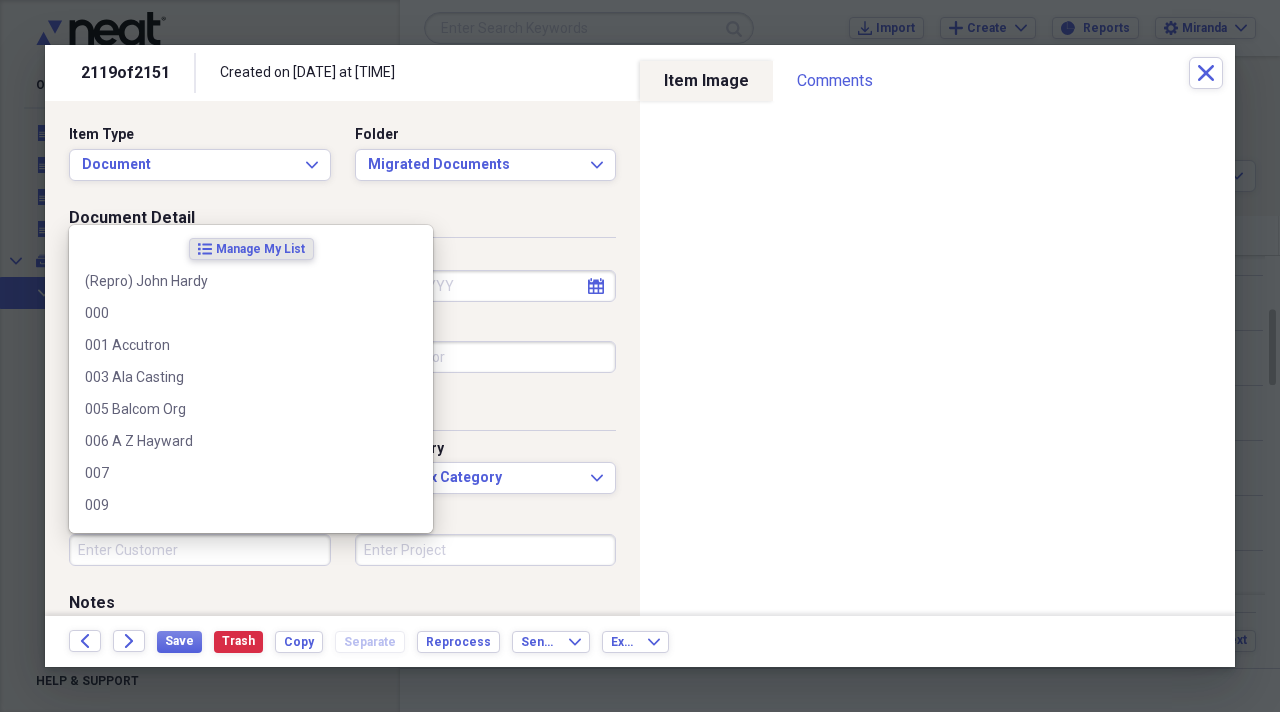 click on "Customer" at bounding box center [200, 550] 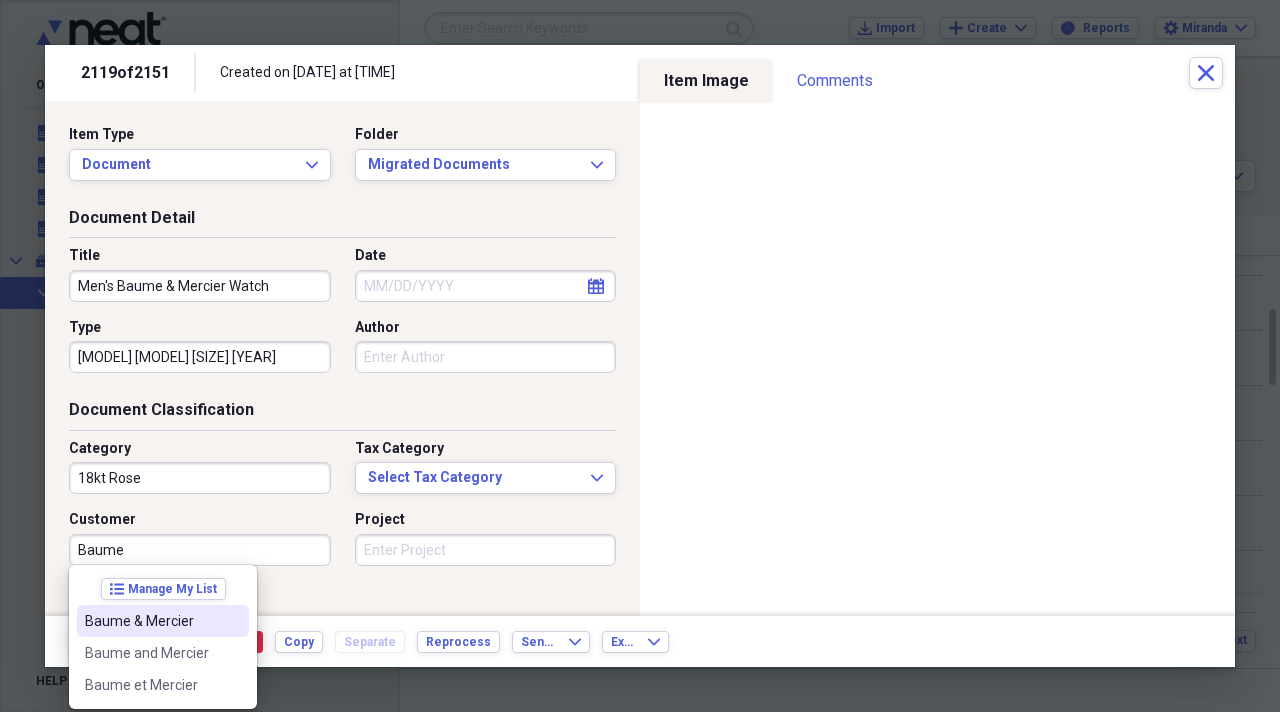 click on "Baume & Mercier" at bounding box center [151, 621] 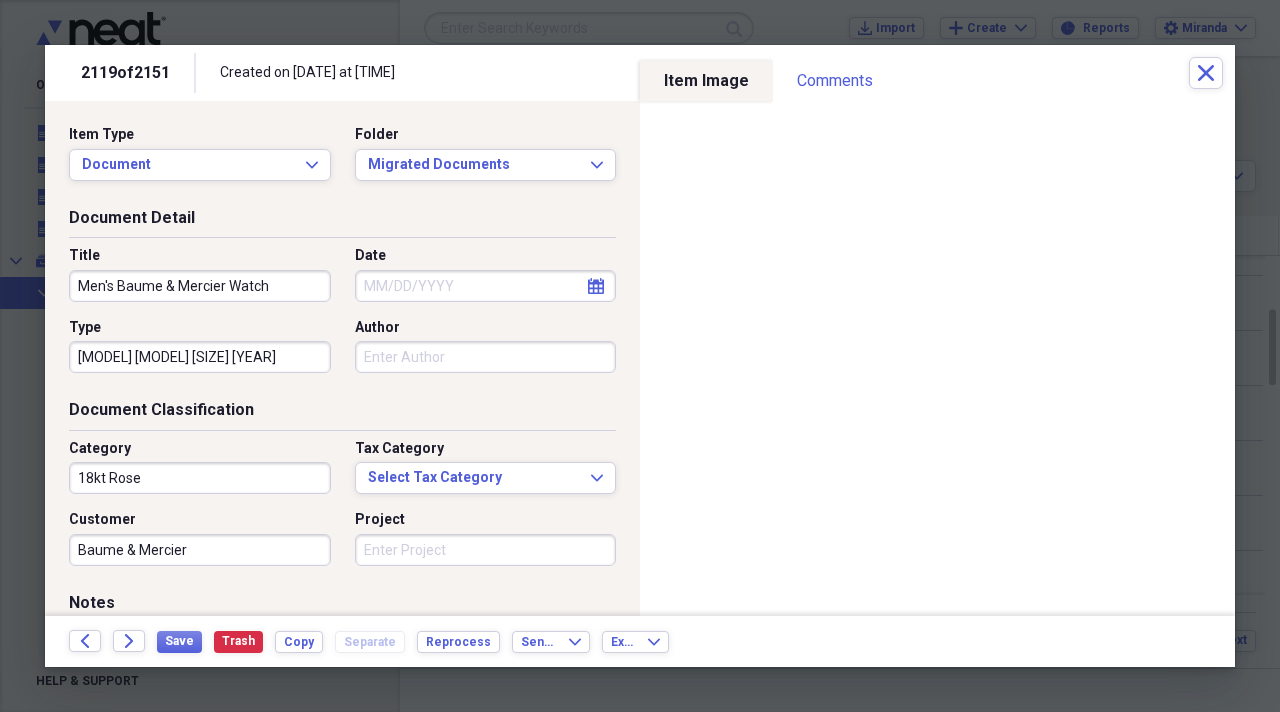 click on "Project" at bounding box center (486, 550) 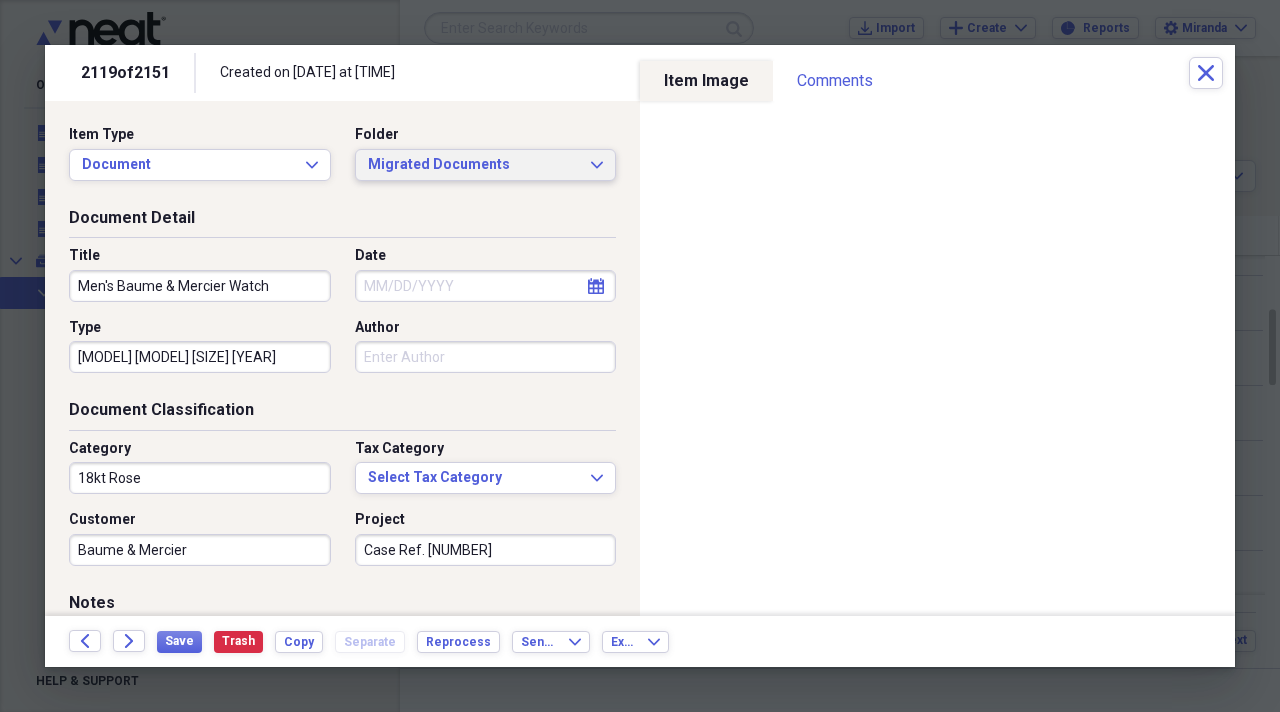 type on "Case Ref. 65362" 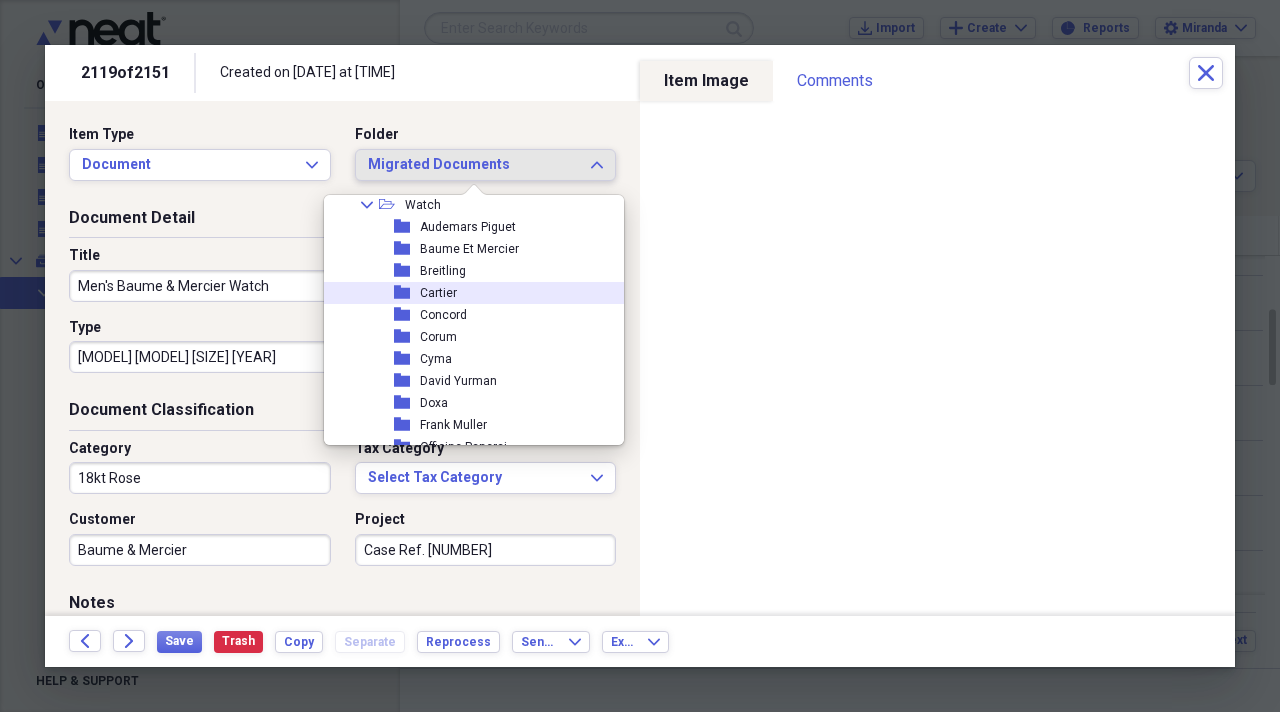 scroll, scrollTop: 2200, scrollLeft: 0, axis: vertical 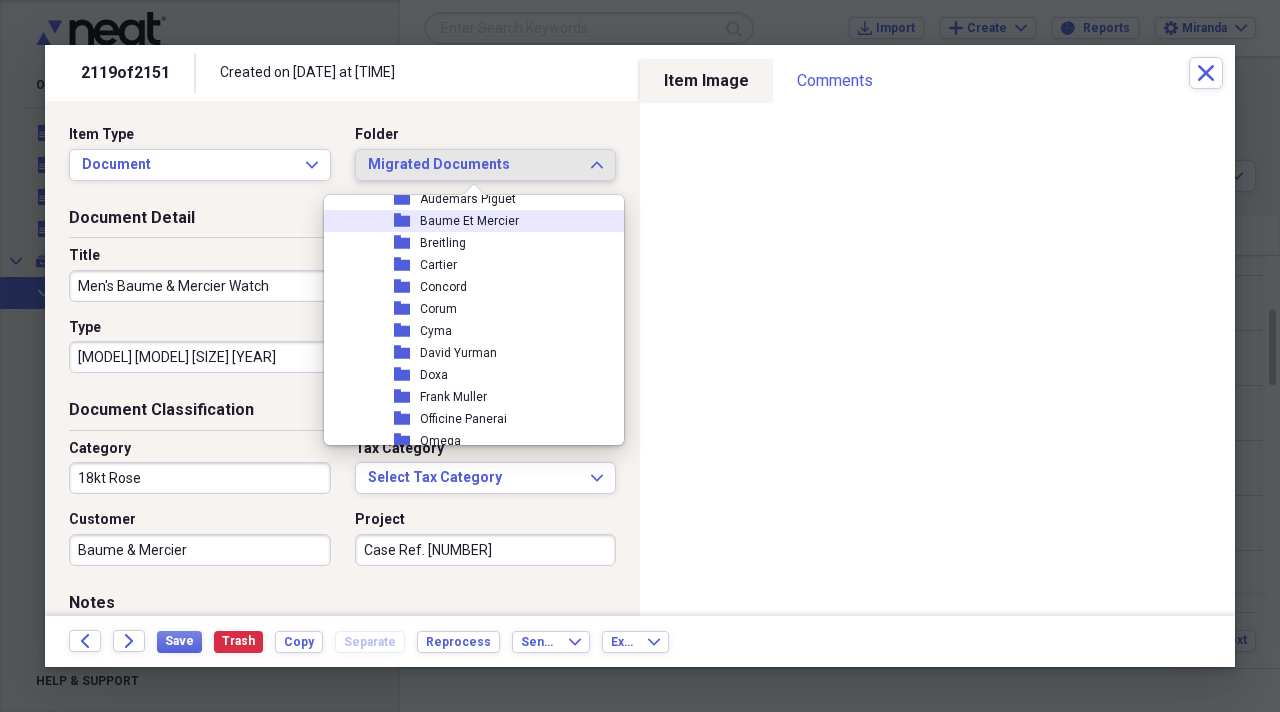 click on "Baume Et Mercier" at bounding box center [469, 221] 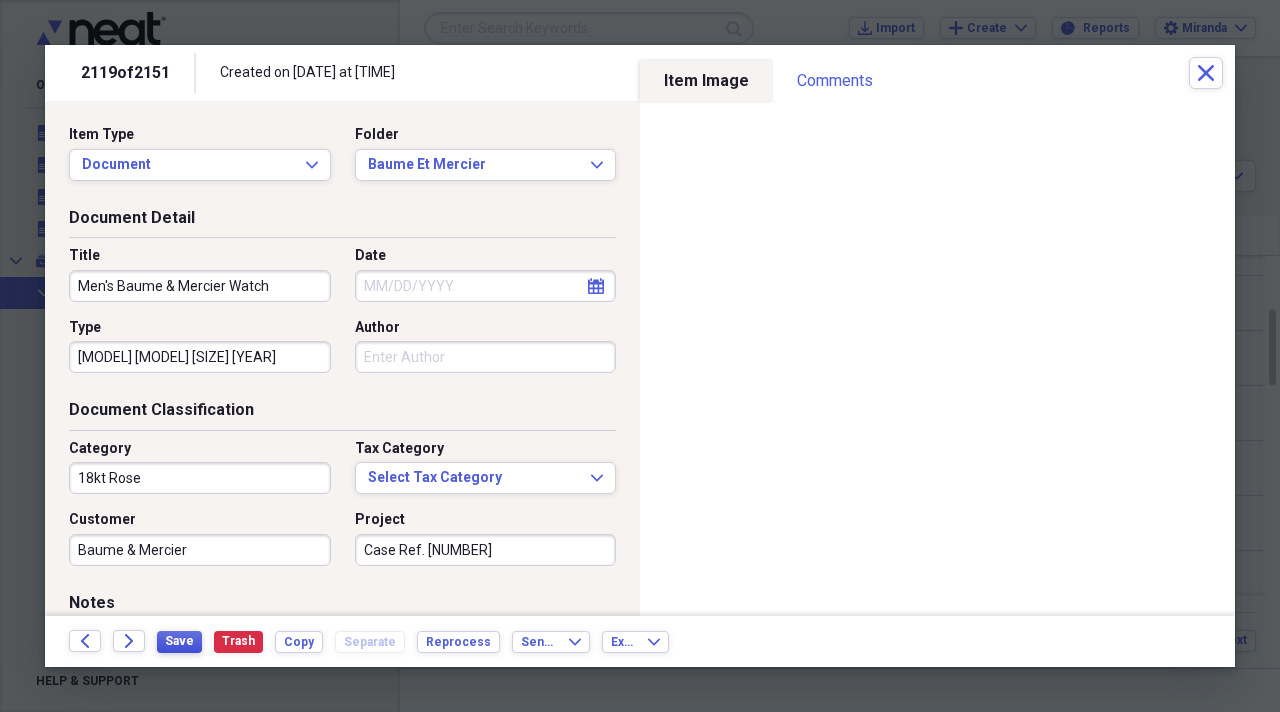 click on "Save" at bounding box center (179, 641) 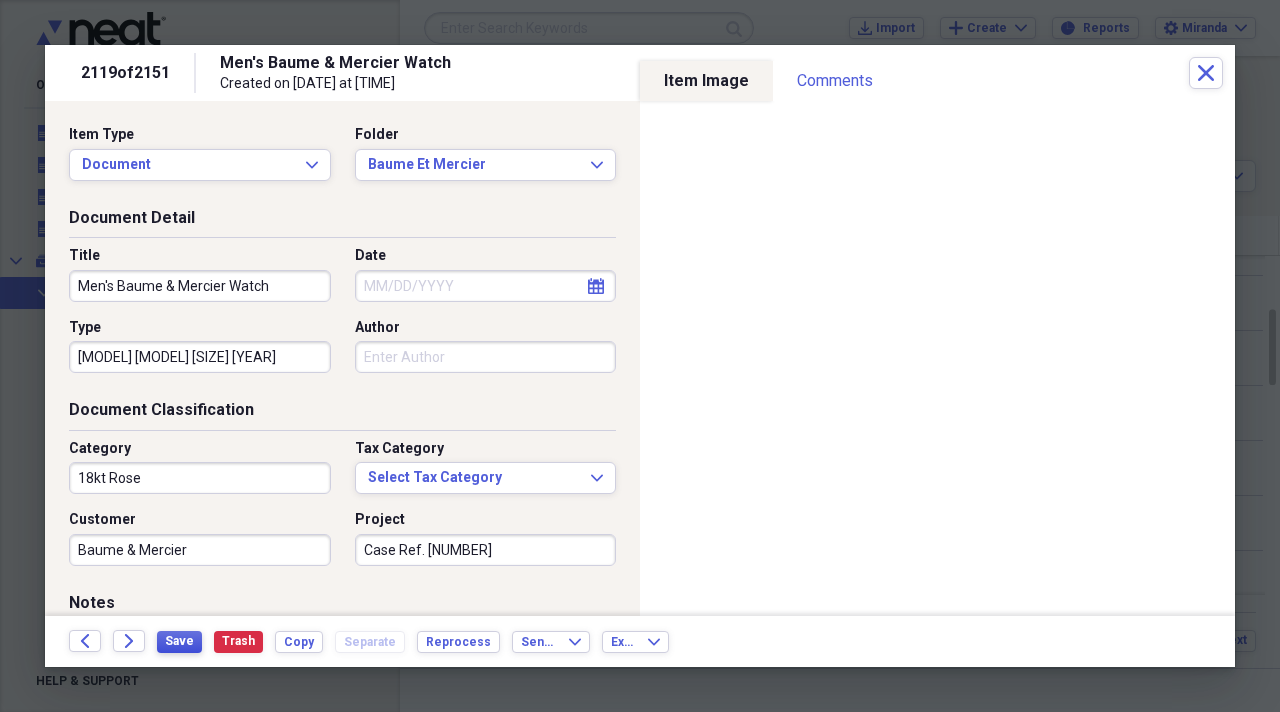 click on "Save" at bounding box center (179, 641) 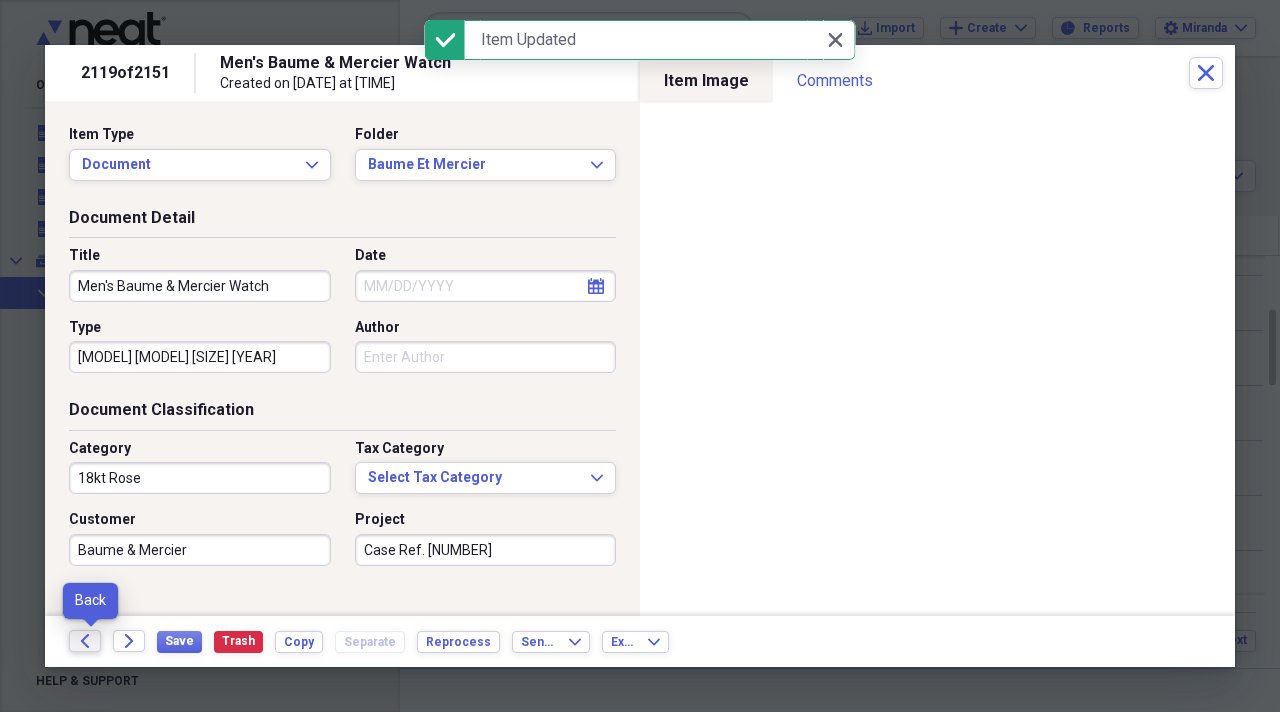 click on "Back" at bounding box center [85, 641] 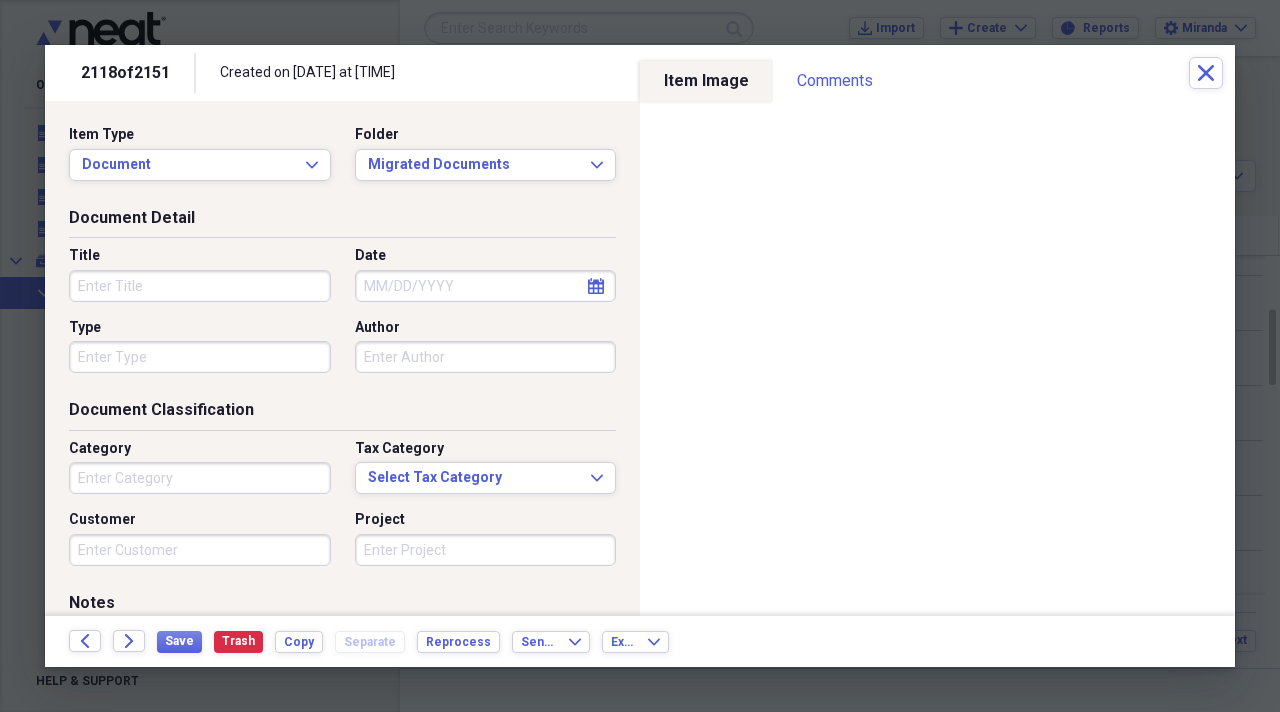 click on "Title" at bounding box center [200, 286] 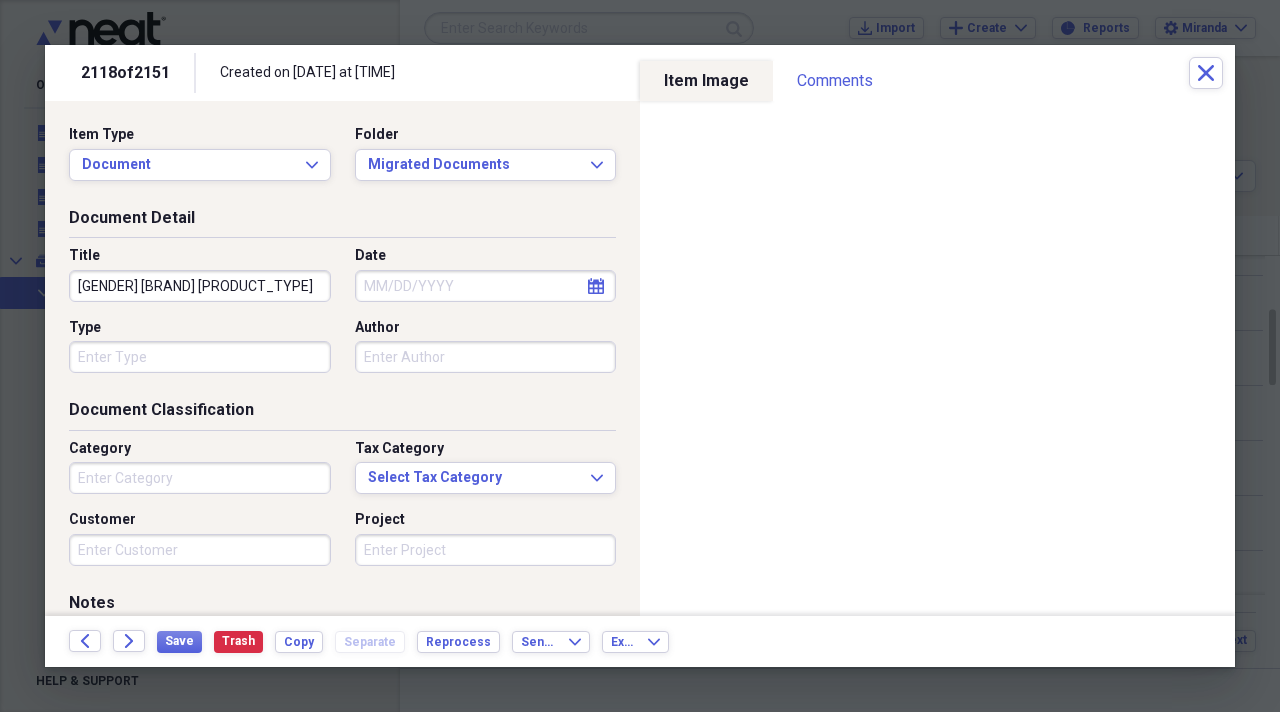 type on "Men's Concord Watch" 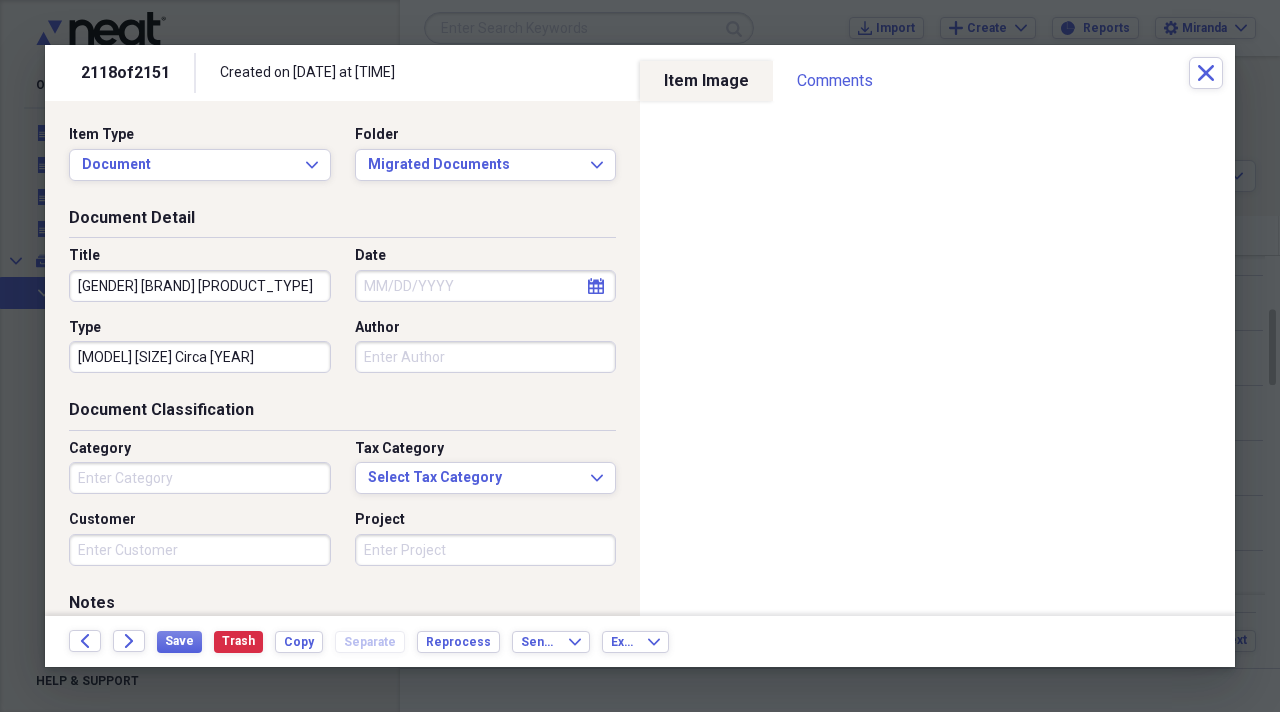 type on "Delirium 34.4x24.7mm Circa [YEAR]" 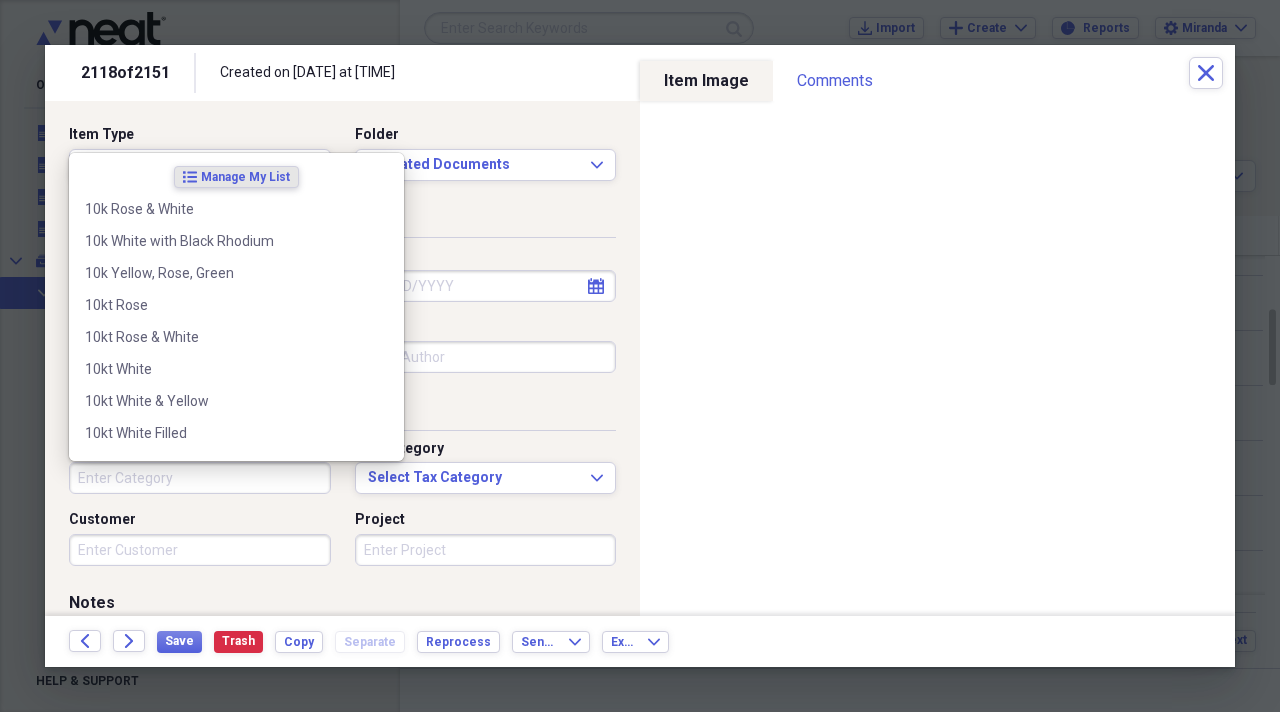 click on "Category" at bounding box center [200, 478] 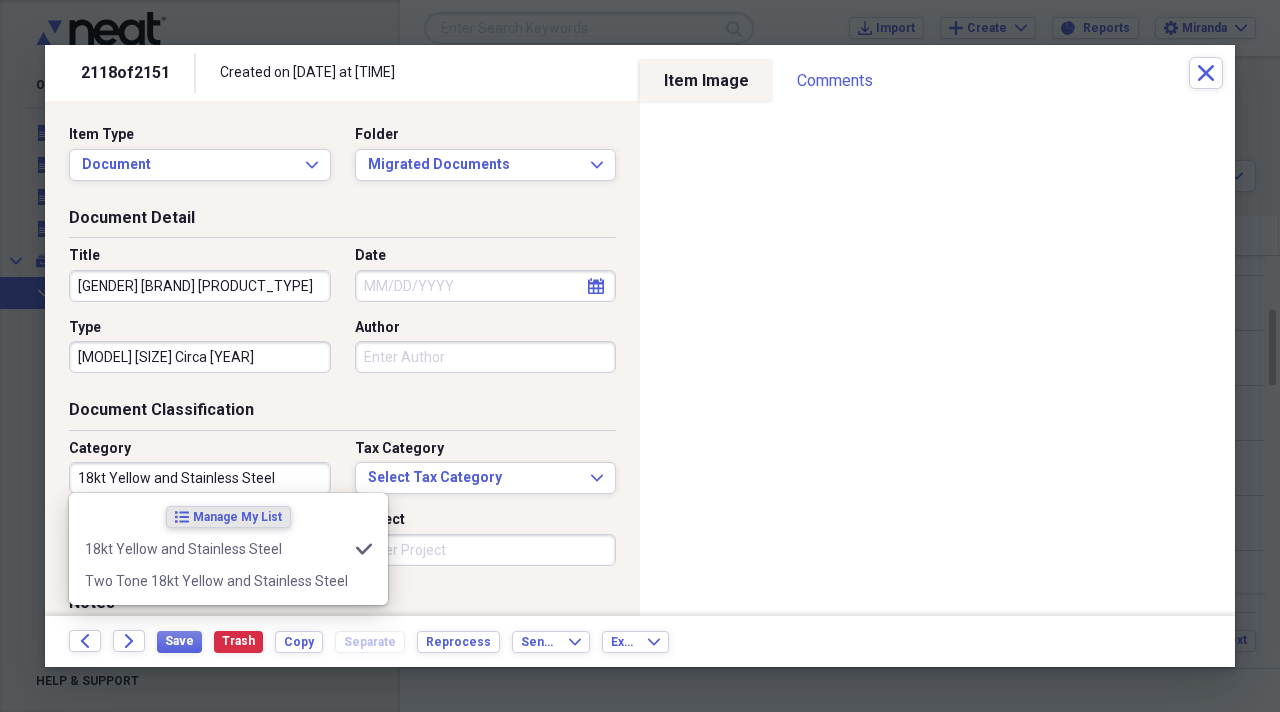 type on "18kt Yellow and Stainless Steel" 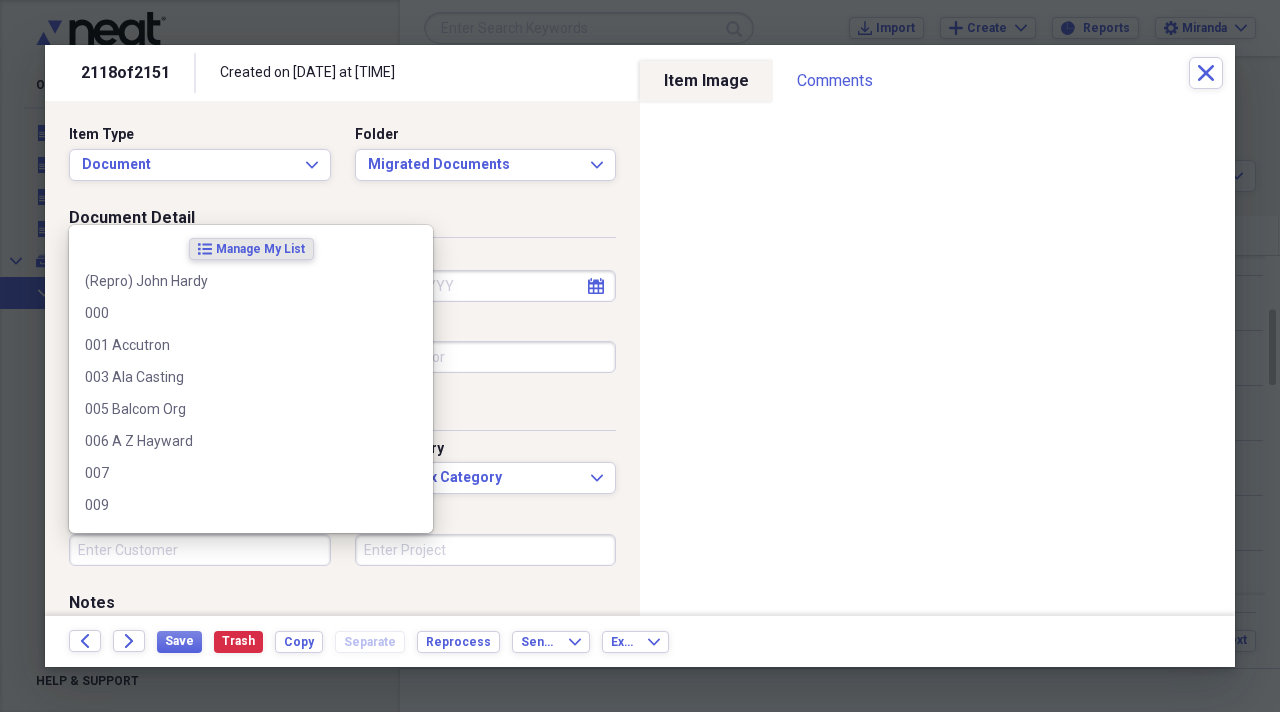 click on "Customer" at bounding box center (200, 550) 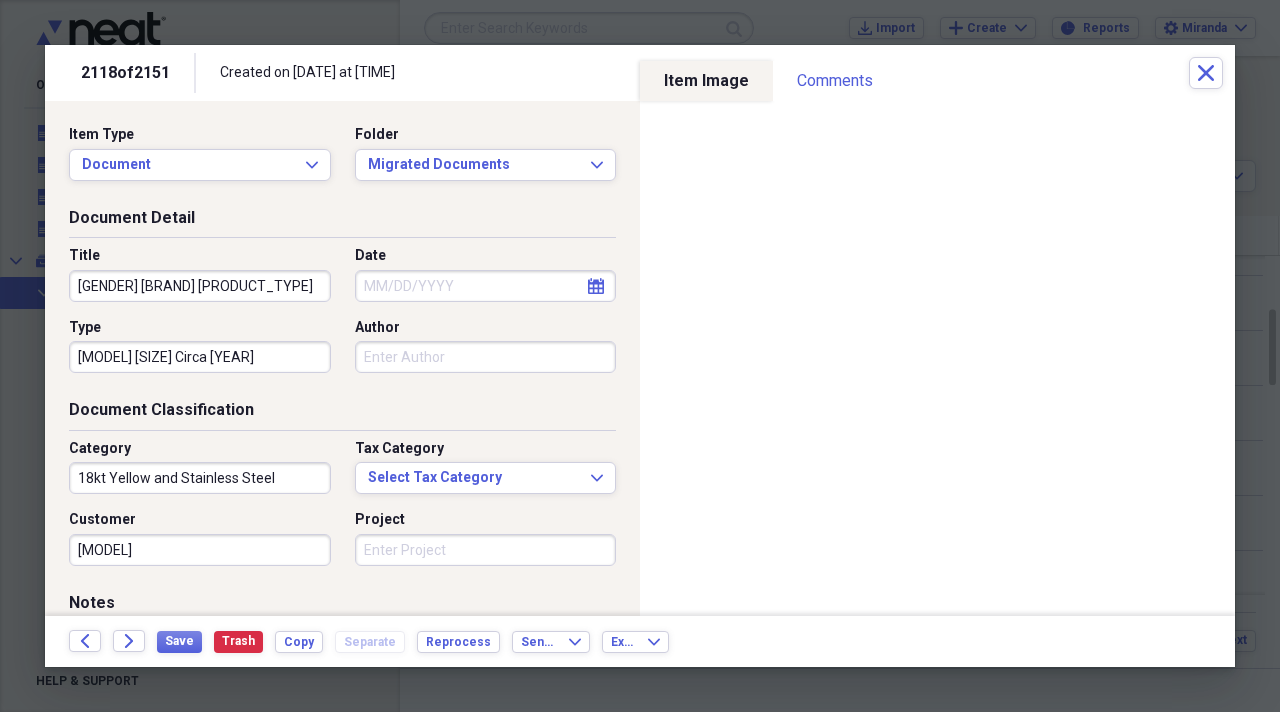 click on "Project" at bounding box center [486, 550] 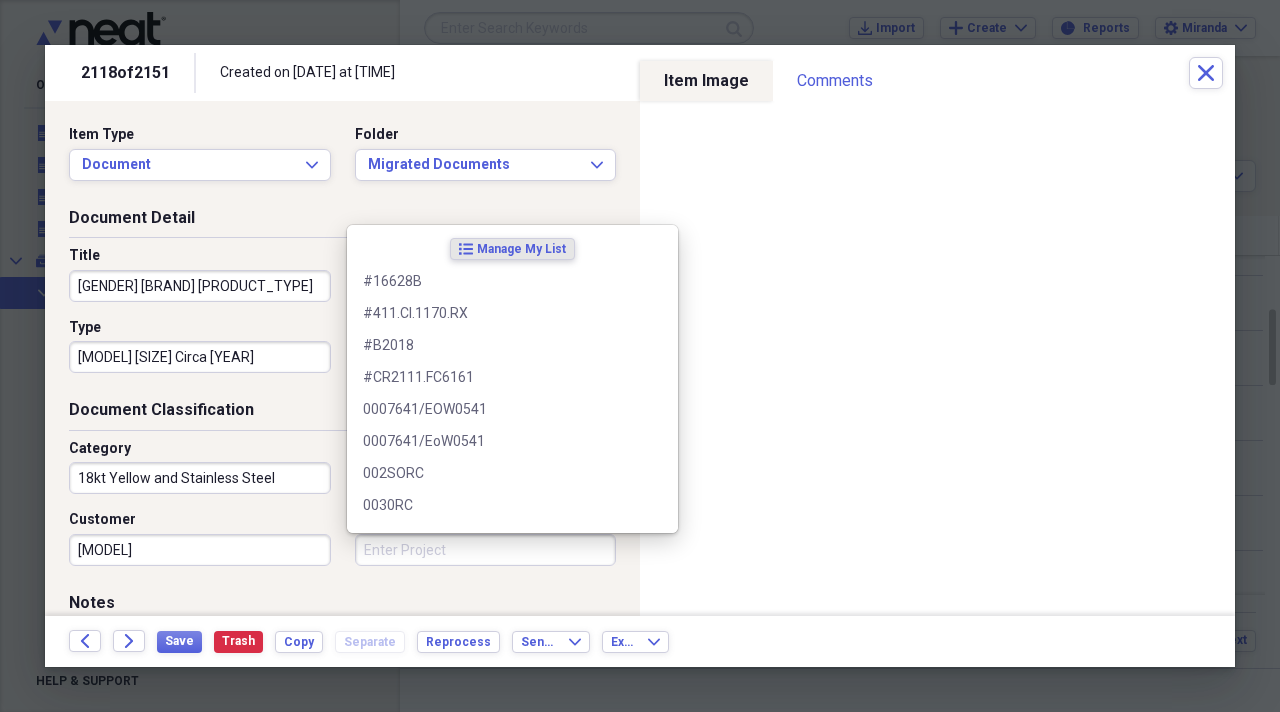 click on "Corcord" at bounding box center (200, 550) 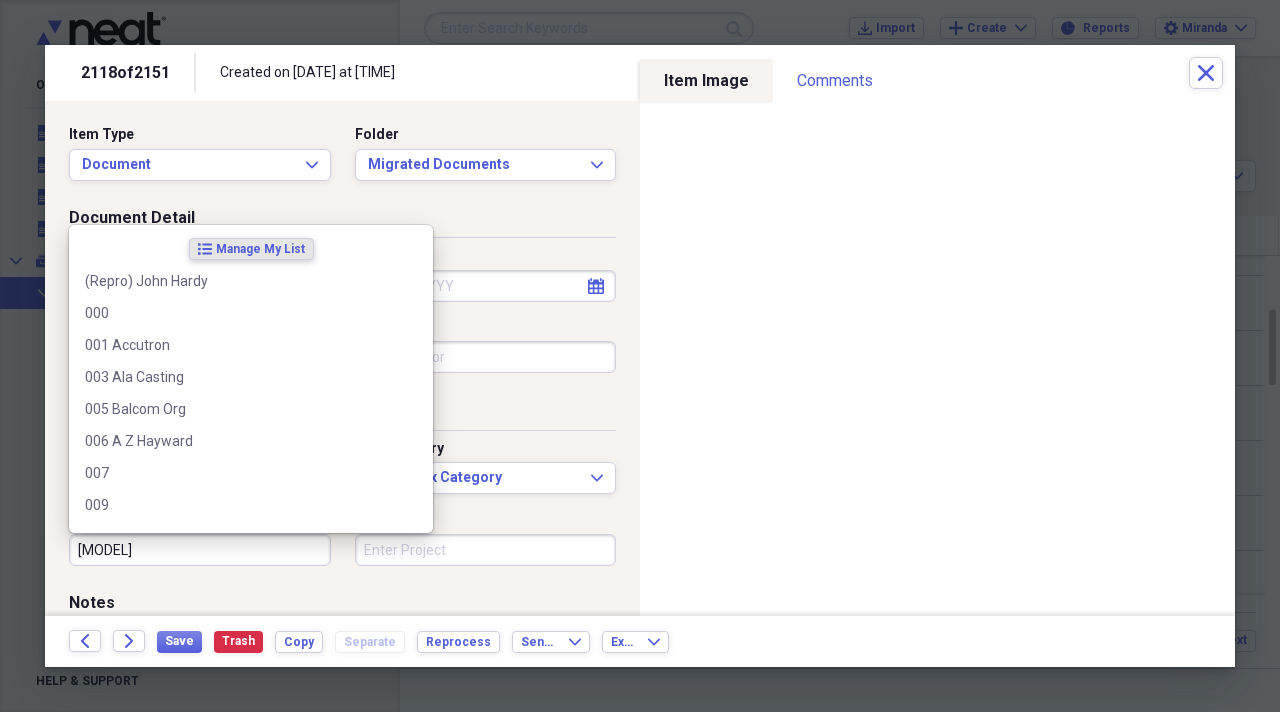 click on "Corcord" at bounding box center (200, 550) 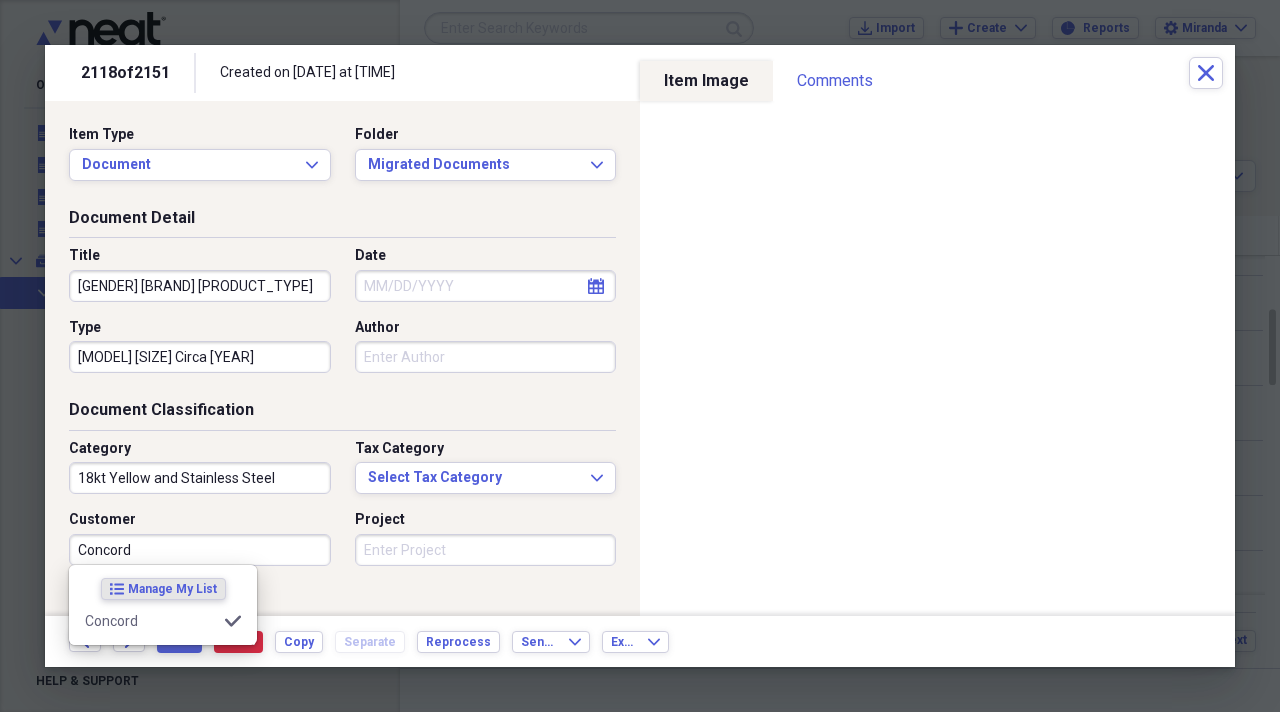 type on "Concord" 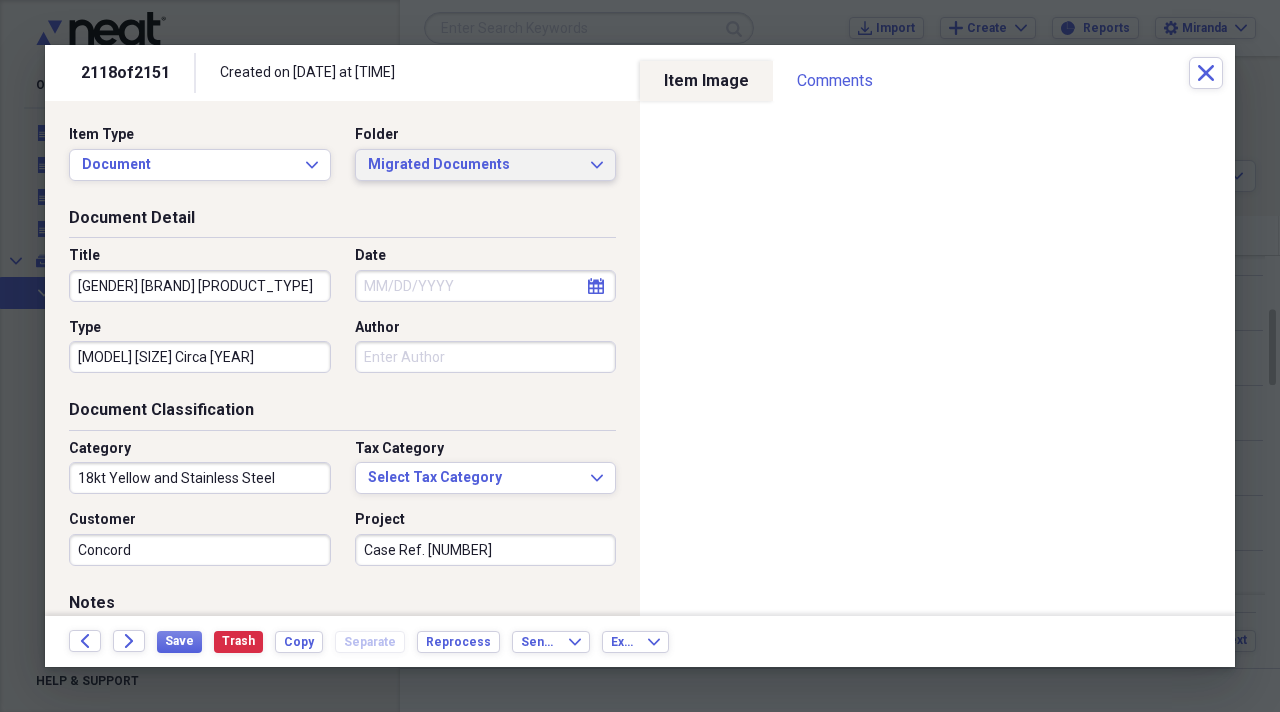 type on "Case Ref. 14.20.617DMY" 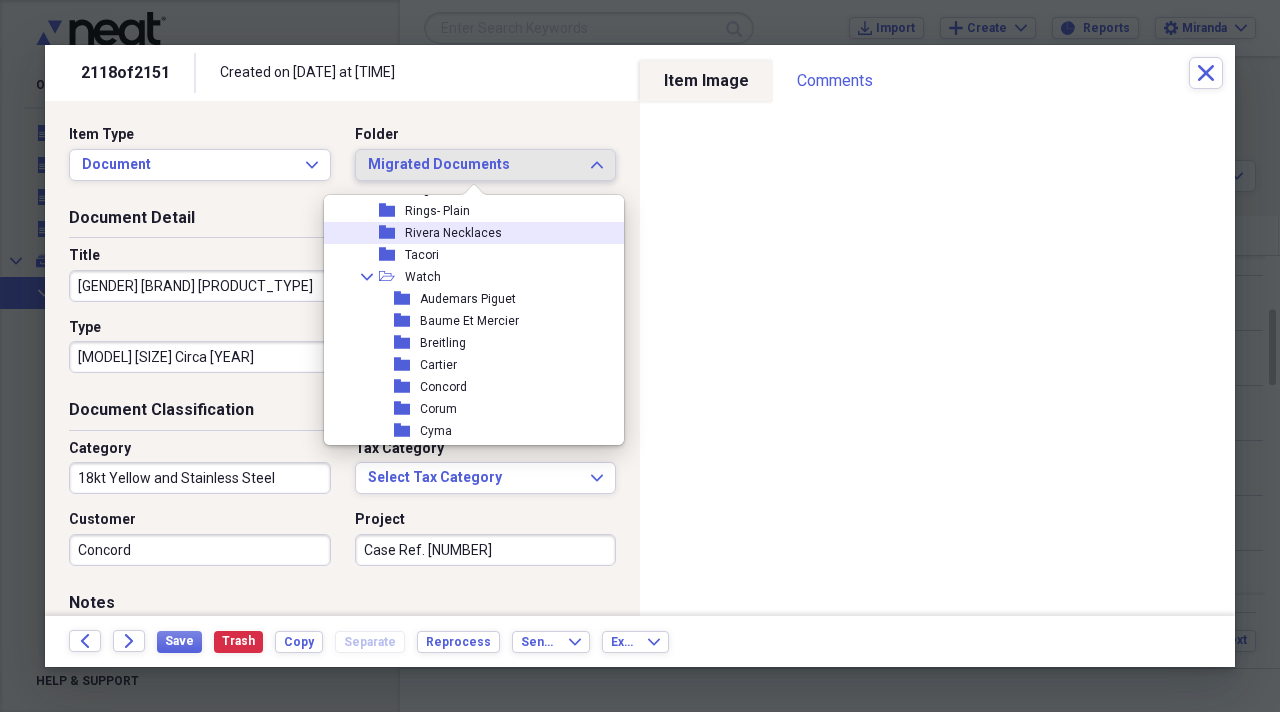 scroll, scrollTop: 2200, scrollLeft: 0, axis: vertical 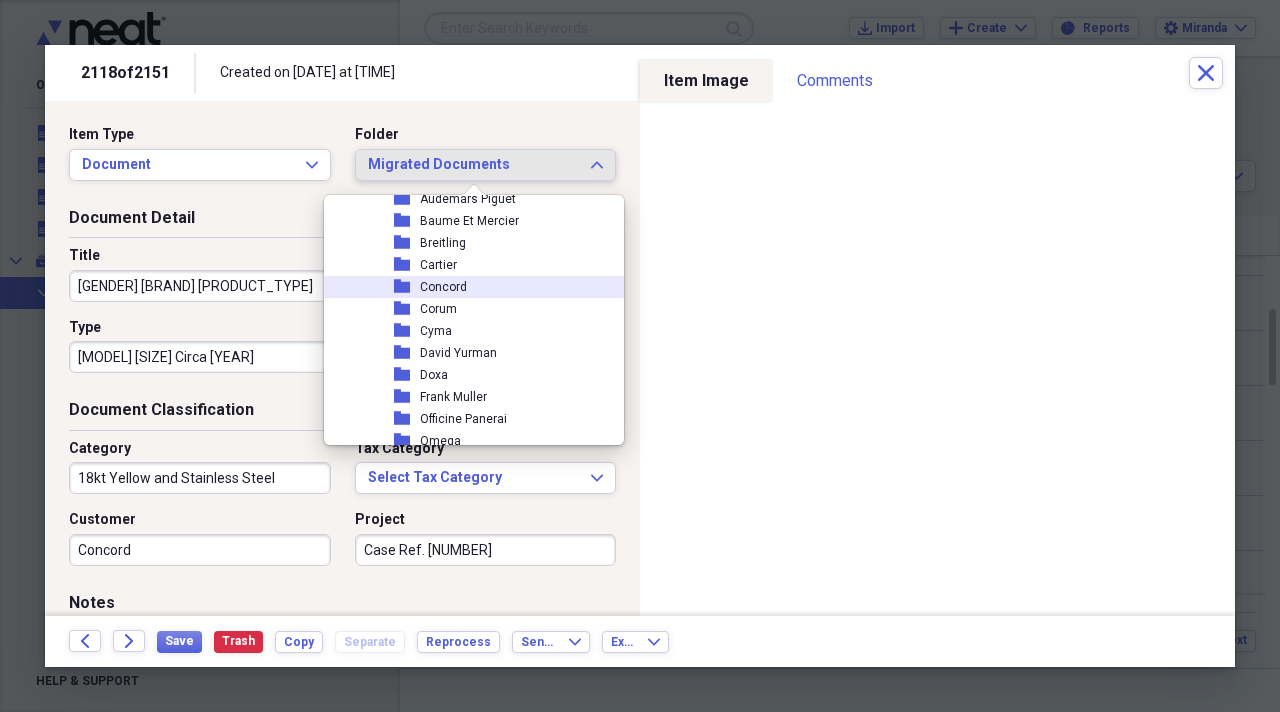 click on "folder Concord" at bounding box center (466, 287) 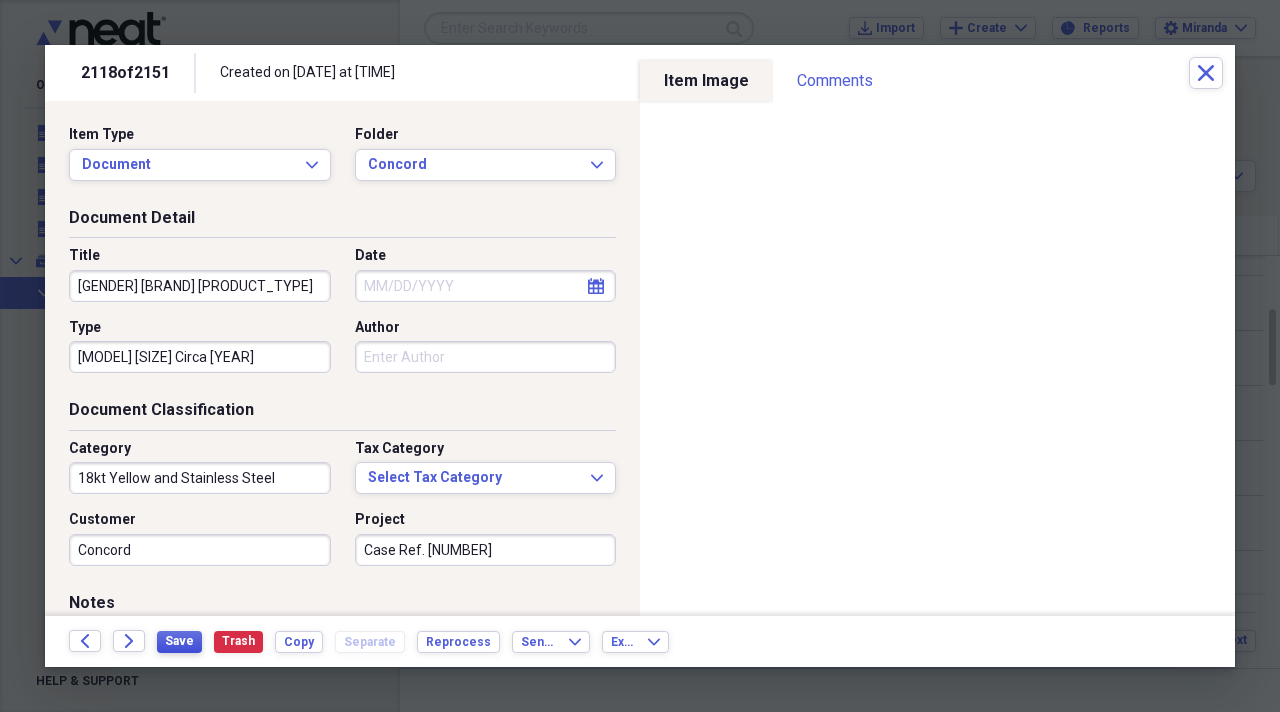click on "Save" at bounding box center (179, 641) 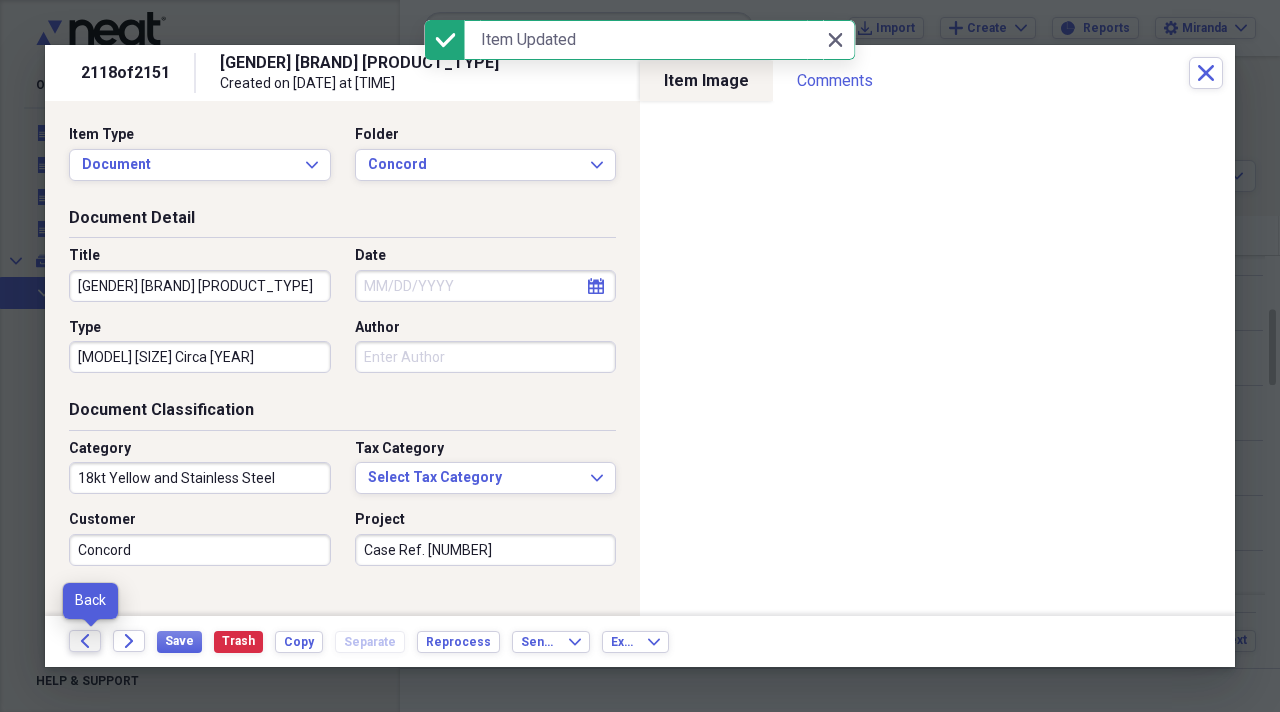 click 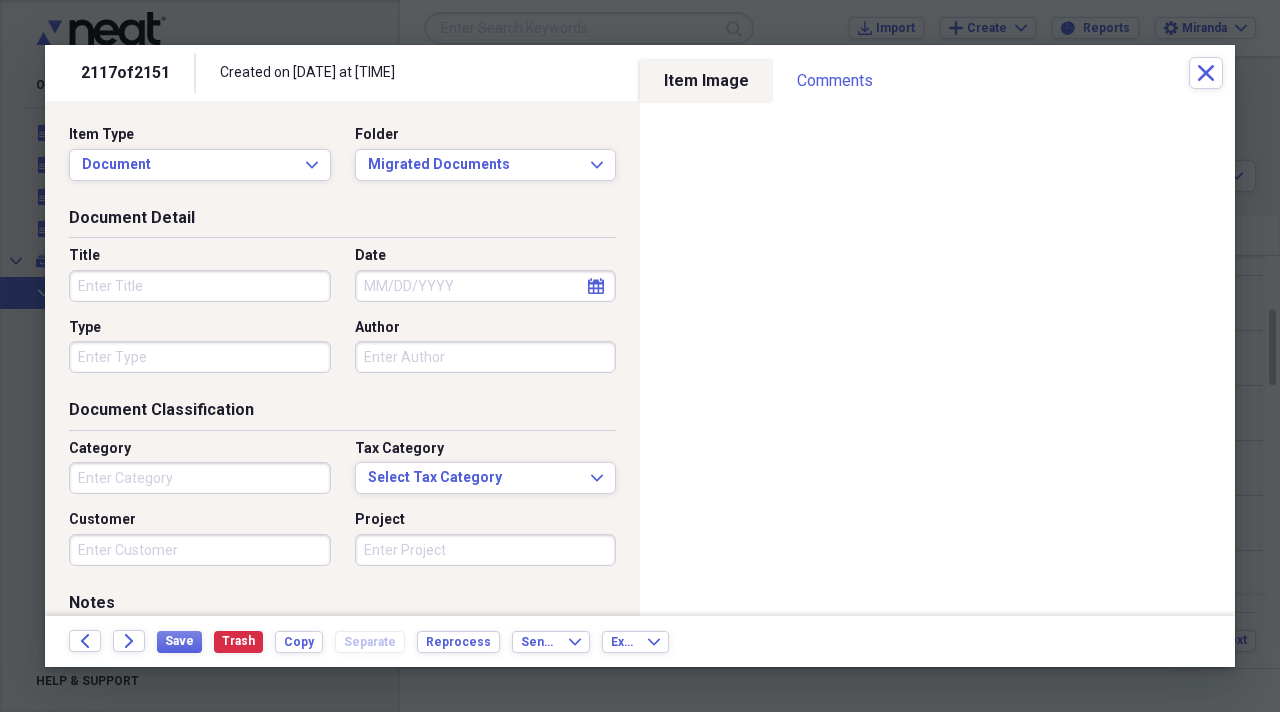 click on "Title" at bounding box center (200, 286) 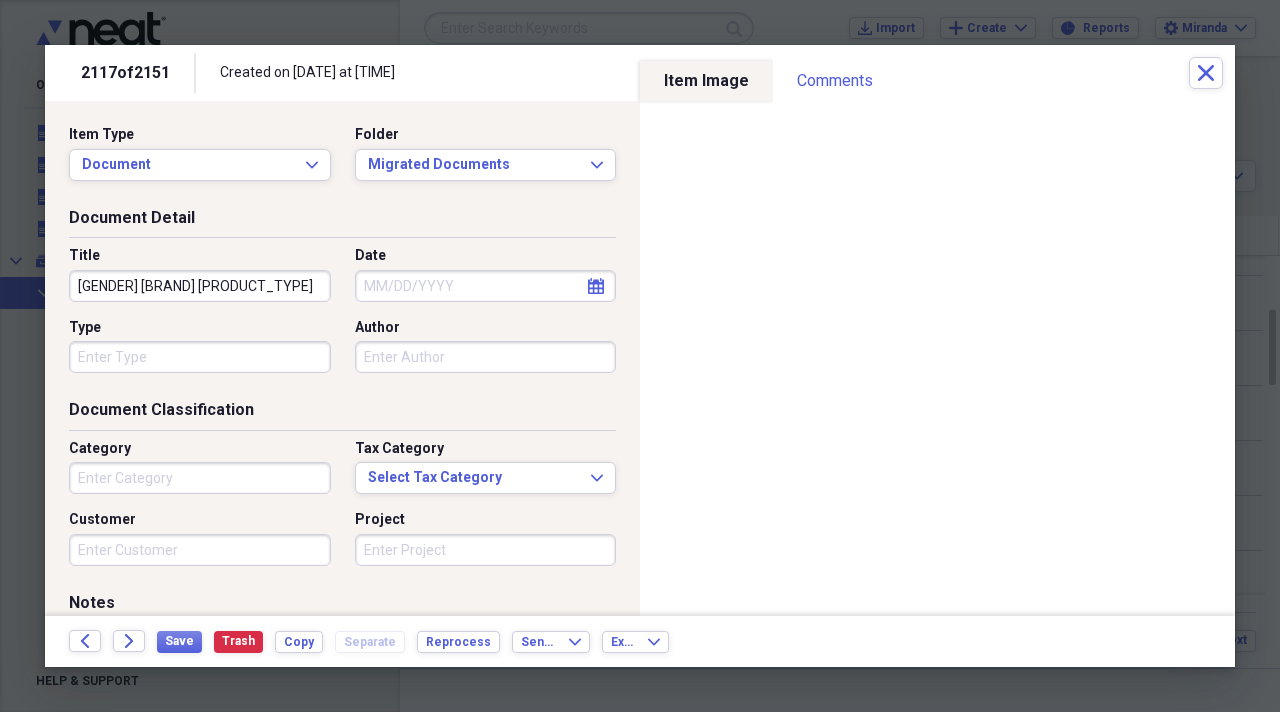 type on "Men's Concord Watch" 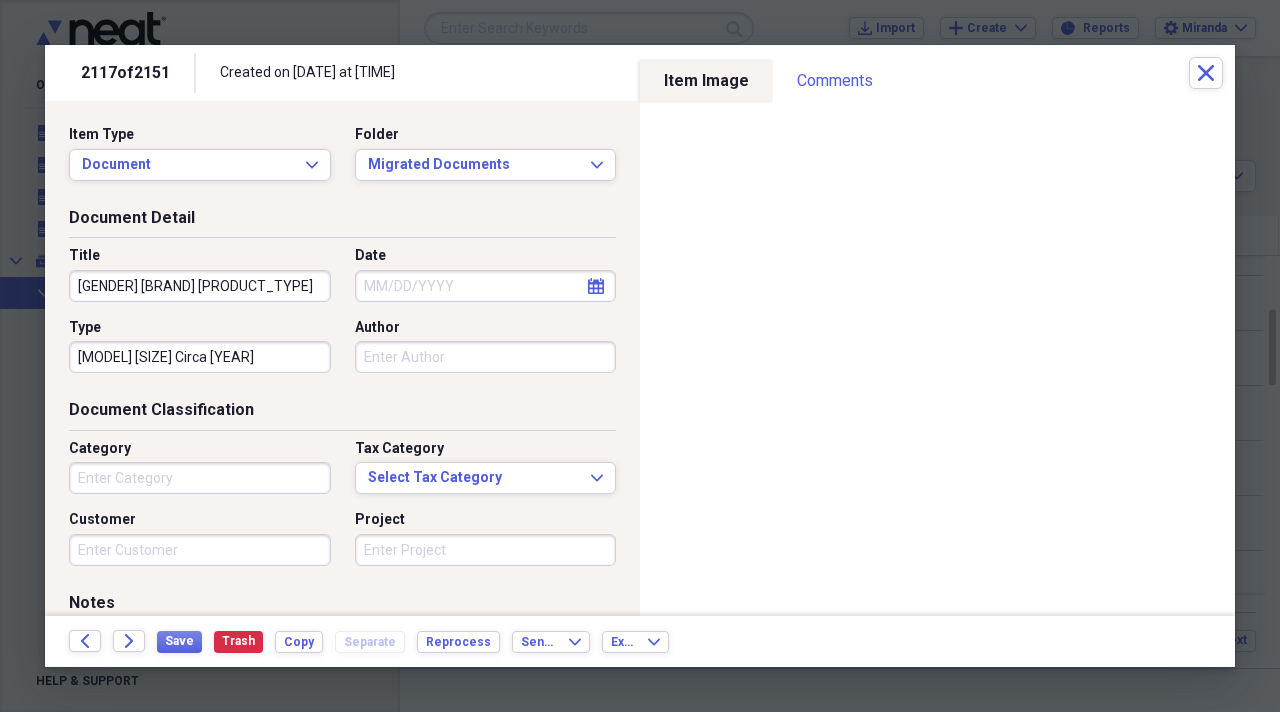 type on "Saratogo SL 35.2mm Circa [YEAR]" 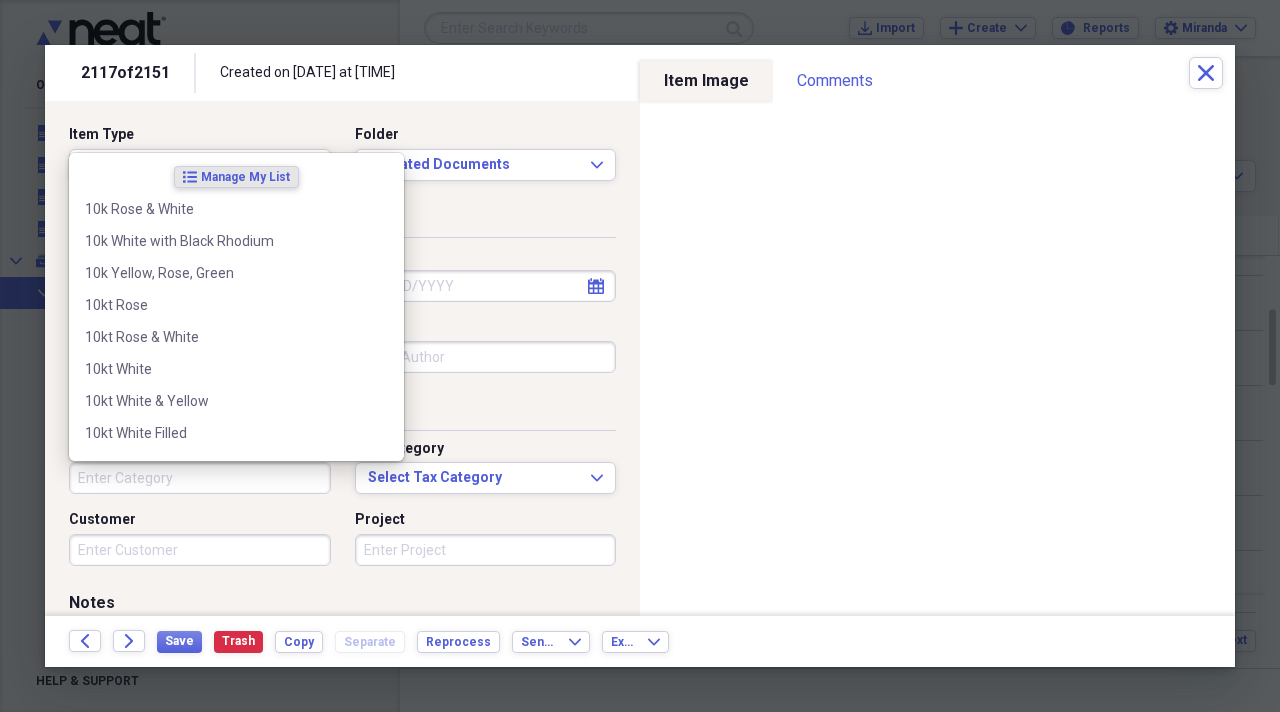 click on "Category" at bounding box center (200, 478) 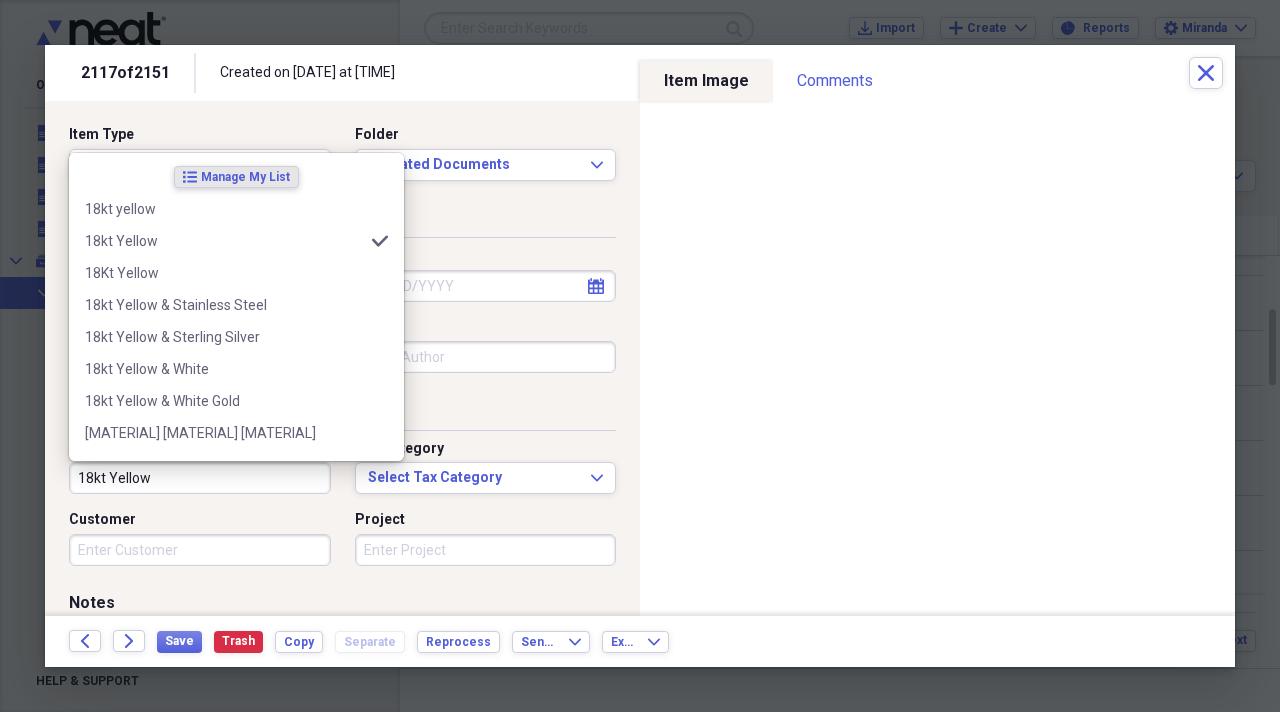 type on "18kt Yellow" 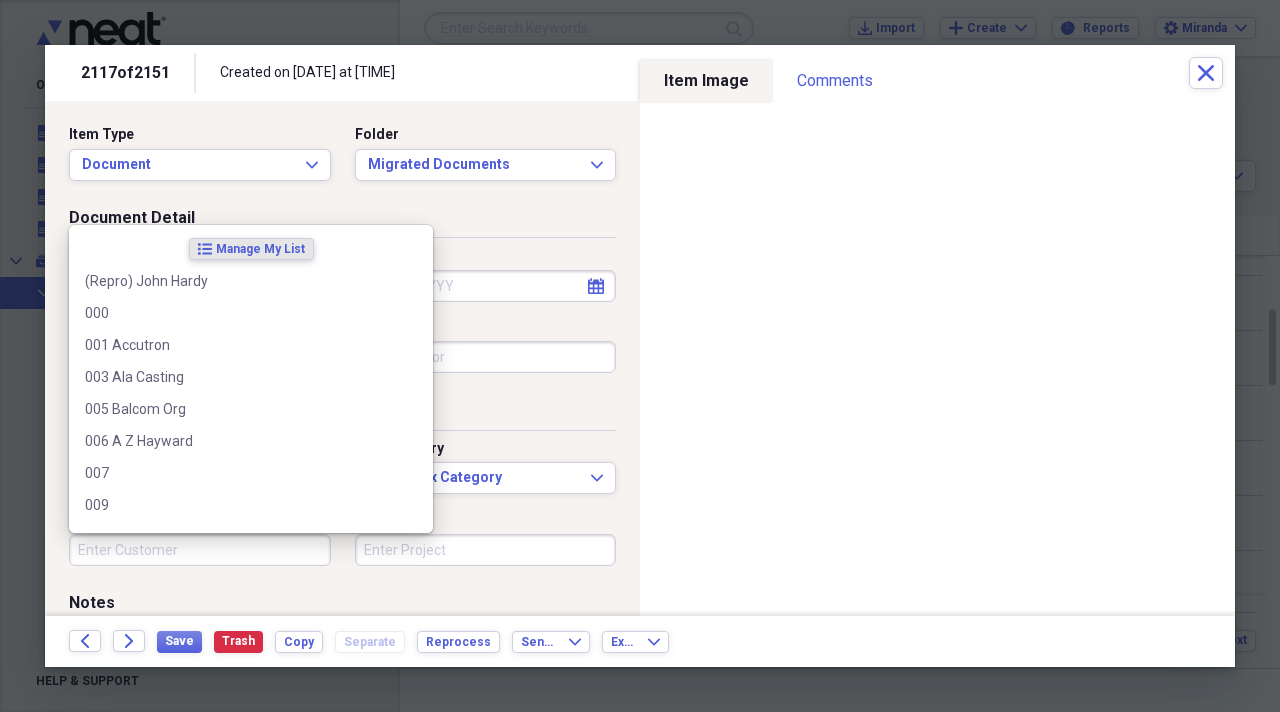 click on "Customer" at bounding box center [200, 550] 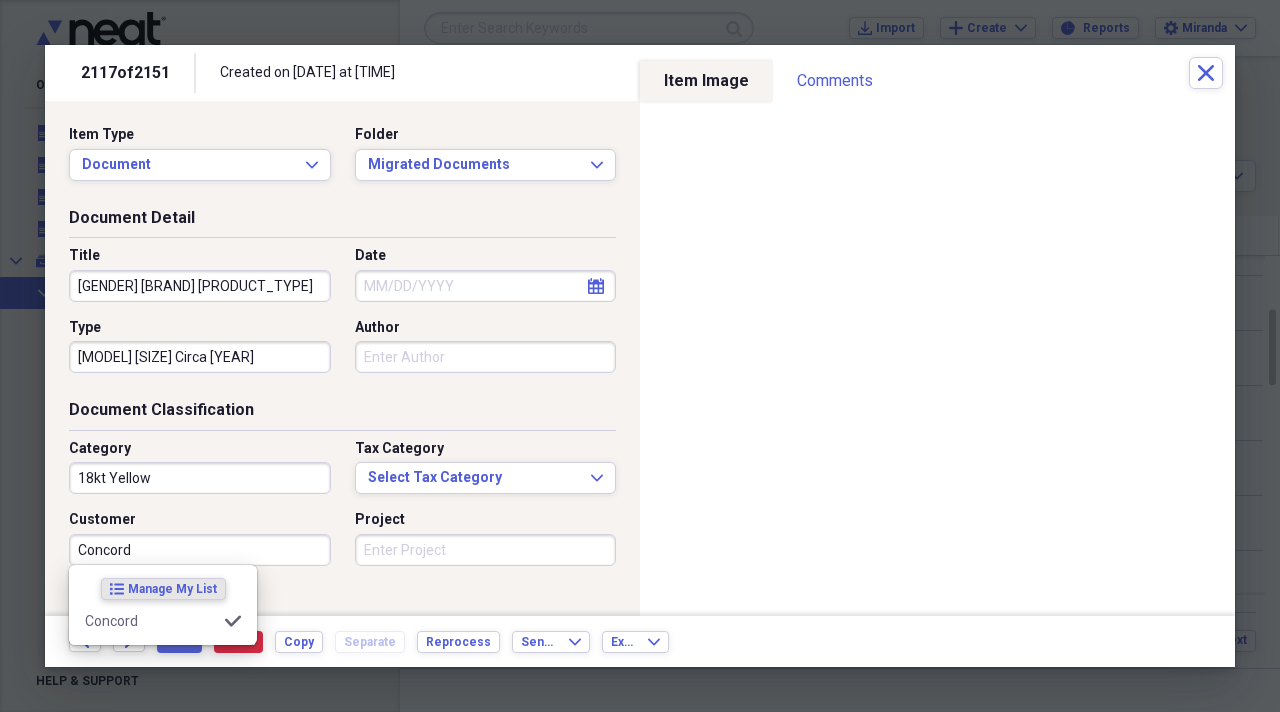 type on "Concord" 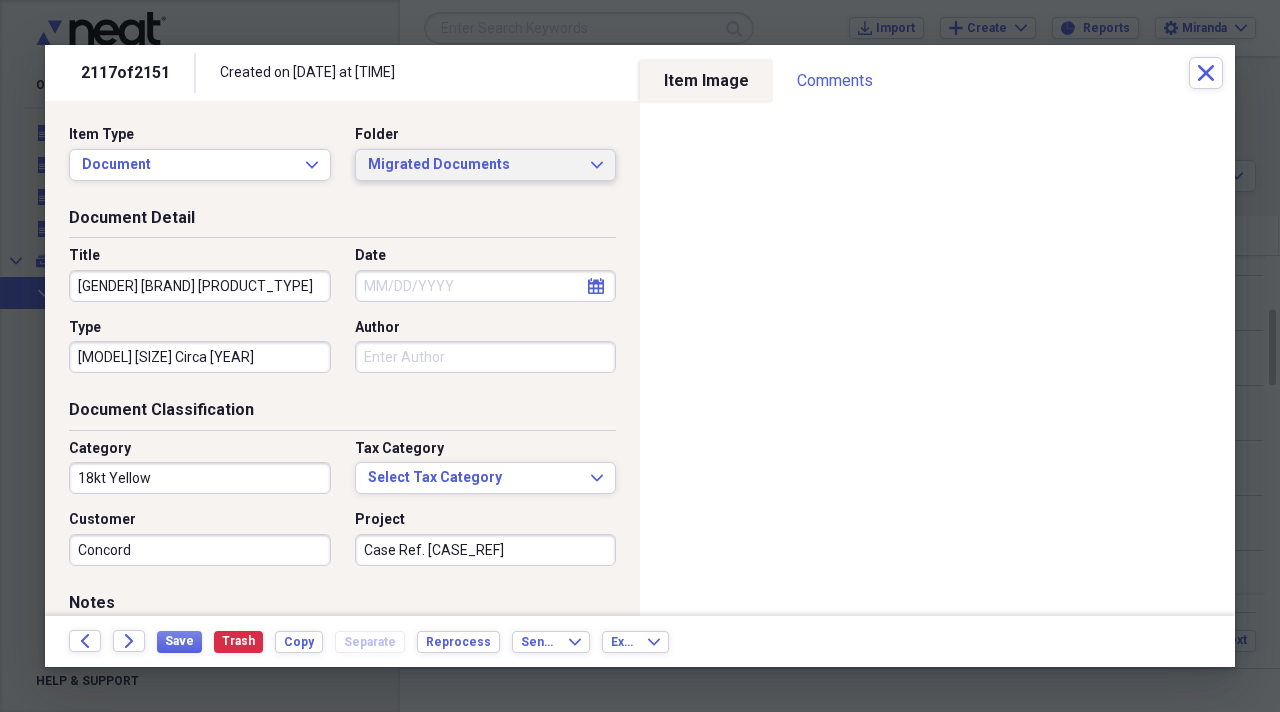 type on "Case Ref. 50-A9-230" 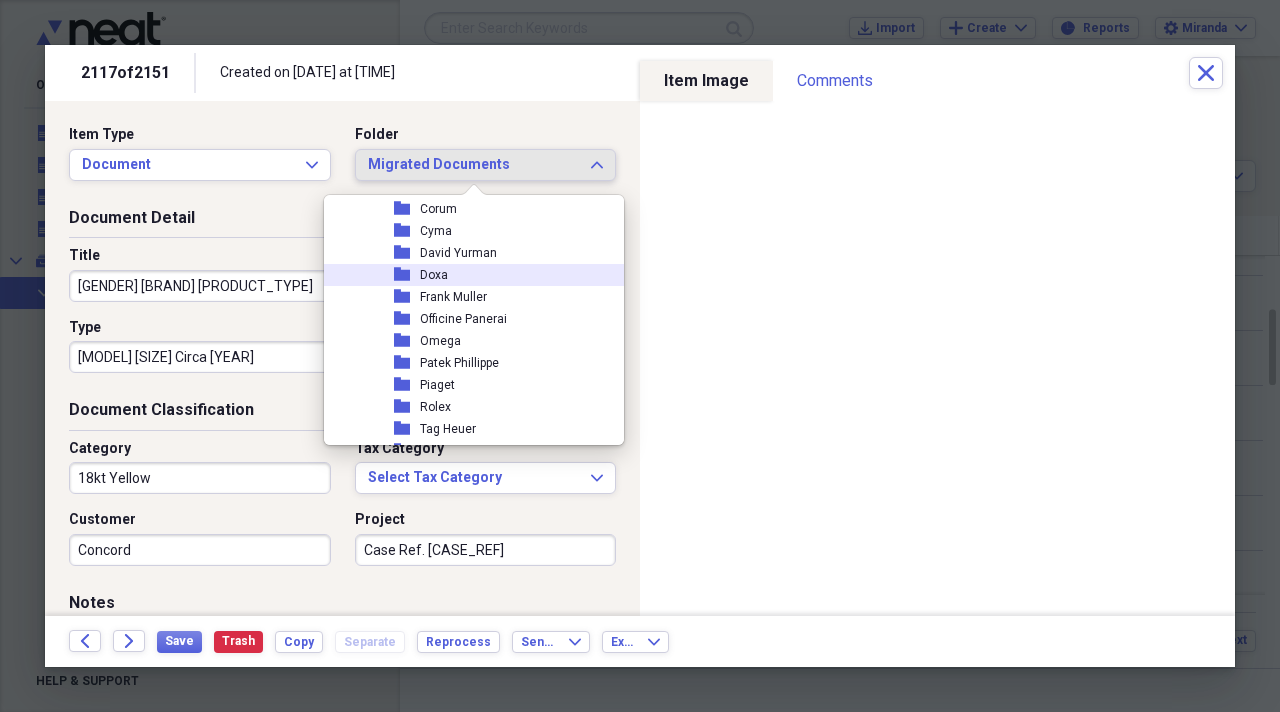 scroll, scrollTop: 2200, scrollLeft: 0, axis: vertical 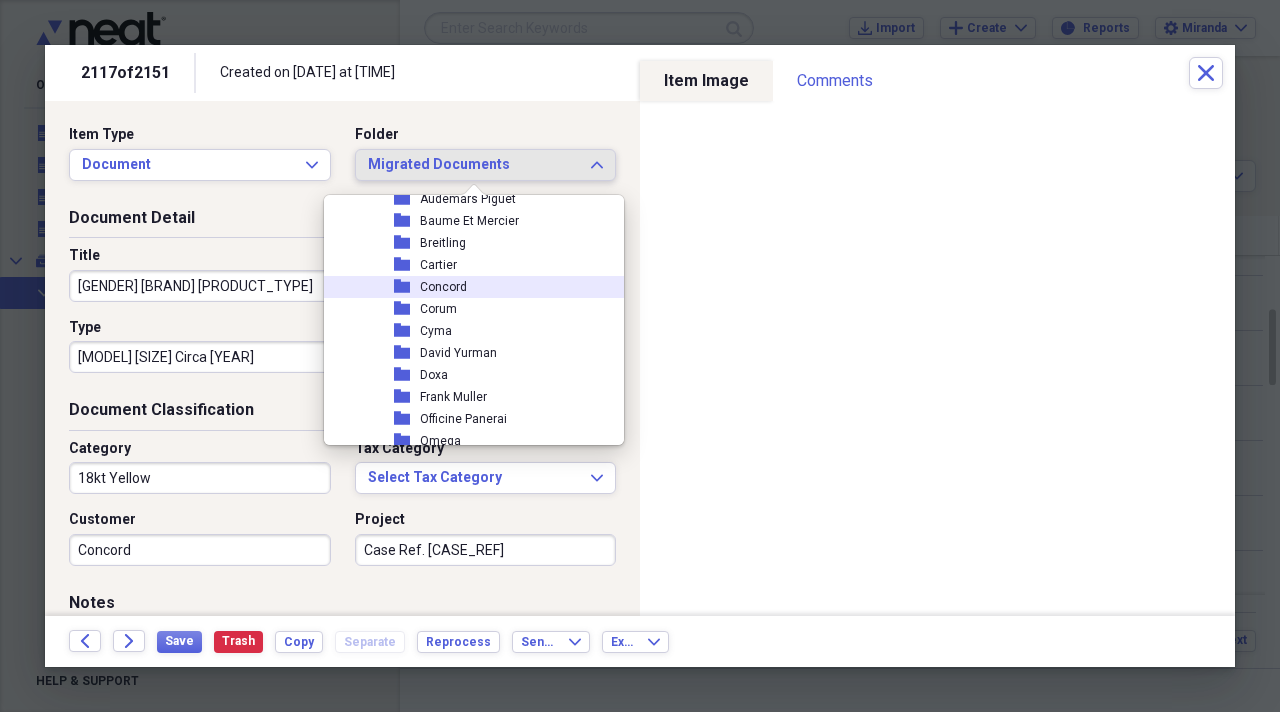 click on "folder Concord" at bounding box center [466, 287] 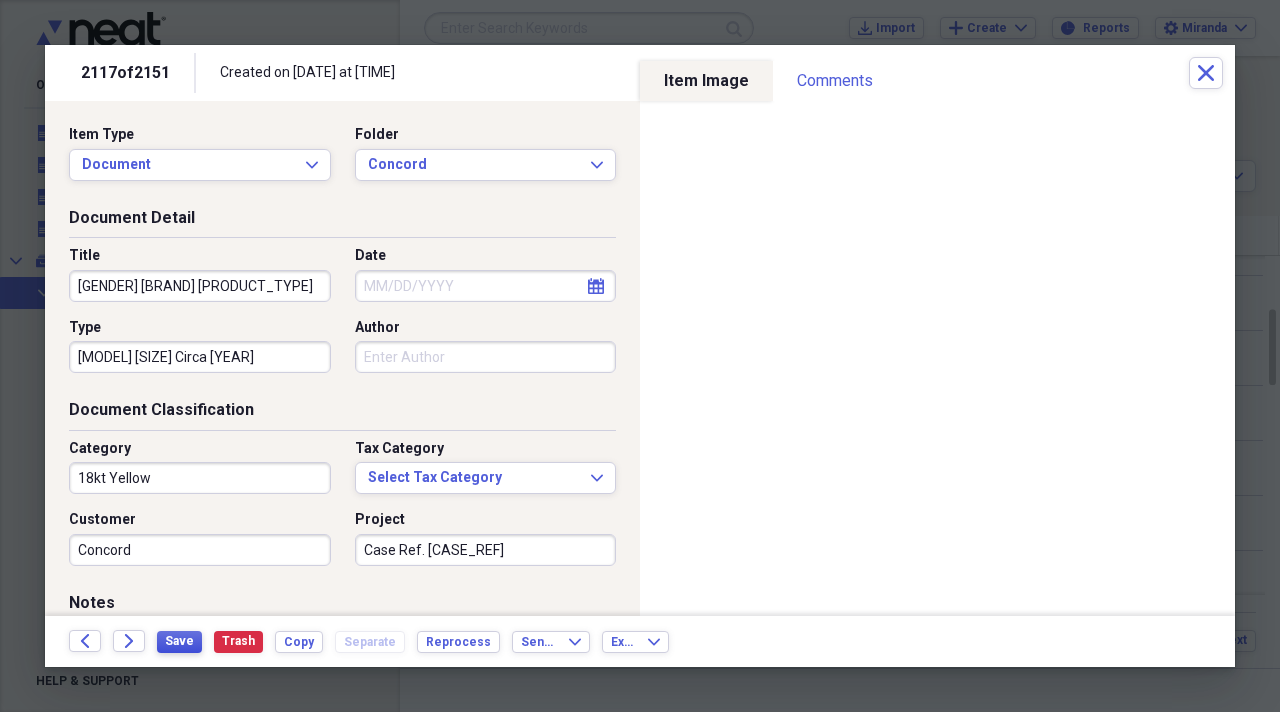 click on "Save" at bounding box center (179, 642) 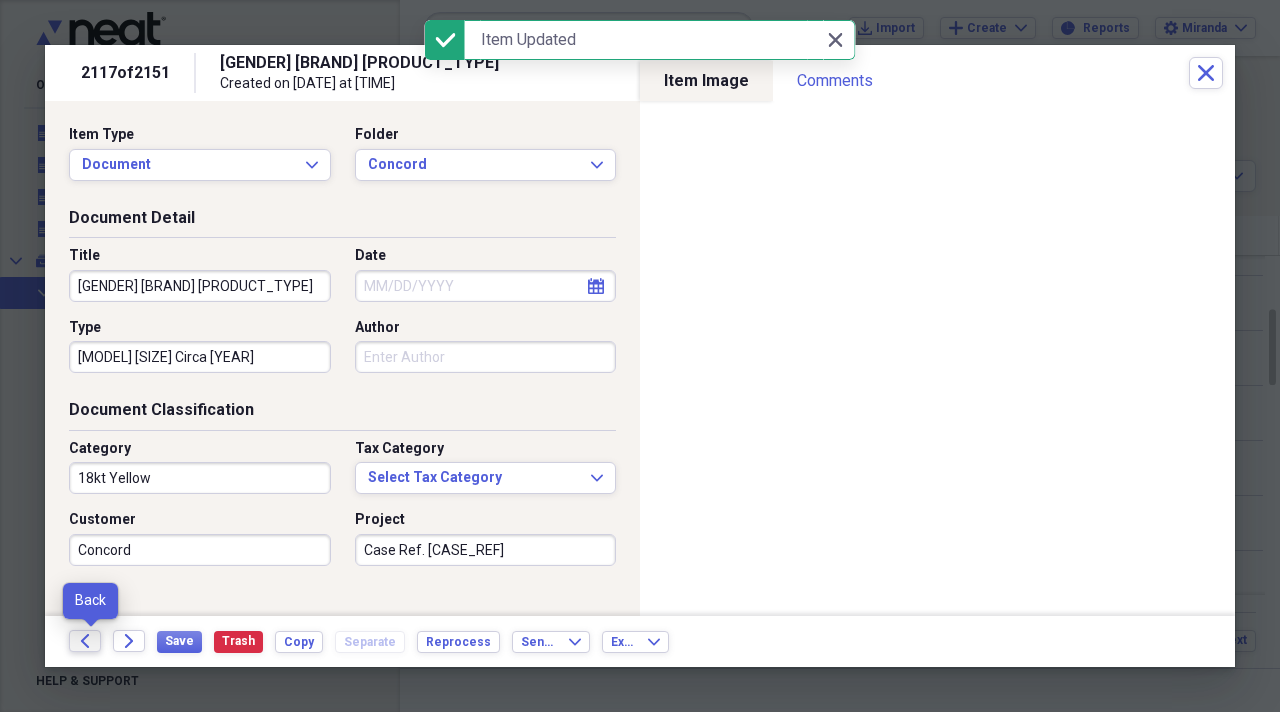 click on "Back" 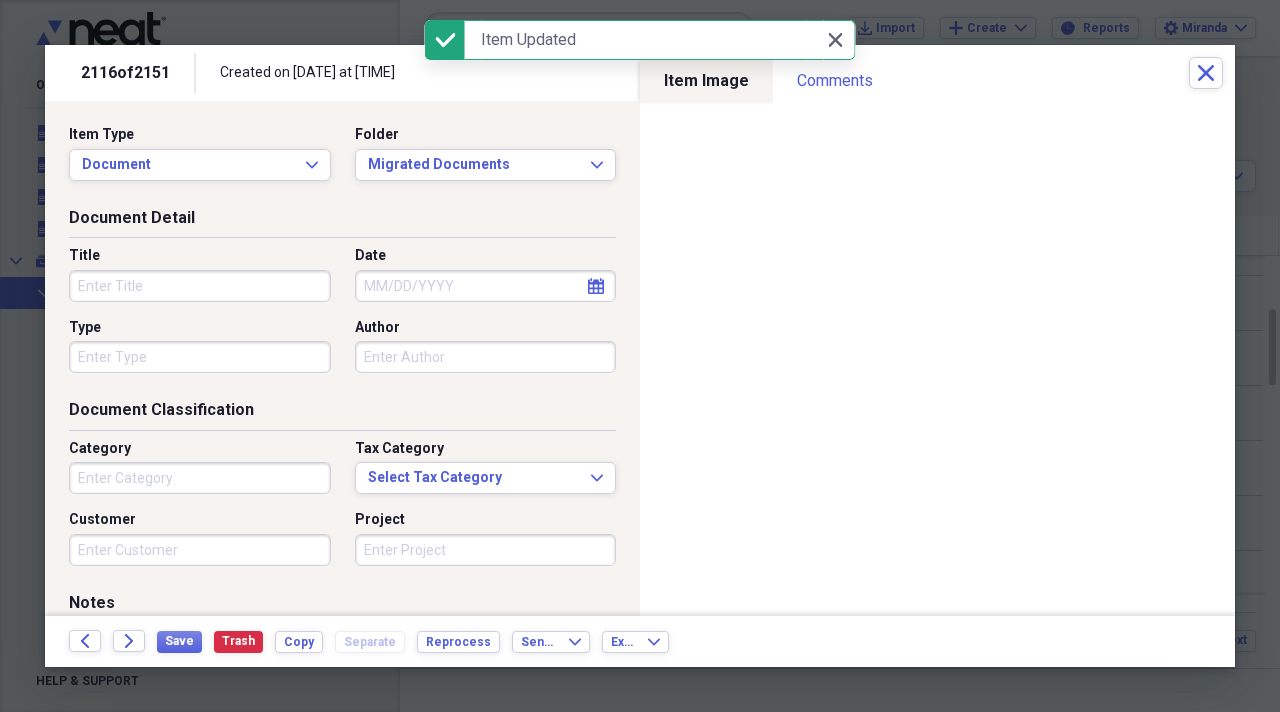 click on "Title" at bounding box center (200, 286) 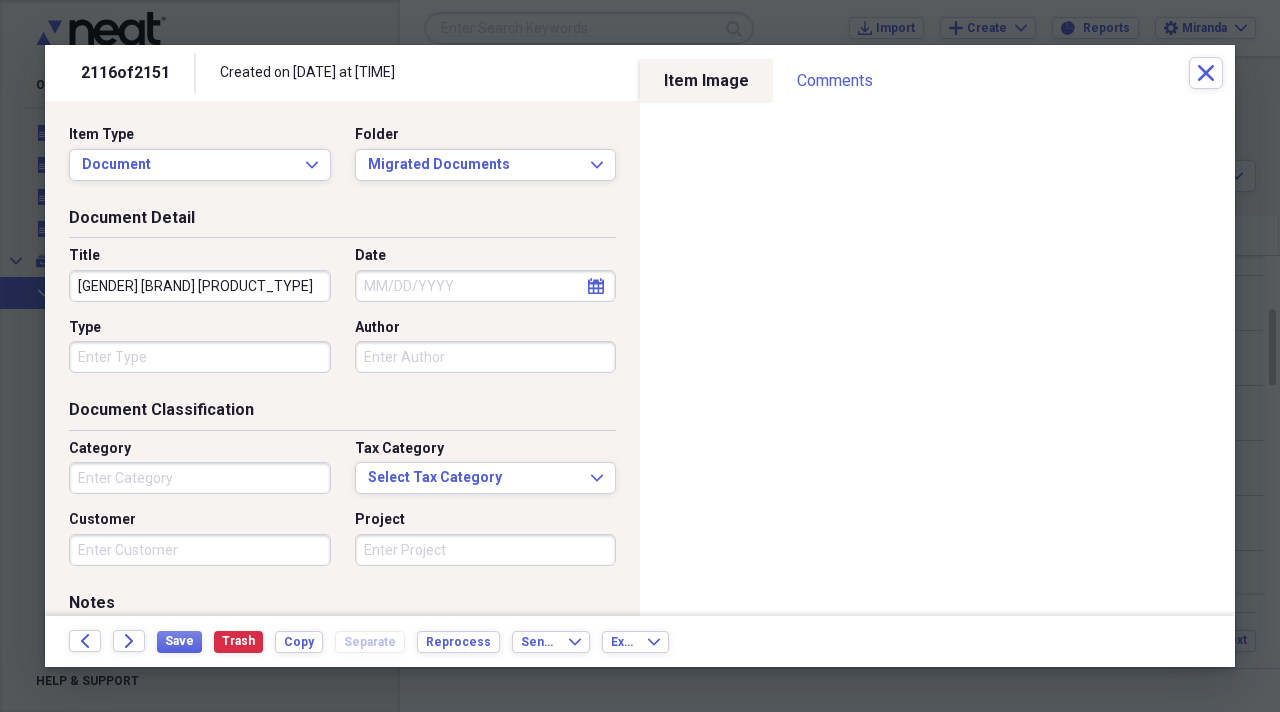 type on "Men's Concord Watch" 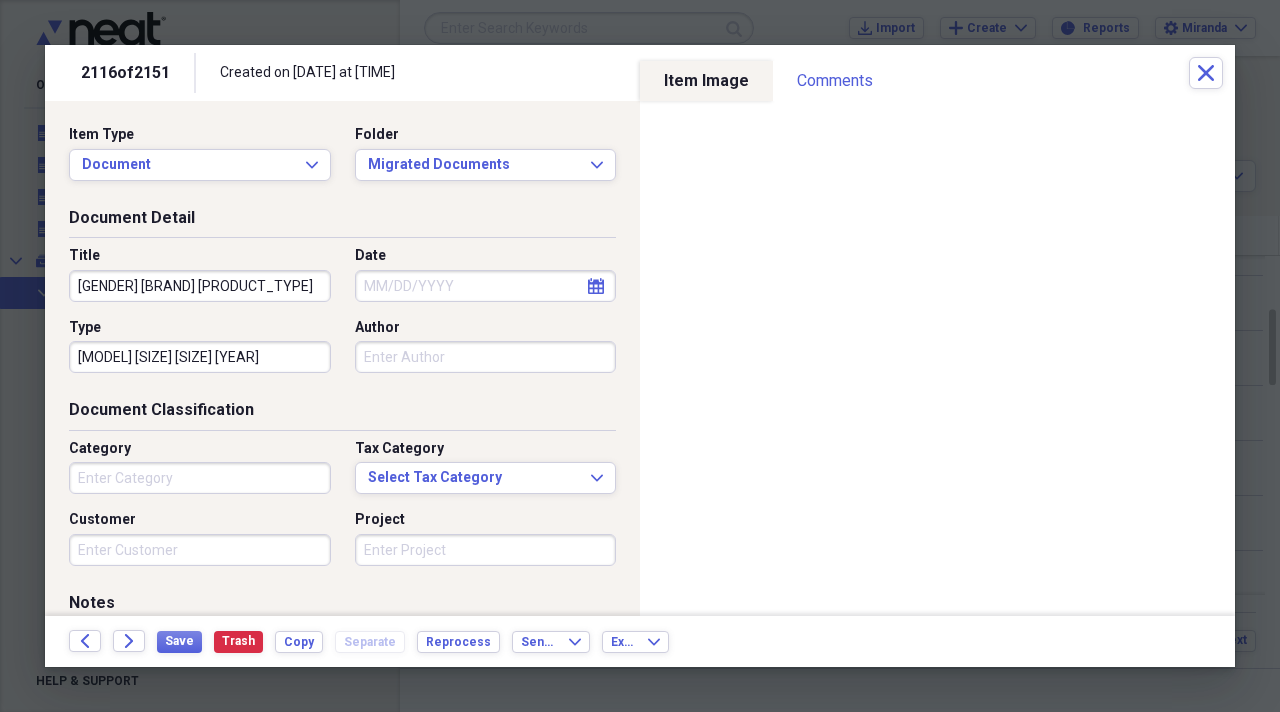 type on "GMT-Chronograph [SIZE] Circa [YEAR]" 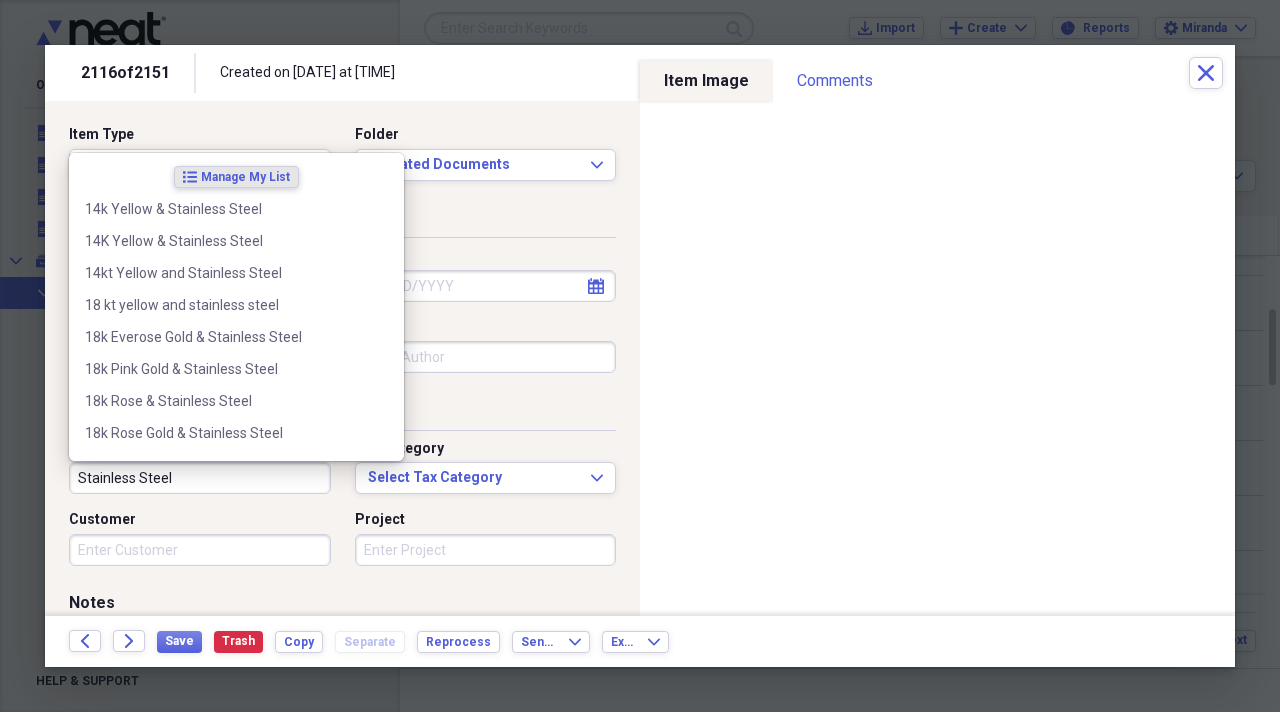 type on "Stainless Steel" 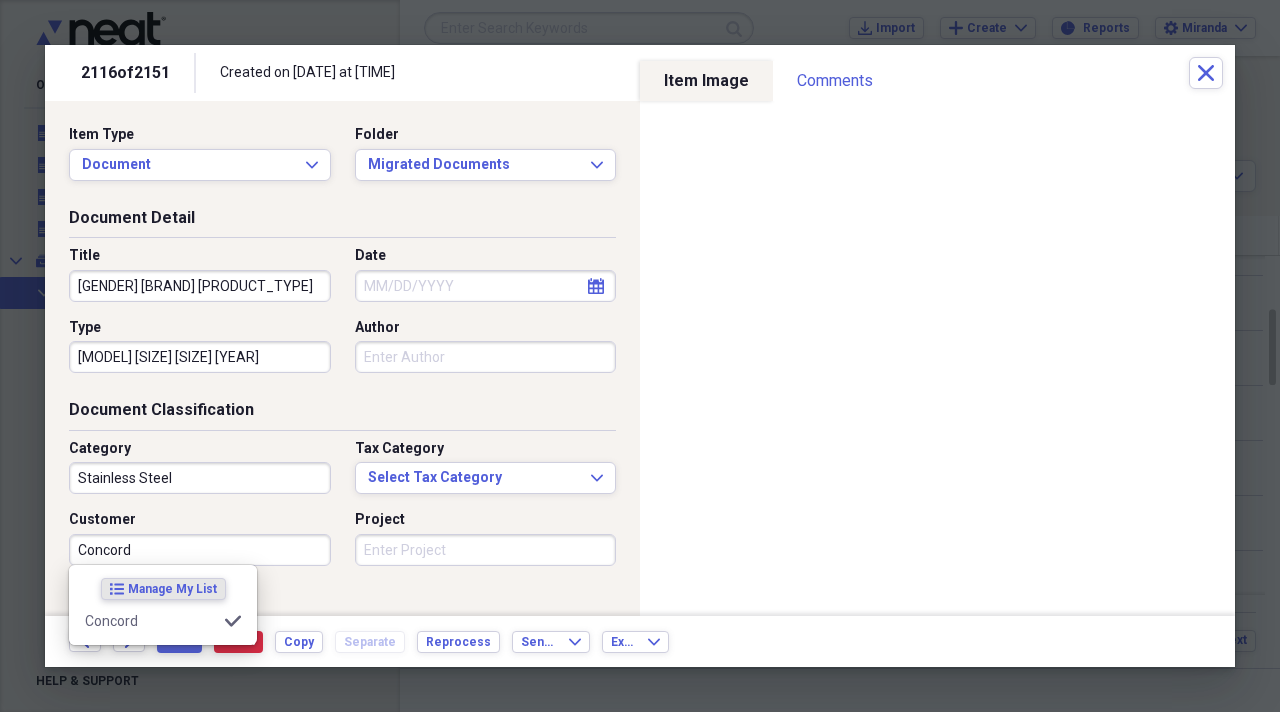 type on "Concord" 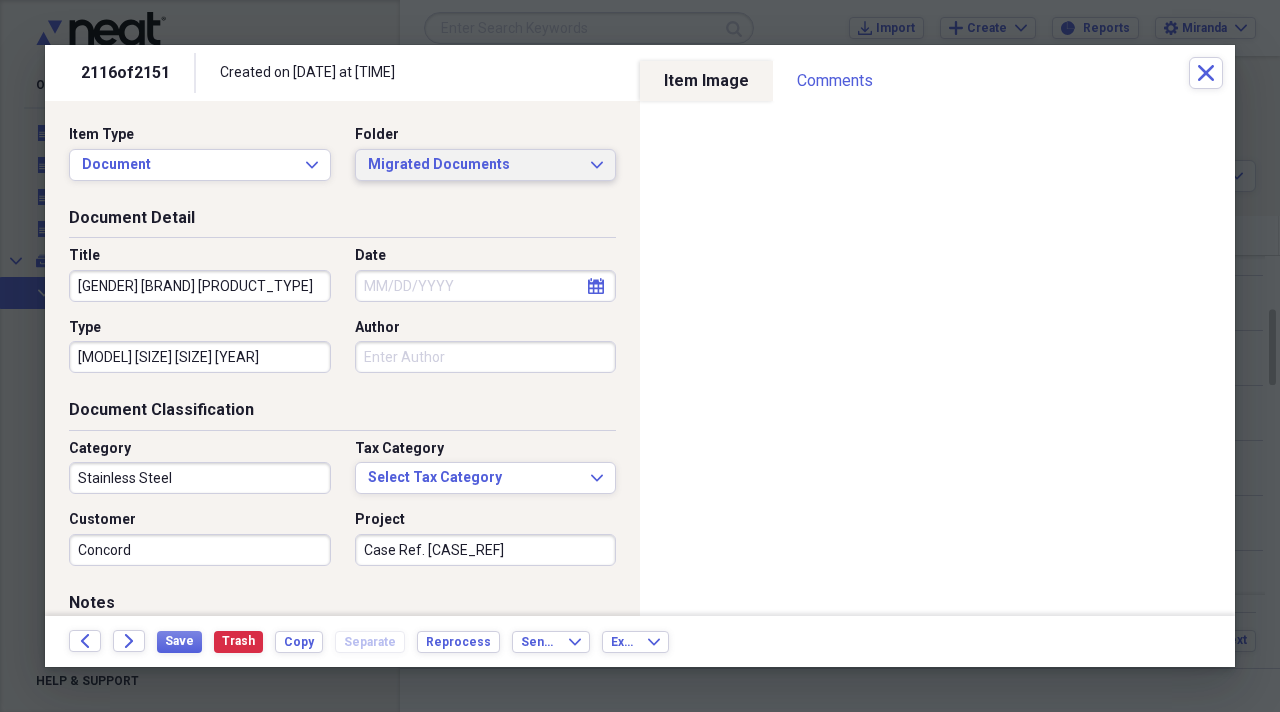 type on "Case Ref. [REF]" 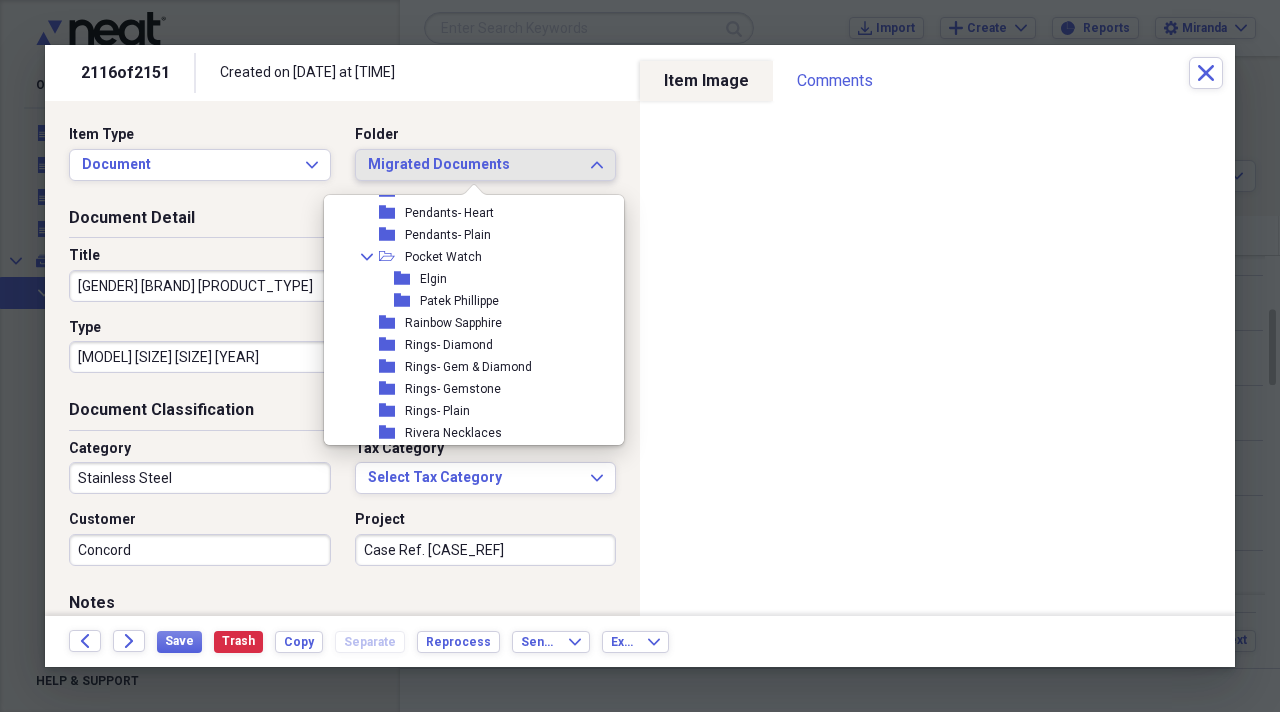 scroll, scrollTop: 2100, scrollLeft: 0, axis: vertical 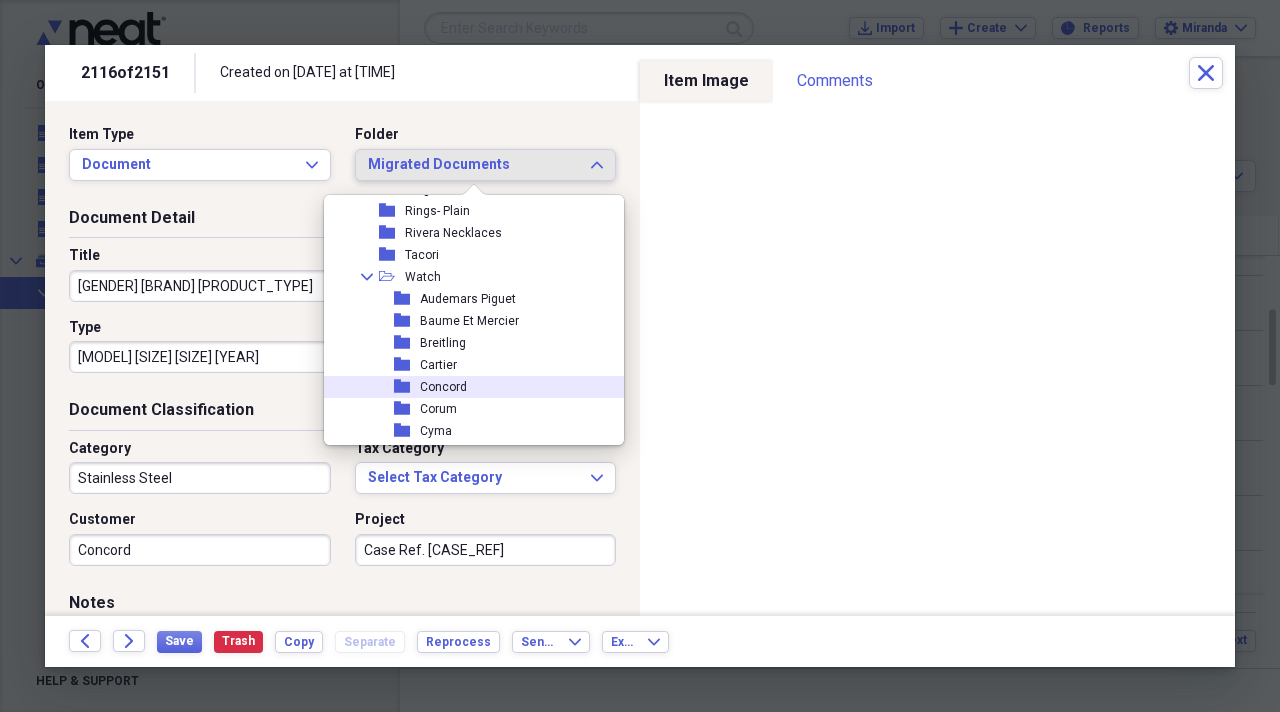 click on "folder Concord" at bounding box center (466, 387) 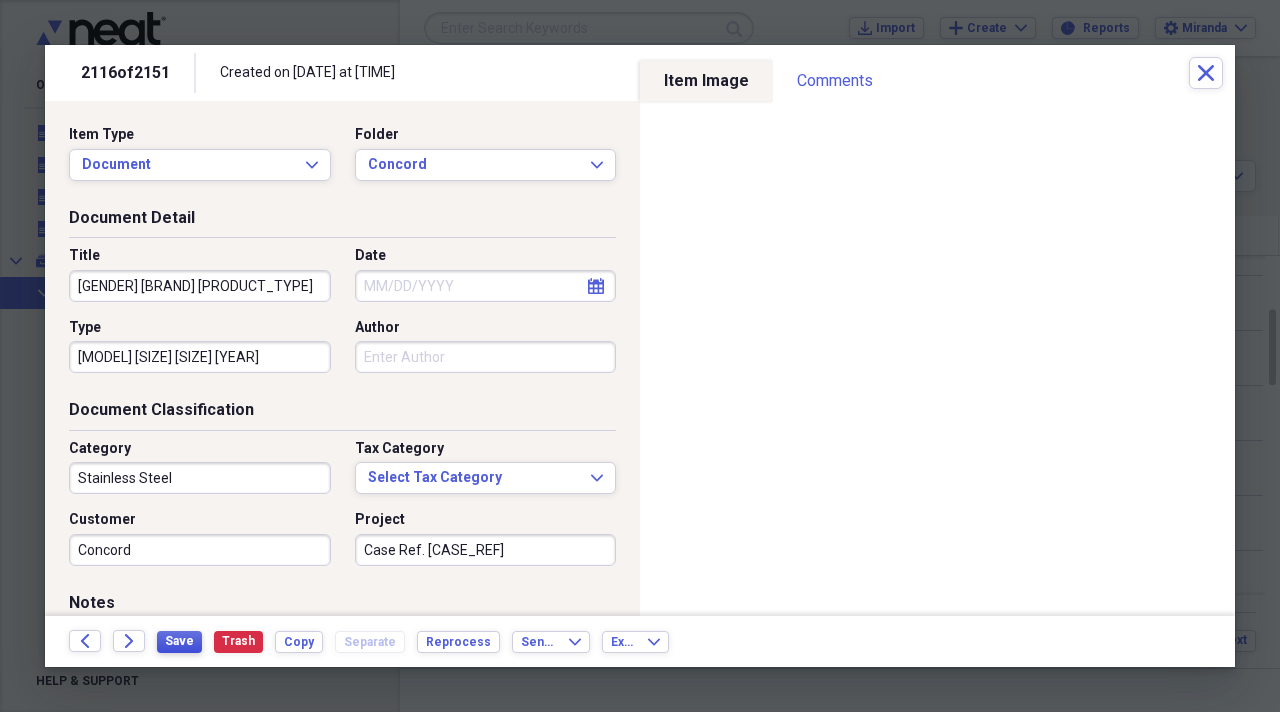 click on "Save" at bounding box center [179, 641] 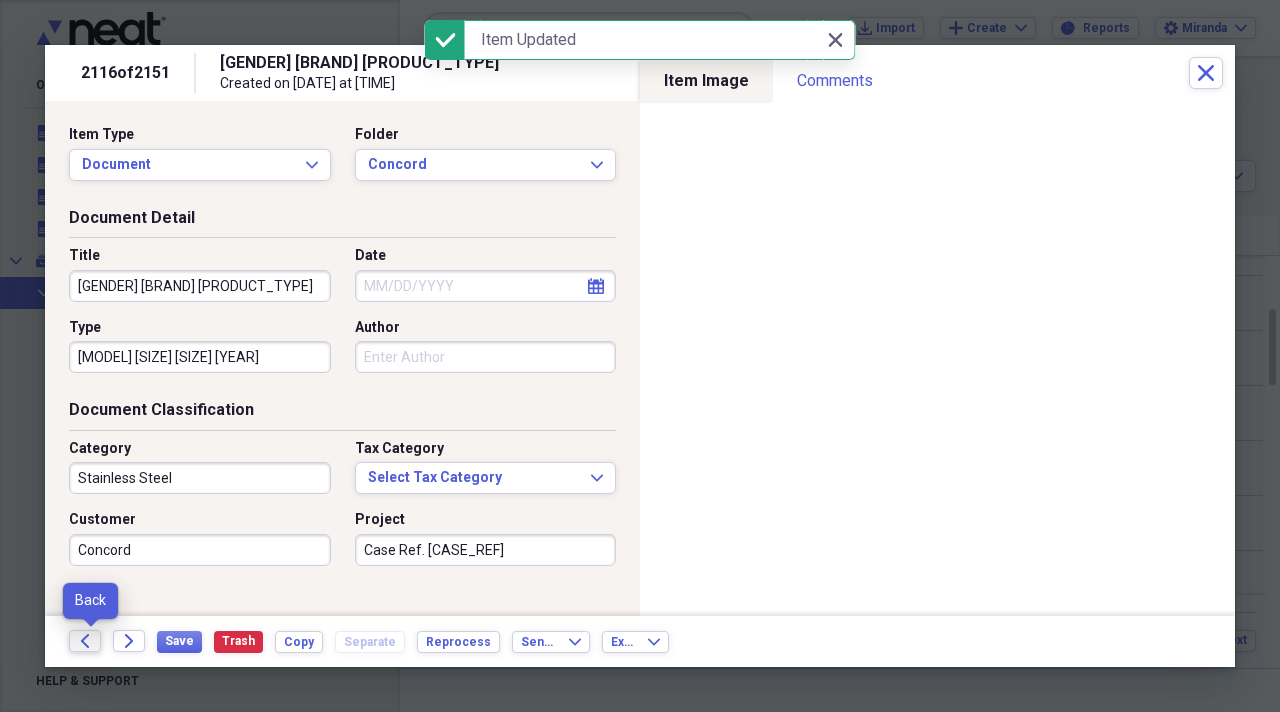 click on "Back" 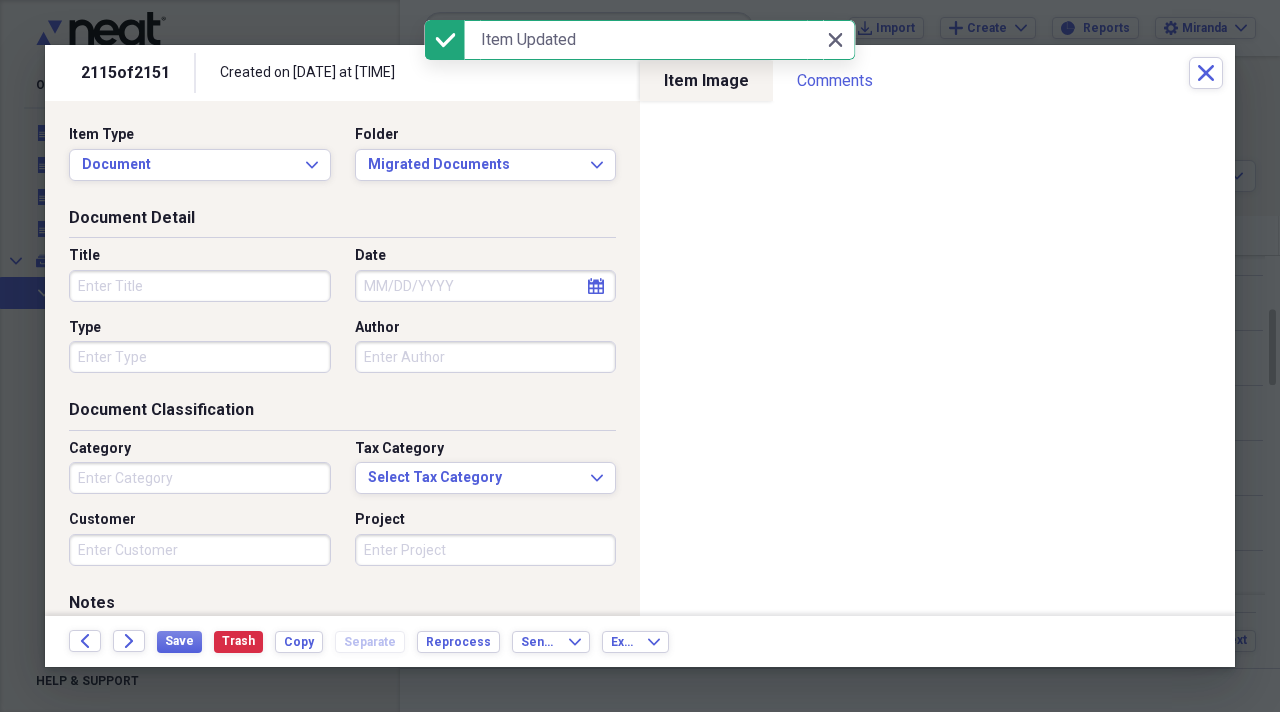click on "Title" at bounding box center [200, 286] 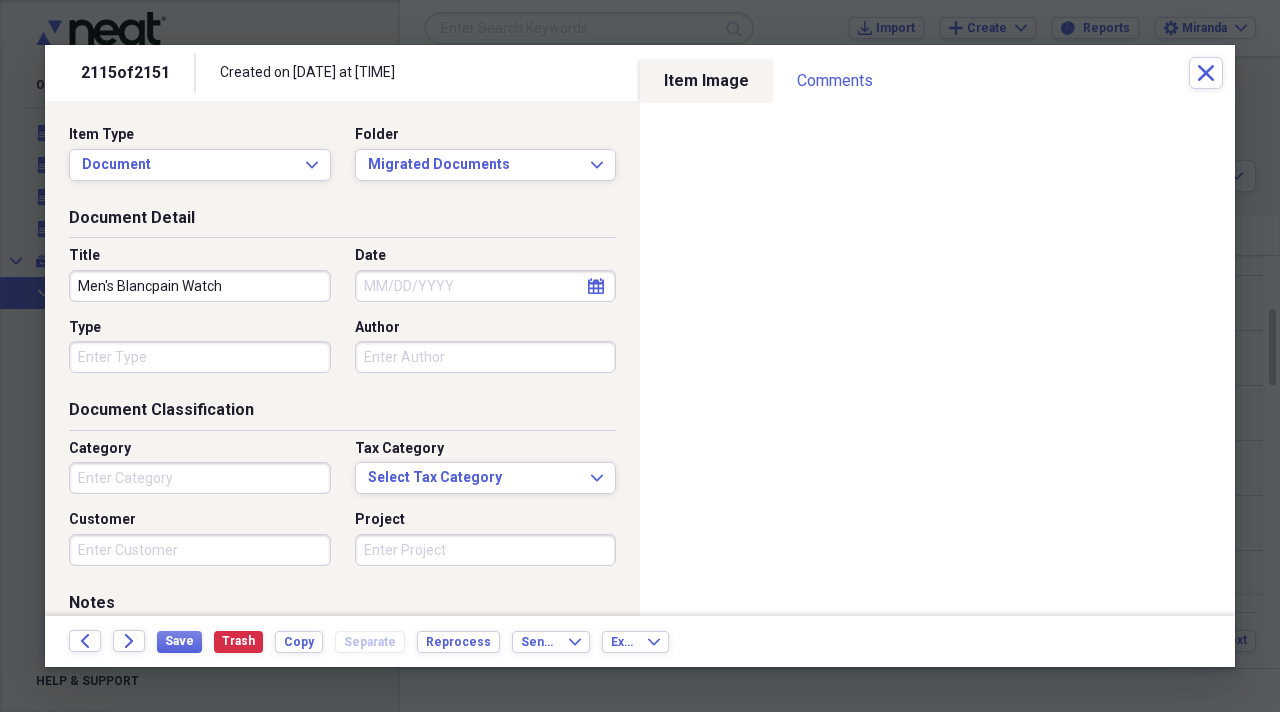 type on "Men's Blancpain Watch" 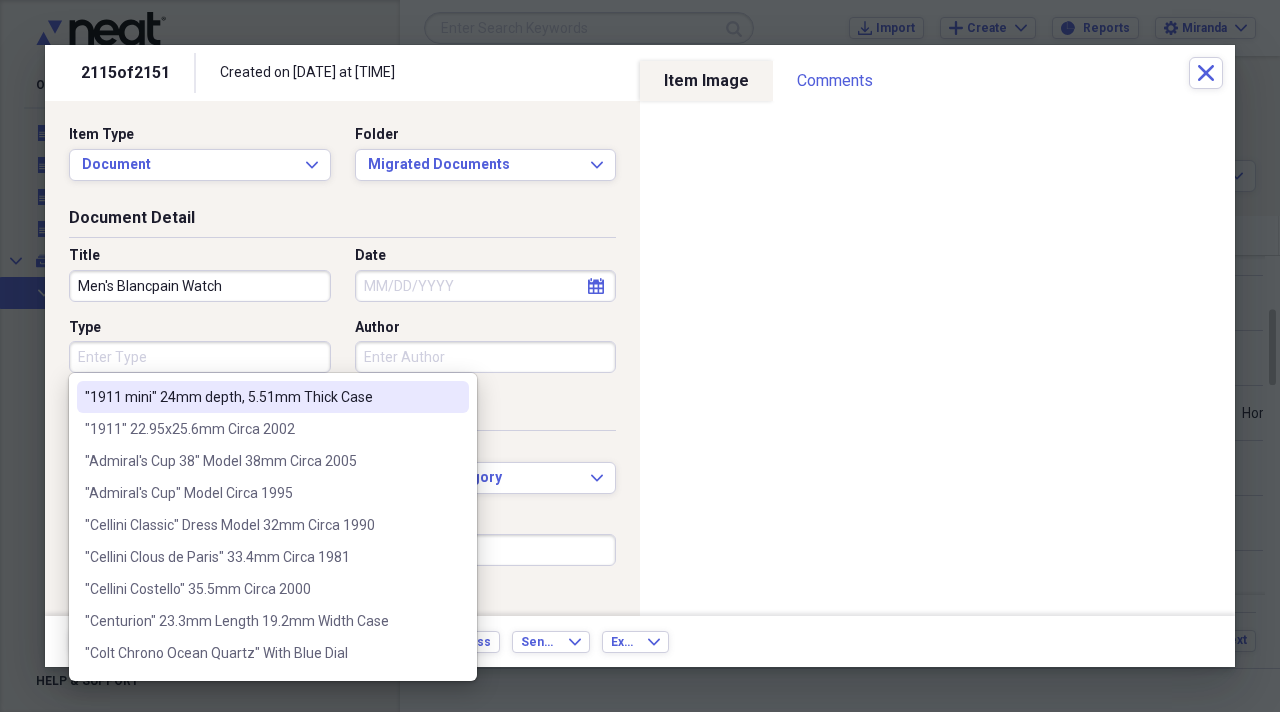 scroll, scrollTop: 0, scrollLeft: 0, axis: both 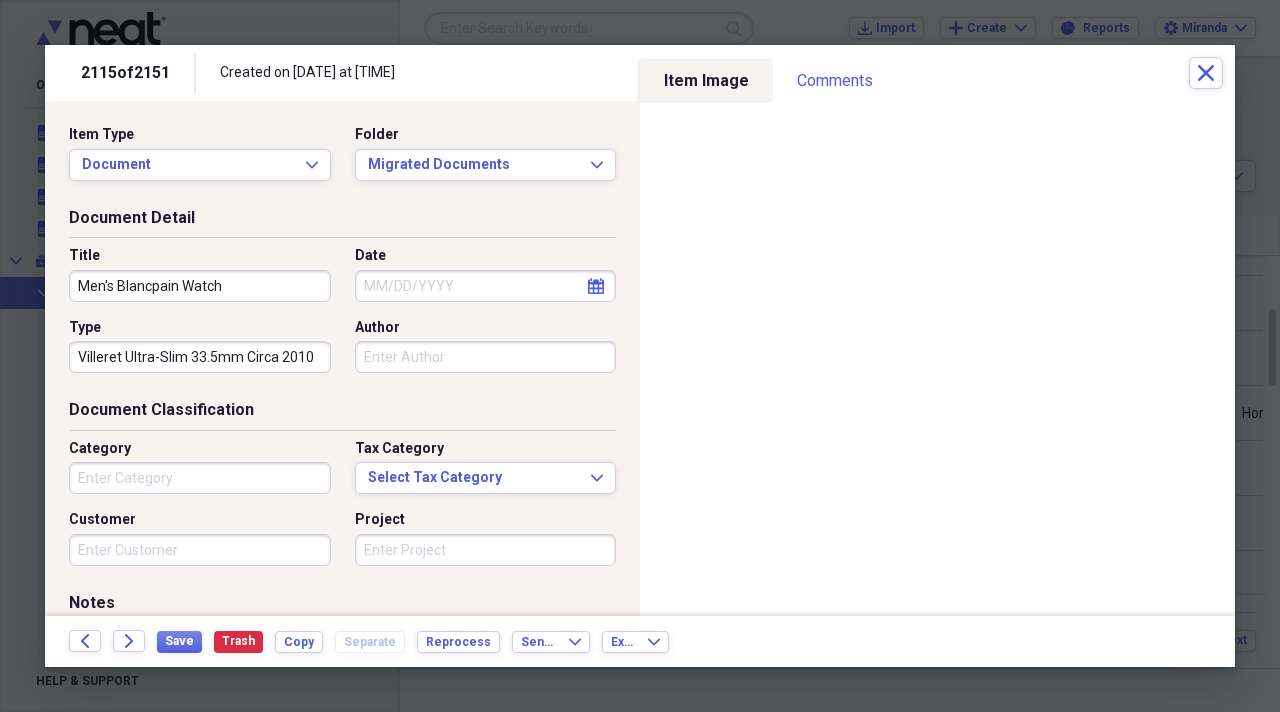 type on "Villeret Ultra-Slim 33.5mm Circa 2010" 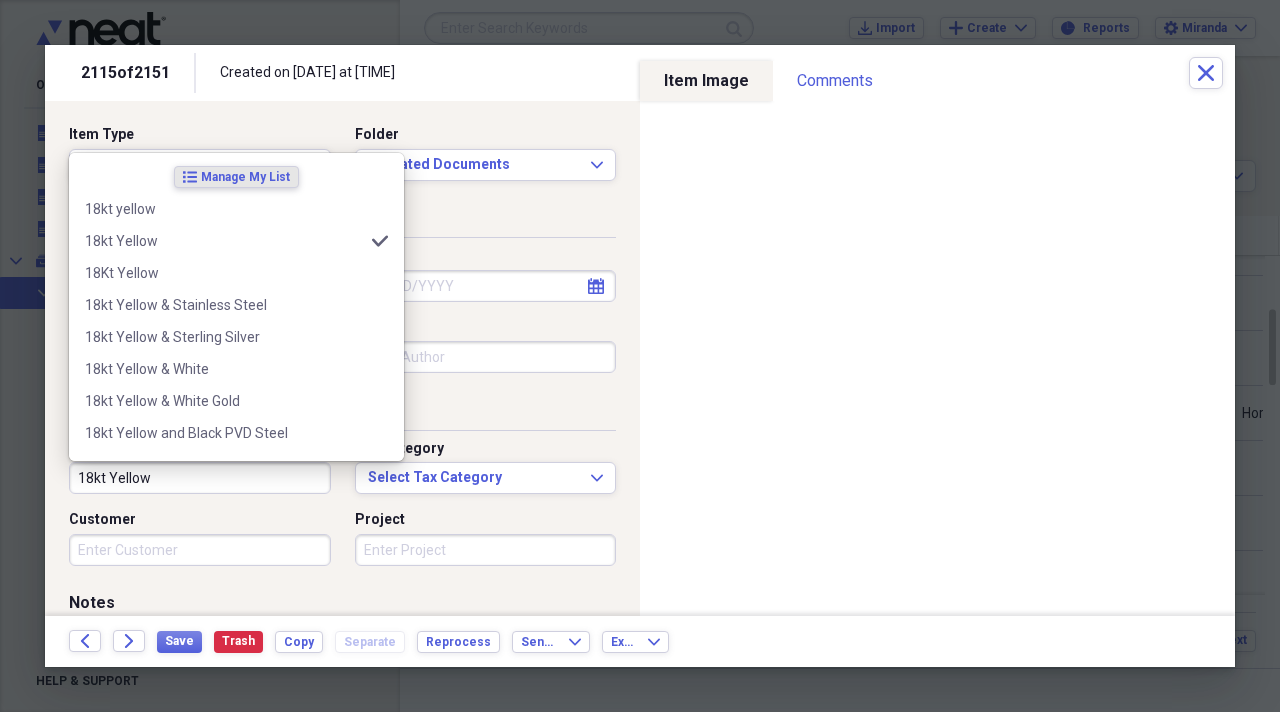 type on "18kt Yellow" 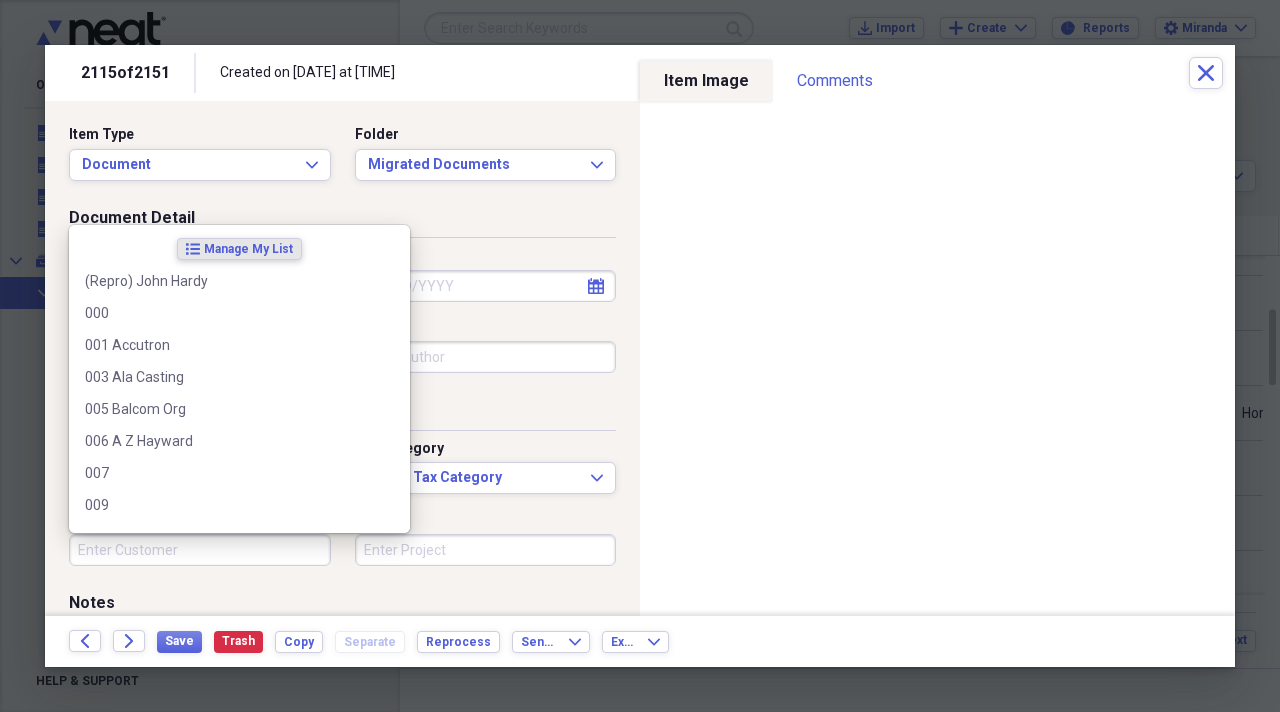 click on "Customer" at bounding box center [200, 550] 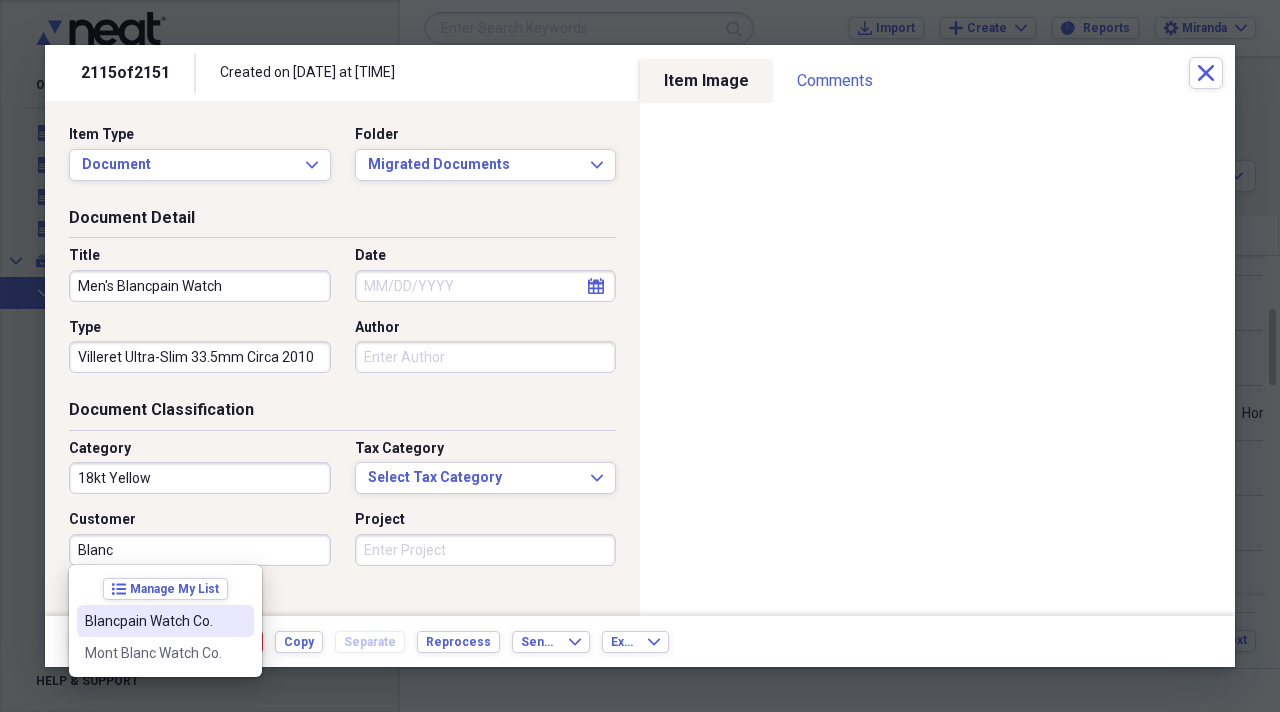 click on "Blancpain Watch Co." at bounding box center [153, 621] 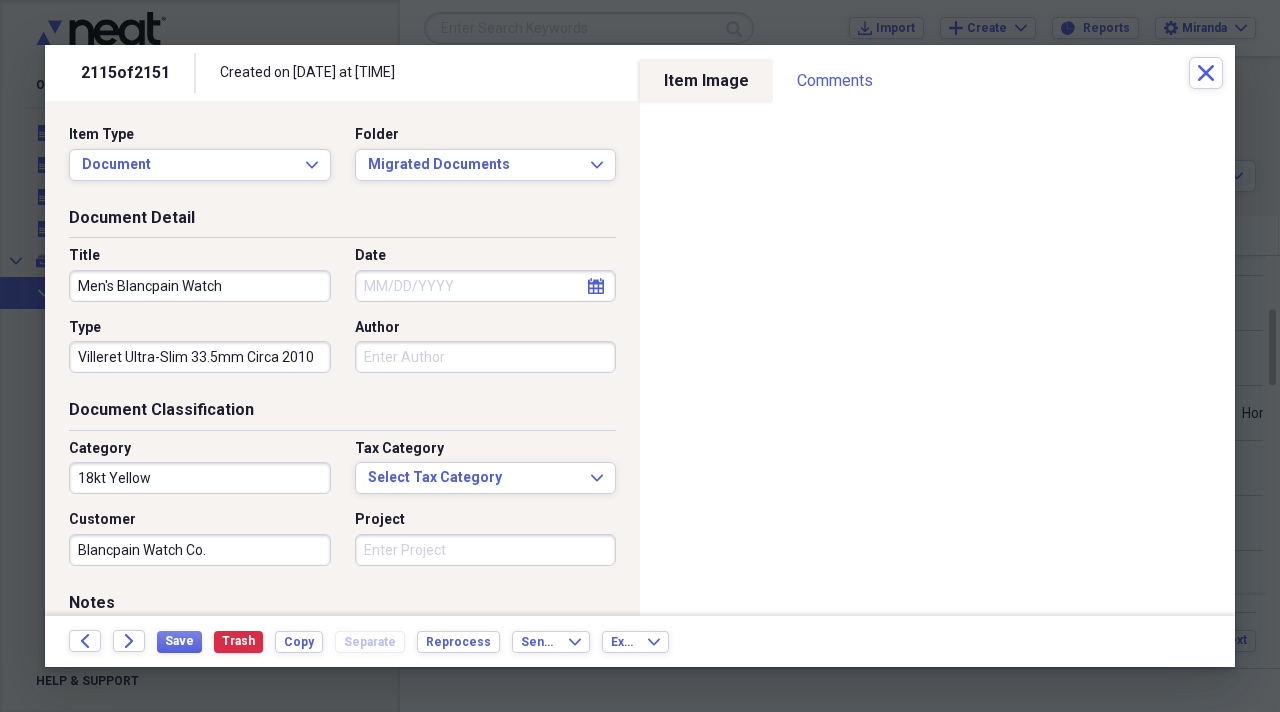 click on "Project" at bounding box center [486, 550] 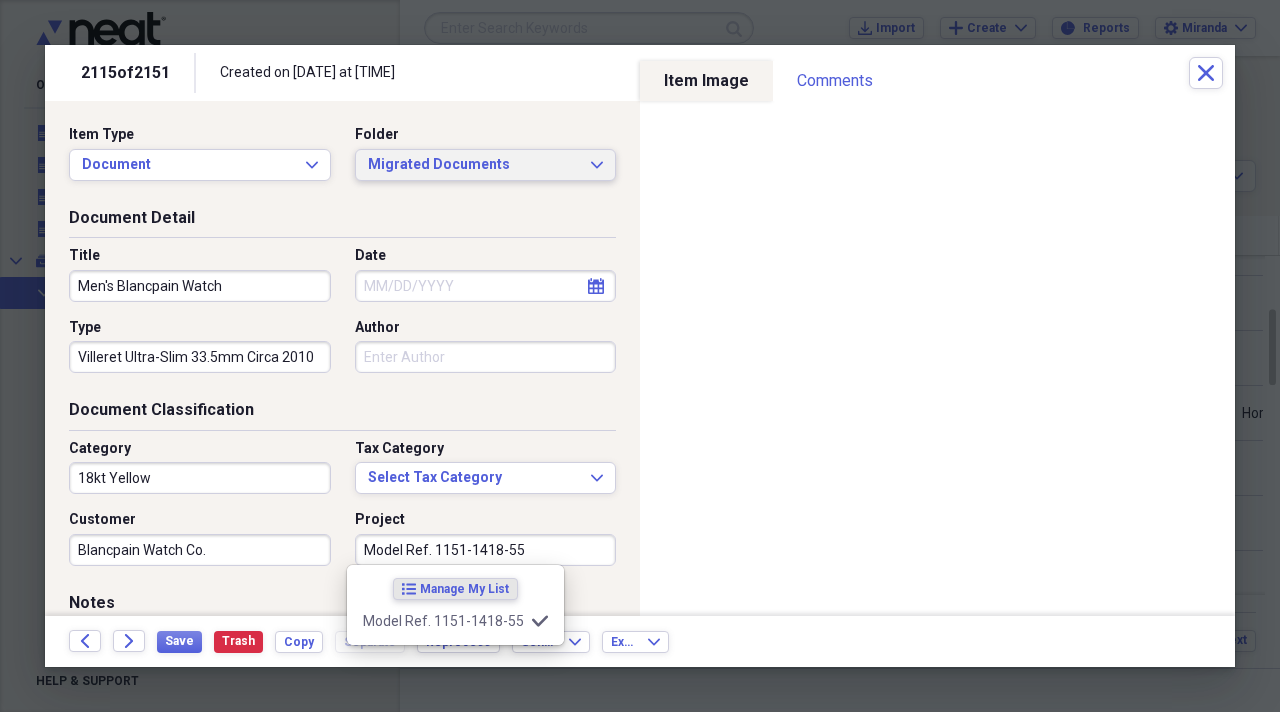 type on "Model Ref. 1151-1418-55" 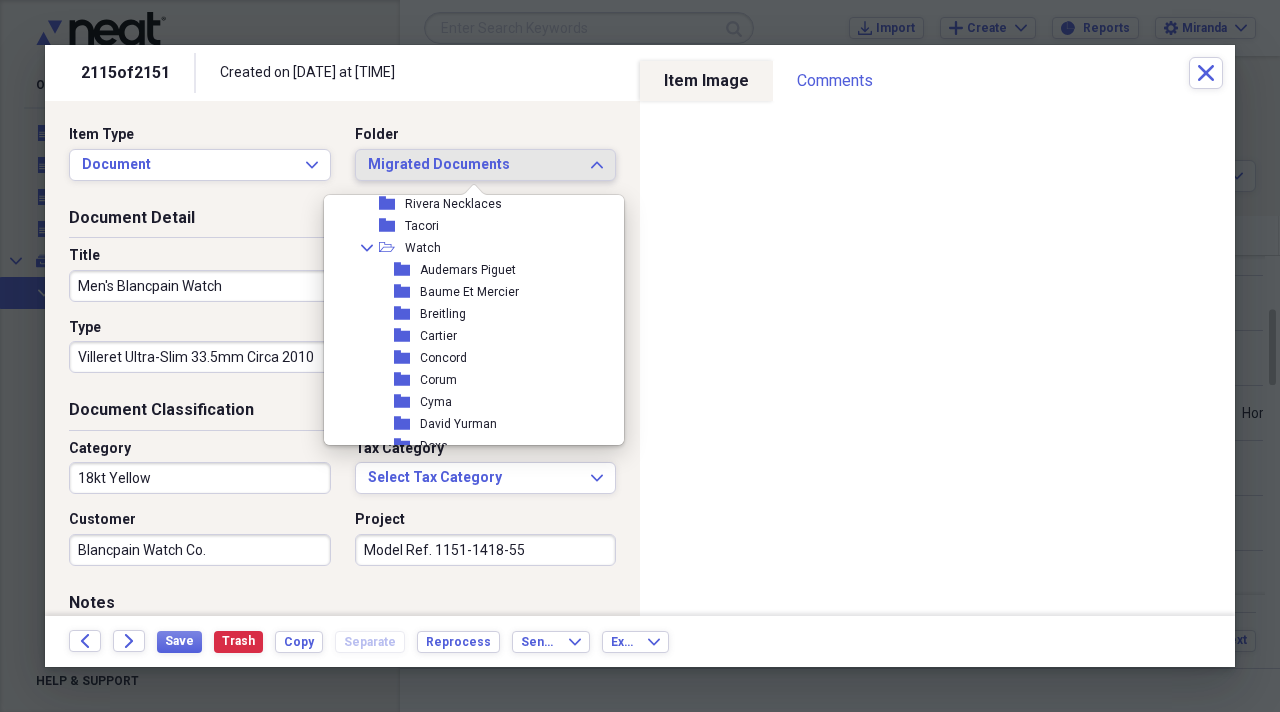 scroll, scrollTop: 2100, scrollLeft: 0, axis: vertical 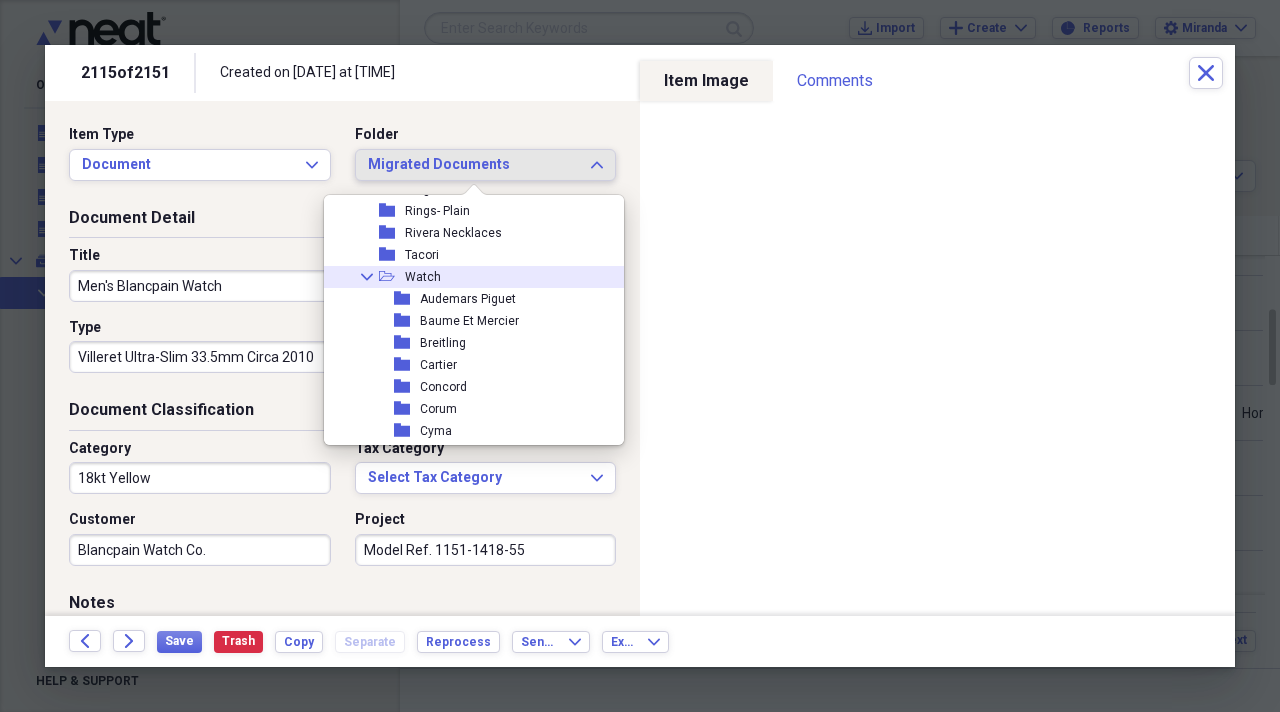 click on "Watch" at bounding box center [423, 277] 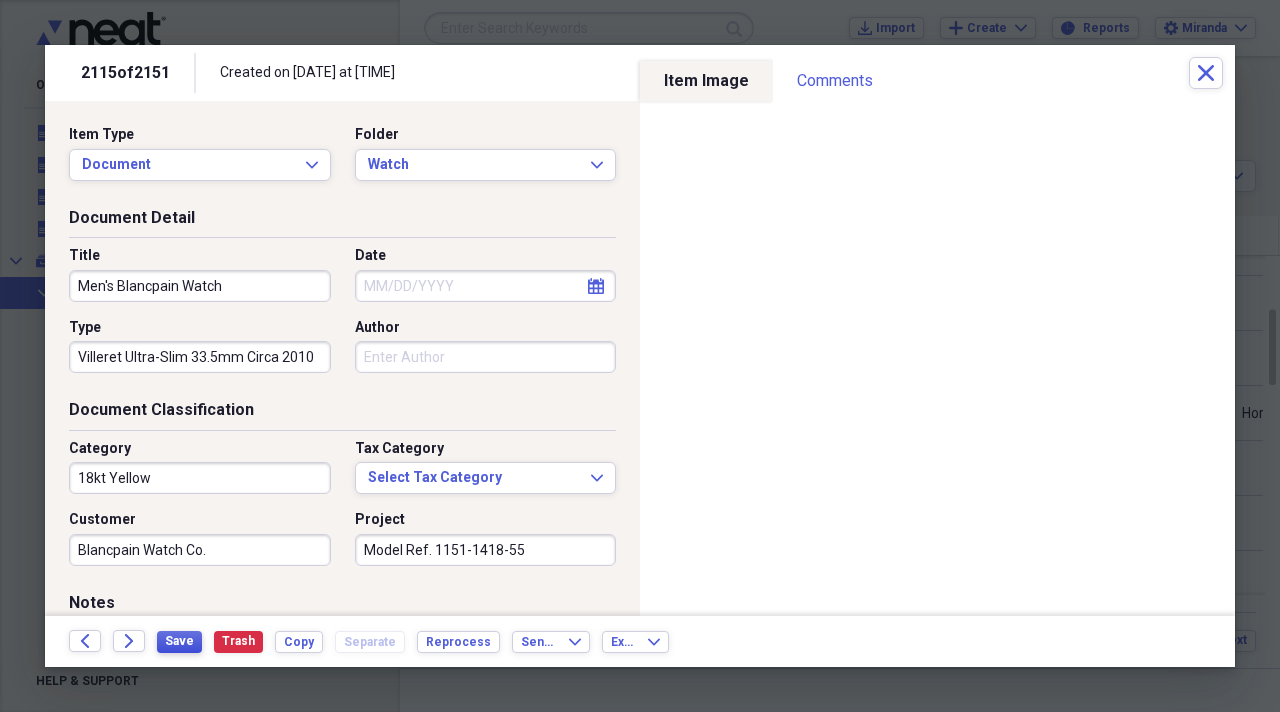 click on "Save" at bounding box center [179, 641] 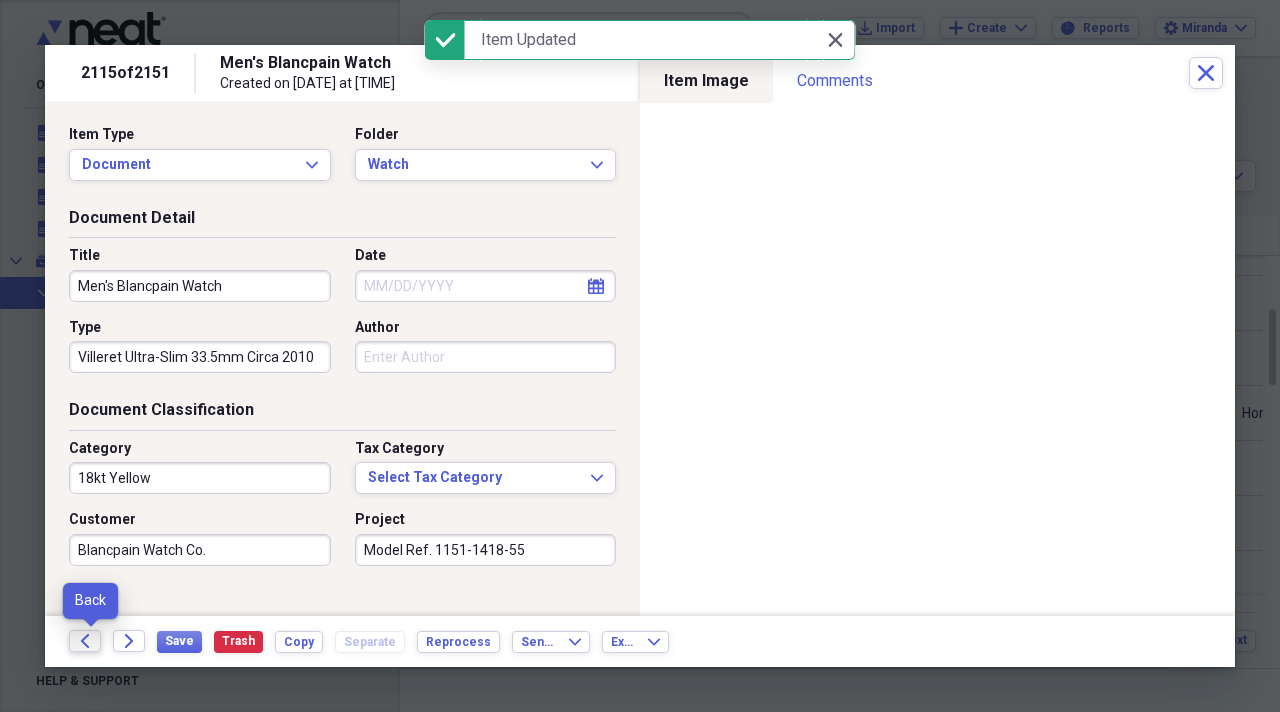 click on "Back" at bounding box center [85, 641] 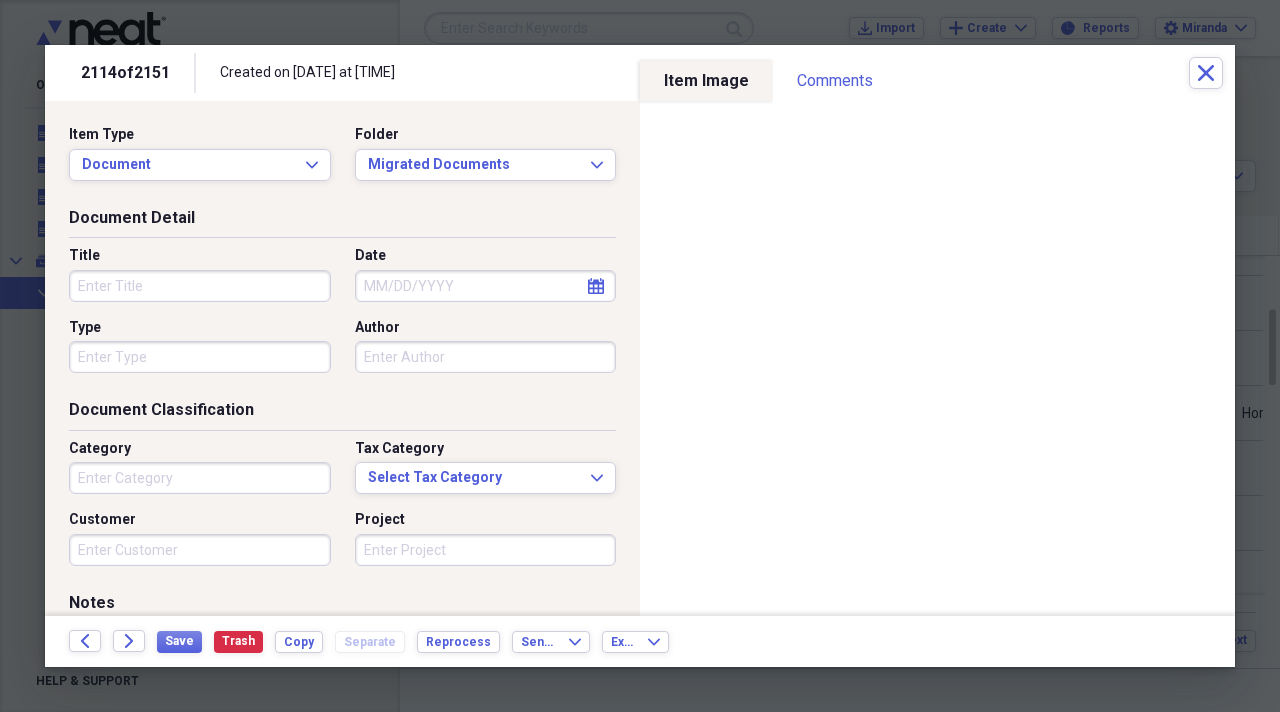 click on "Title" at bounding box center [200, 286] 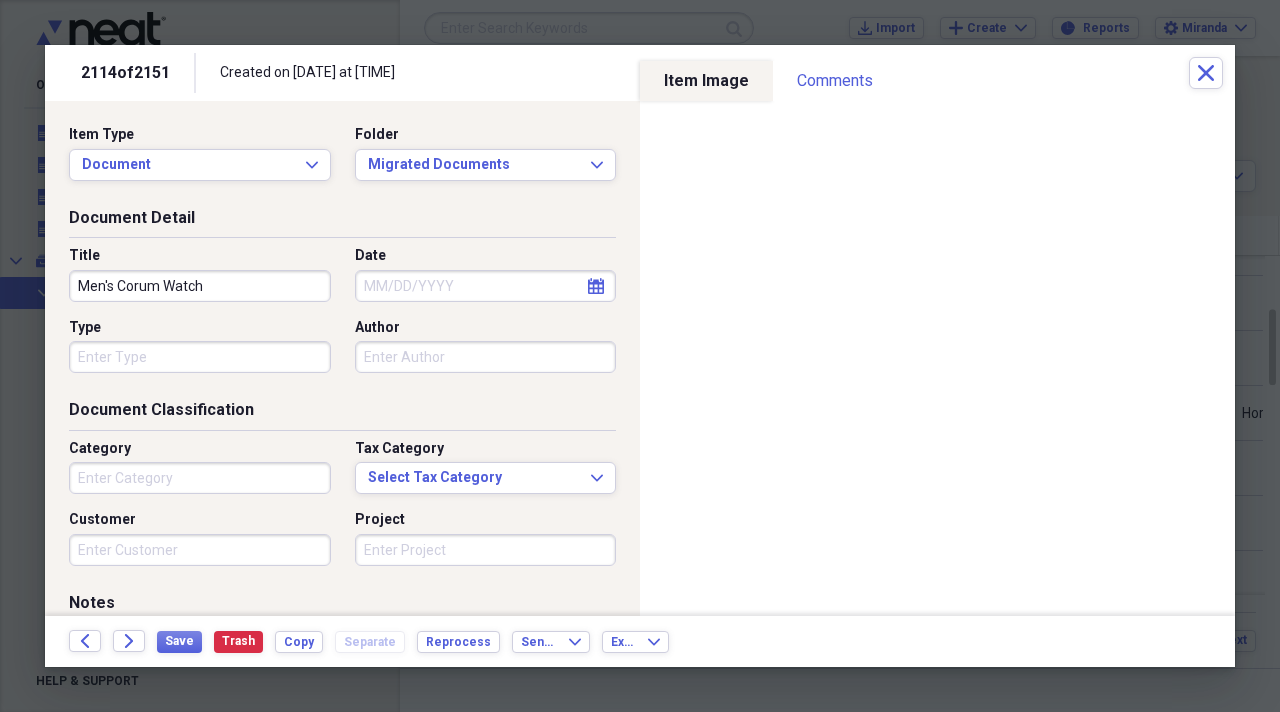 type on "Men's Corum Watch" 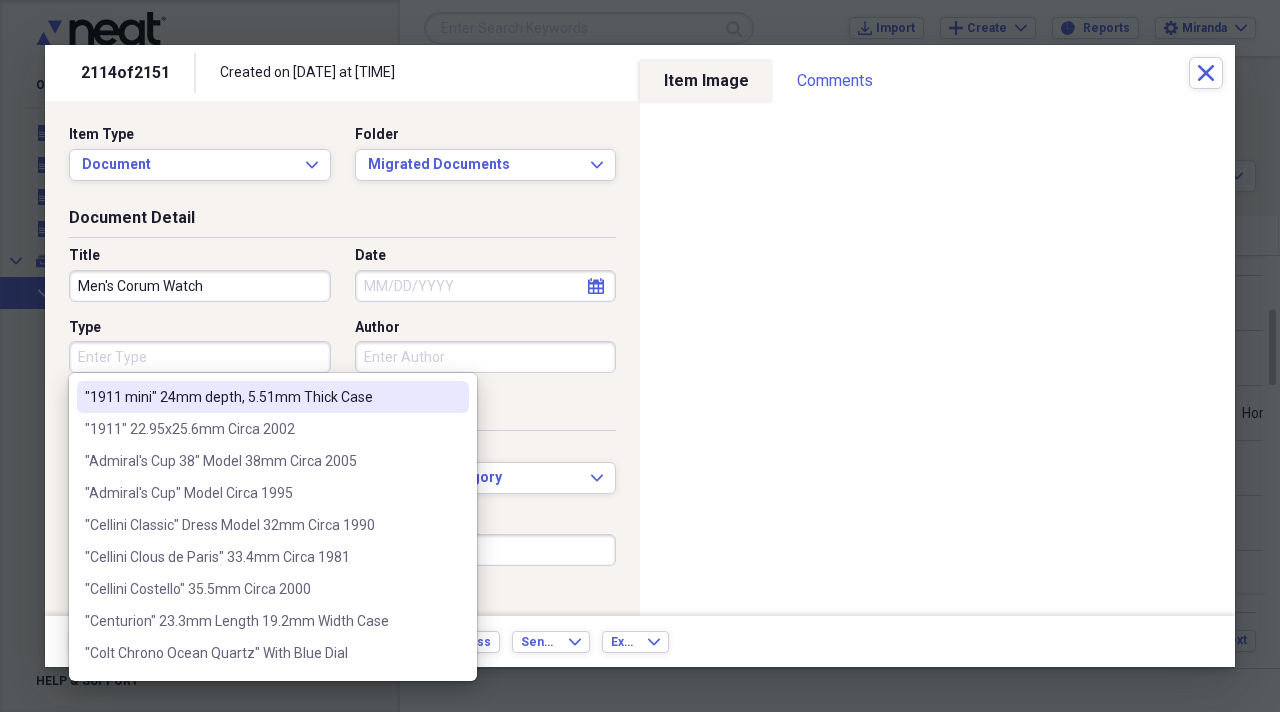 type on "B" 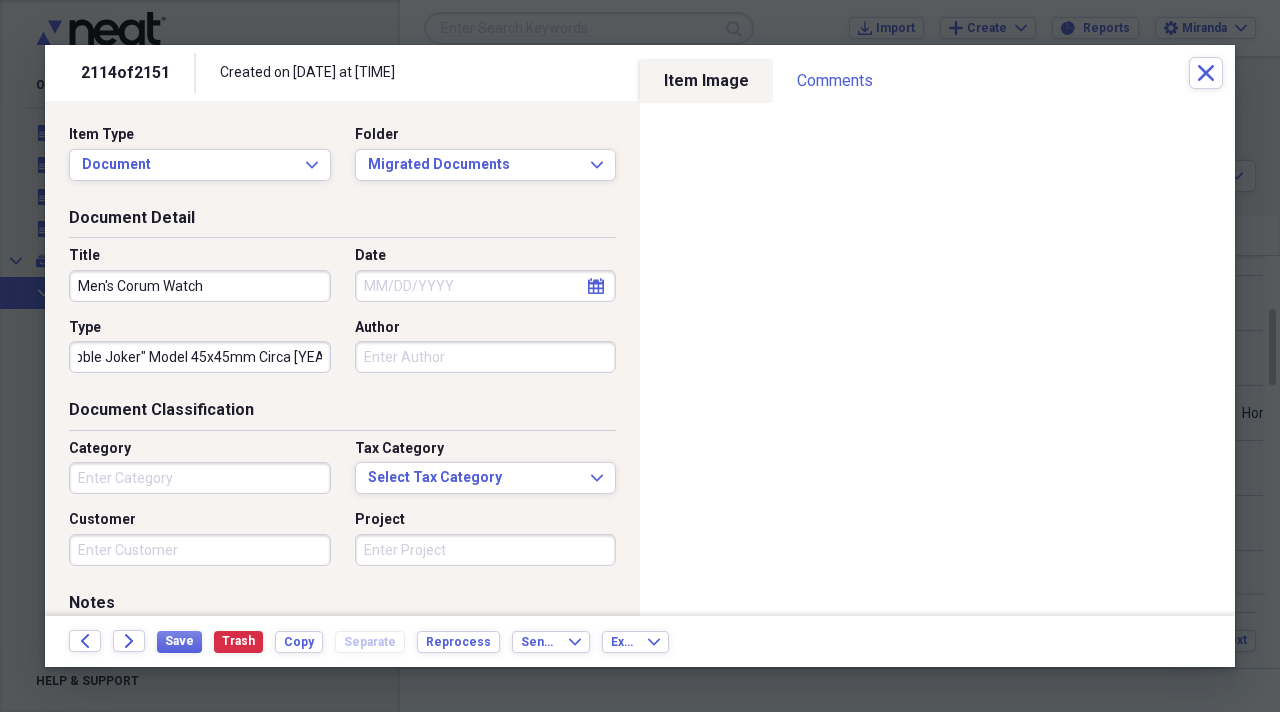 scroll, scrollTop: 0, scrollLeft: 33, axis: horizontal 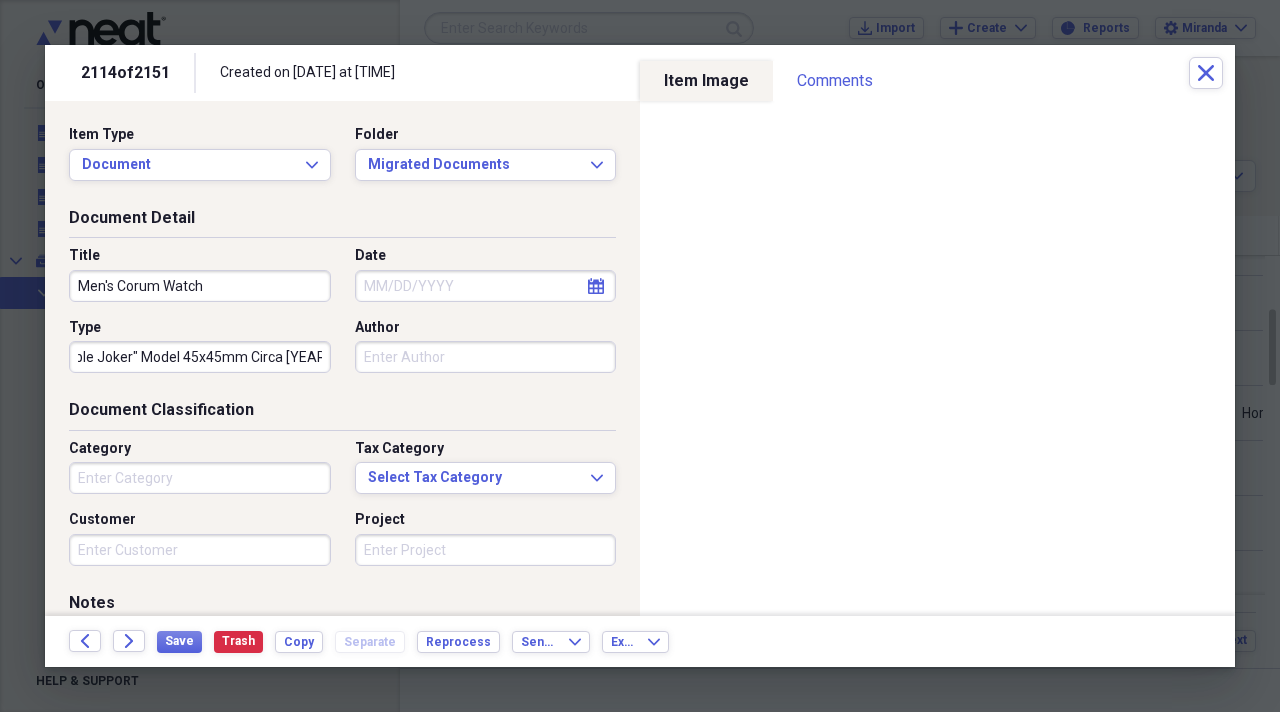 type on ""Bubble Joker" Model 45x45mm Circa [YEAR]" 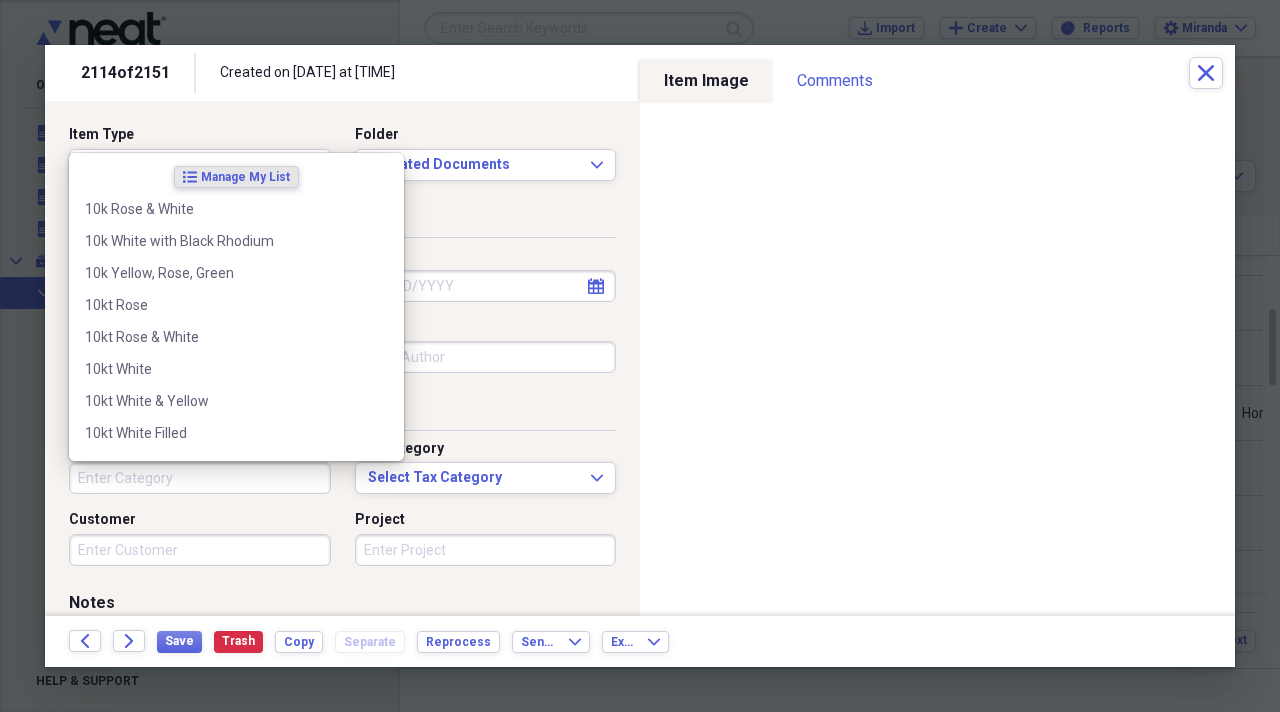 click on "Category" at bounding box center [200, 478] 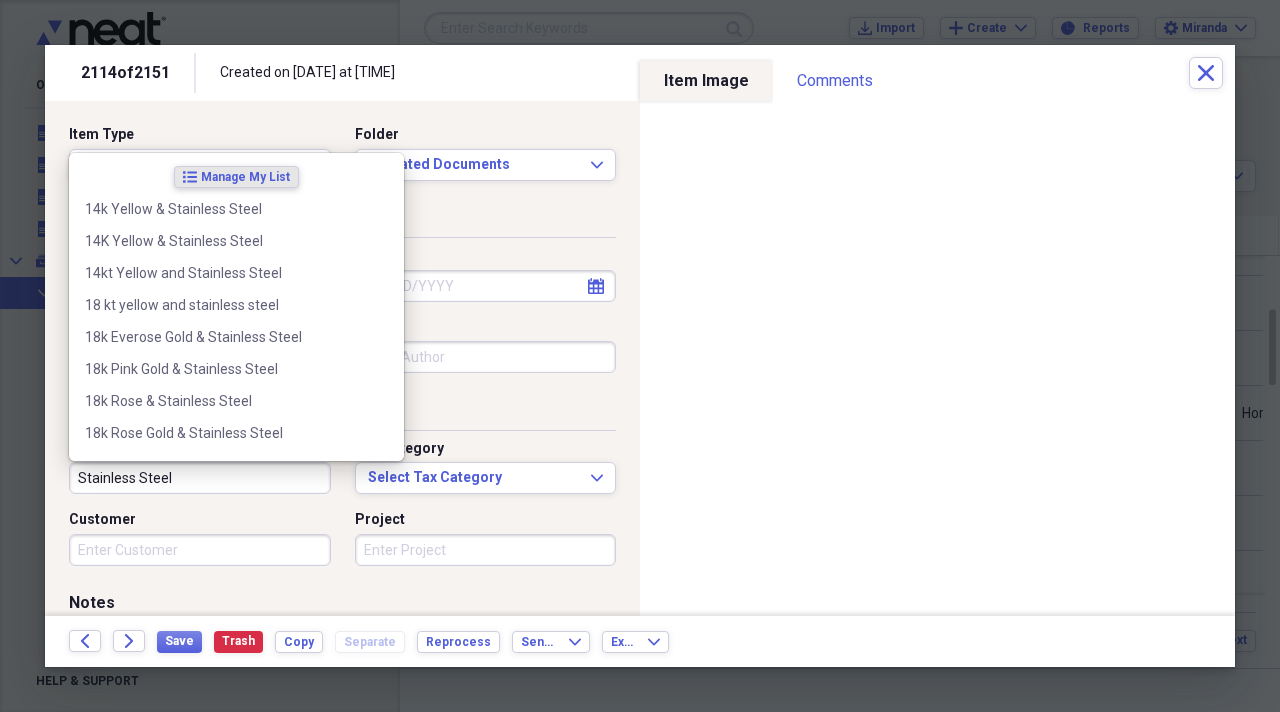 type on "Stainless Steel" 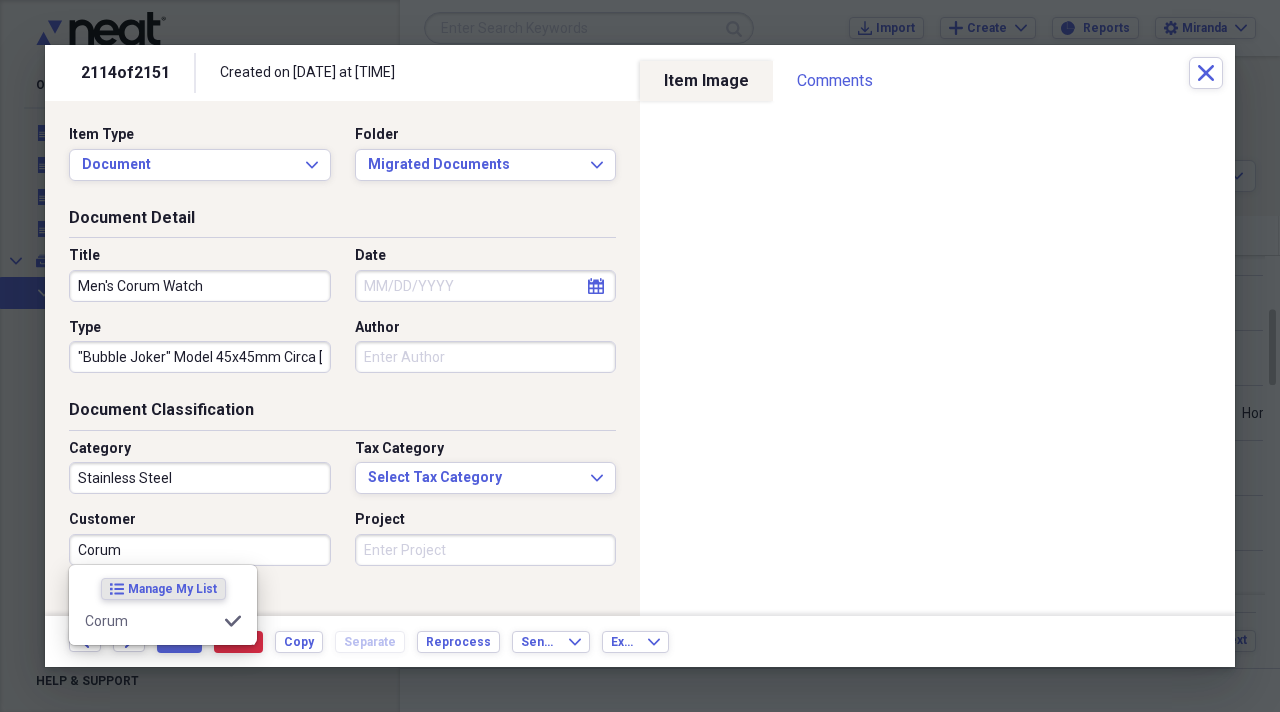 type on "Corum" 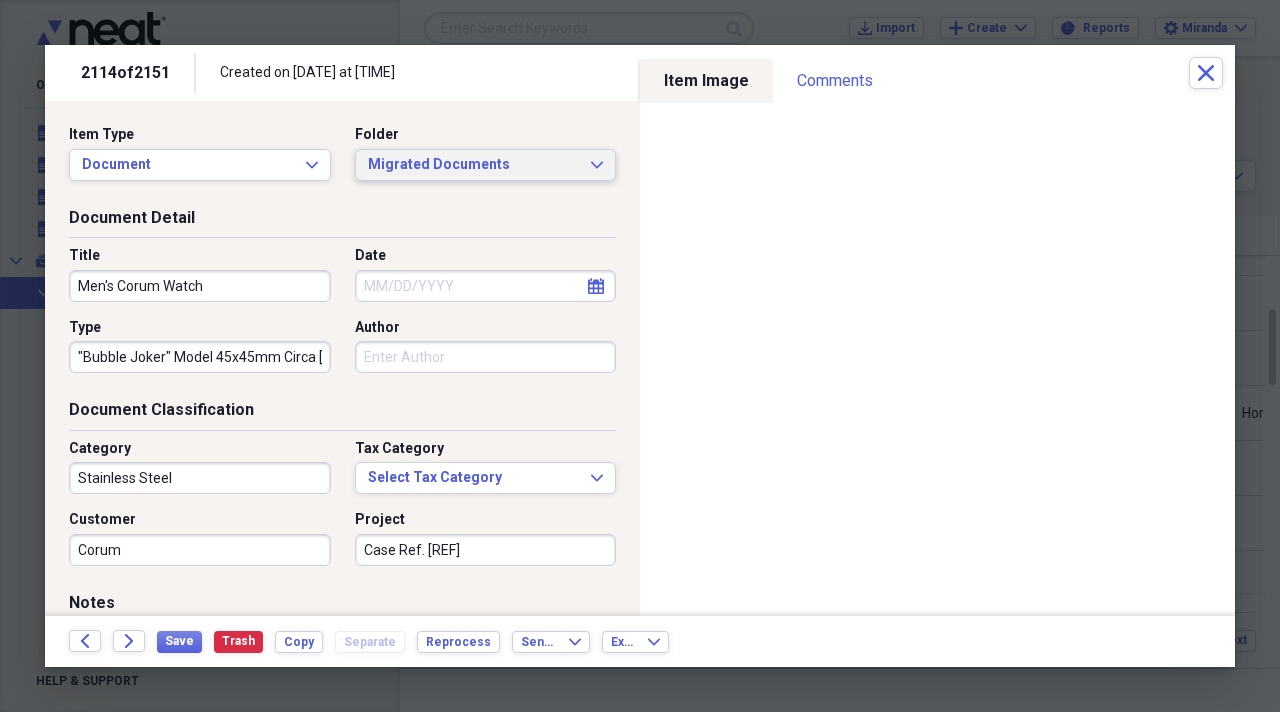 type on "Case Ref. [REF]" 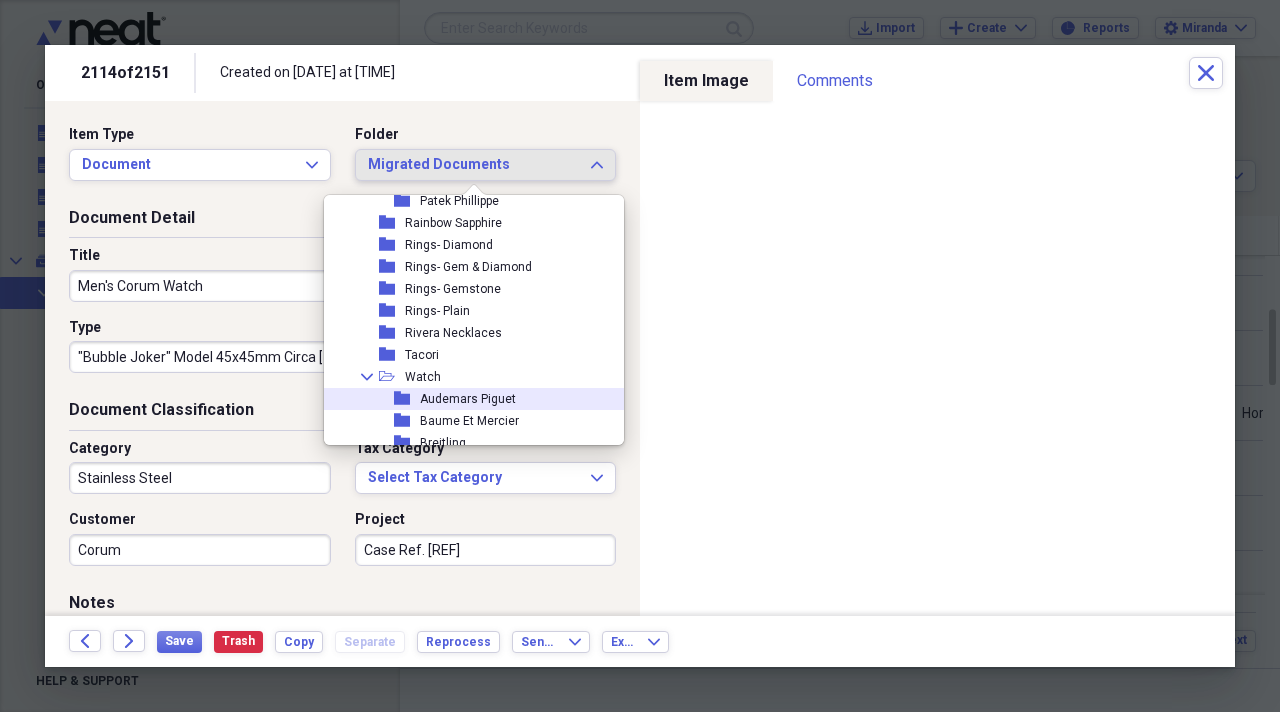 scroll, scrollTop: 2200, scrollLeft: 0, axis: vertical 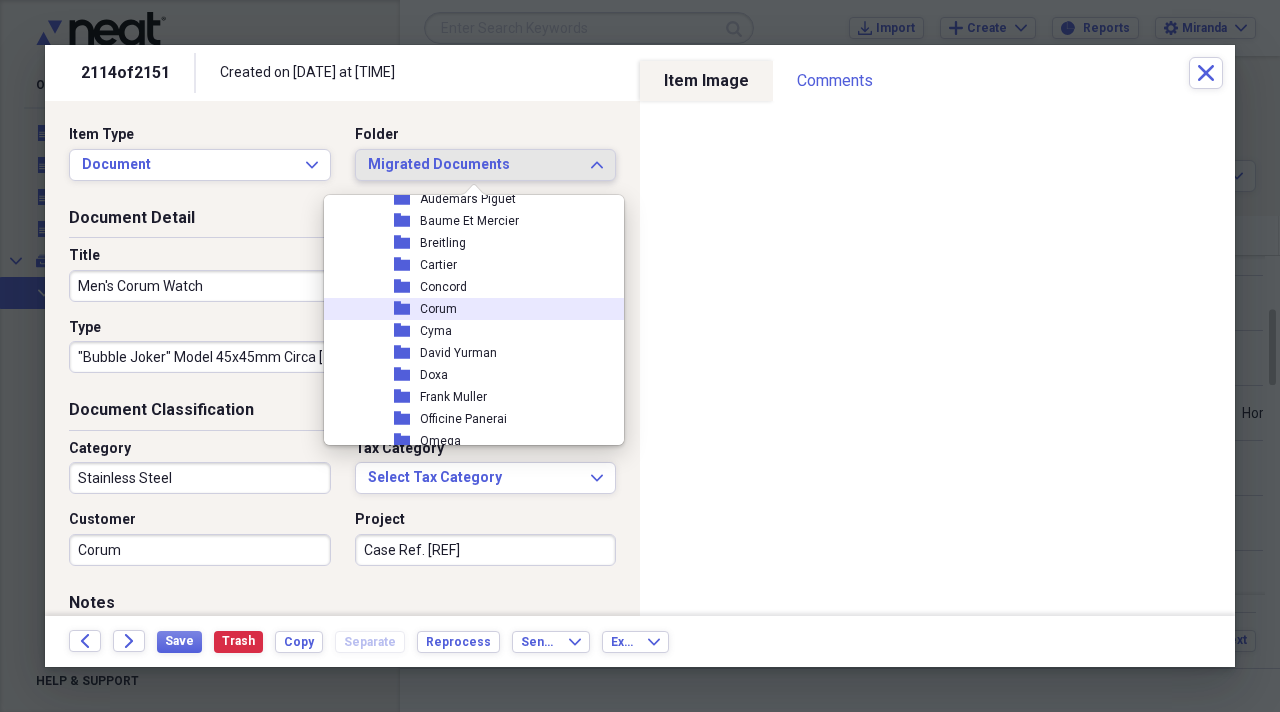 click on "Corum" at bounding box center (438, 309) 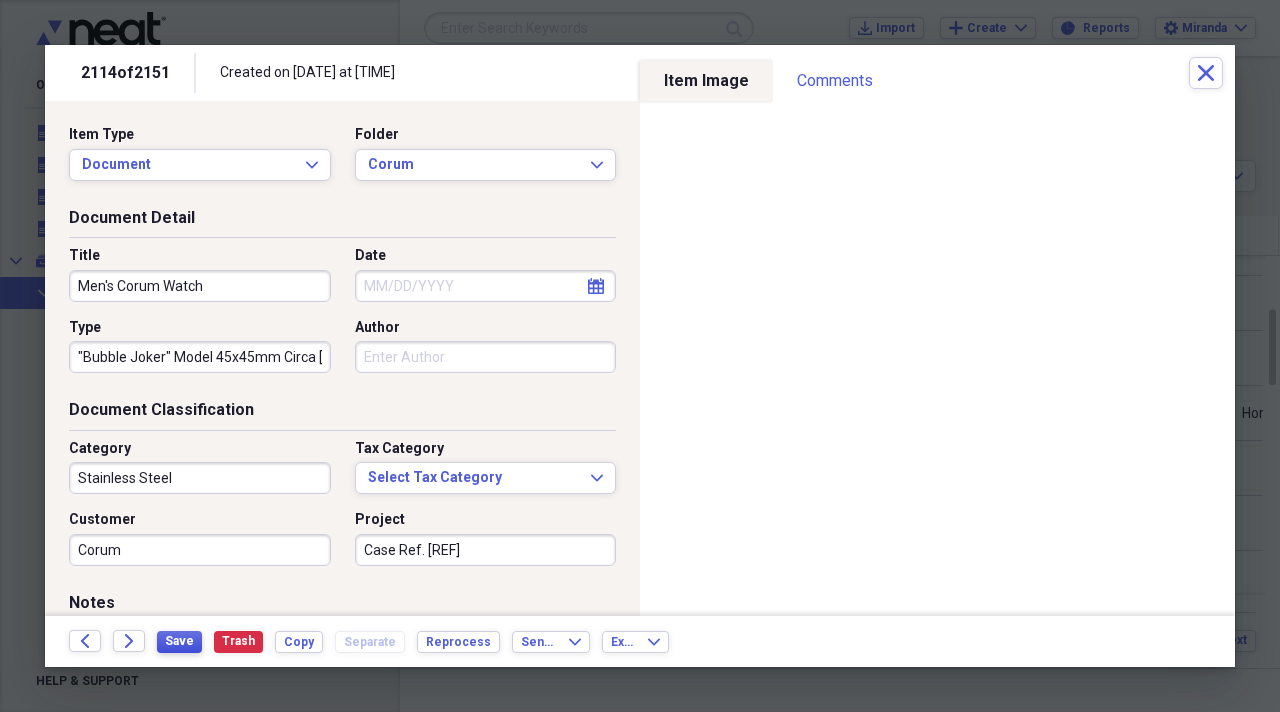 click on "Save" at bounding box center [179, 641] 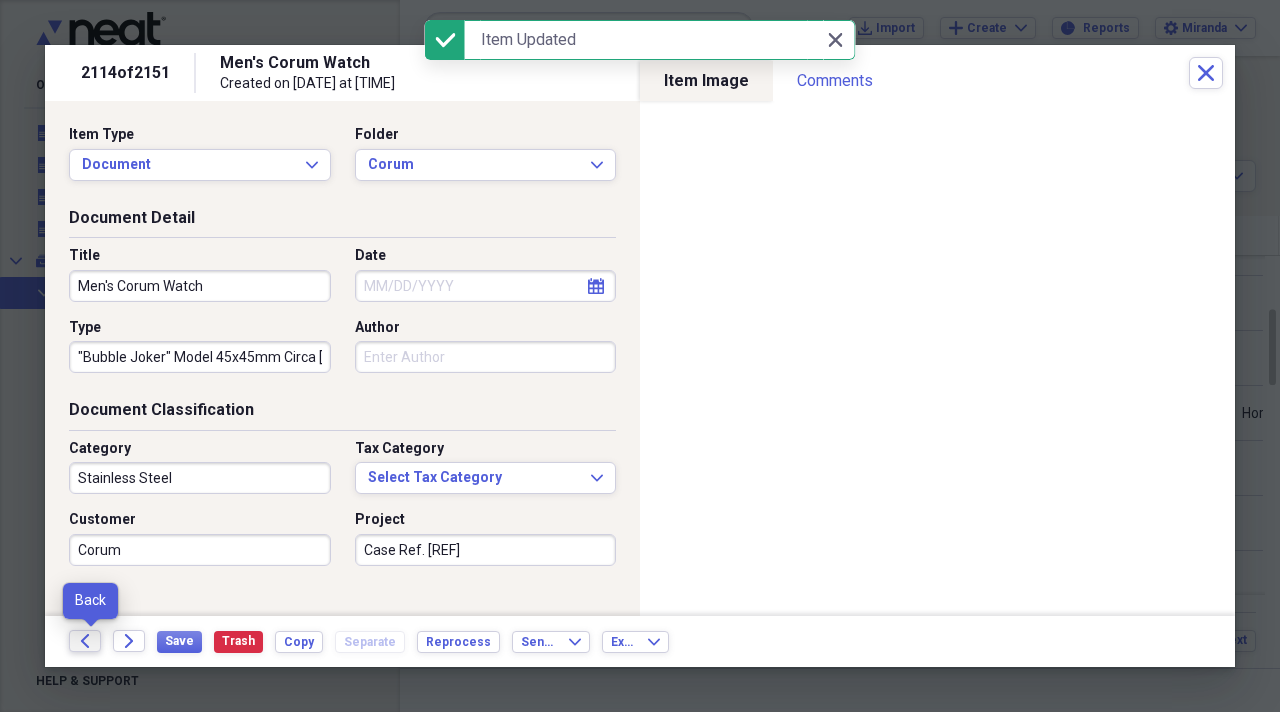 click on "Back" 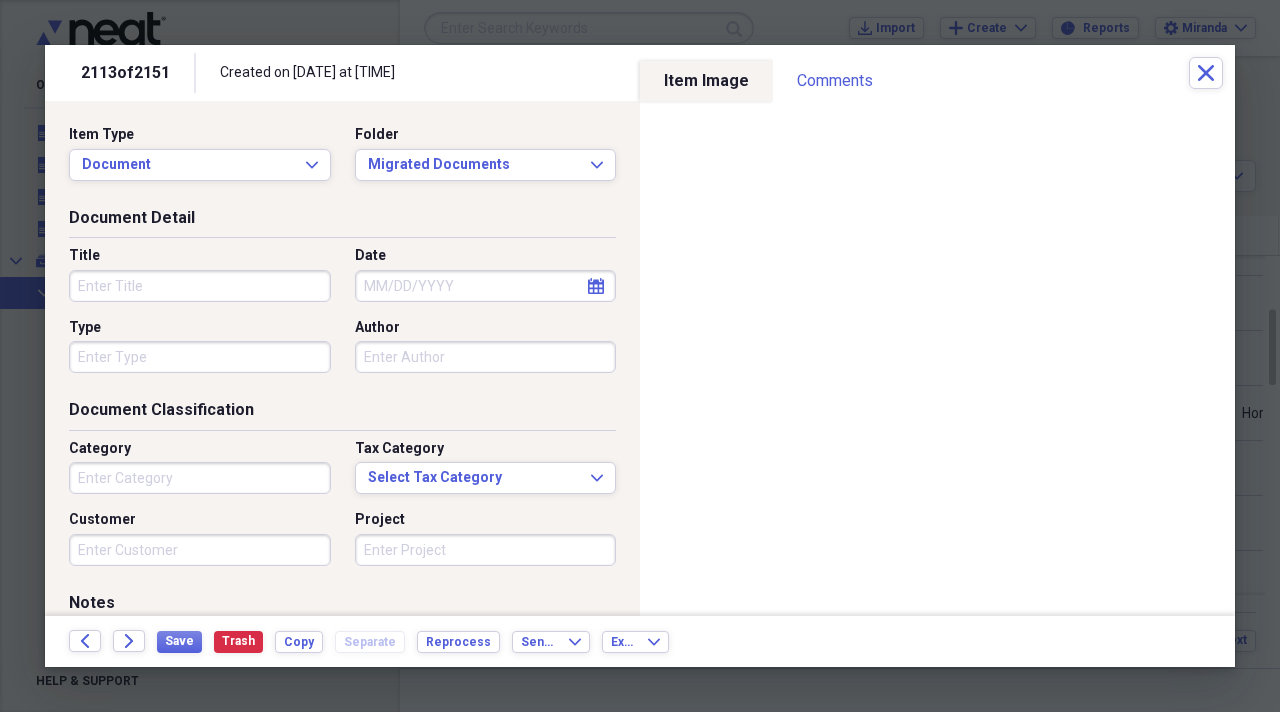 click on "Title" at bounding box center (200, 286) 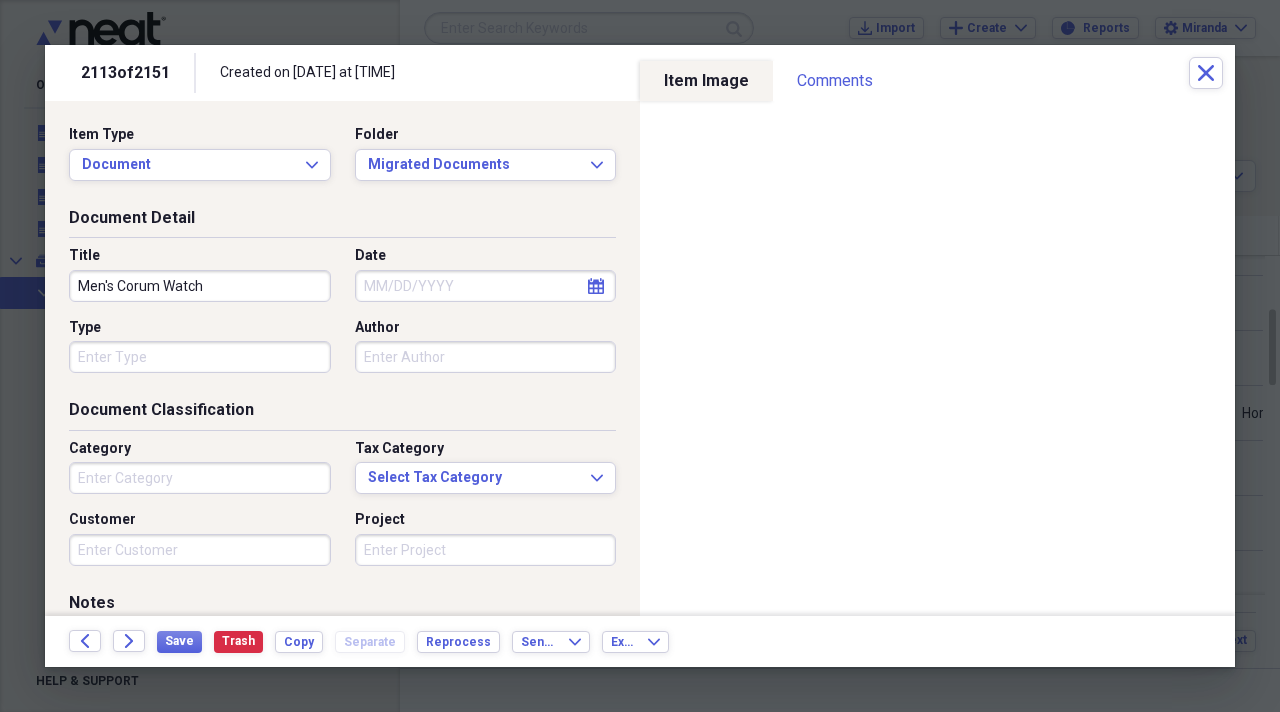 type on "Men's Corum Watch" 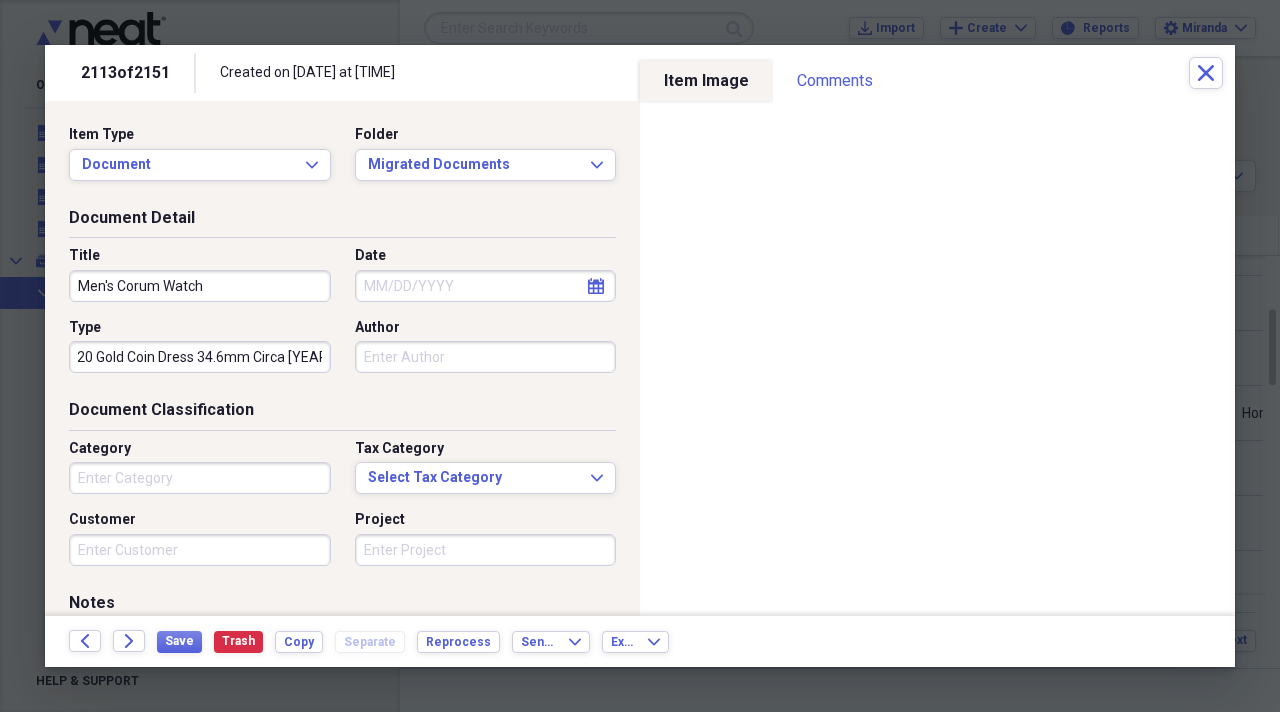 scroll, scrollTop: 0, scrollLeft: 64, axis: horizontal 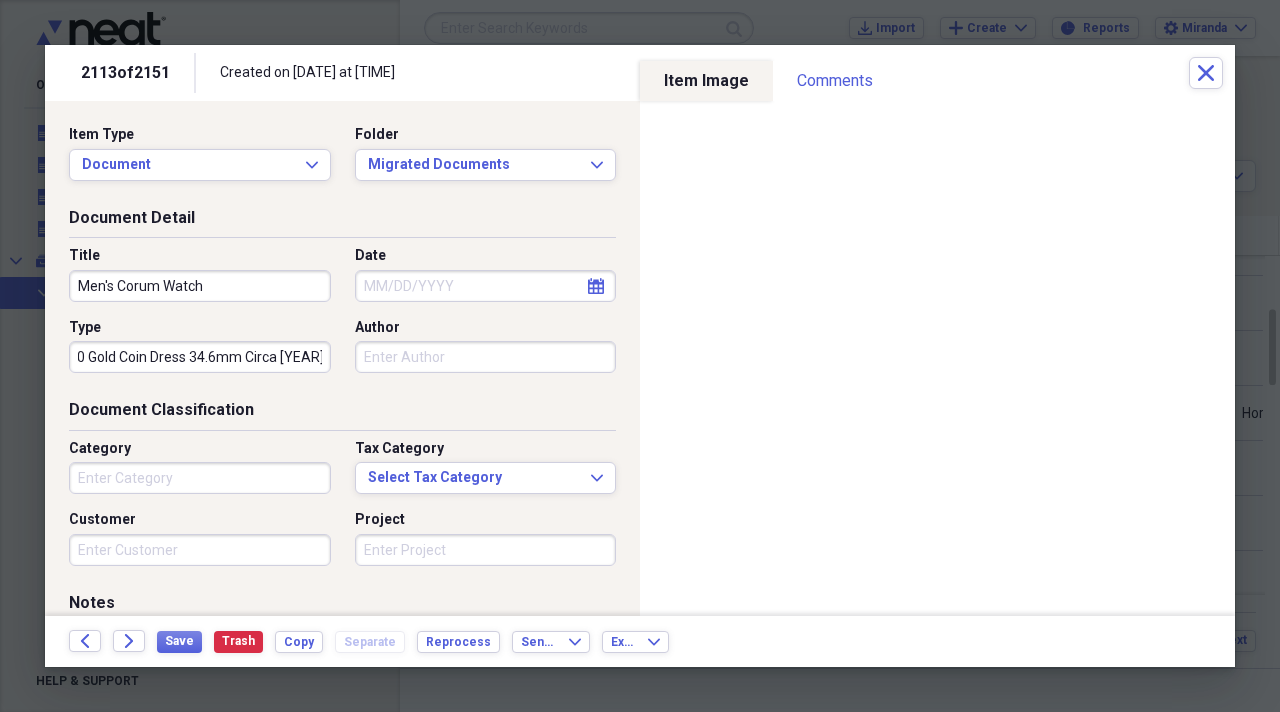 click on "Classic $20 Gold Coin Dress 34.6mm Circa [YEAR]" at bounding box center (200, 357) 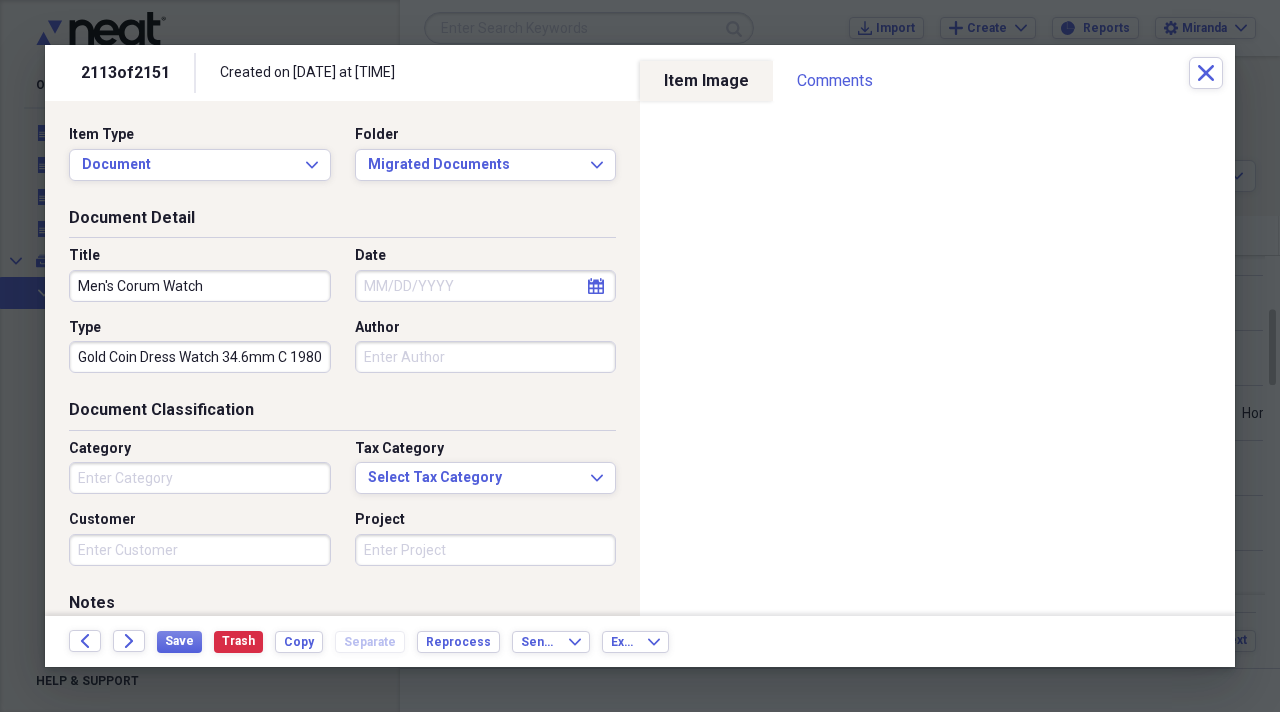 scroll, scrollTop: 0, scrollLeft: 84, axis: horizontal 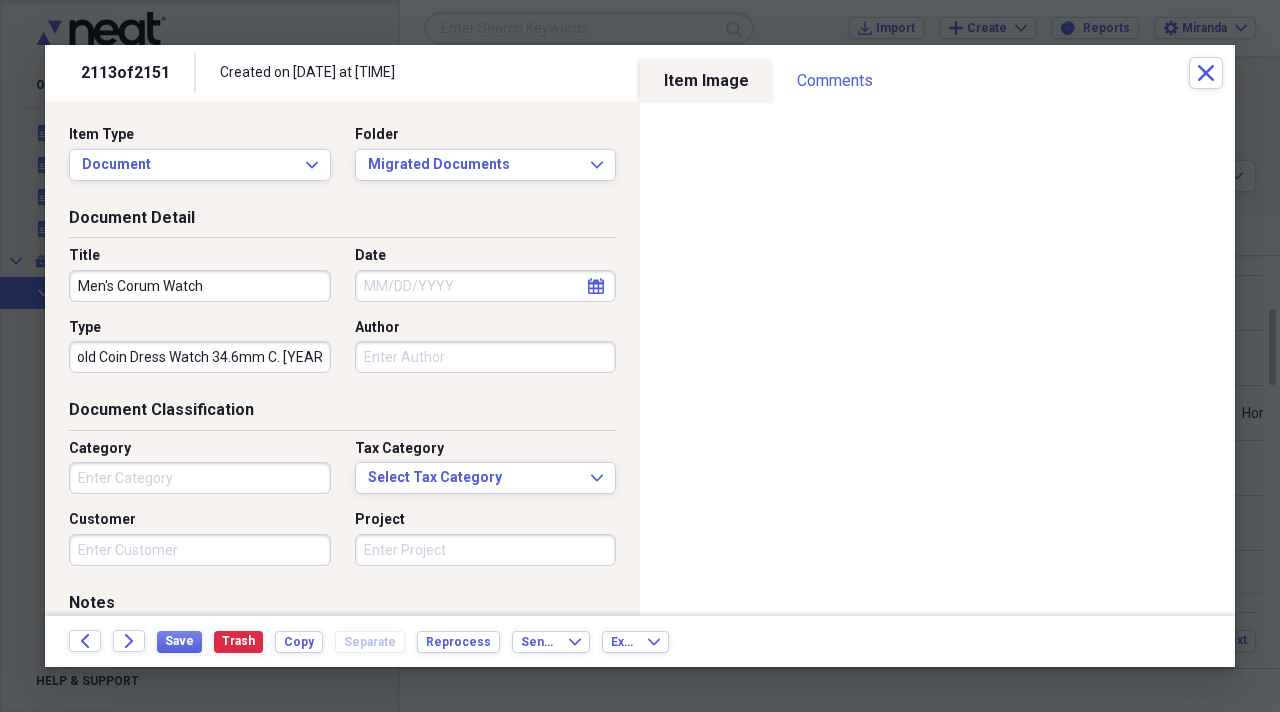 type on "Classic $20 Gold Coin Dress Watch 34.6mm C. [YEAR]" 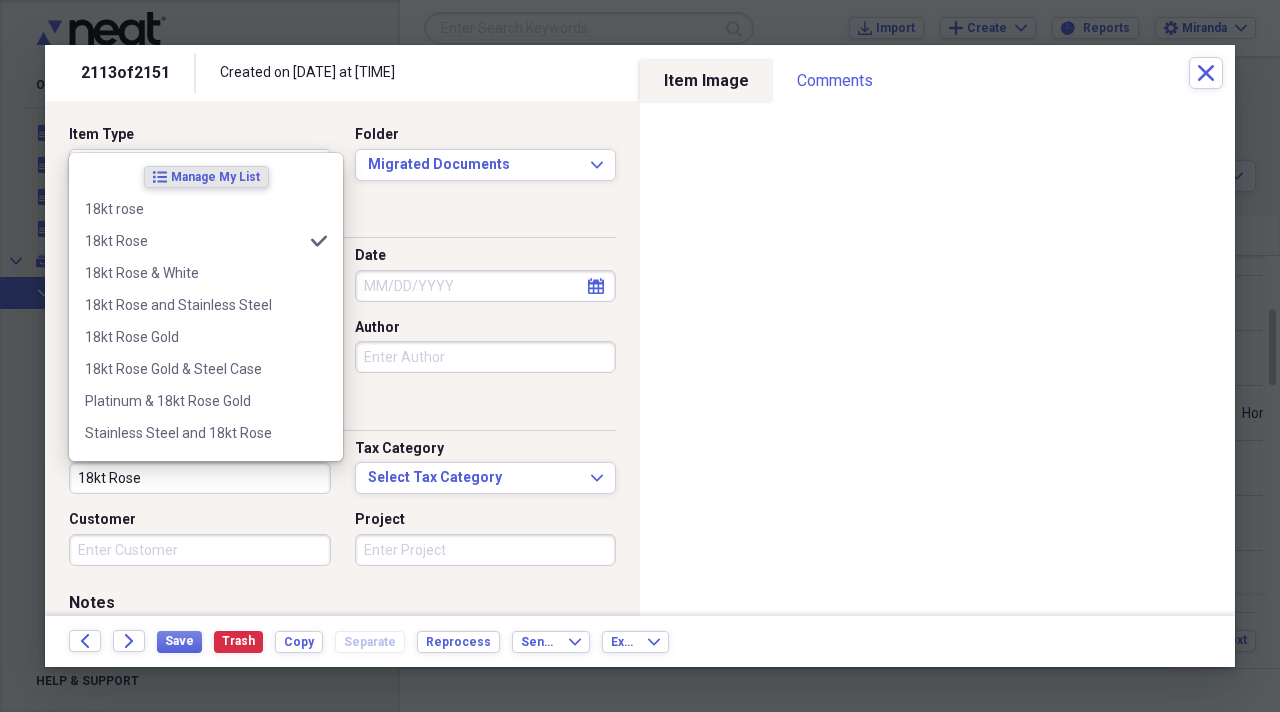 type on "18kt Rose" 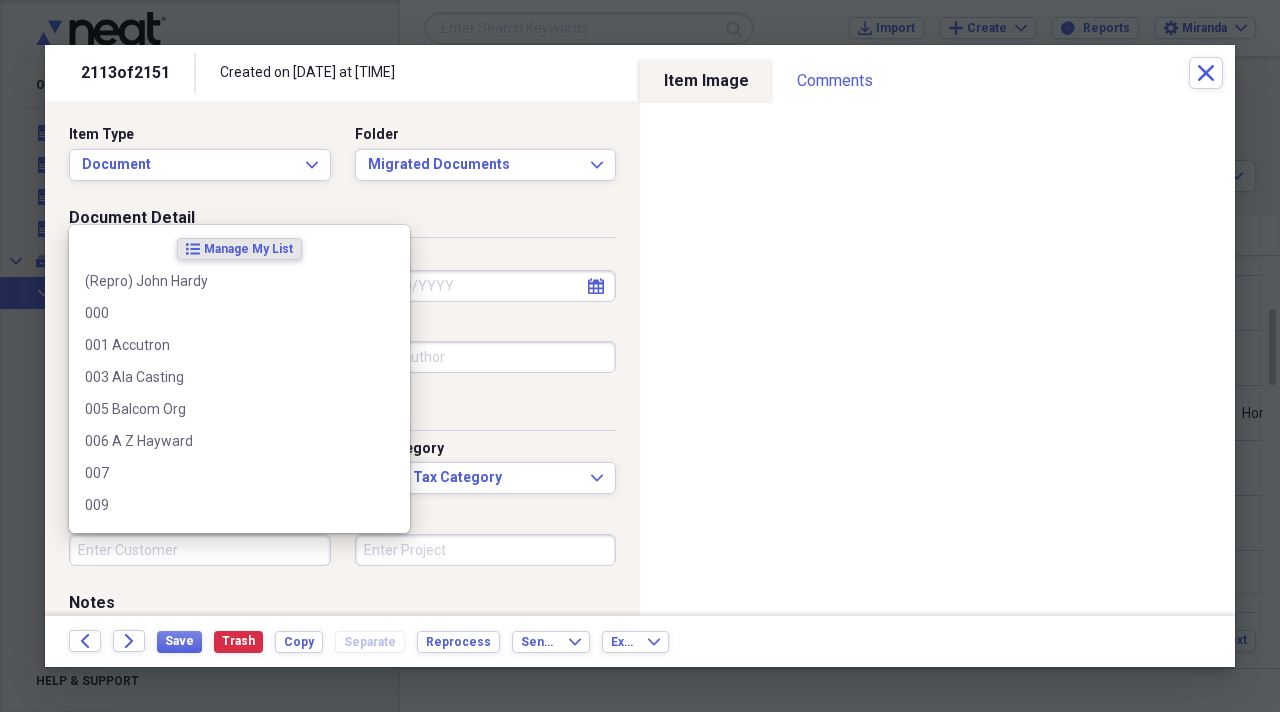 click on "Customer" at bounding box center [200, 550] 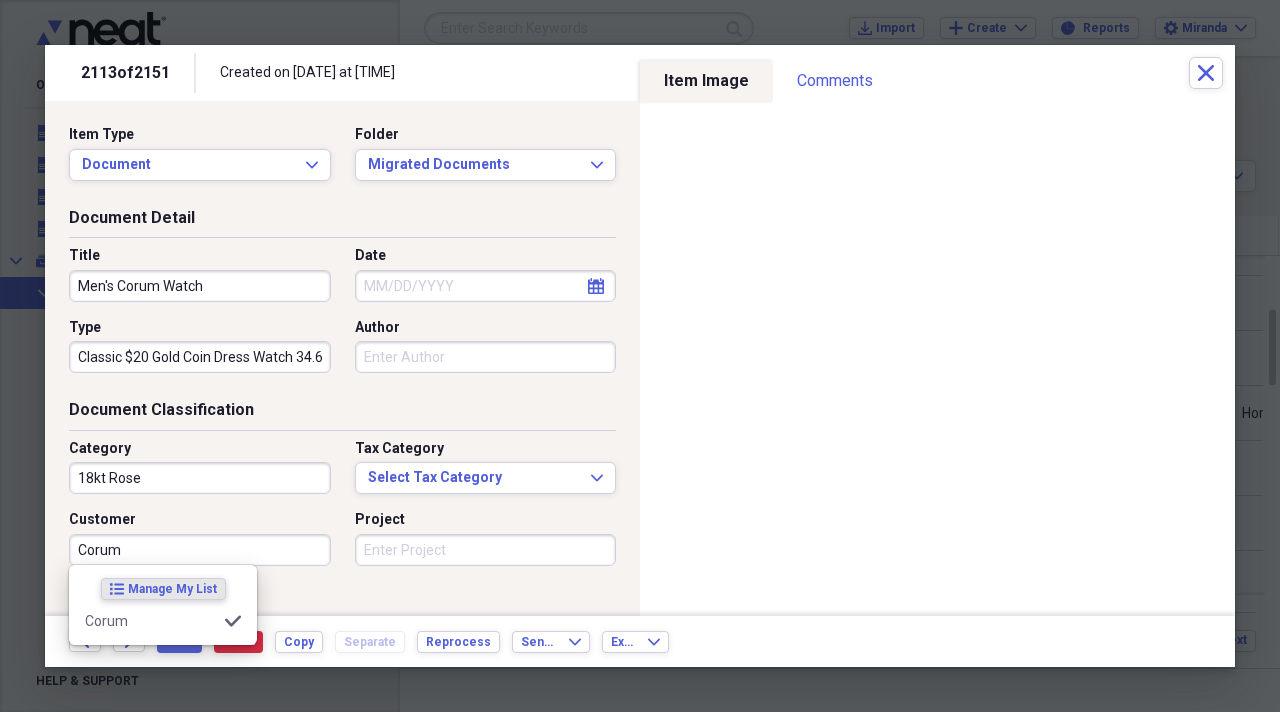 type on "Corum" 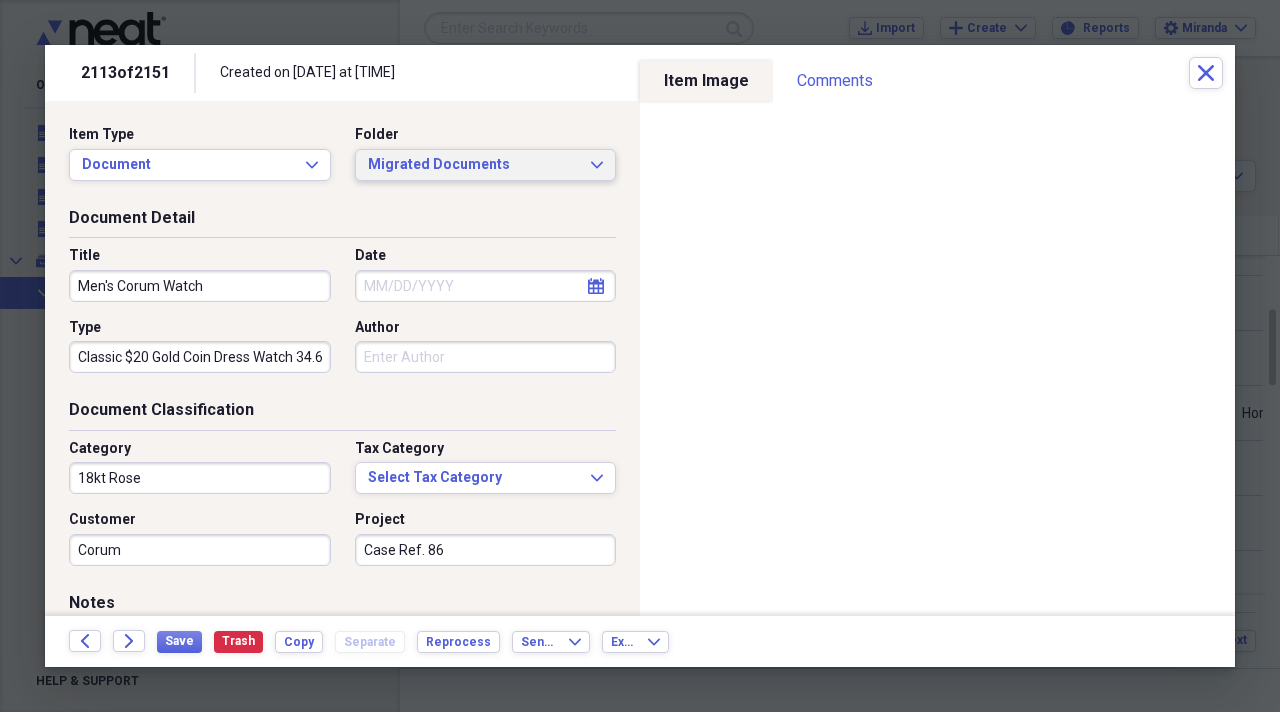 type on "Case Ref. 86" 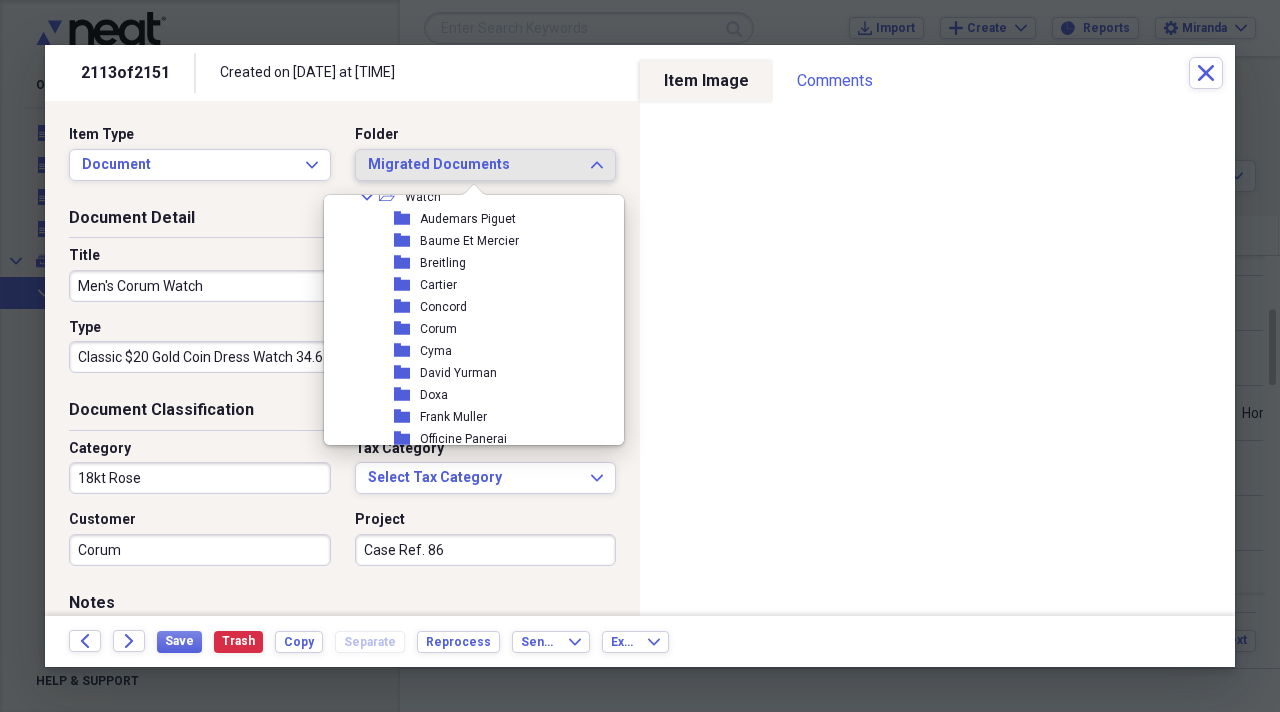 scroll, scrollTop: 2200, scrollLeft: 0, axis: vertical 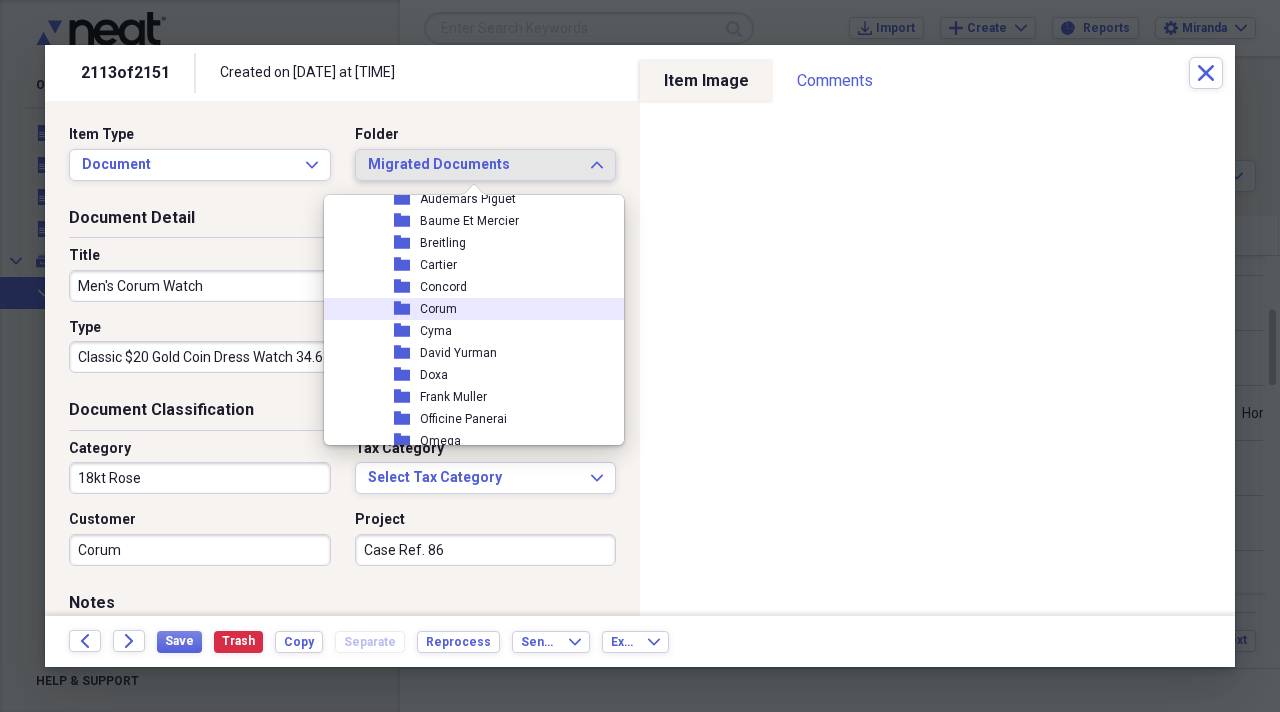 click on "folder Corum" at bounding box center (466, 309) 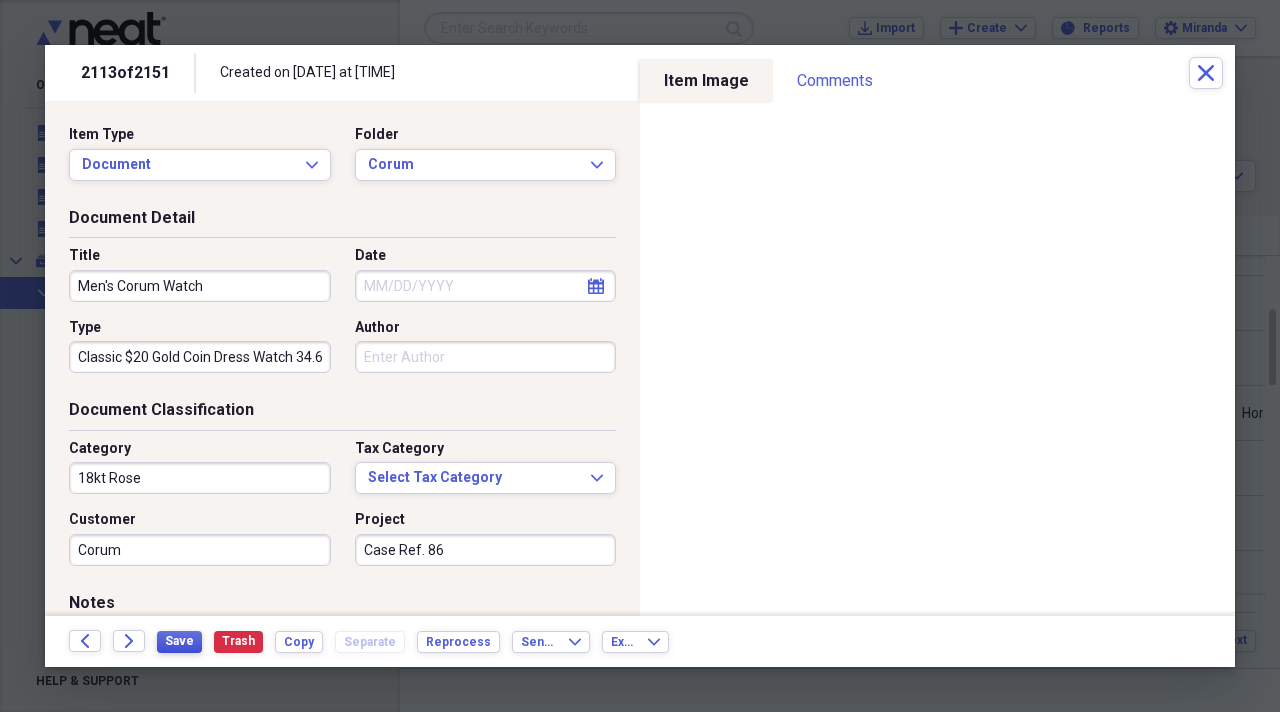 click on "Save" at bounding box center (179, 641) 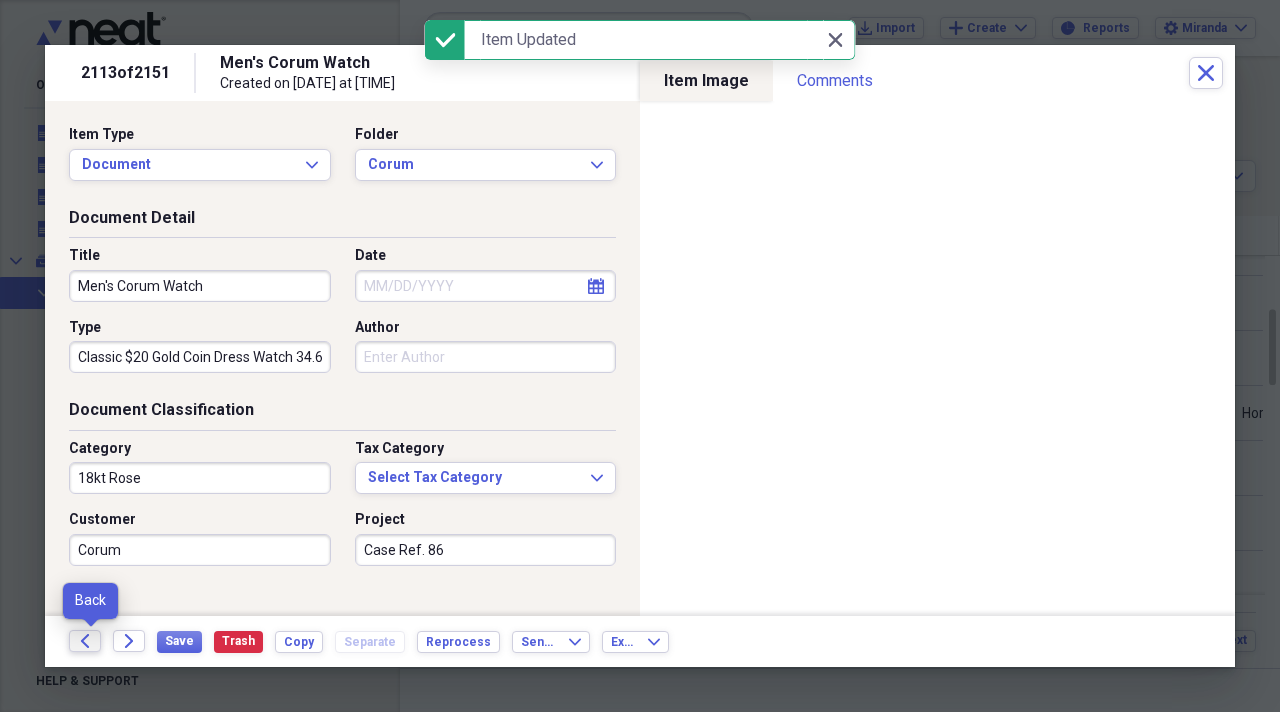 click on "Back" at bounding box center [85, 641] 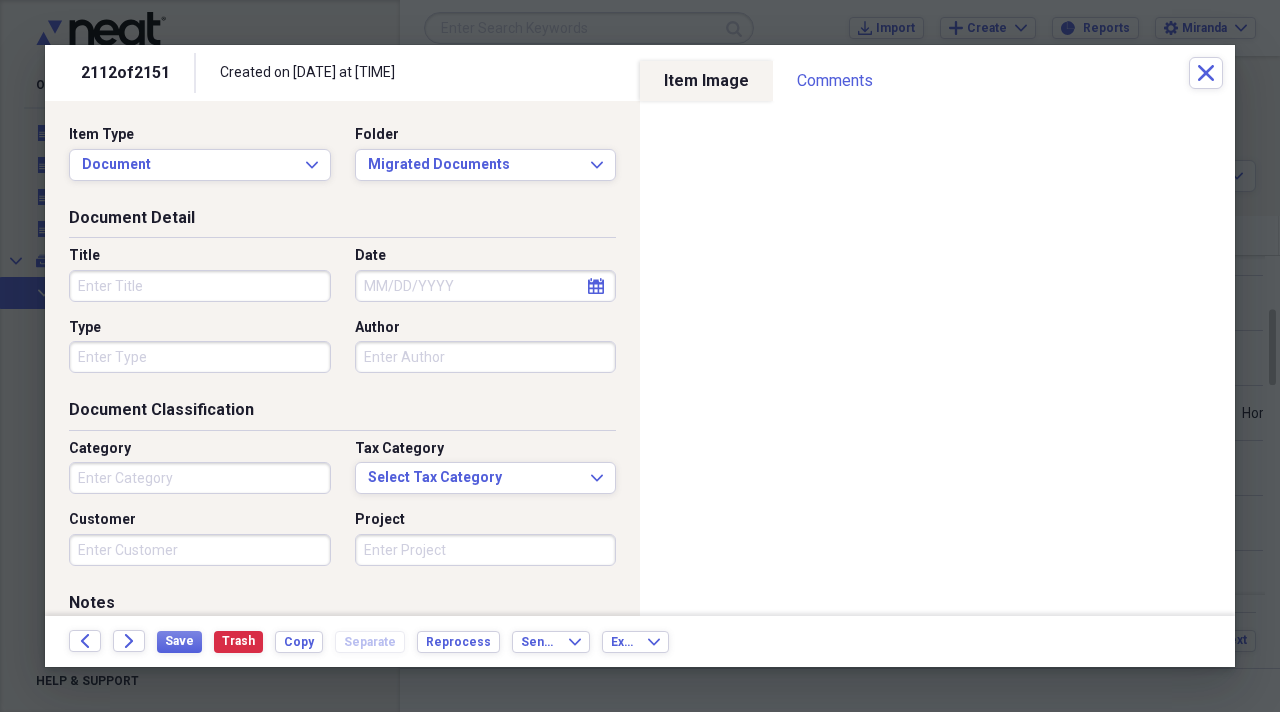 click on "Title" at bounding box center (200, 286) 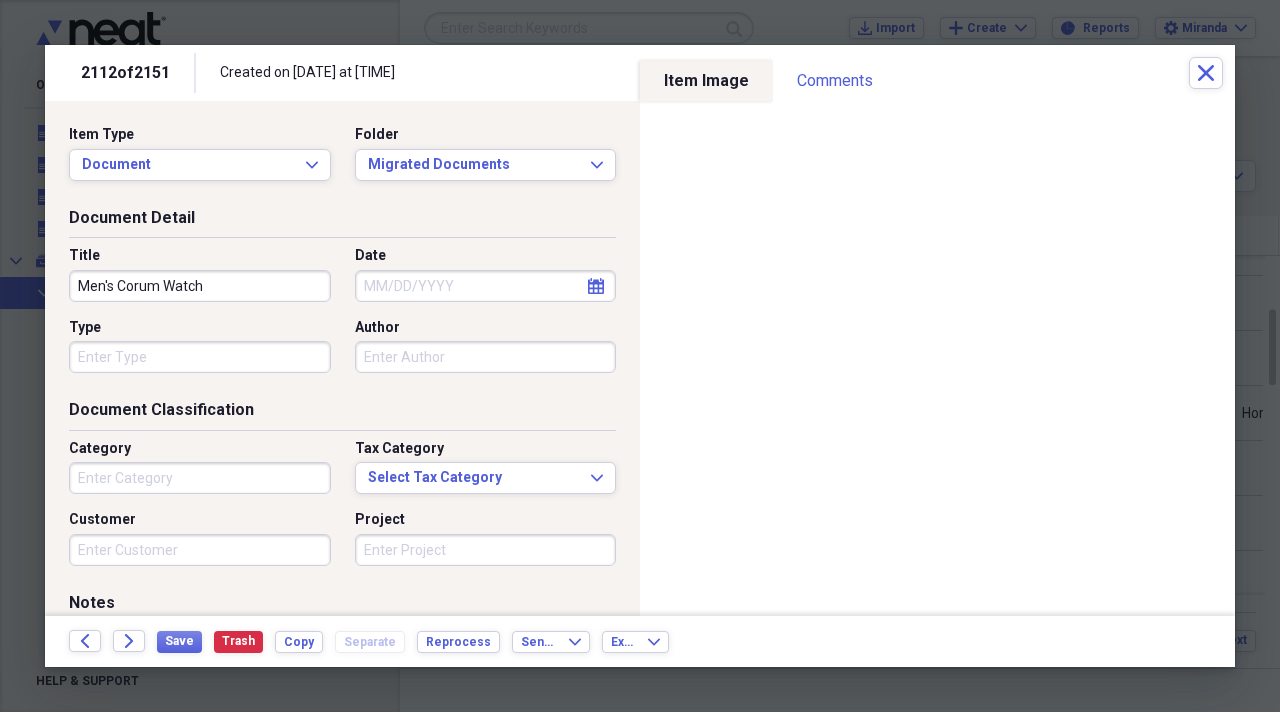 type on "Men's Corum Watch" 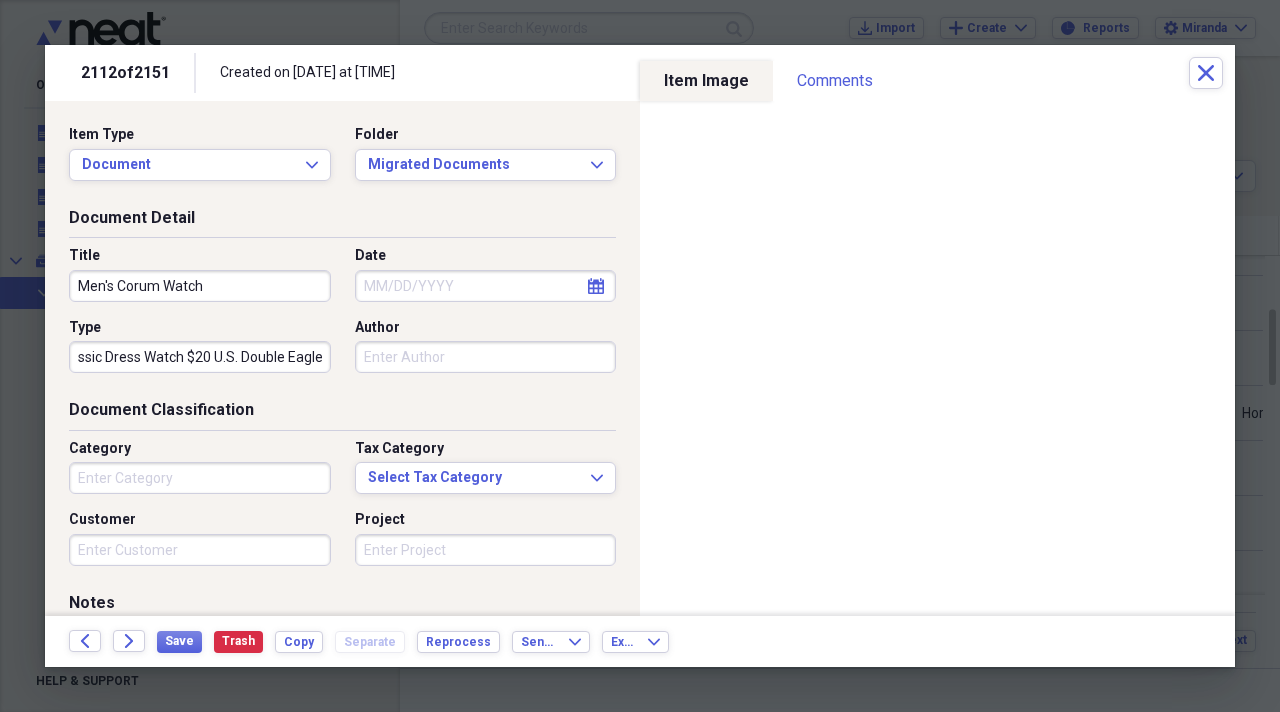 scroll, scrollTop: 0, scrollLeft: 31, axis: horizontal 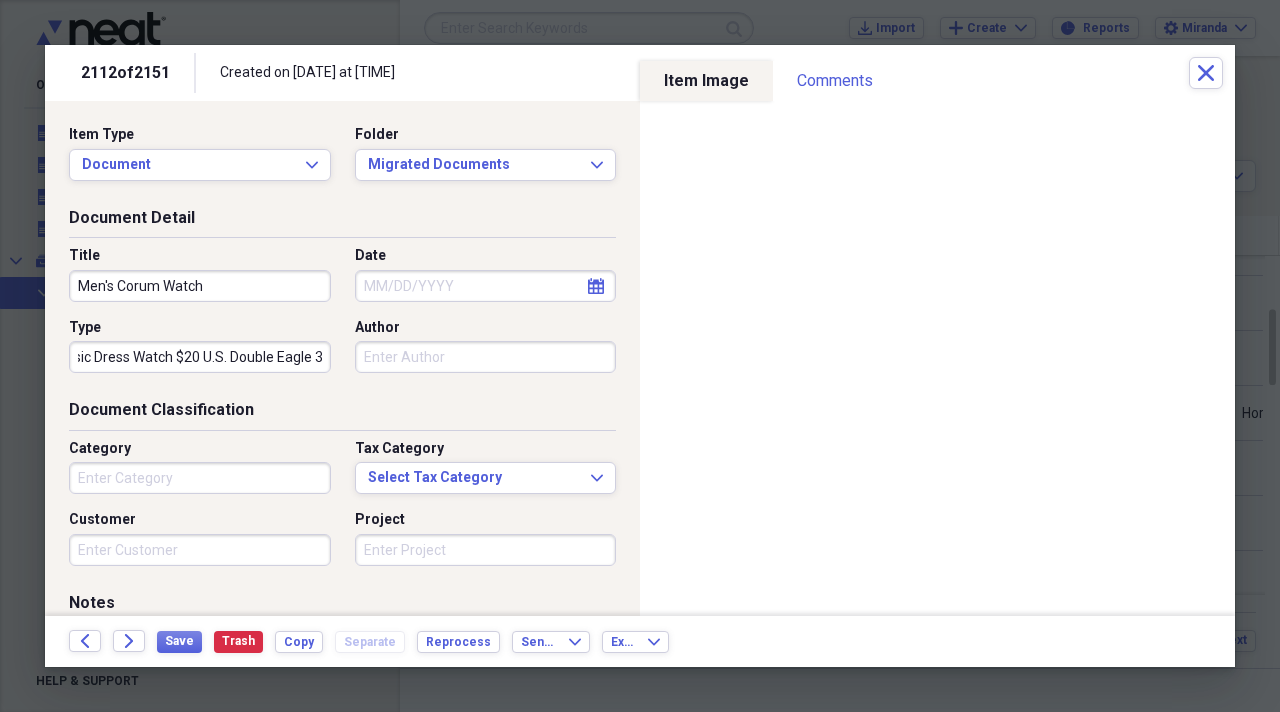 type on "Classic Dress Watch $20 U.S. Double Eagle 35mm" 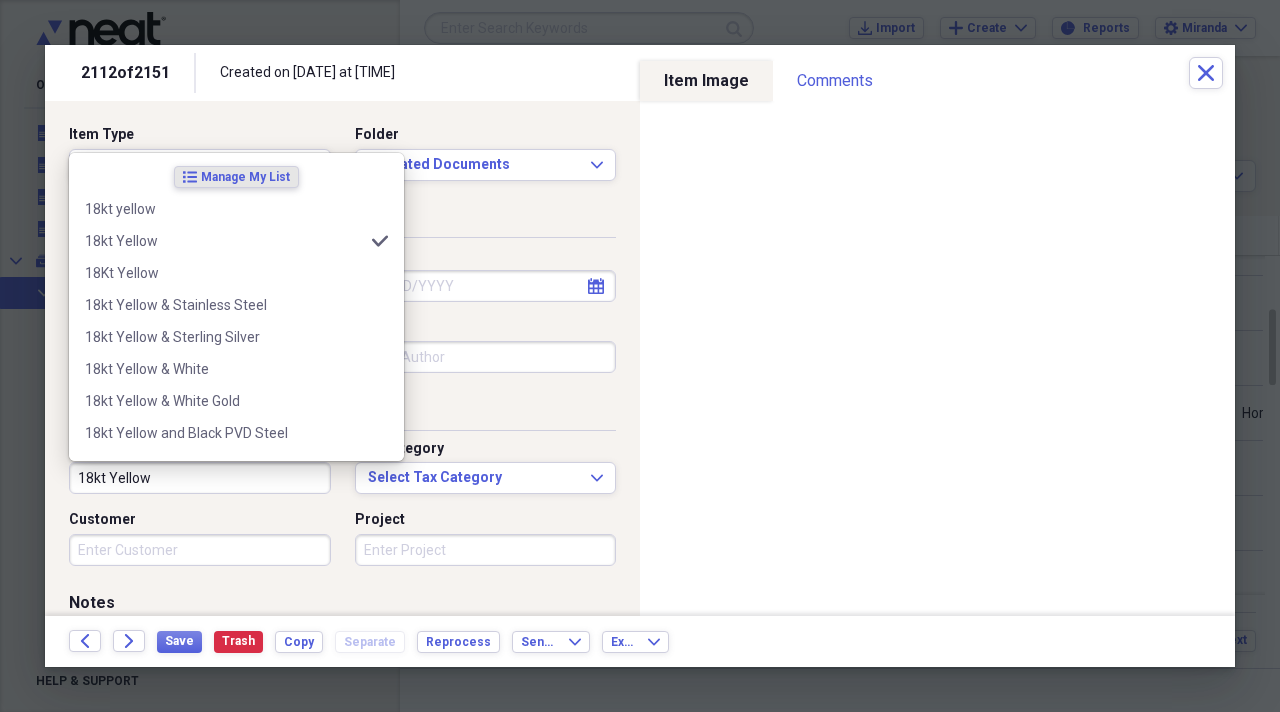 type on "18kt Yellow" 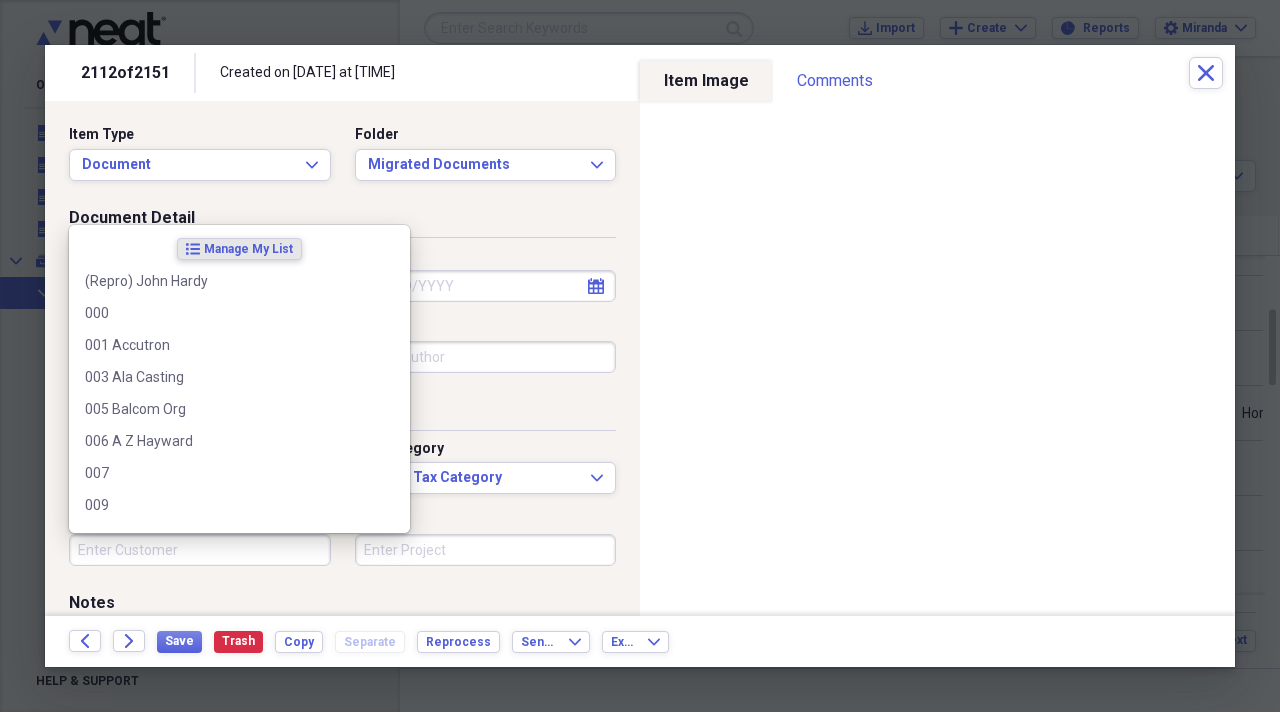 click on "Customer" at bounding box center (200, 550) 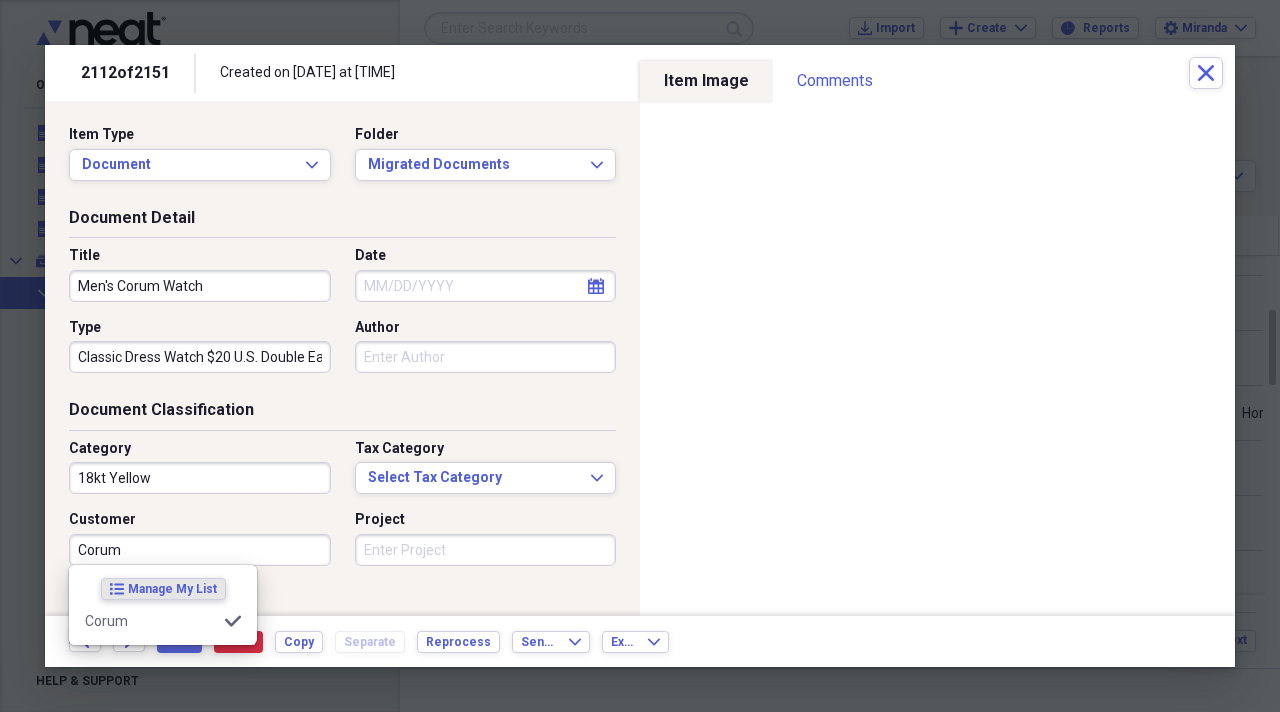 type on "Corum" 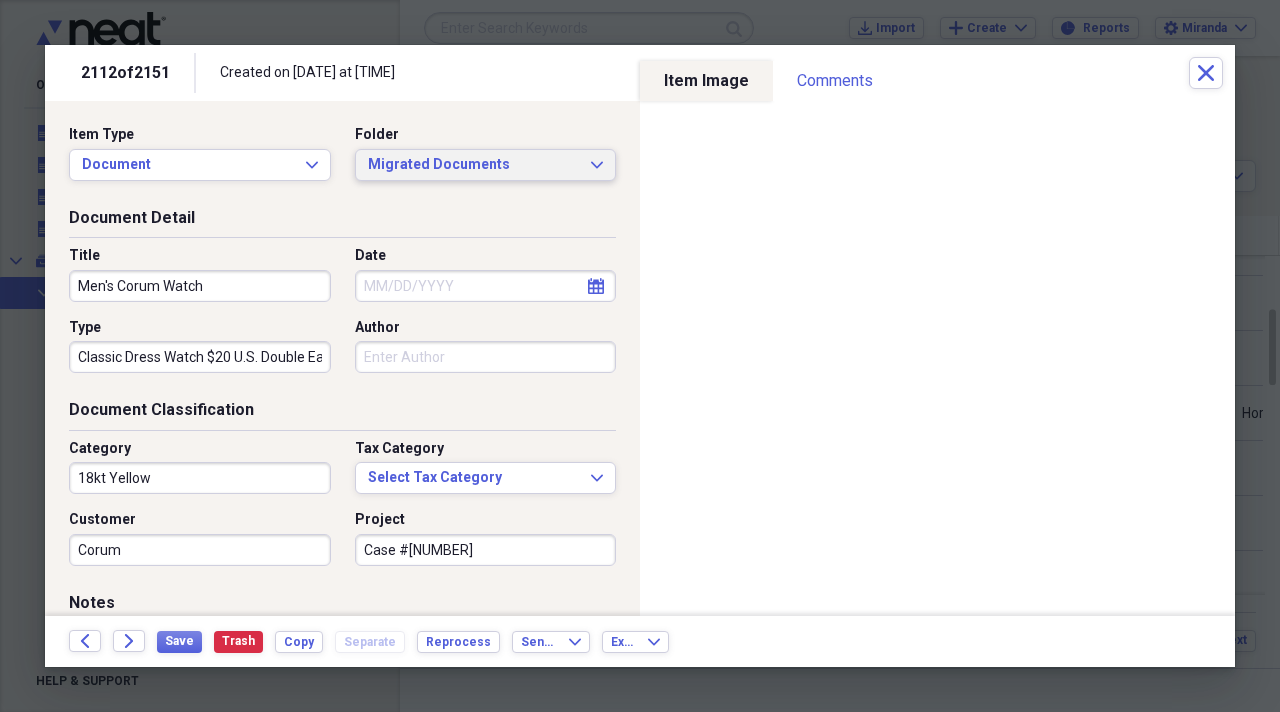 type on "Case #[NUMBER]" 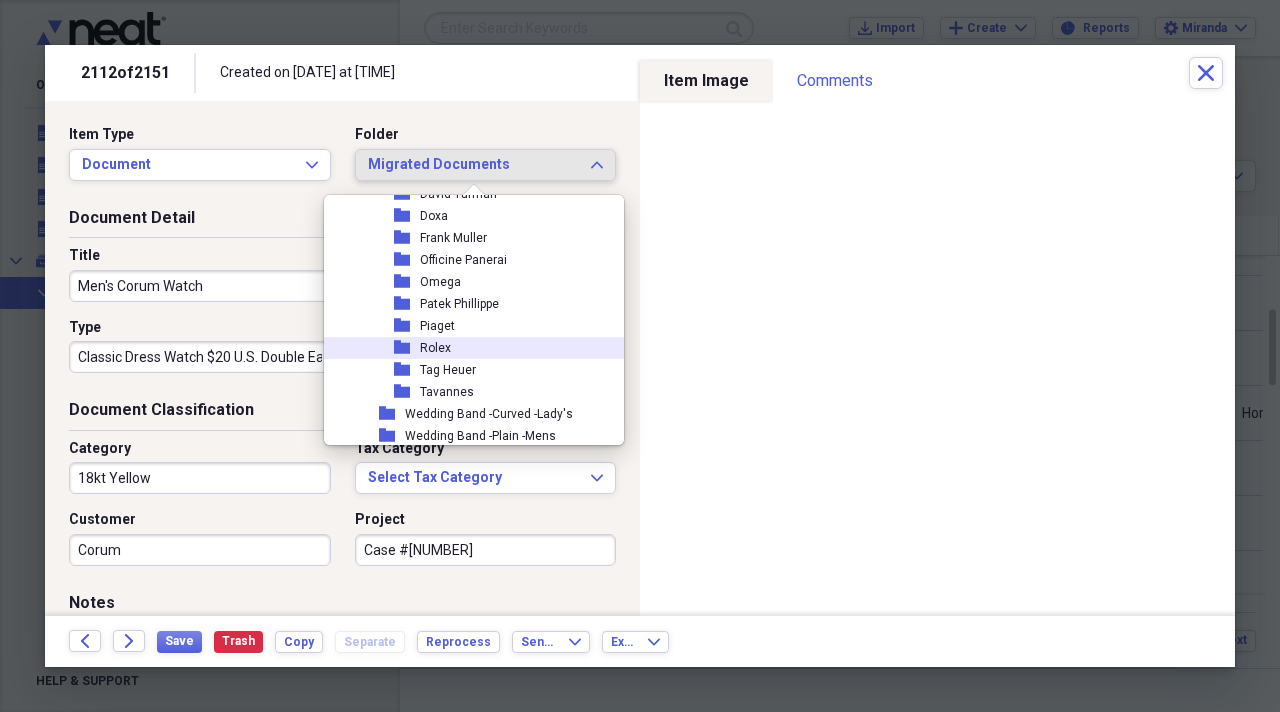 scroll, scrollTop: 2259, scrollLeft: 0, axis: vertical 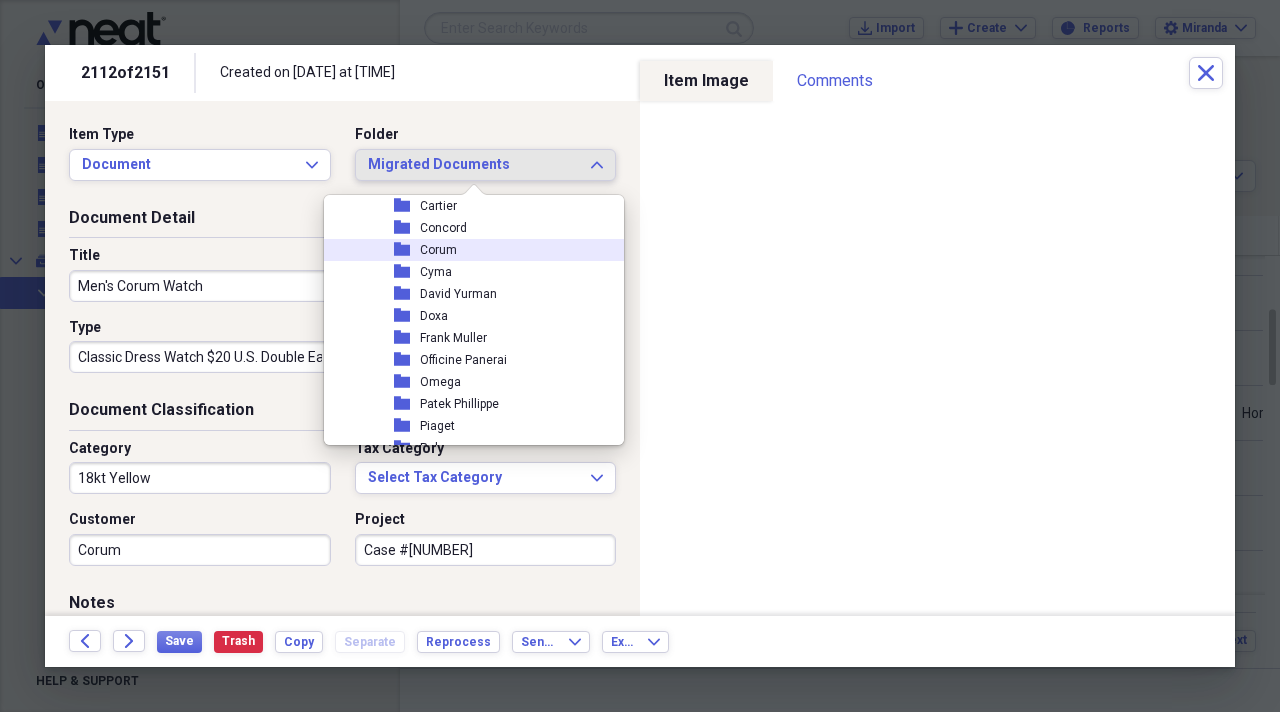 click on "Corum" at bounding box center (438, 250) 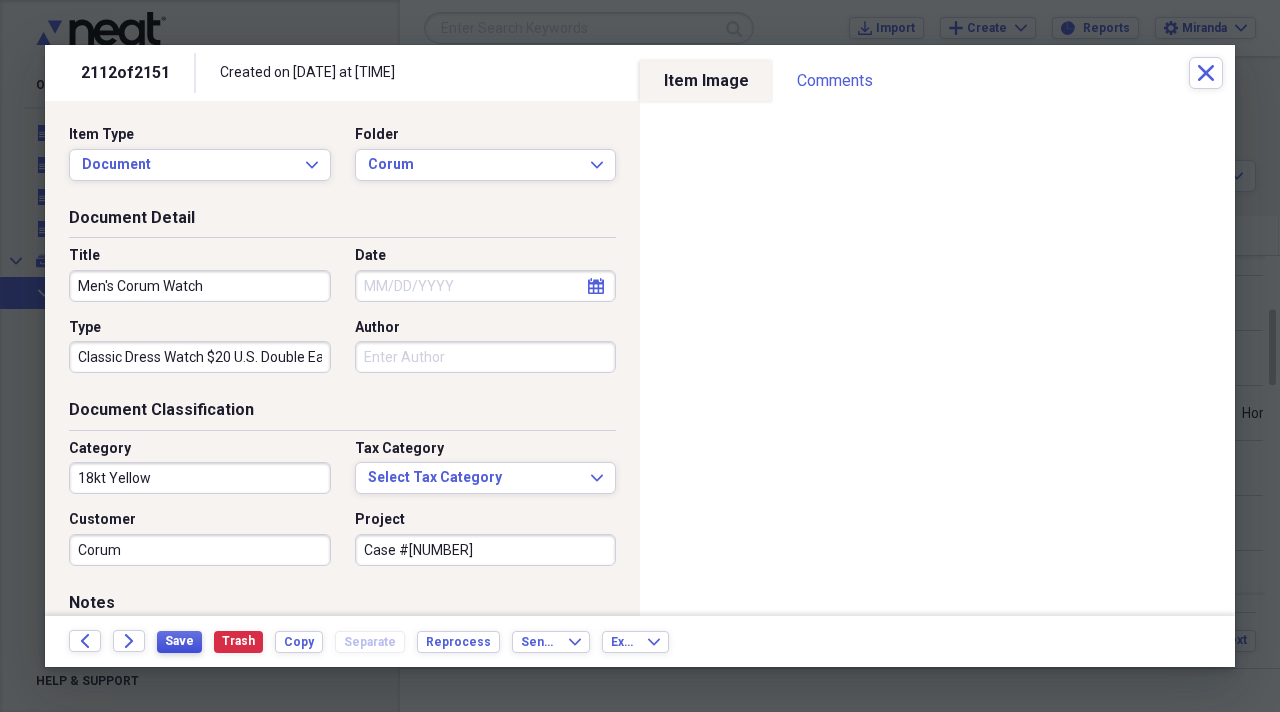 click on "Save" at bounding box center [179, 641] 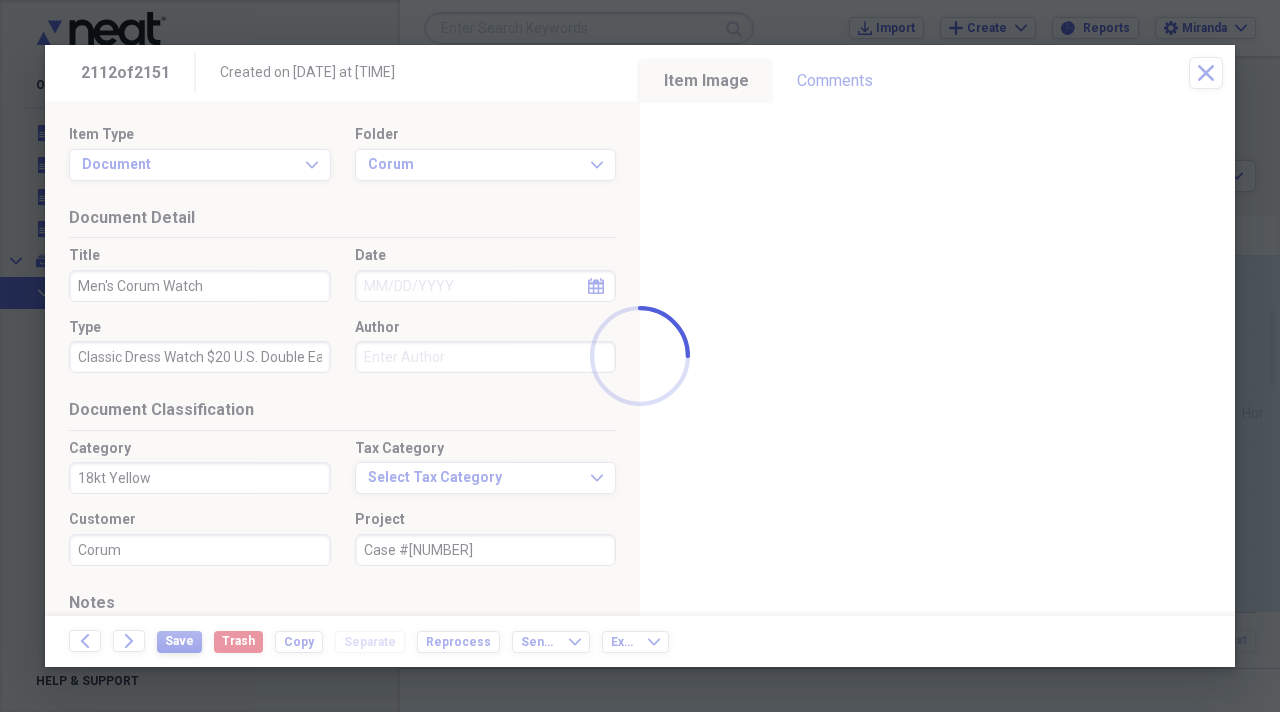 type on "Classic Dress Watch $20 U.S. Double Eagle 35mm" 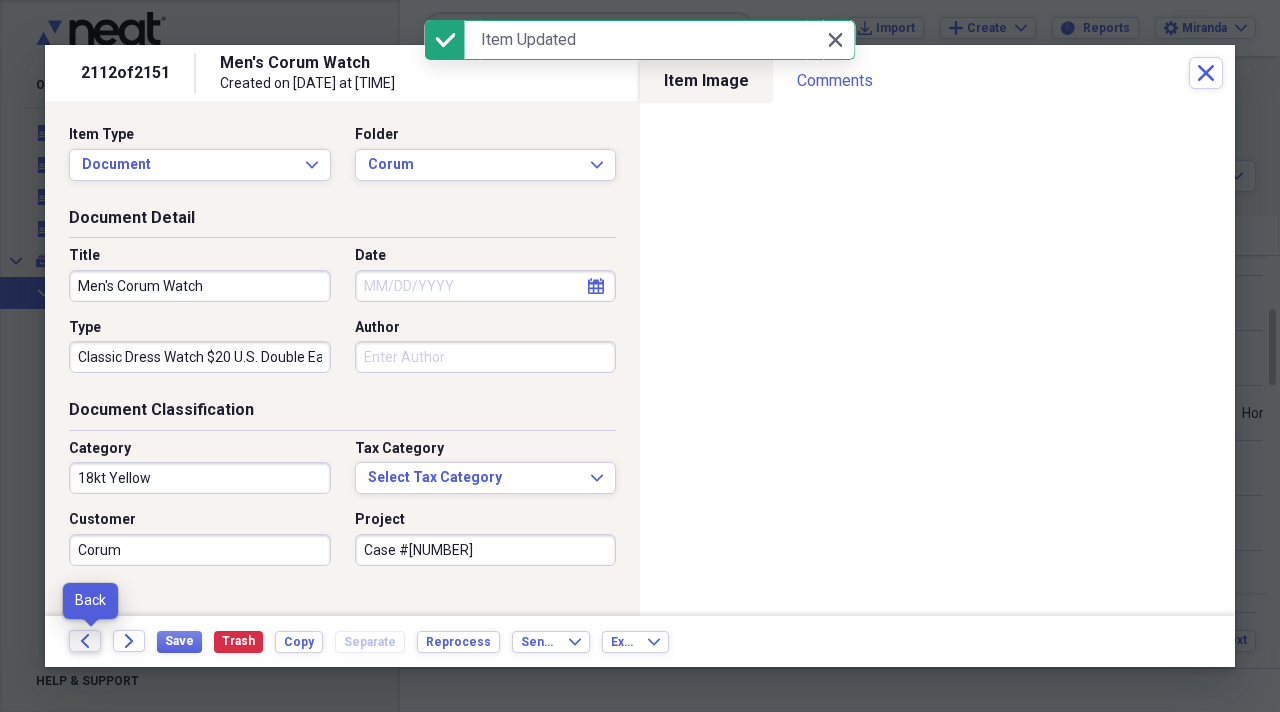 click on "Back" at bounding box center (85, 641) 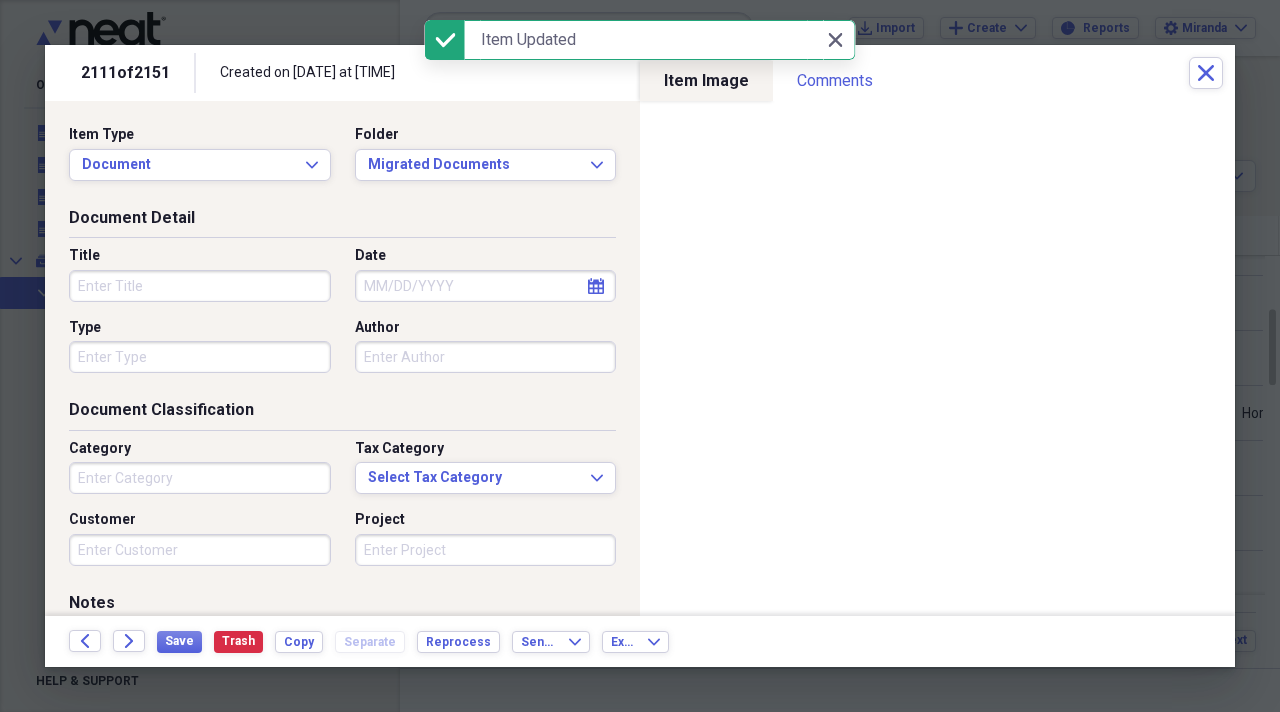 click on "Title" at bounding box center (200, 286) 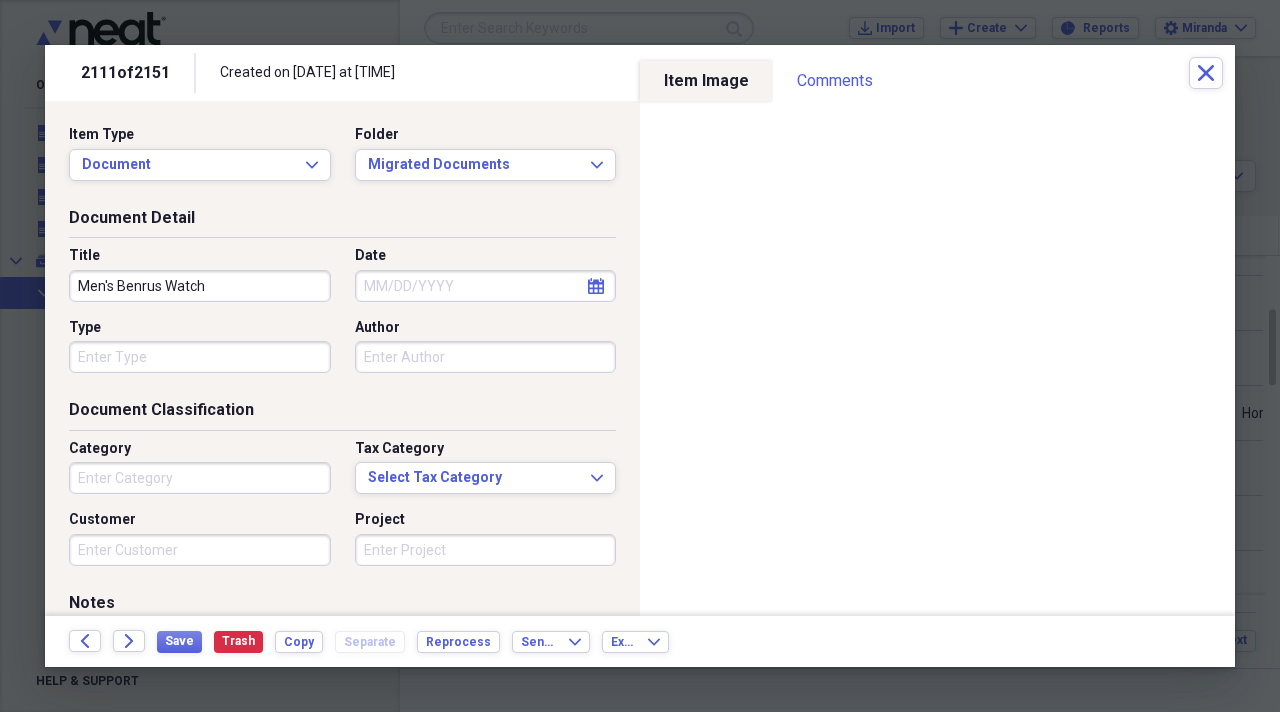 type on "Men's Benrus Watch" 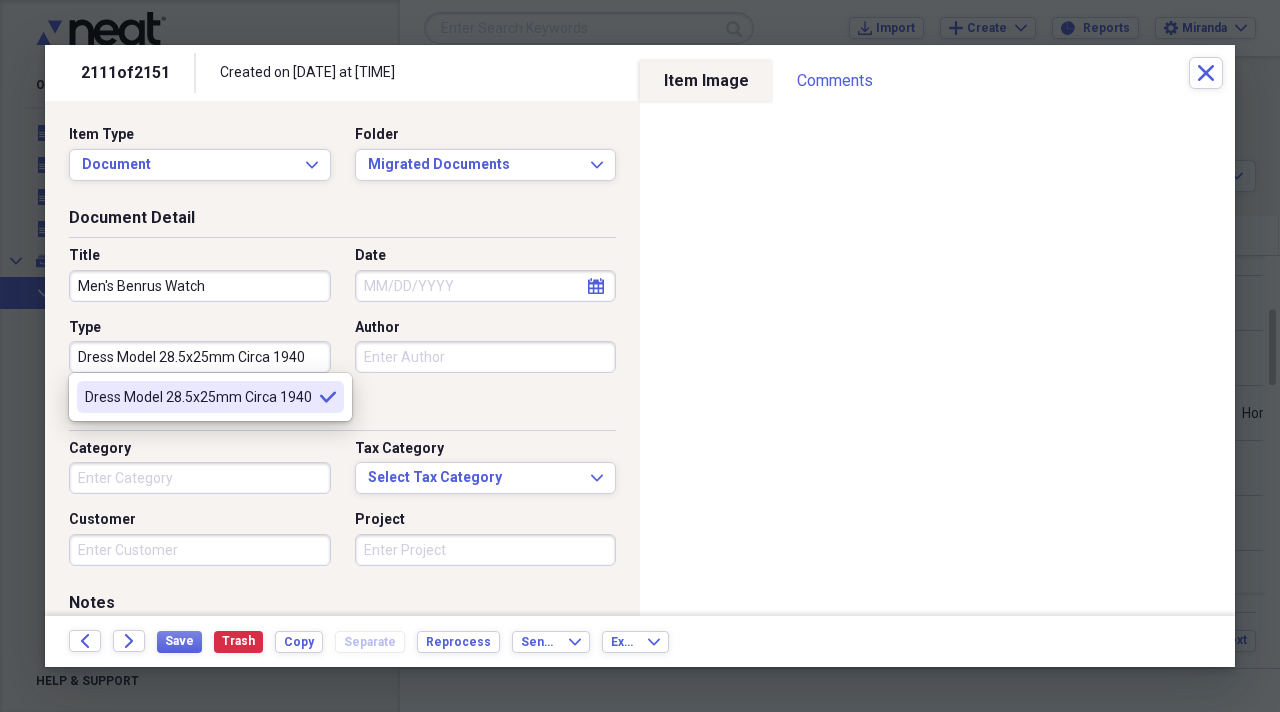 type on "Dress Model 28.5x25mm Circa 1940" 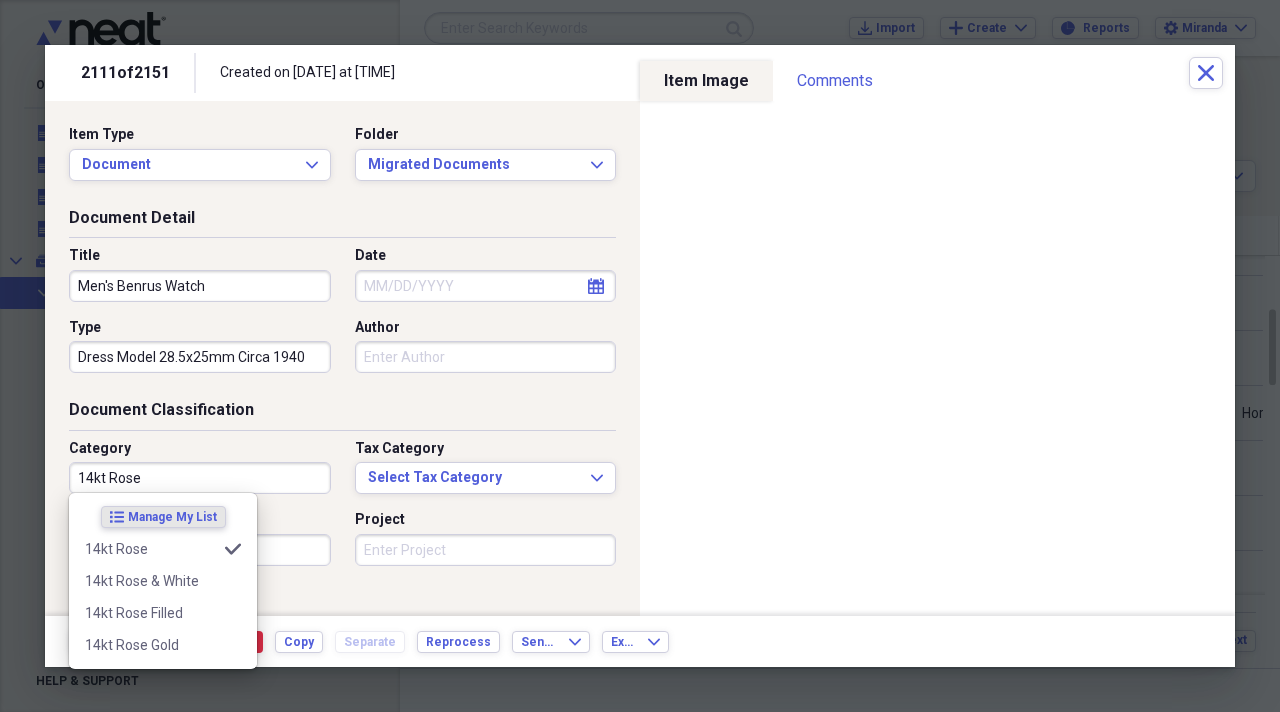 type on "14kt Rose" 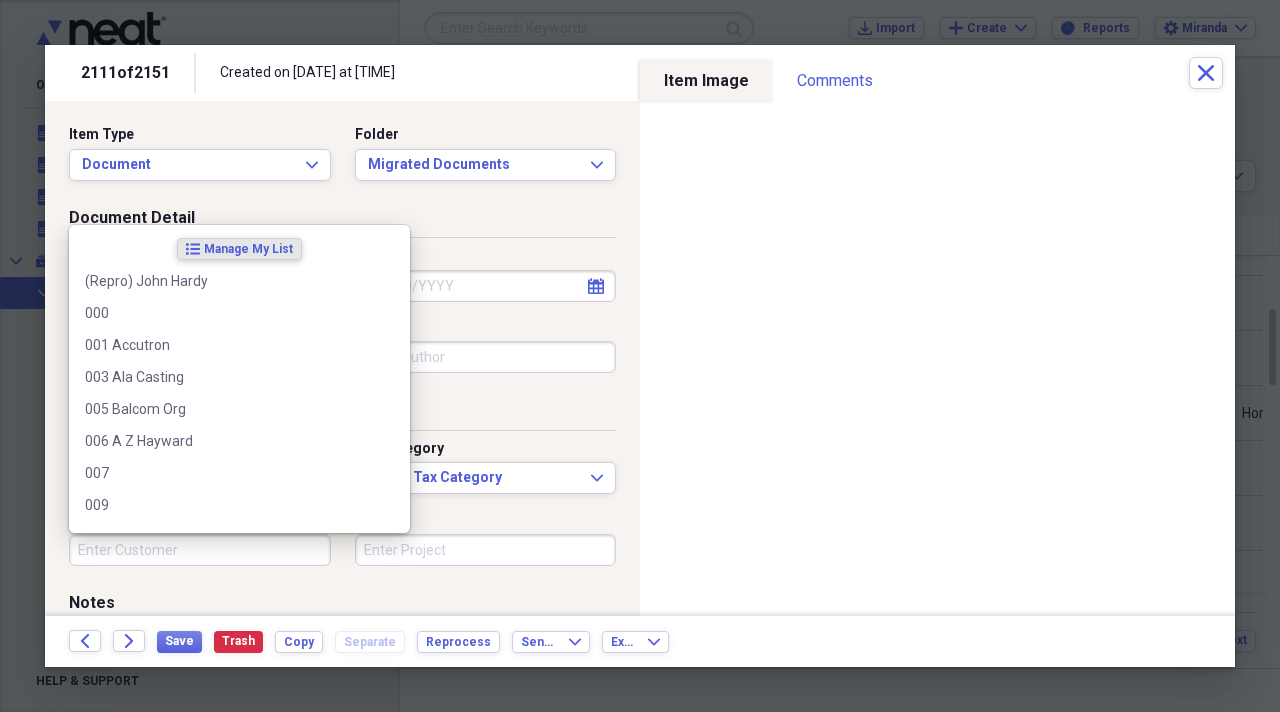 click on "Customer" at bounding box center (200, 550) 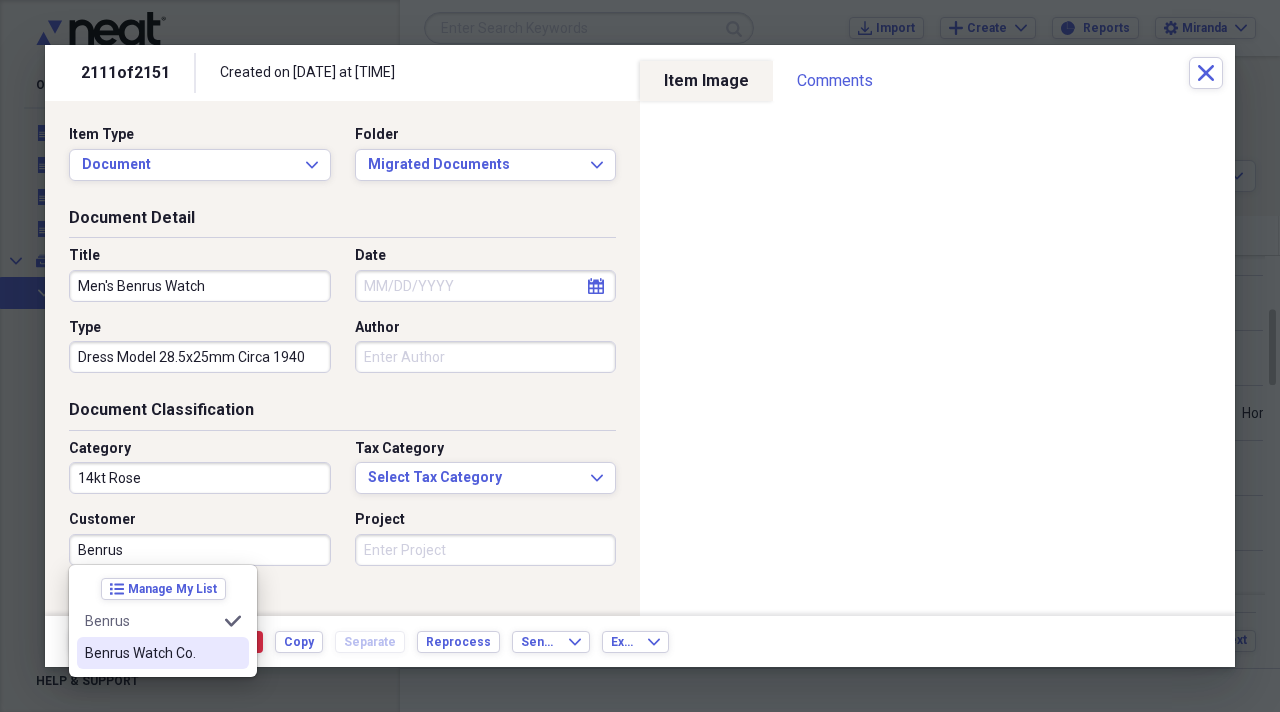 click on "Benrus Watch Co." at bounding box center (151, 653) 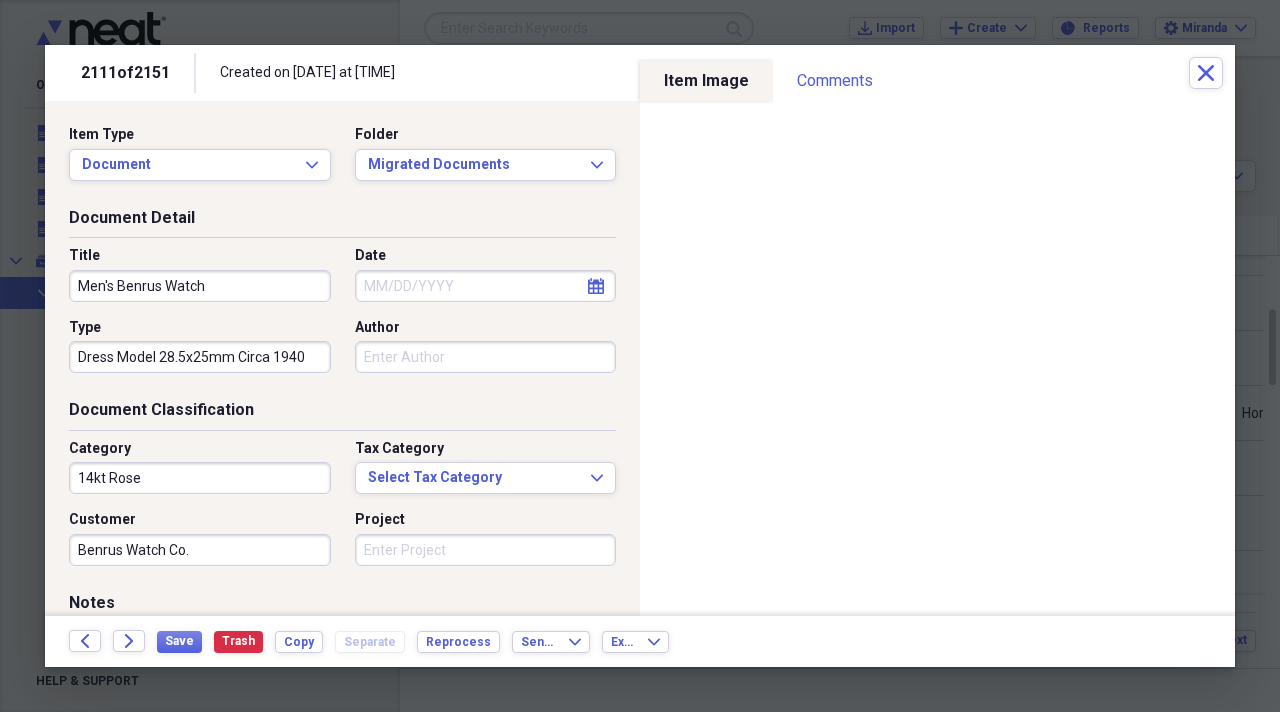click on "Project" at bounding box center (486, 550) 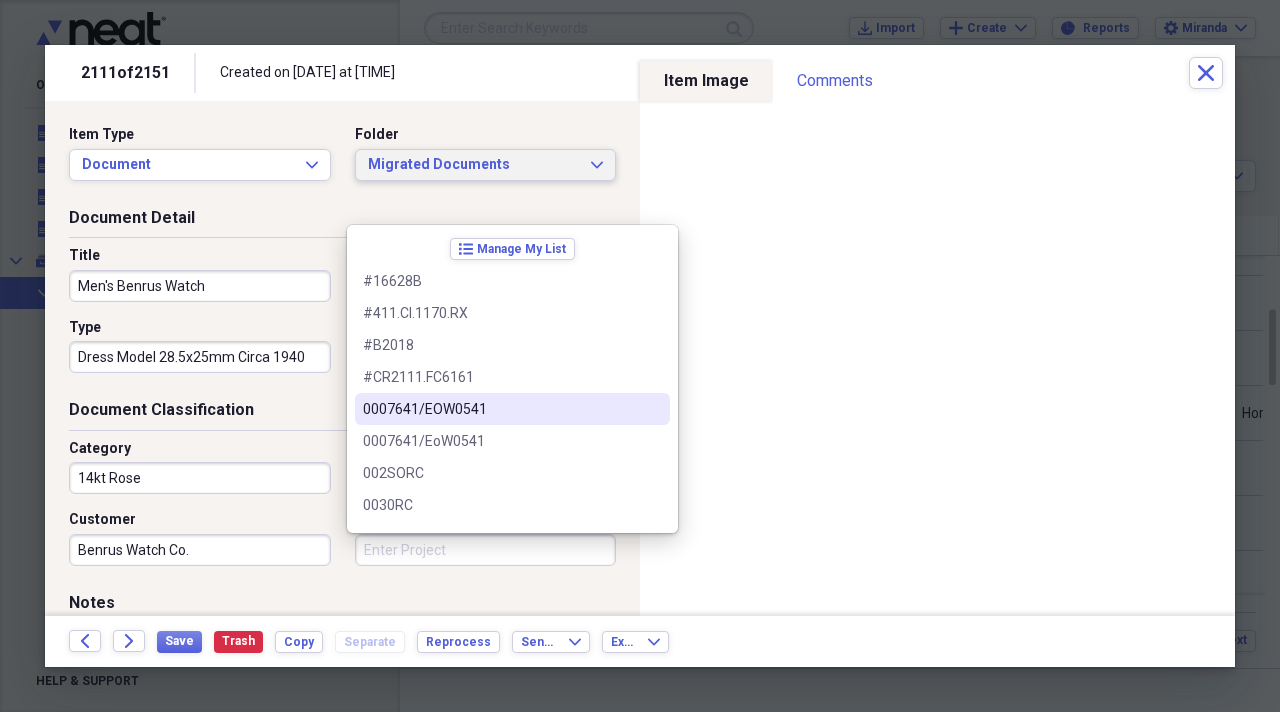 click on "Migrated Documents" at bounding box center [474, 165] 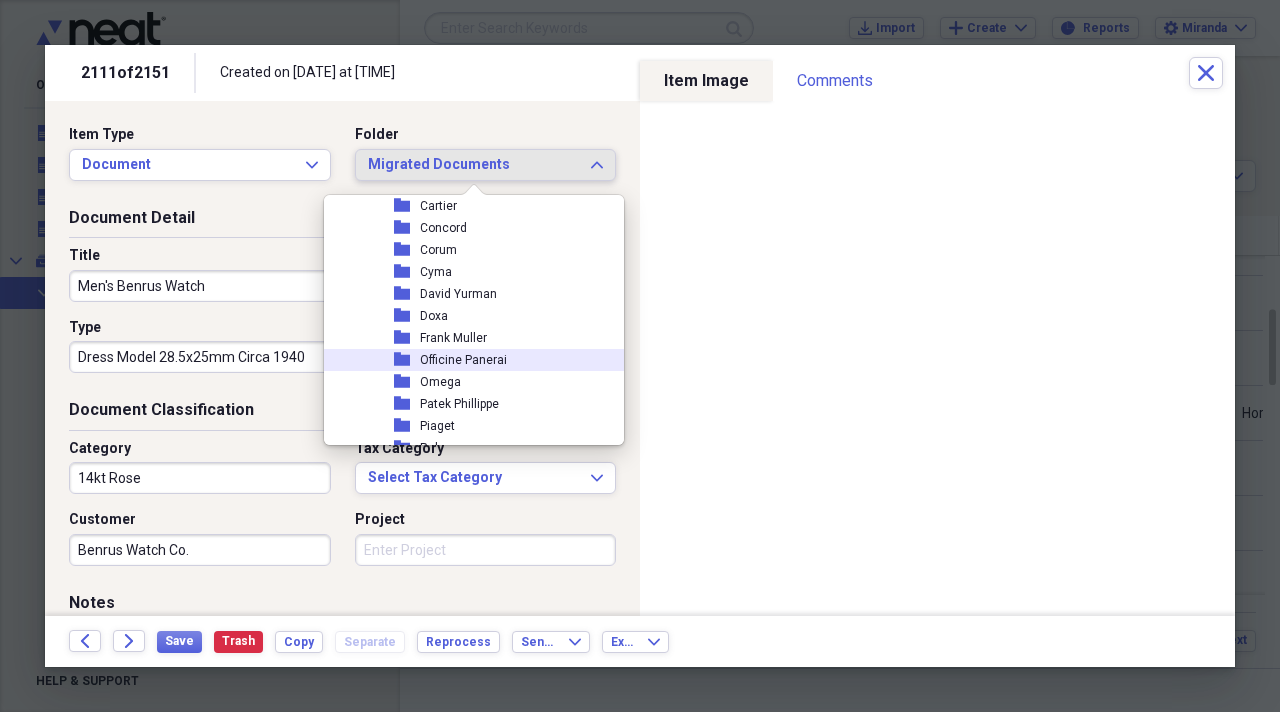 scroll, scrollTop: 2159, scrollLeft: 0, axis: vertical 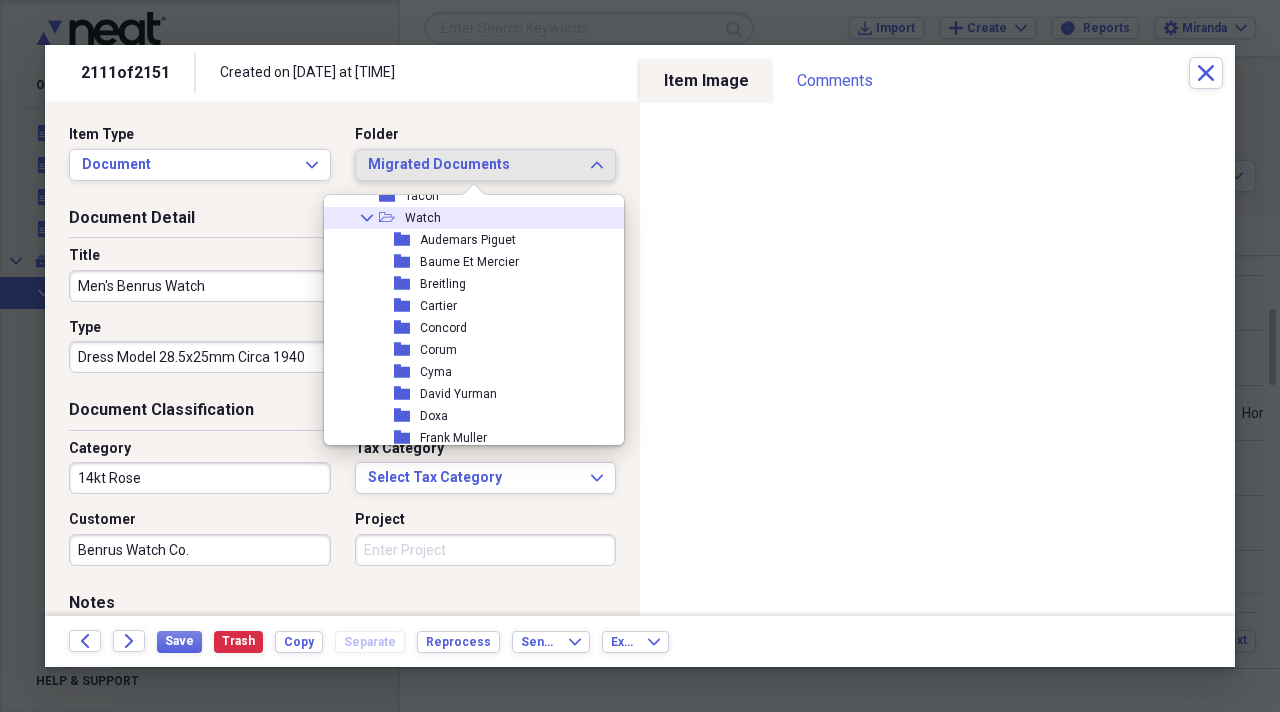 click on "Collapse open-folder Watch" at bounding box center [466, 218] 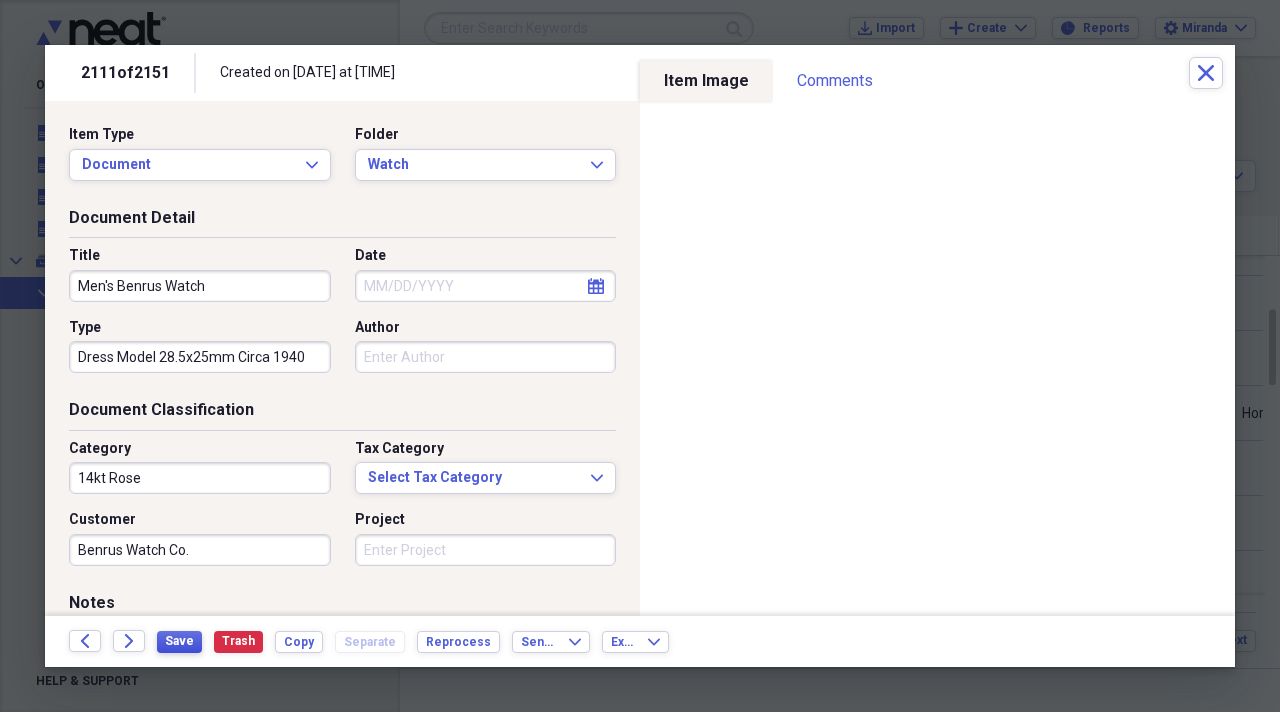 click on "Save" at bounding box center (179, 641) 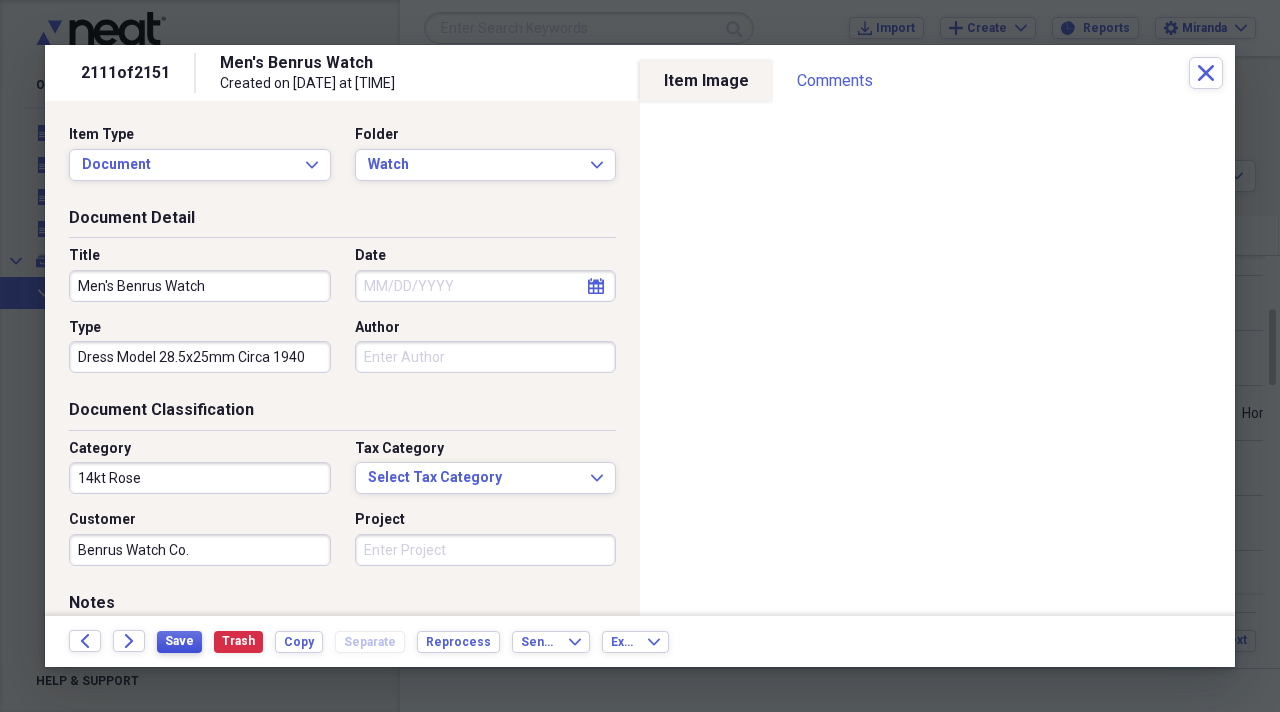 click on "Save" at bounding box center [179, 641] 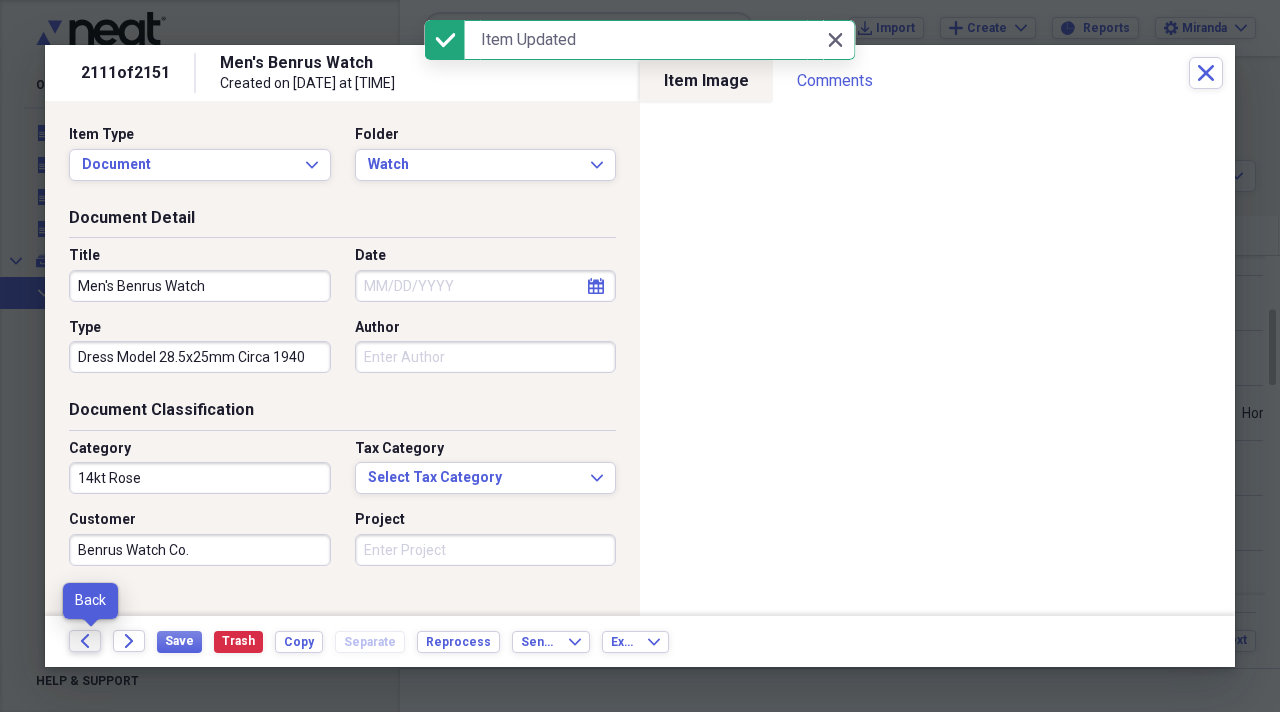 click on "Back" at bounding box center [85, 641] 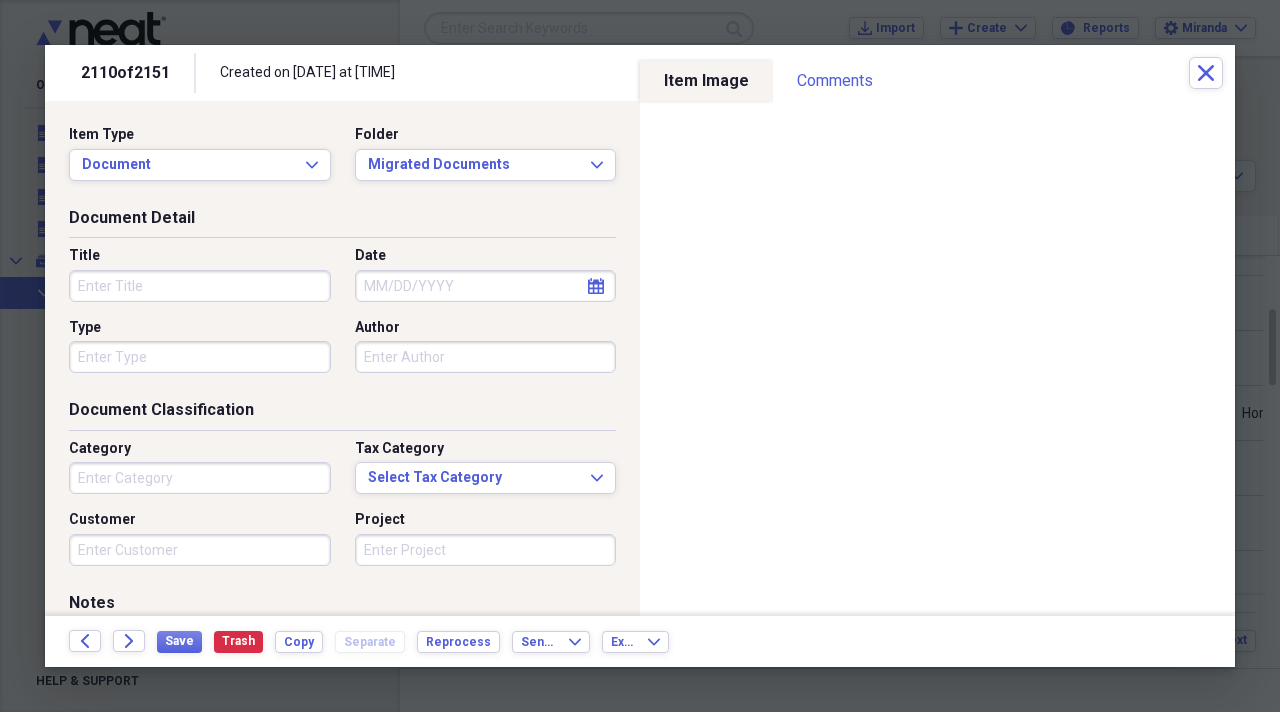 click on "Title" at bounding box center [200, 286] 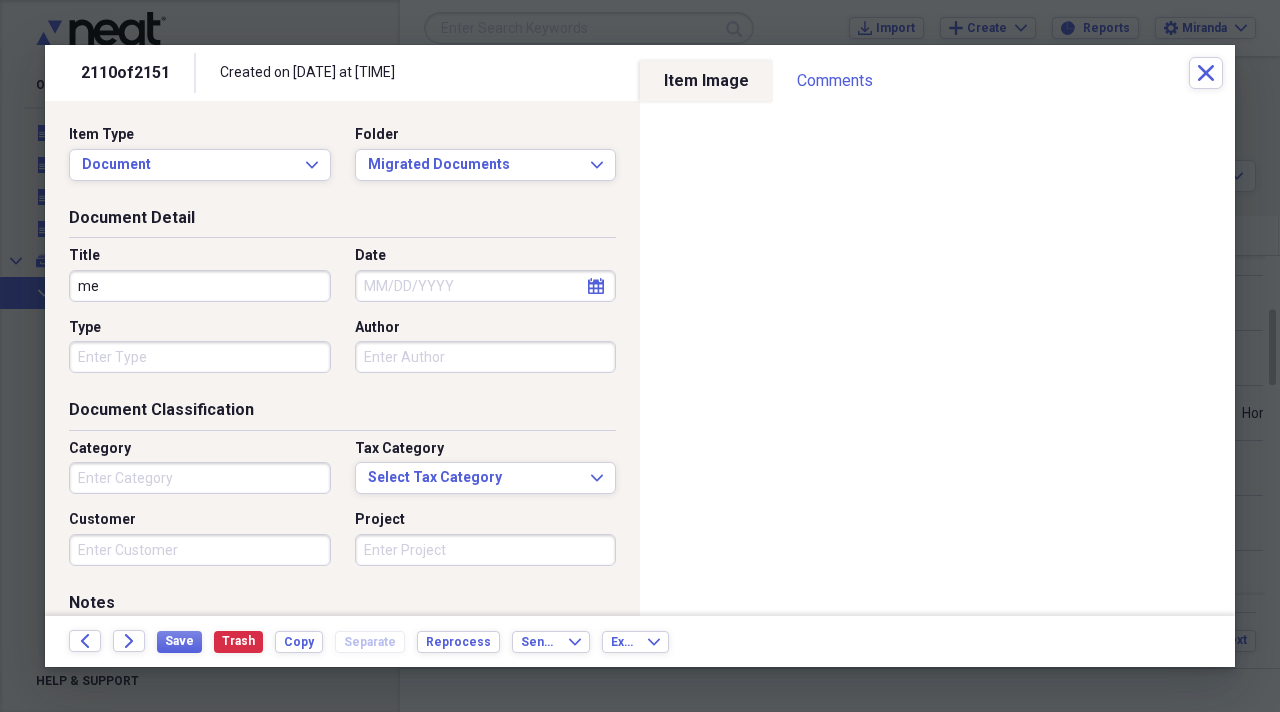 type on "m" 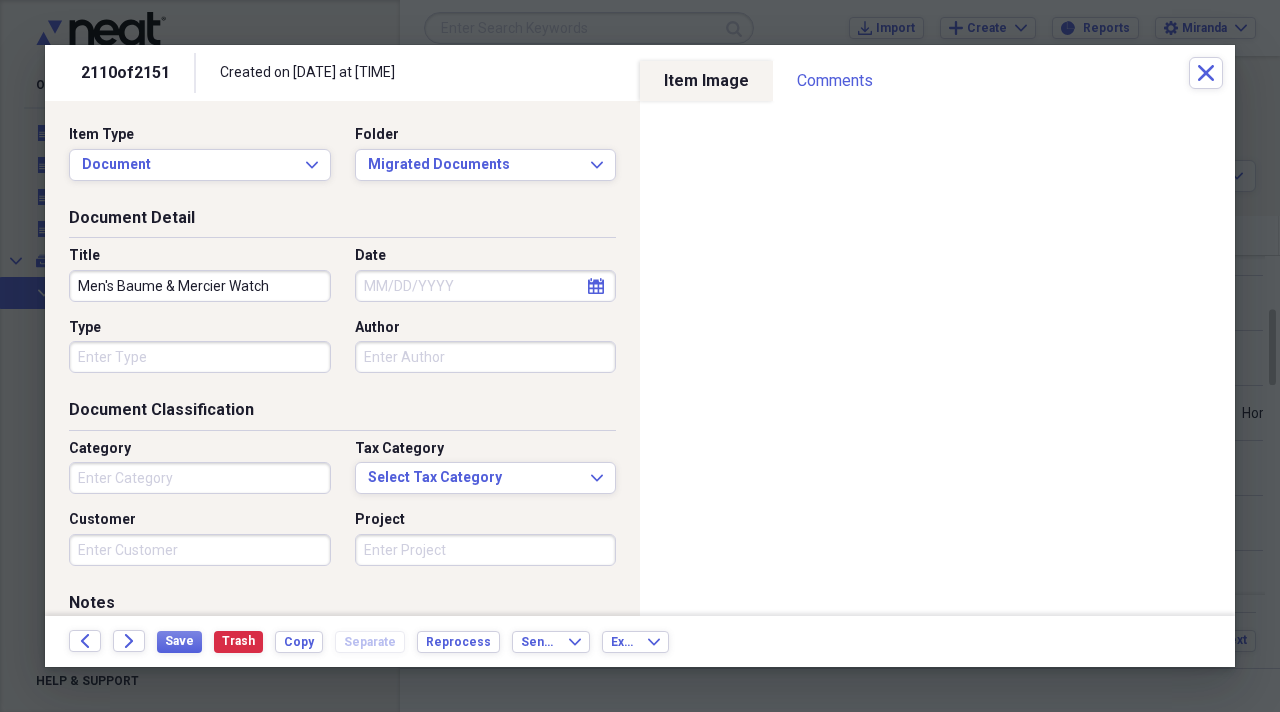 type on "Men's Baume & Mercier Watch" 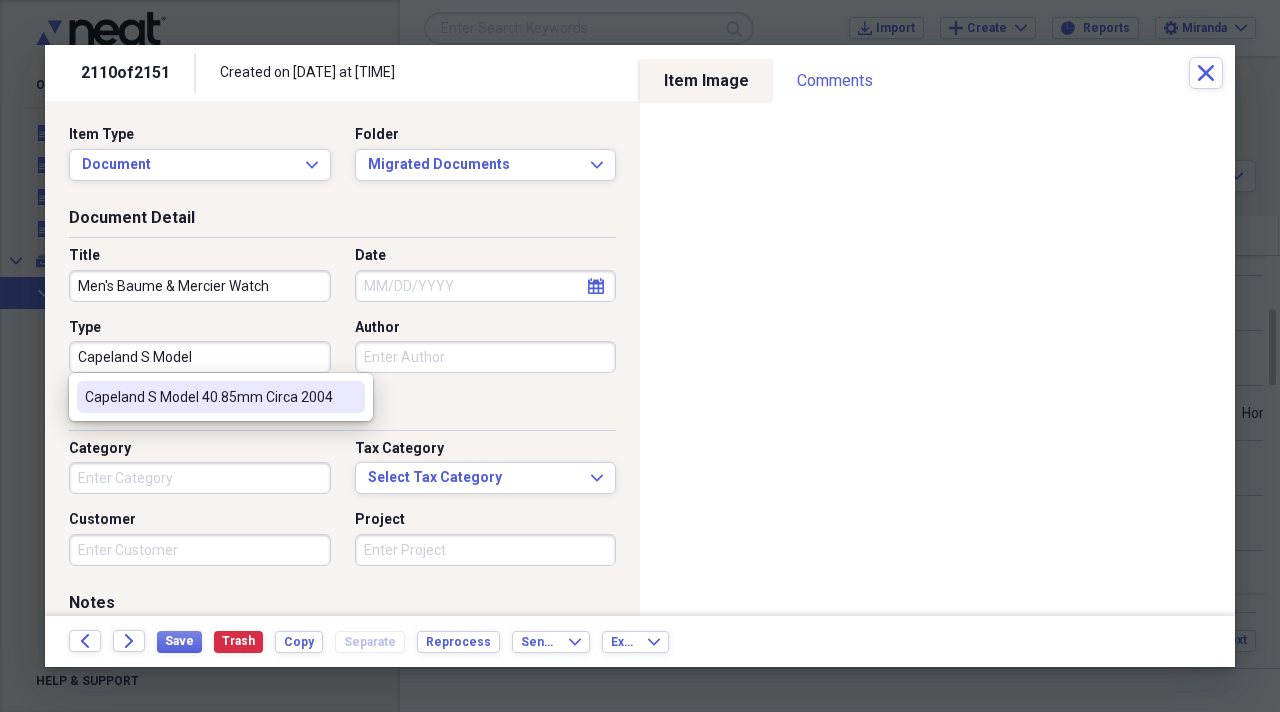 click on "Capeland S Model 40.85mm Circa 2004" at bounding box center (209, 397) 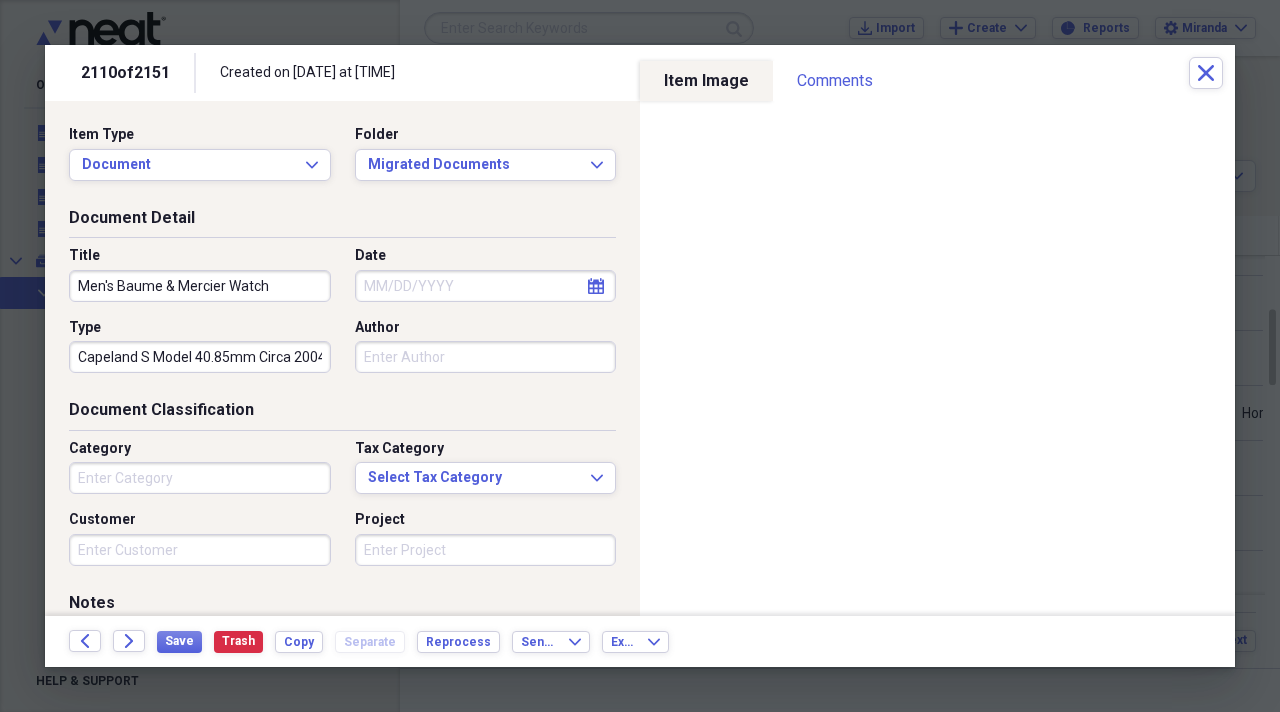click on "Category" at bounding box center [200, 478] 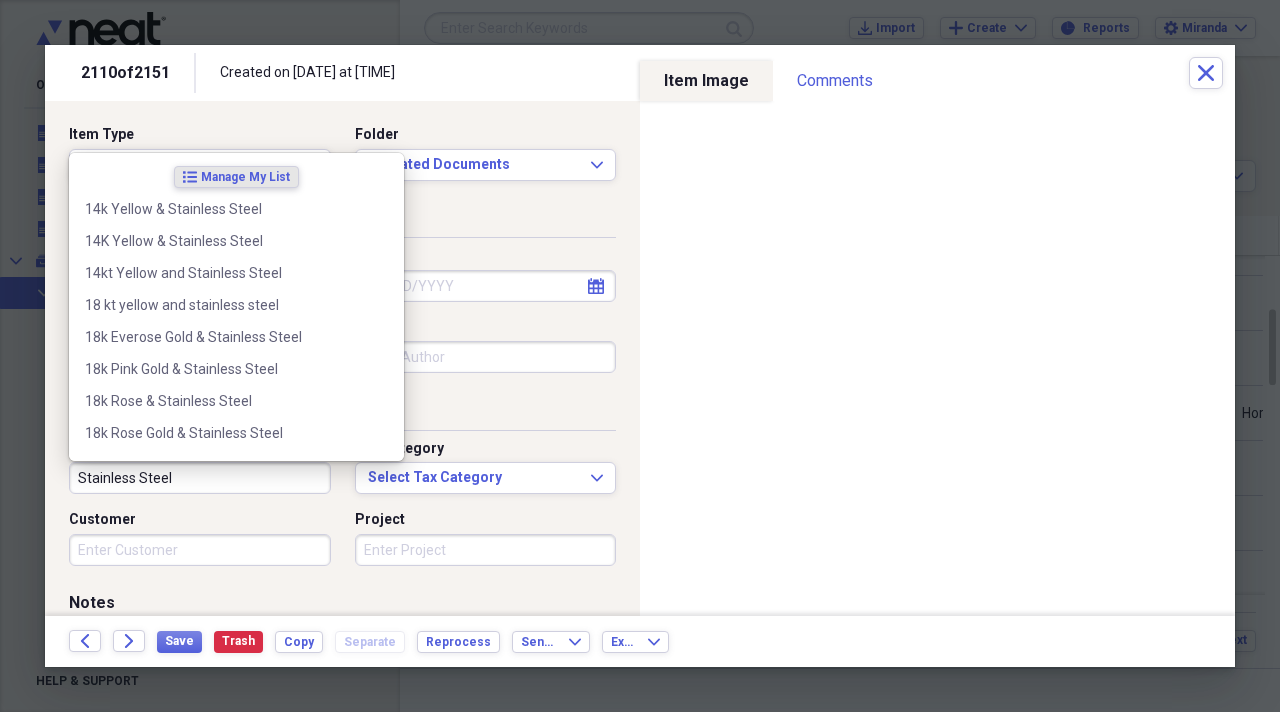 type on "Stainless Steel" 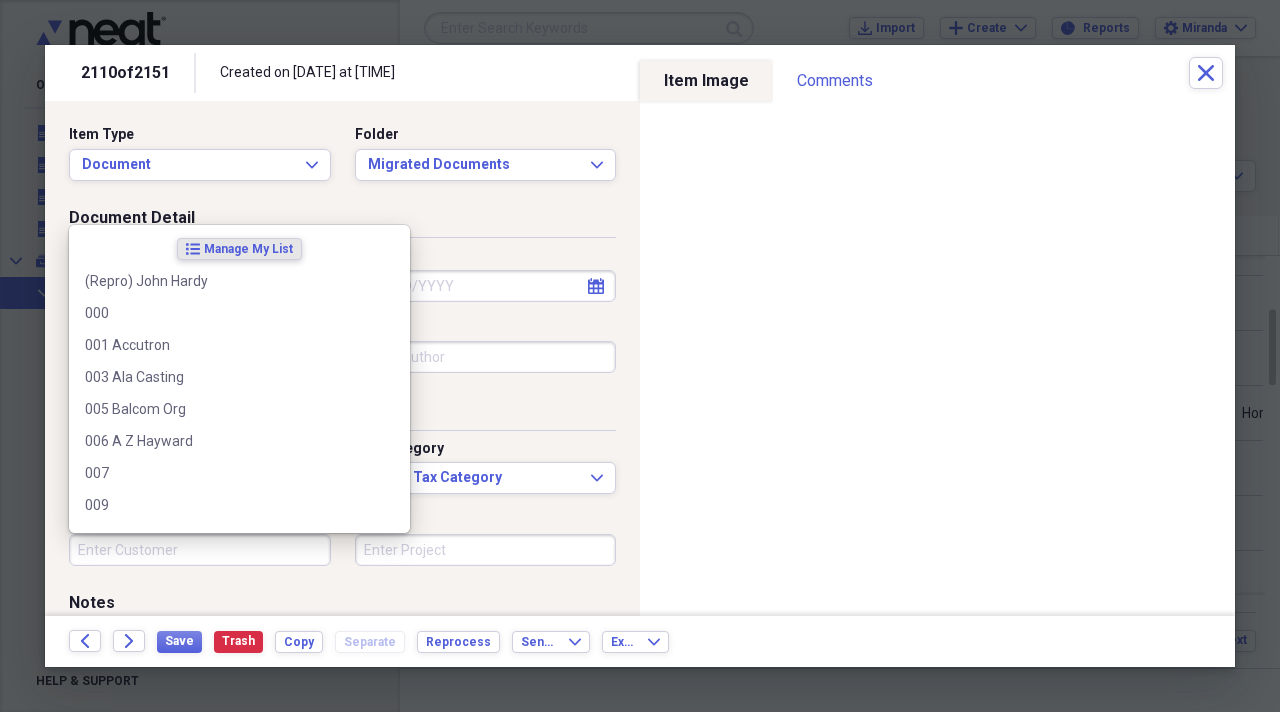 click on "Customer" at bounding box center (200, 550) 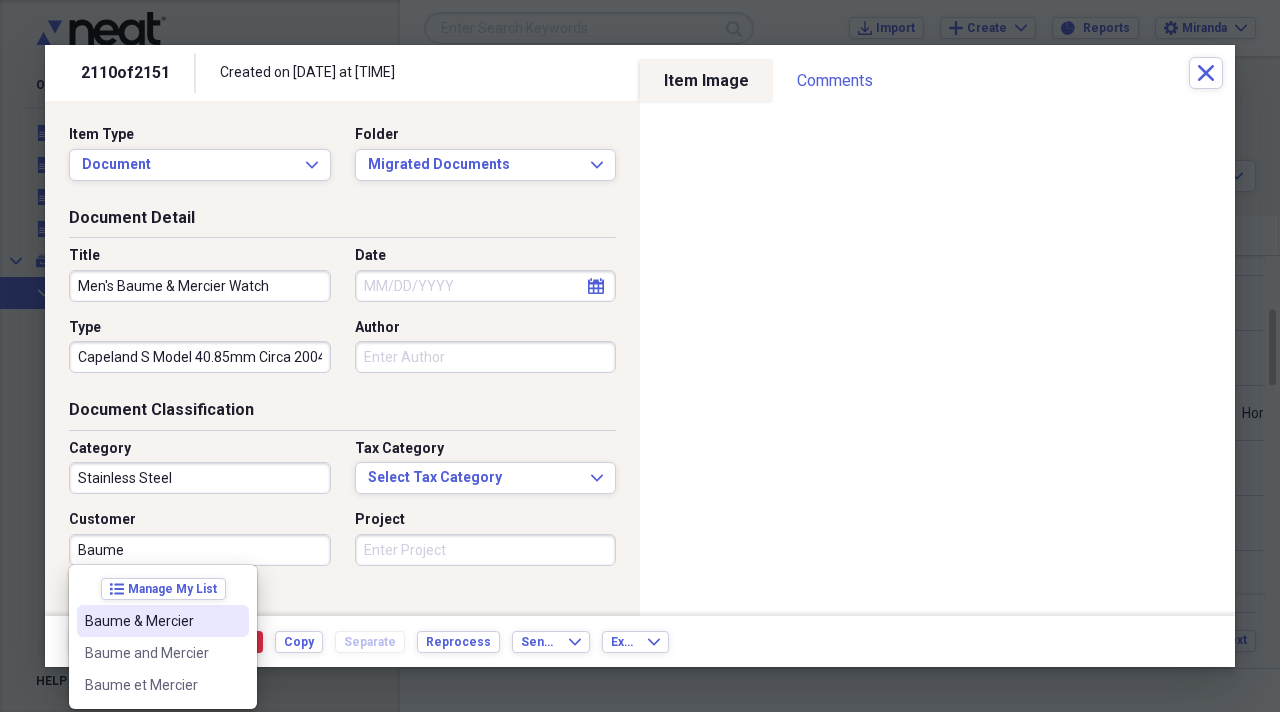 click on "Baume & Mercier" at bounding box center [151, 621] 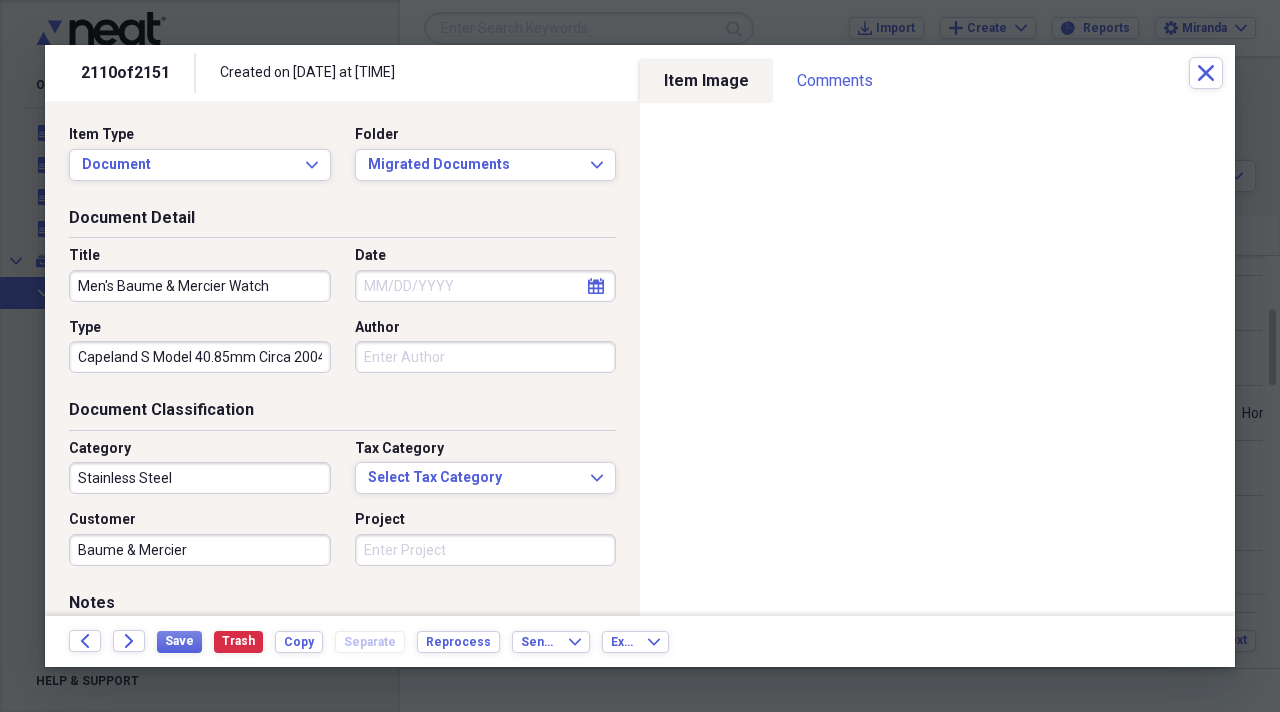 click on "Project" at bounding box center (486, 550) 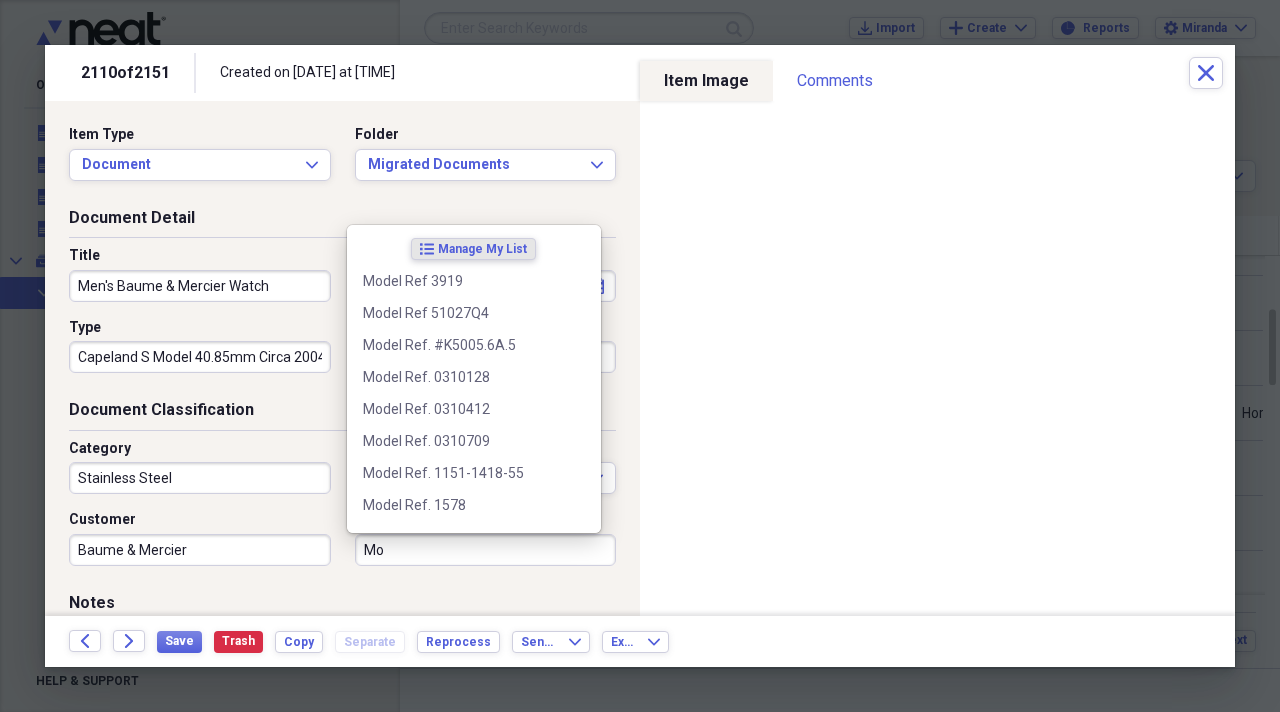 type on "M" 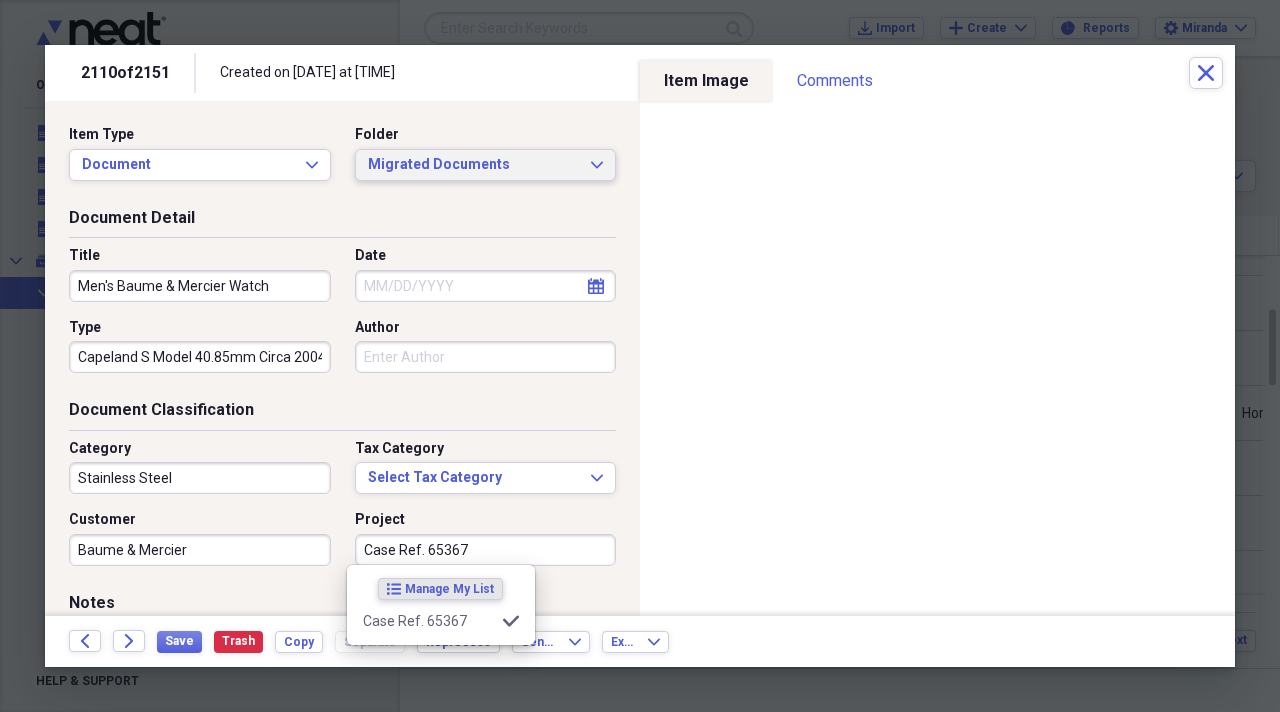type on "Case Ref. 65367" 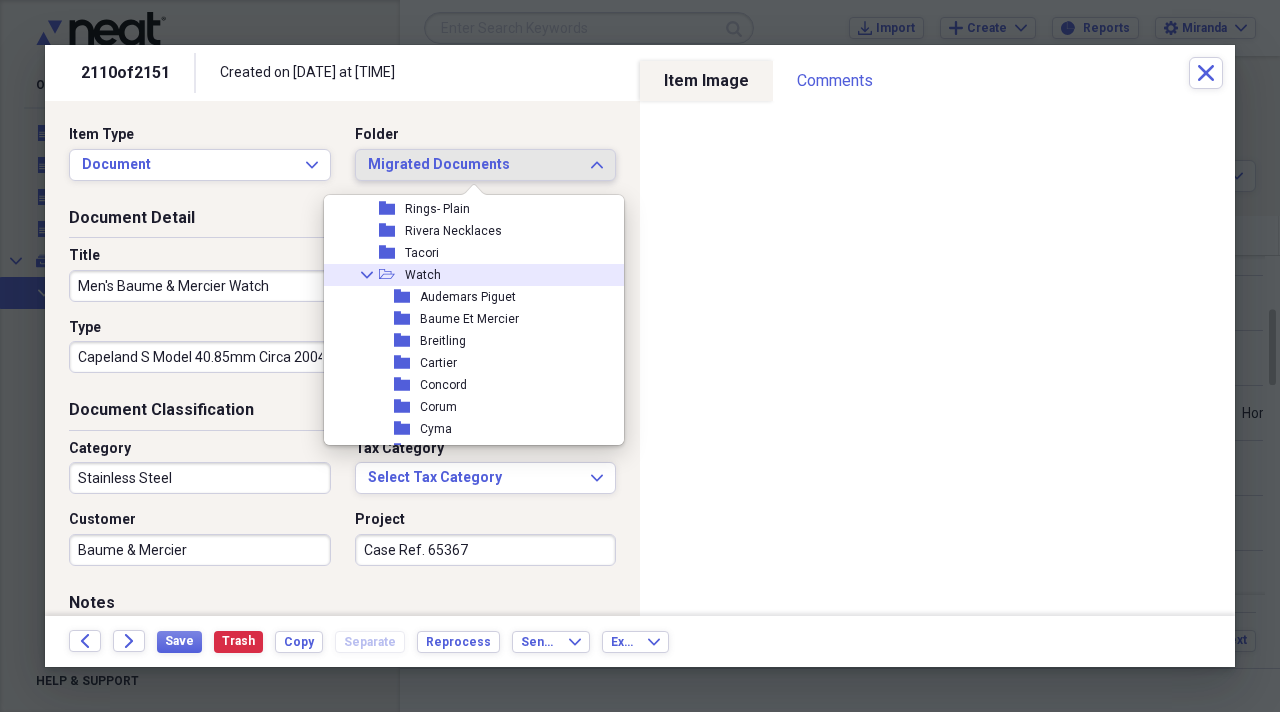 scroll, scrollTop: 2100, scrollLeft: 0, axis: vertical 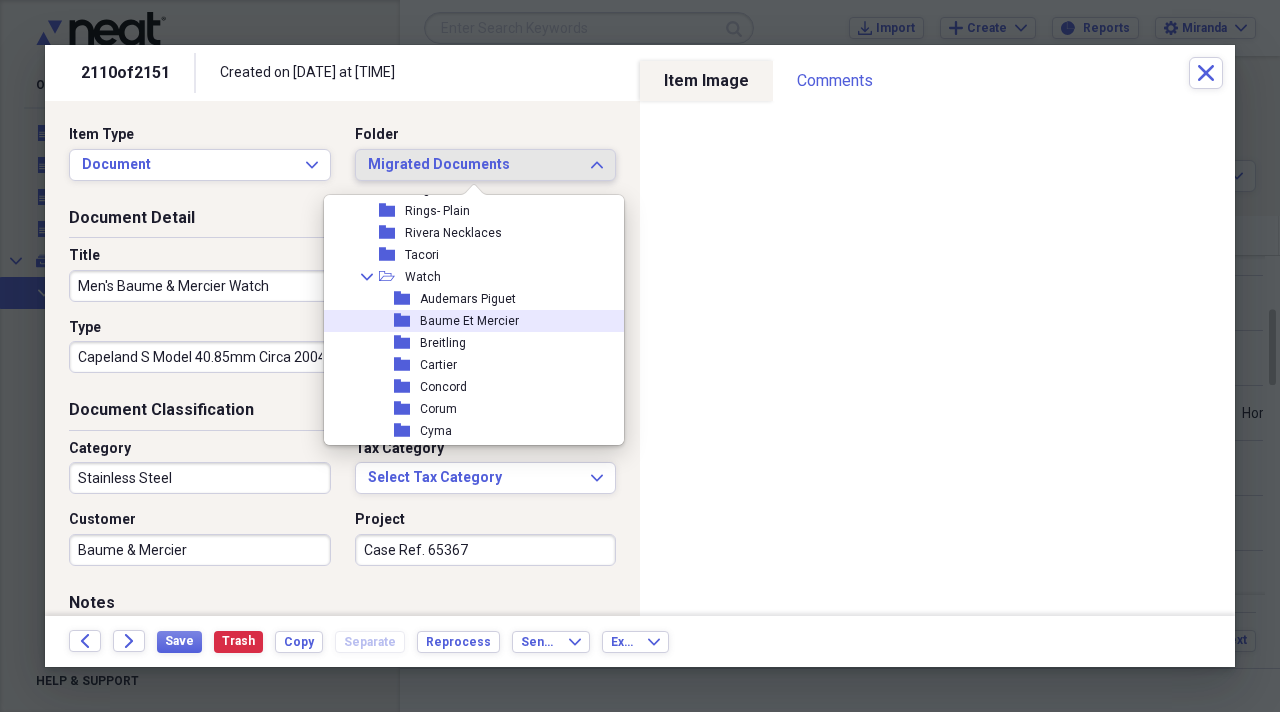 click on "Baume Et Mercier" at bounding box center (469, 321) 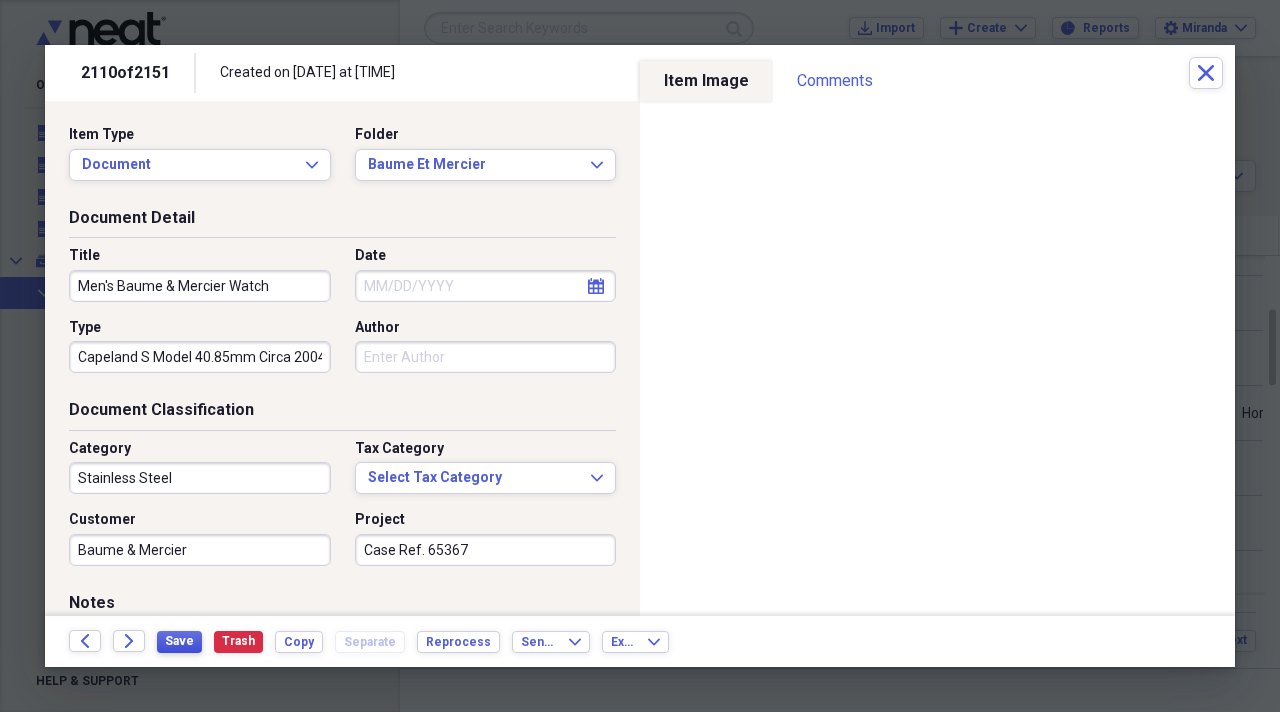 click on "Save" at bounding box center (179, 641) 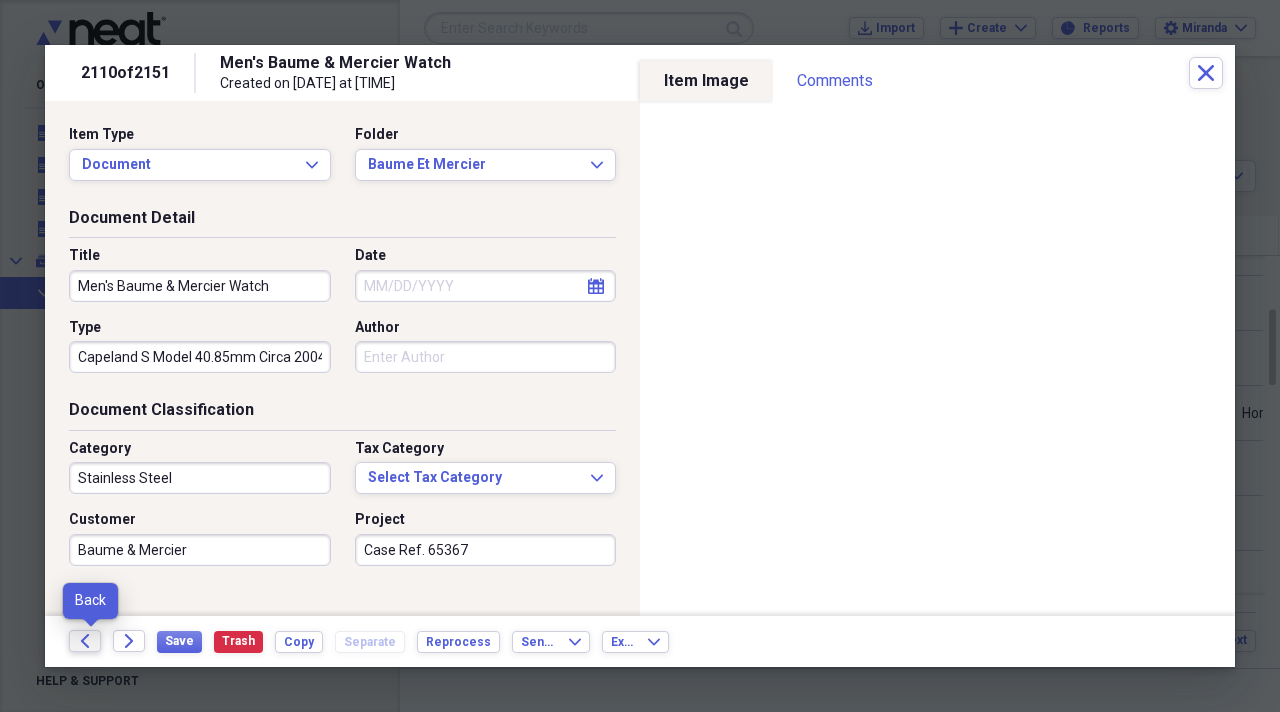click on "Back" at bounding box center [85, 641] 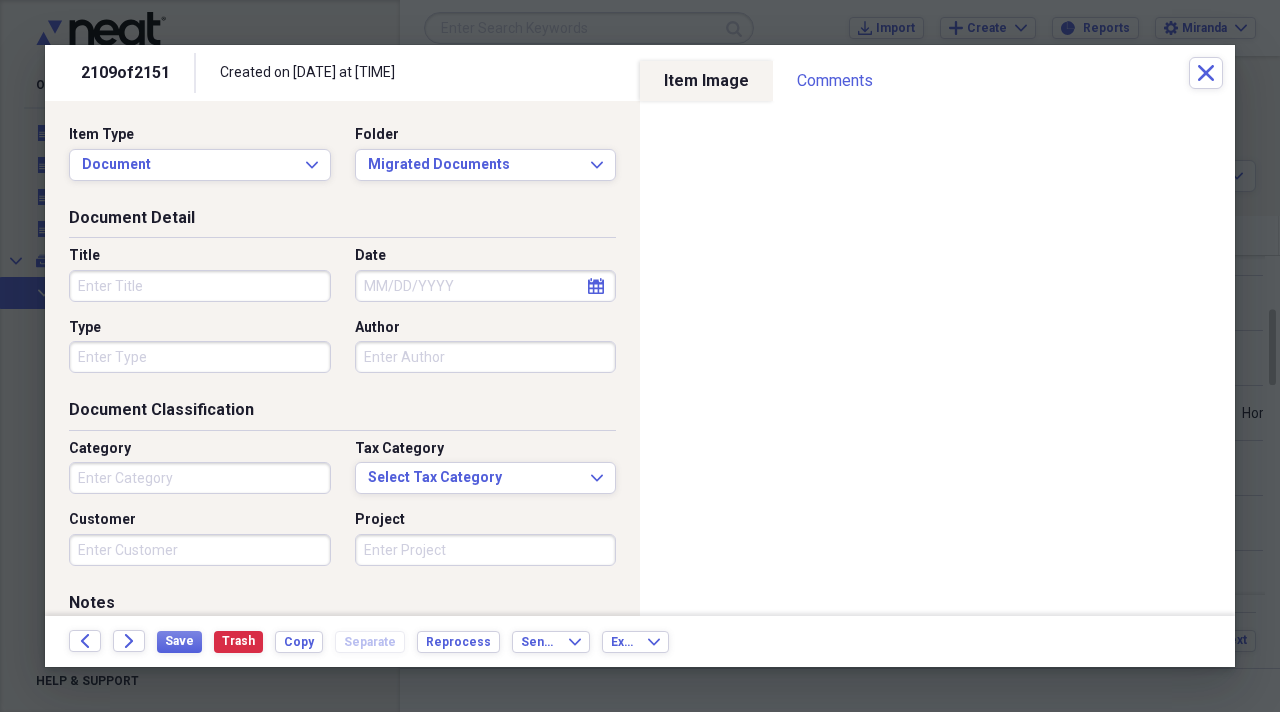 click on "Title" at bounding box center (200, 286) 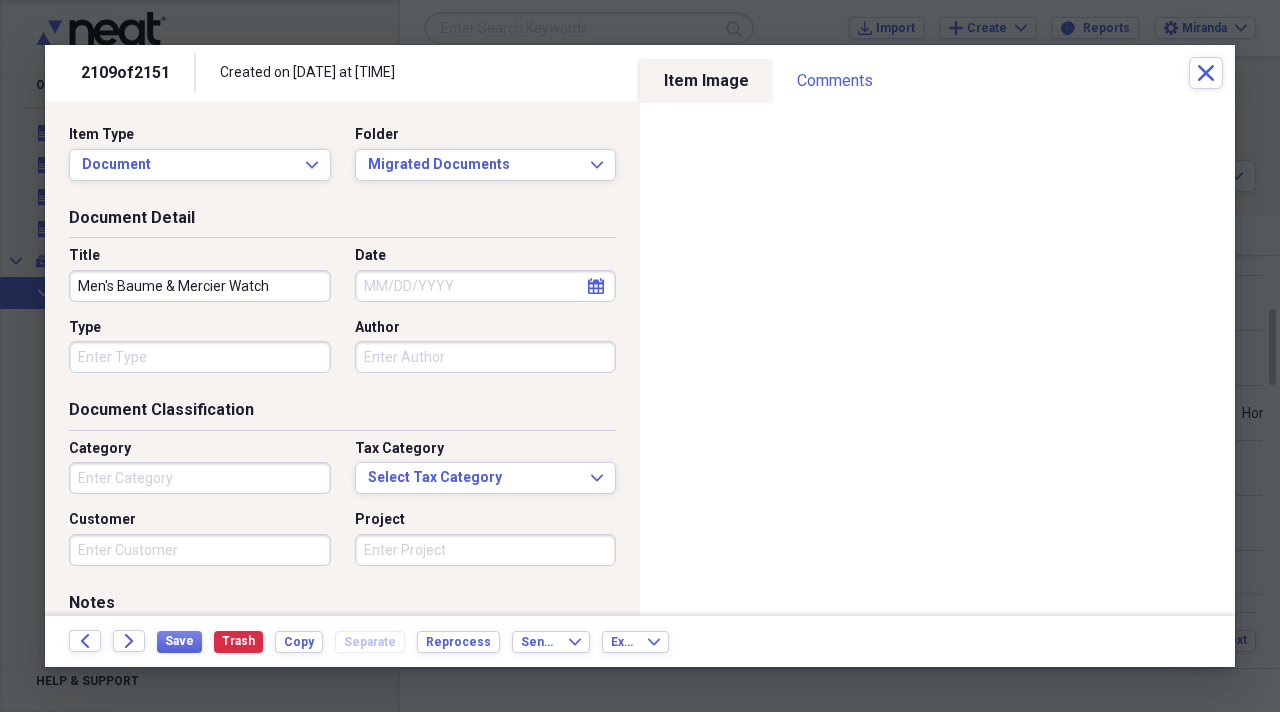 type on "Men's Baume & Mercier Watch" 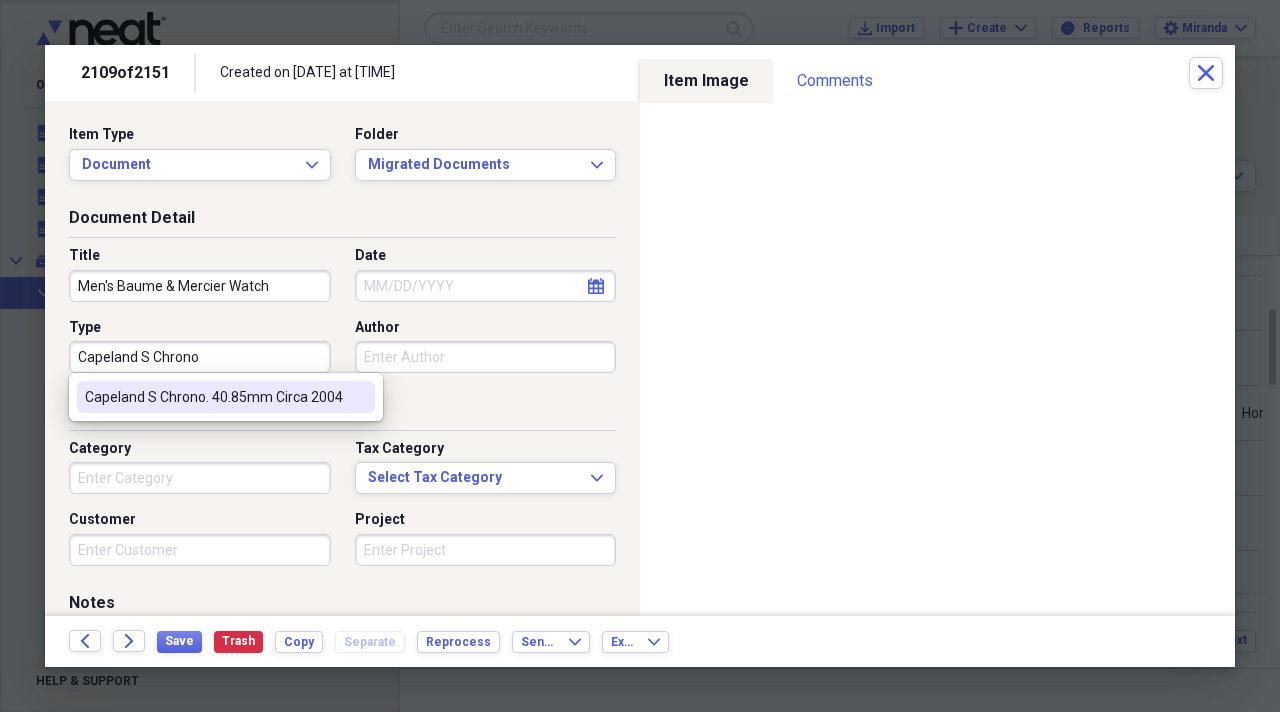 click on "Capeland S Chrono. 40.85mm Circa 2004" at bounding box center [226, 397] 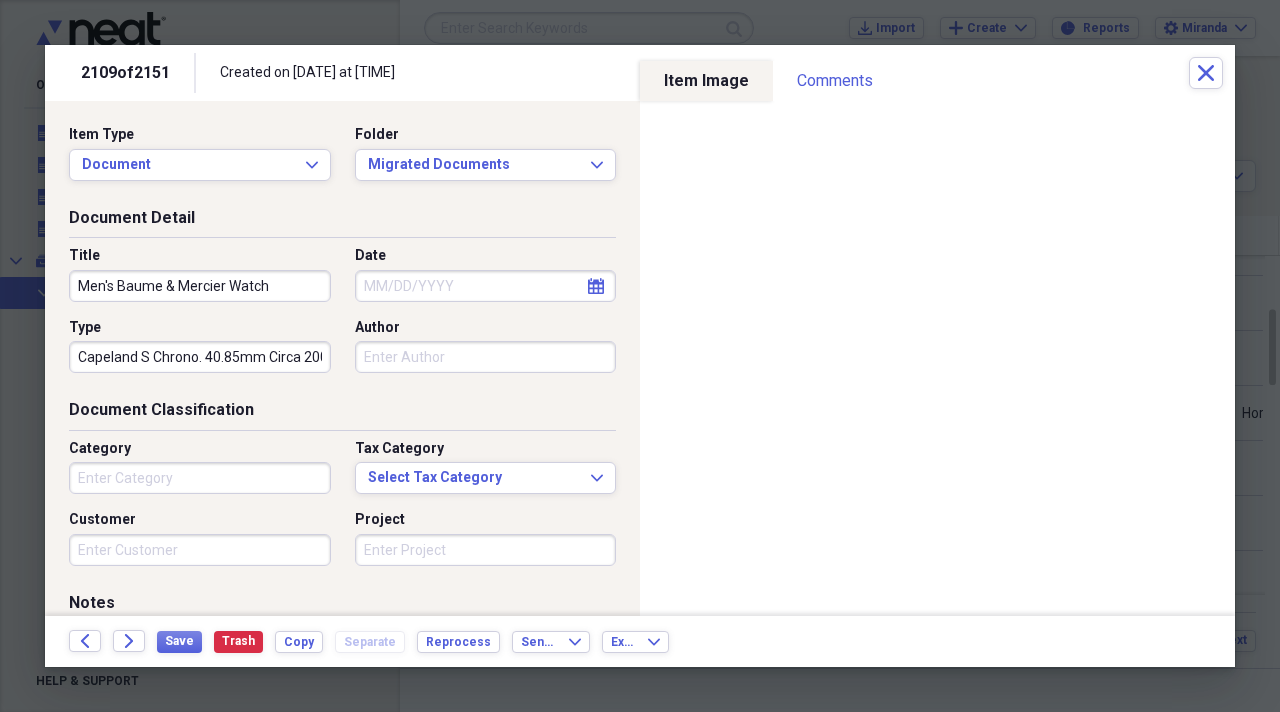 click on "Category" at bounding box center (206, 467) 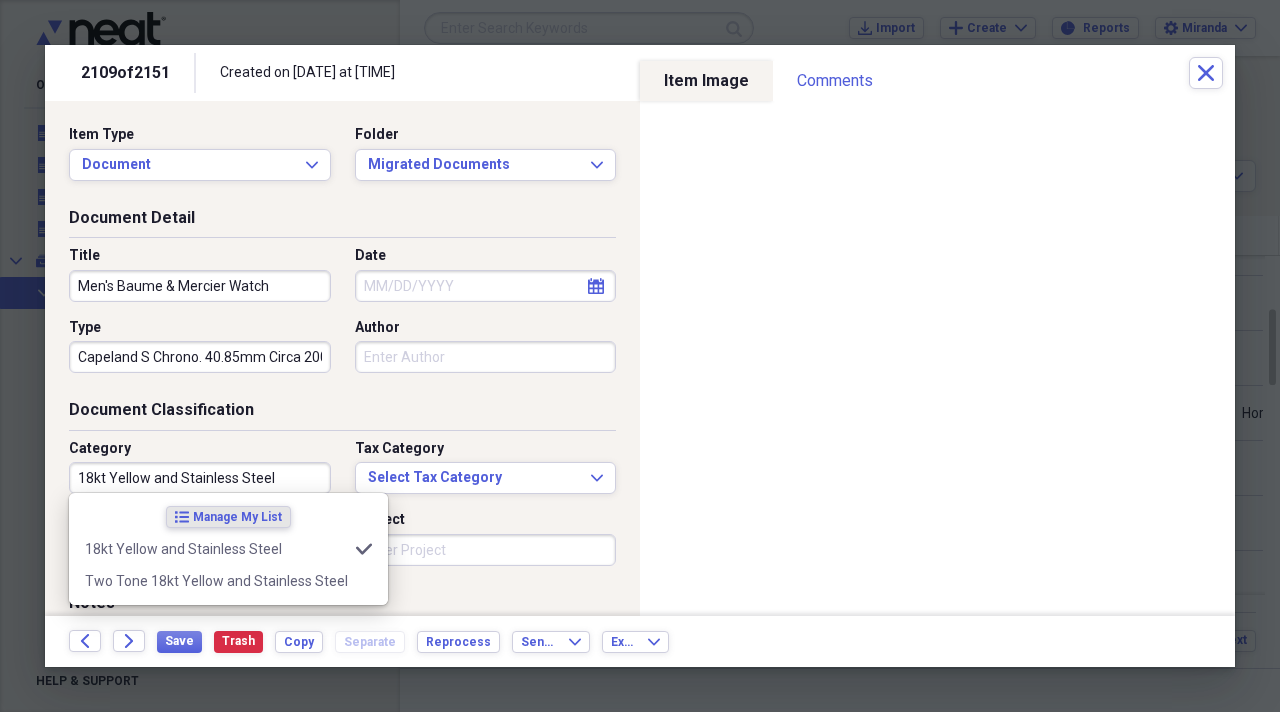 type on "18kt Yellow and Stainless Steel" 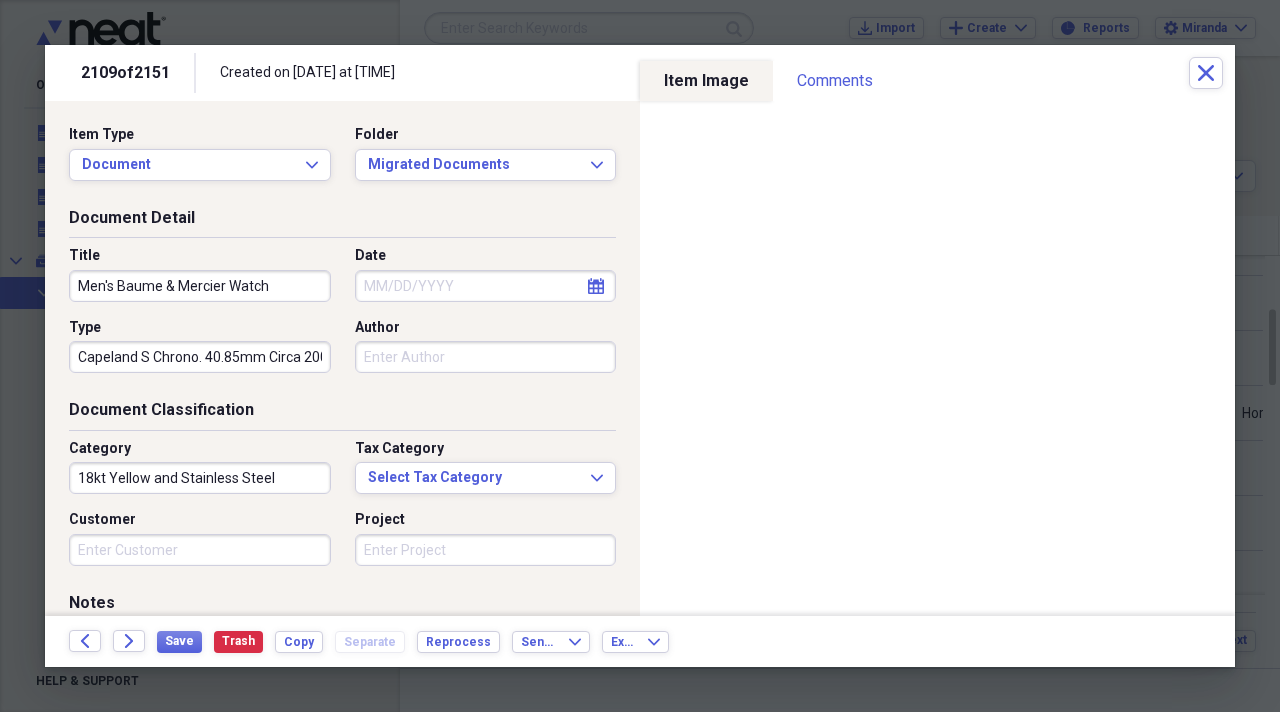 click on "Document Classification" at bounding box center [342, 414] 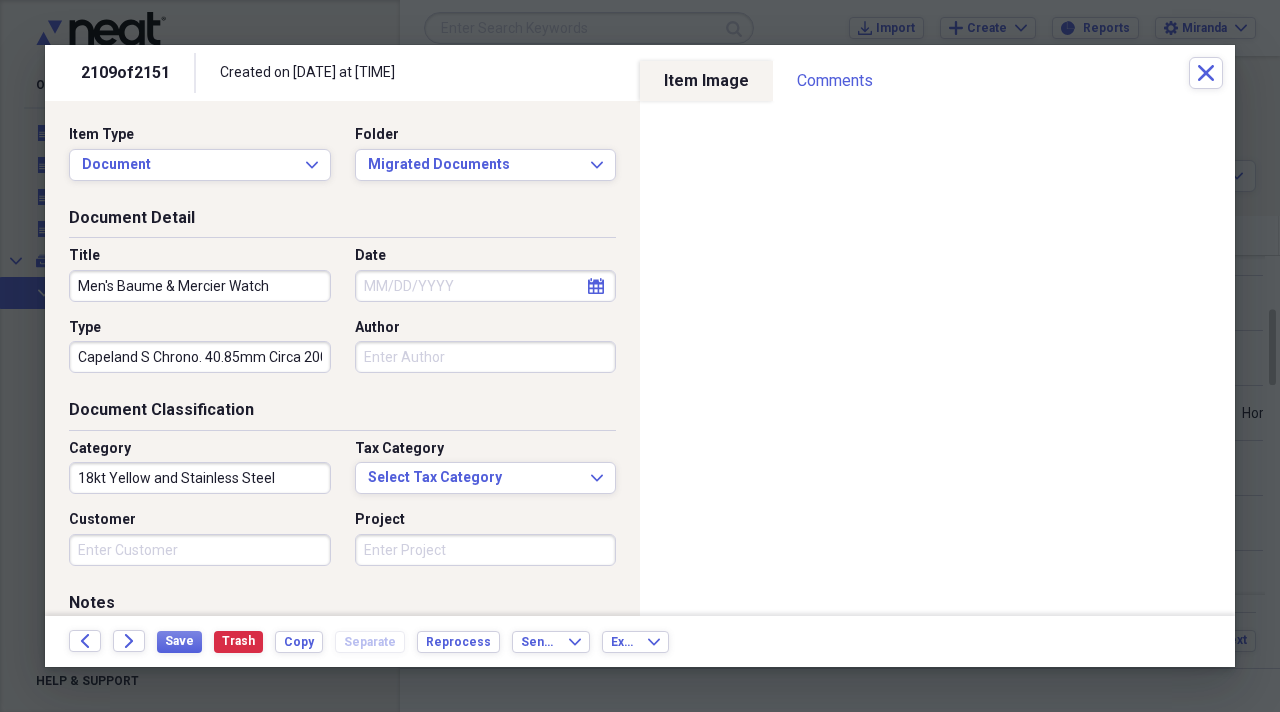 click on "Category 18kt Yellow and Stainless Steel Tax Category Select Tax Category Expand Customer Project" at bounding box center (342, 510) 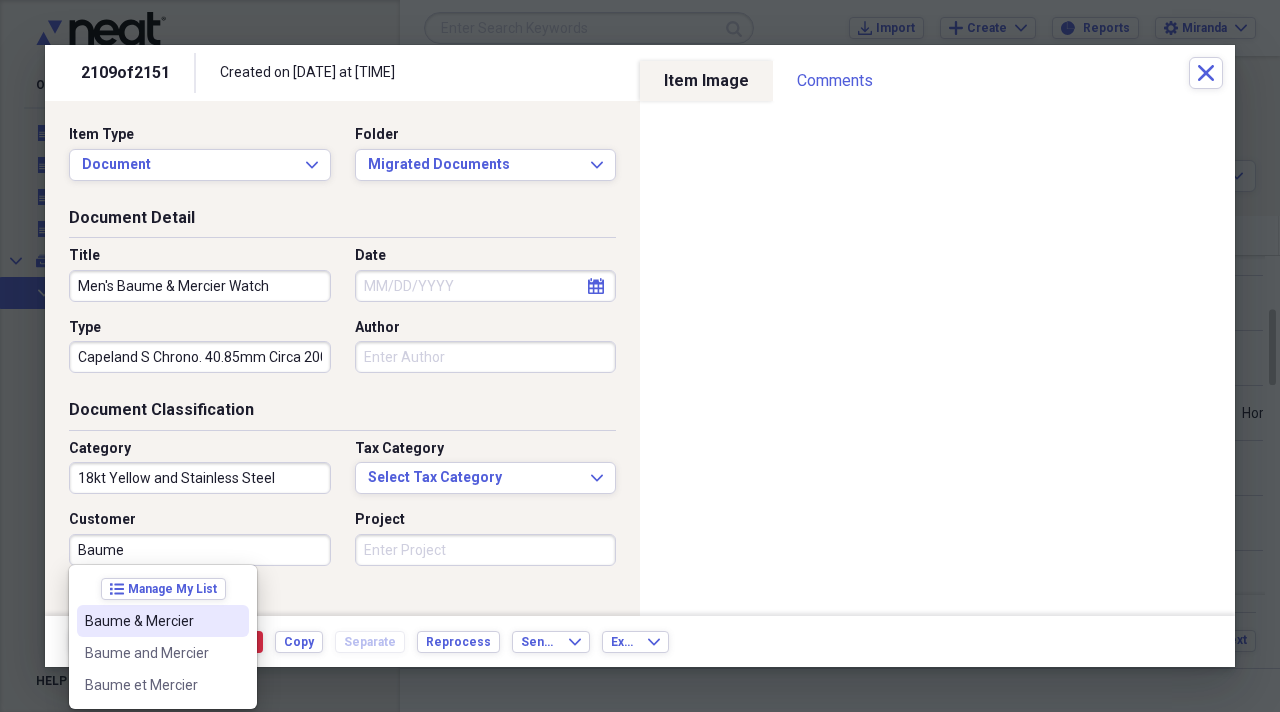 click on "Baume & Mercier" at bounding box center [151, 621] 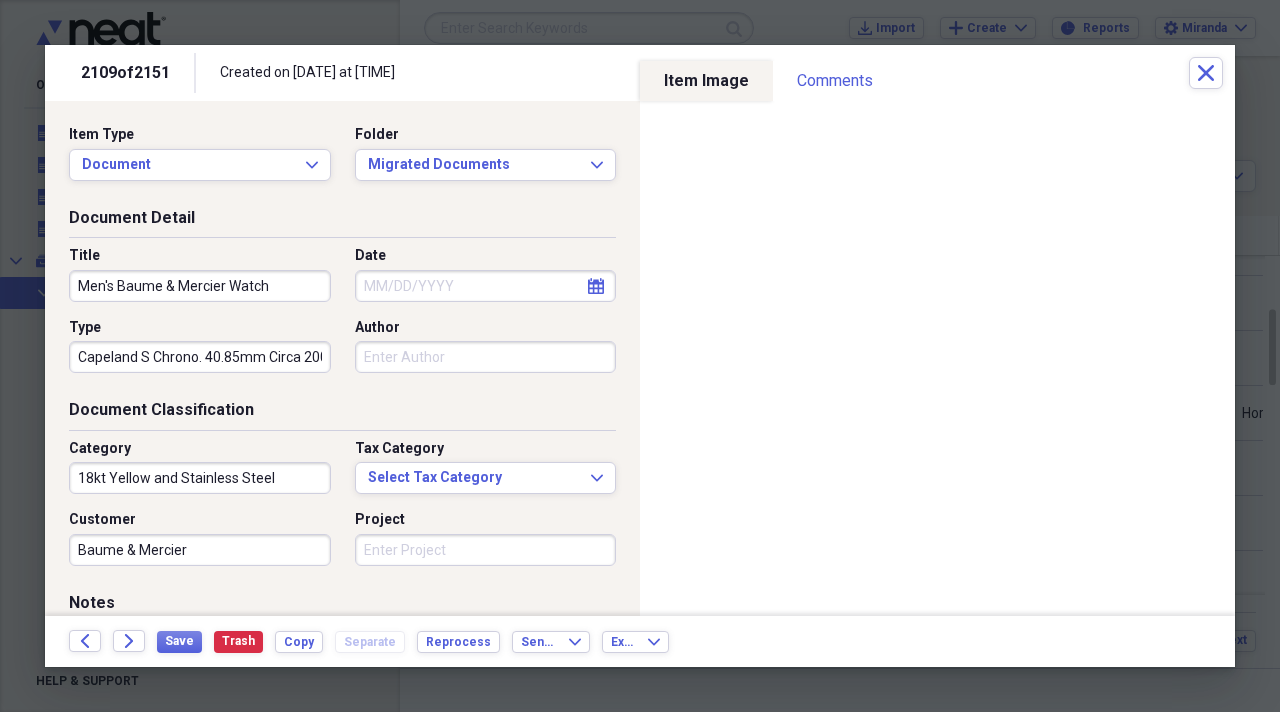 click on "Project" at bounding box center (486, 550) 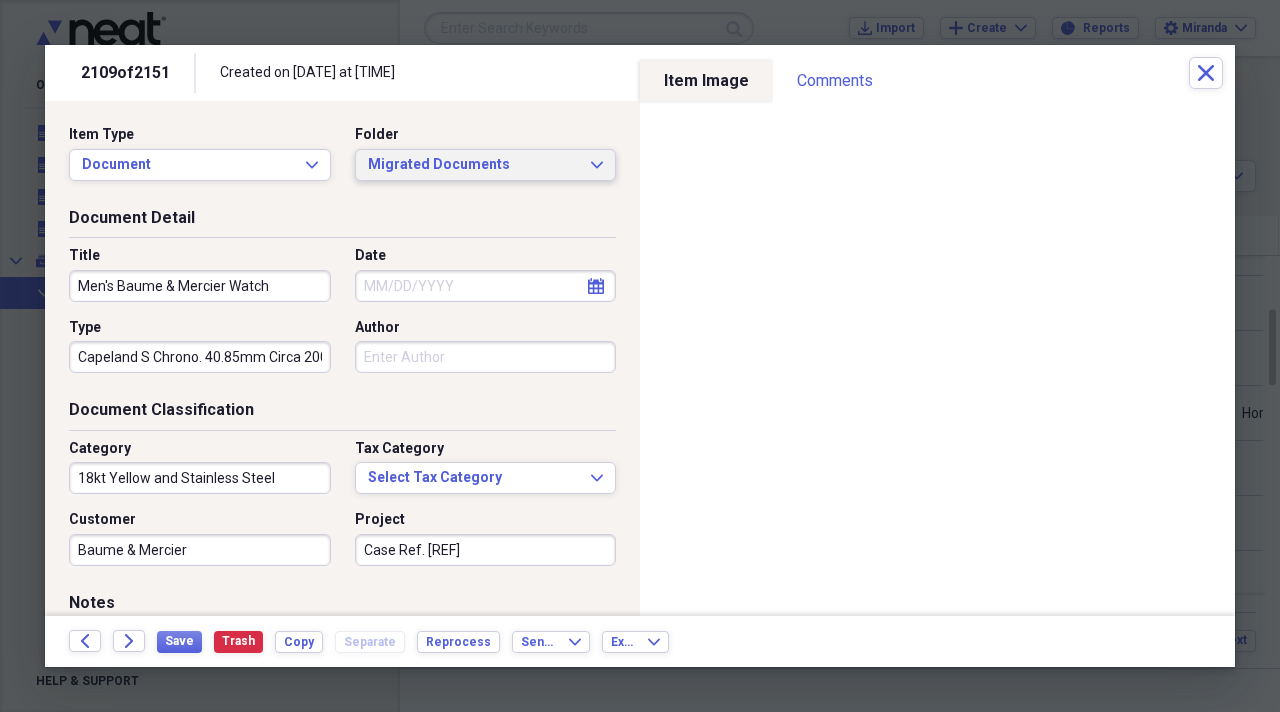 type on "Case Ref. [REF]" 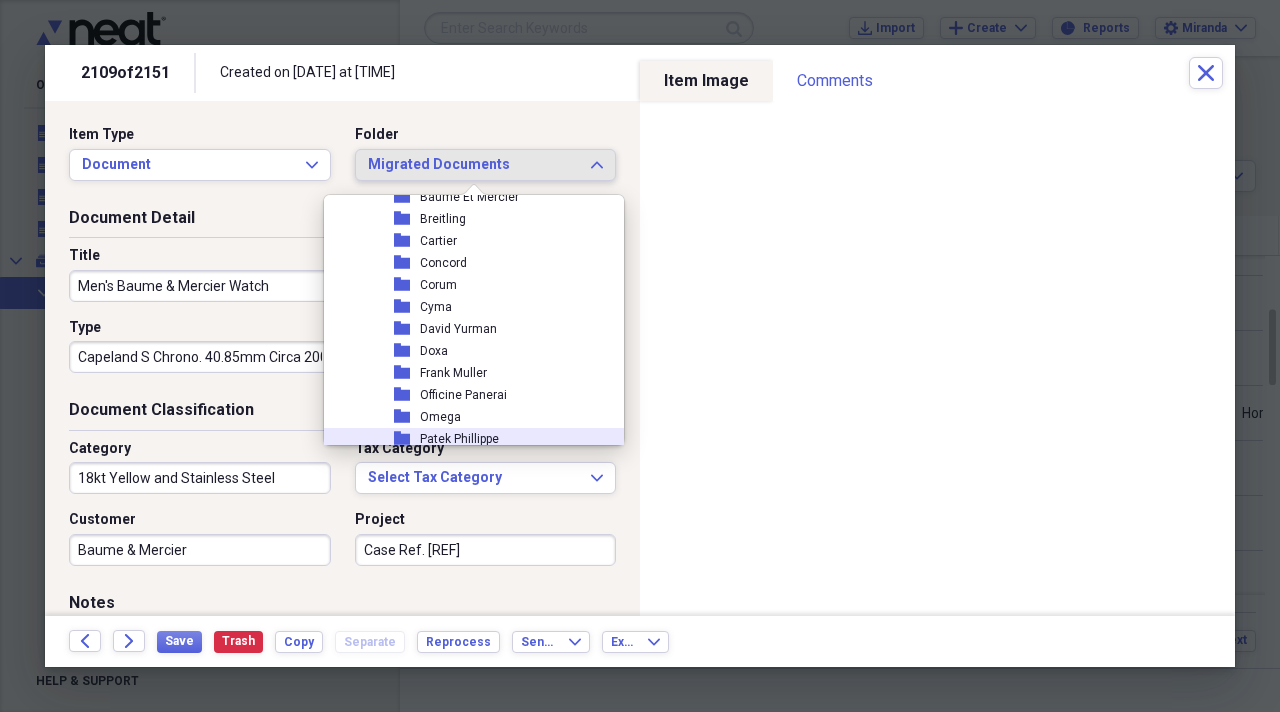 scroll, scrollTop: 2200, scrollLeft: 0, axis: vertical 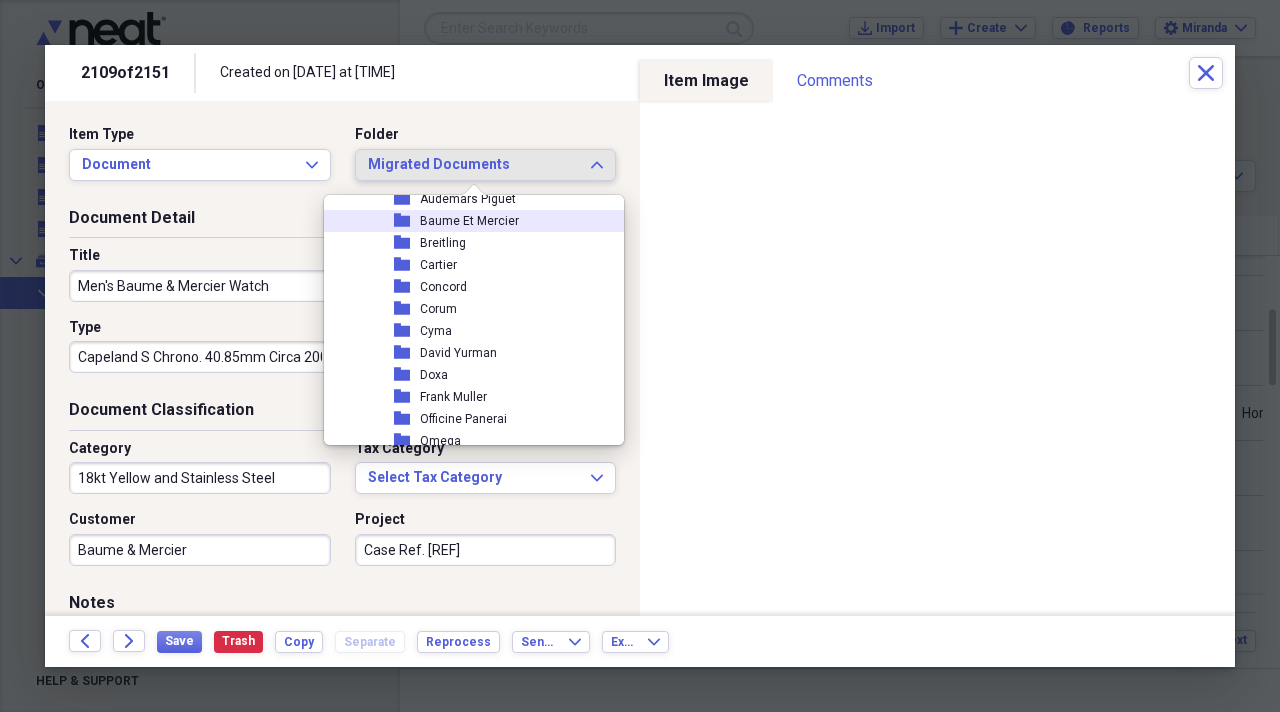 click on "Baume Et Mercier" at bounding box center [469, 221] 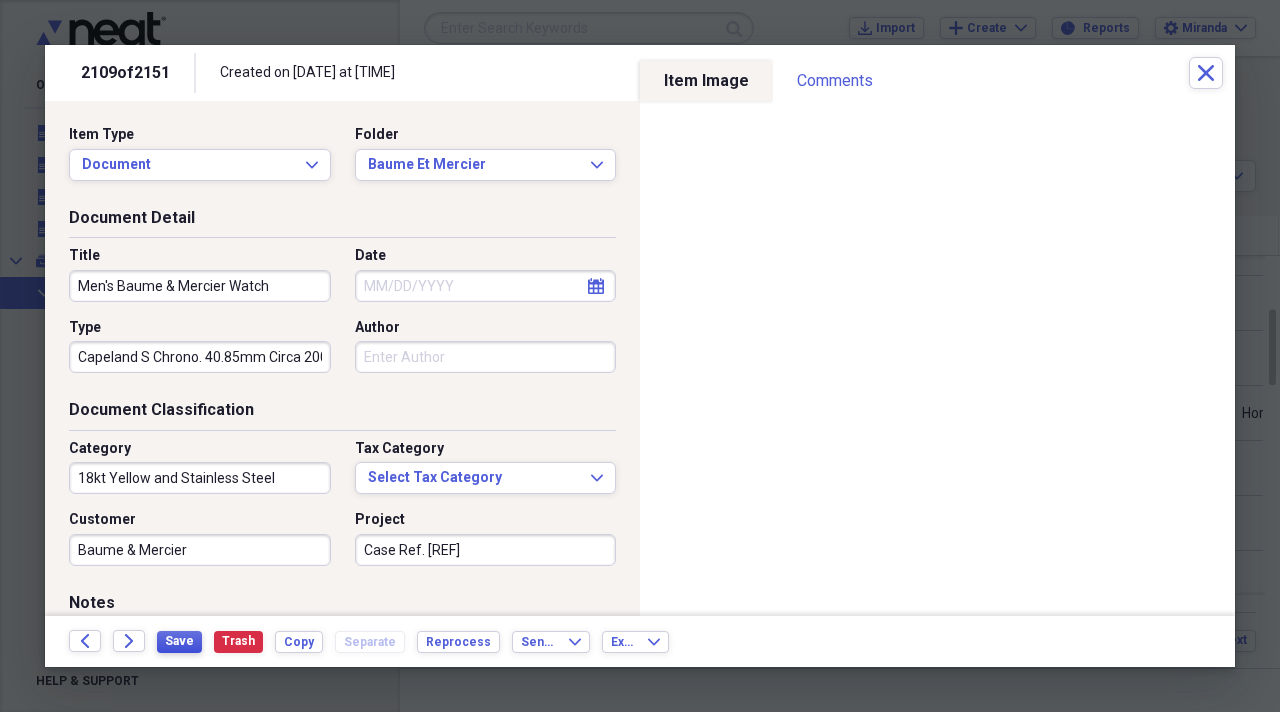 click on "Save" at bounding box center [179, 641] 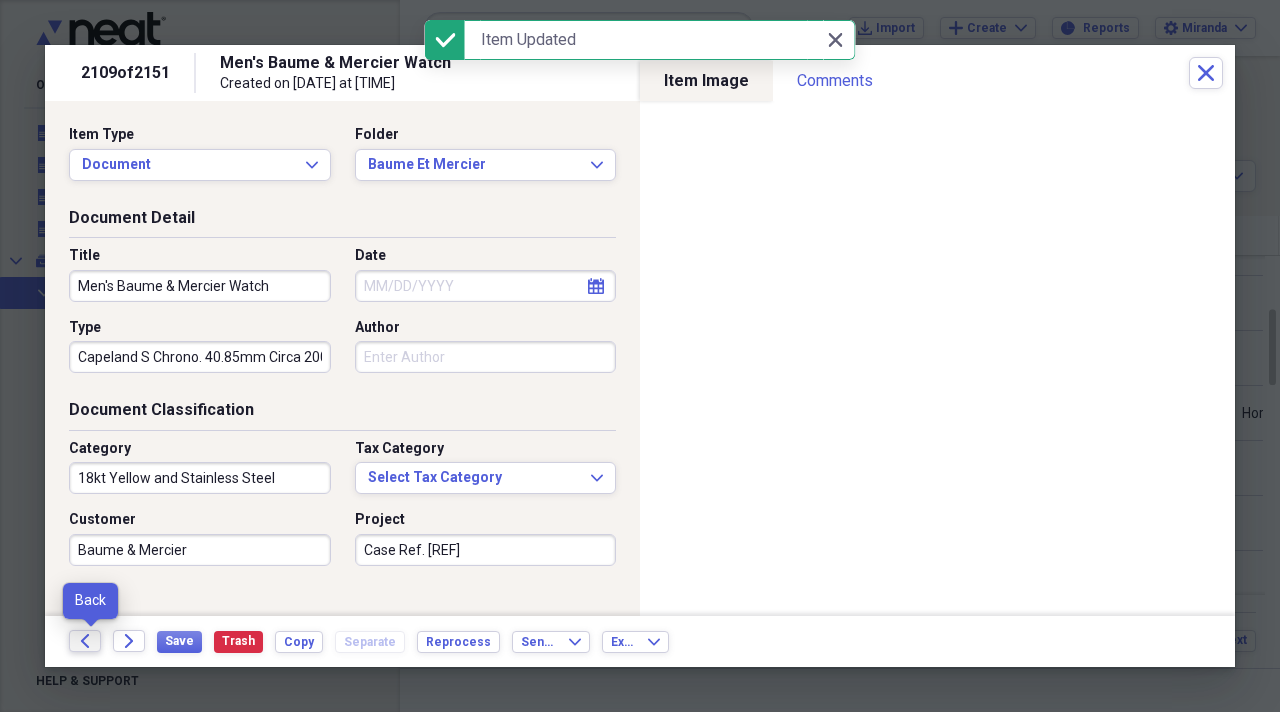 click on "Back" 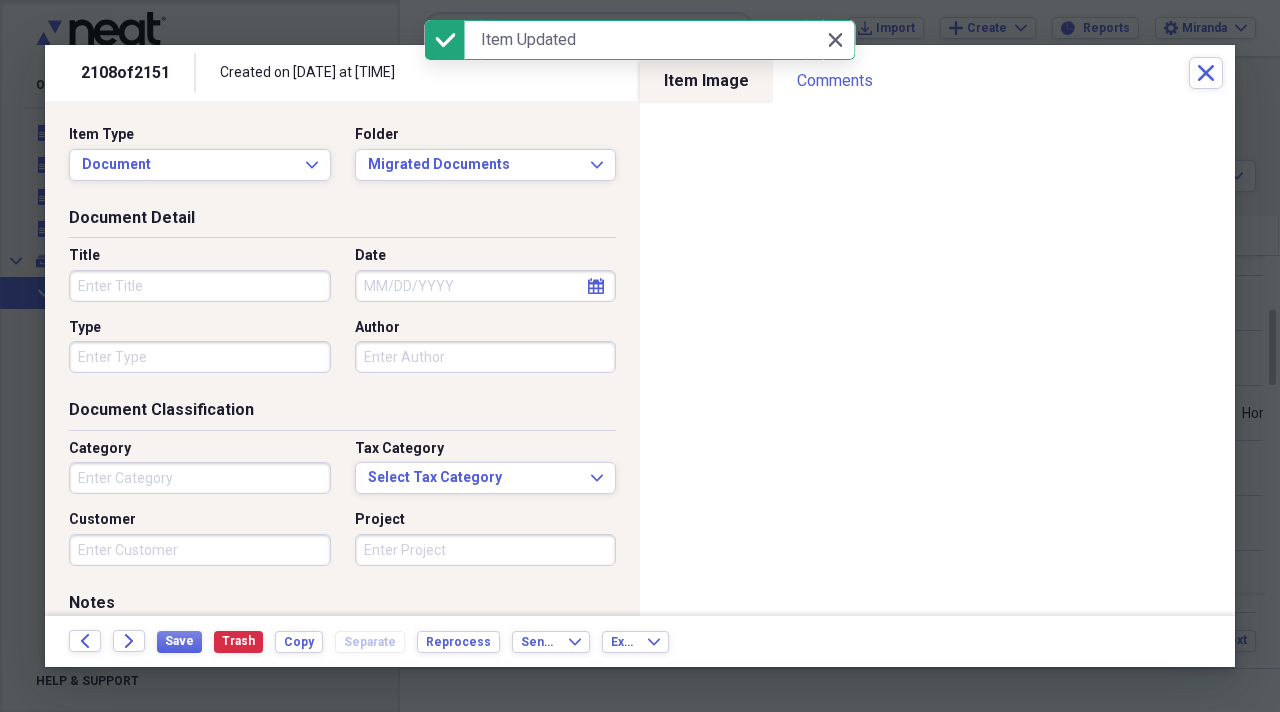 click on "Title" at bounding box center (200, 286) 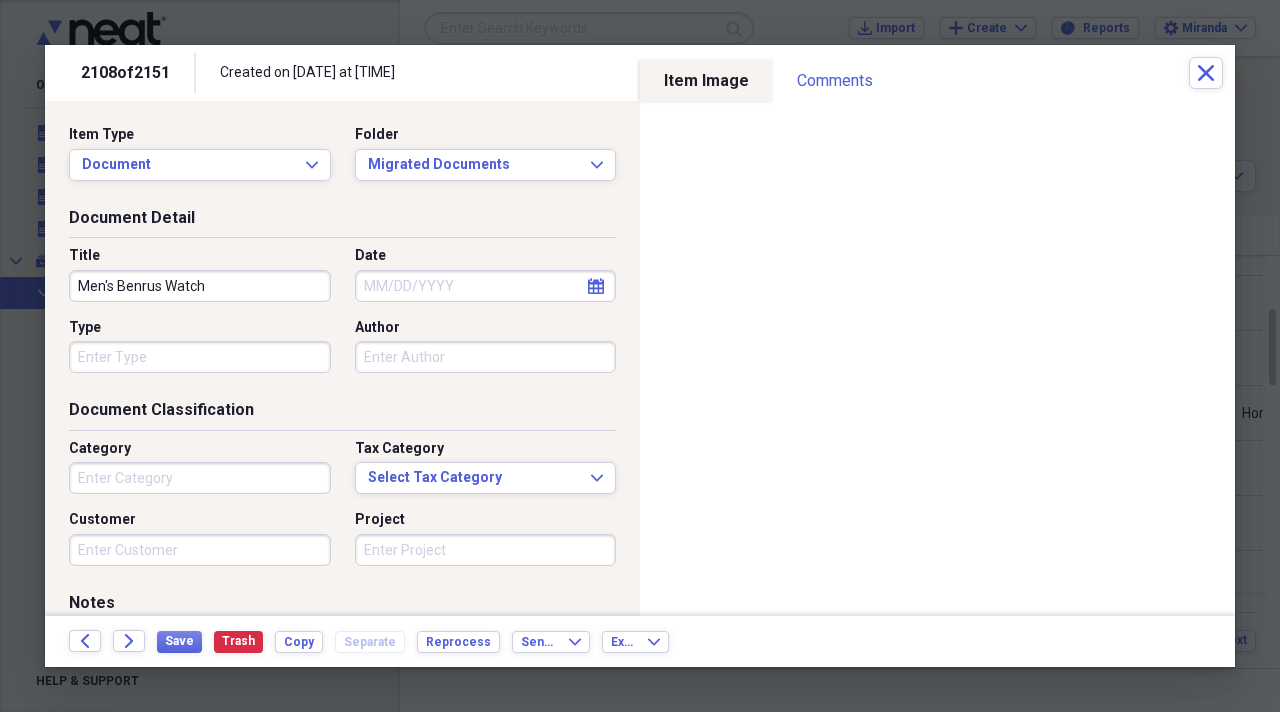 type on "Men's Benrus Watch" 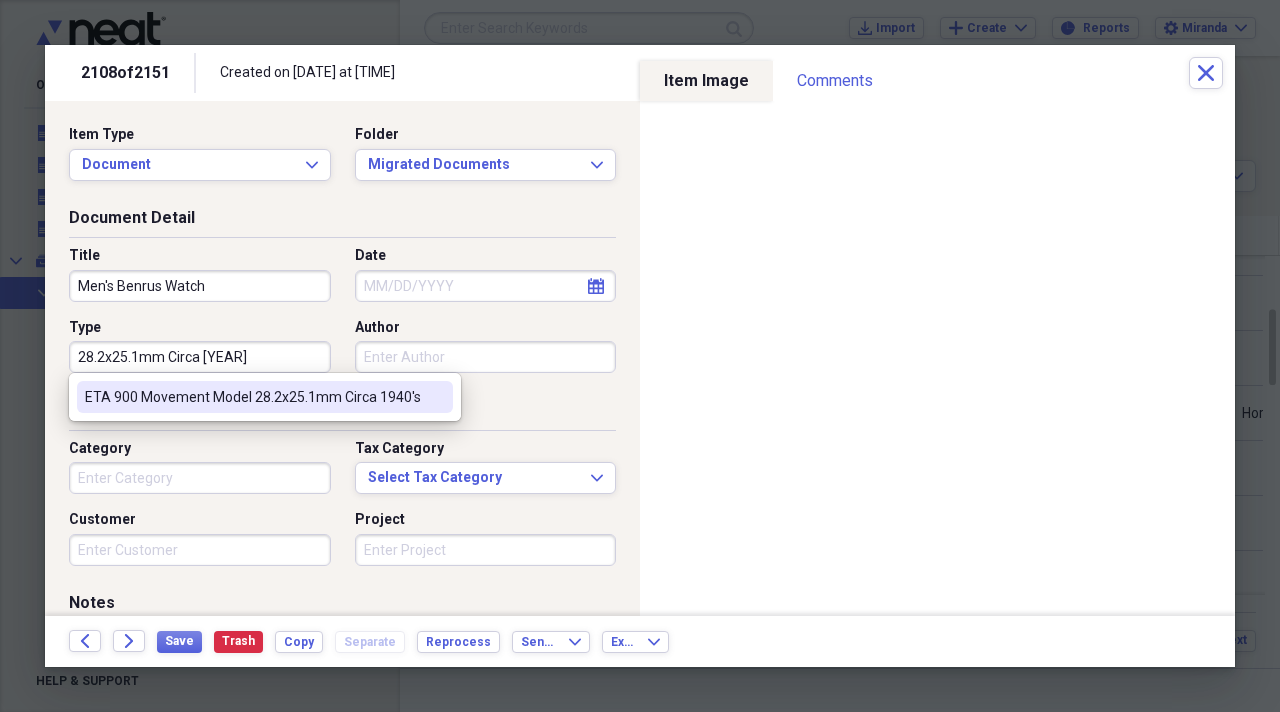 type on "28.2x25.1mm Circa [YEAR]" 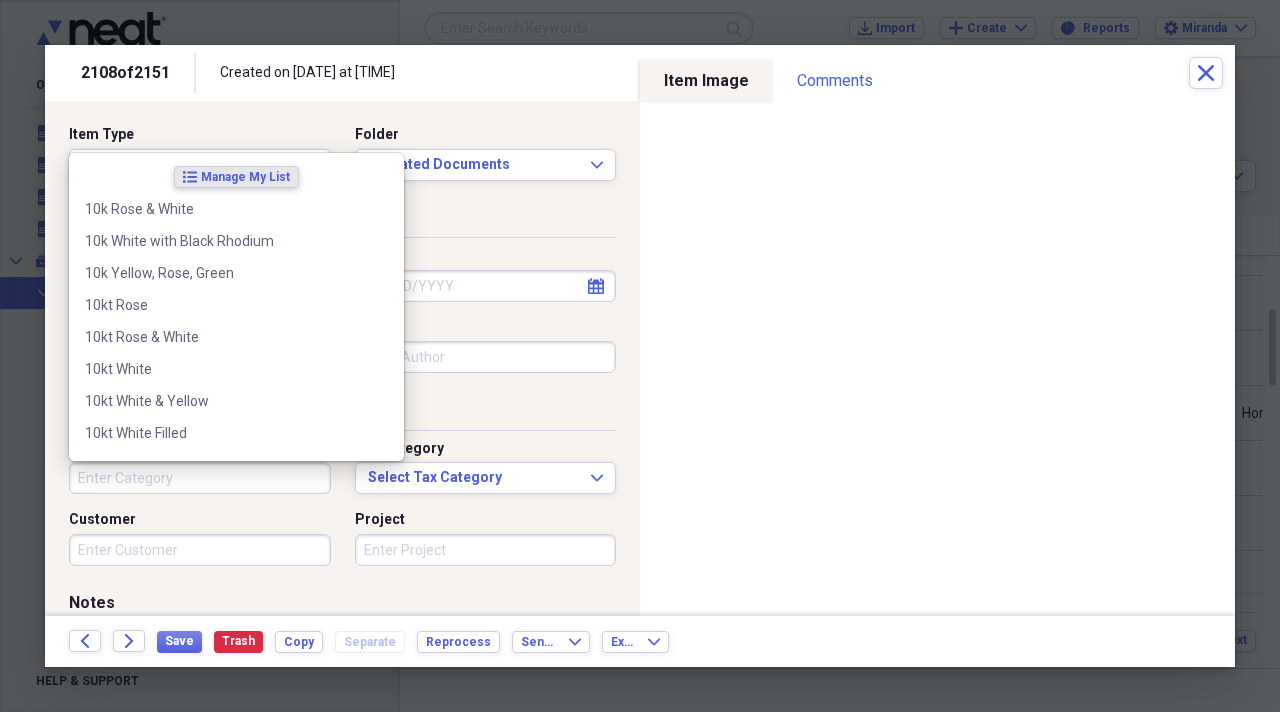 click on "Category" at bounding box center (200, 478) 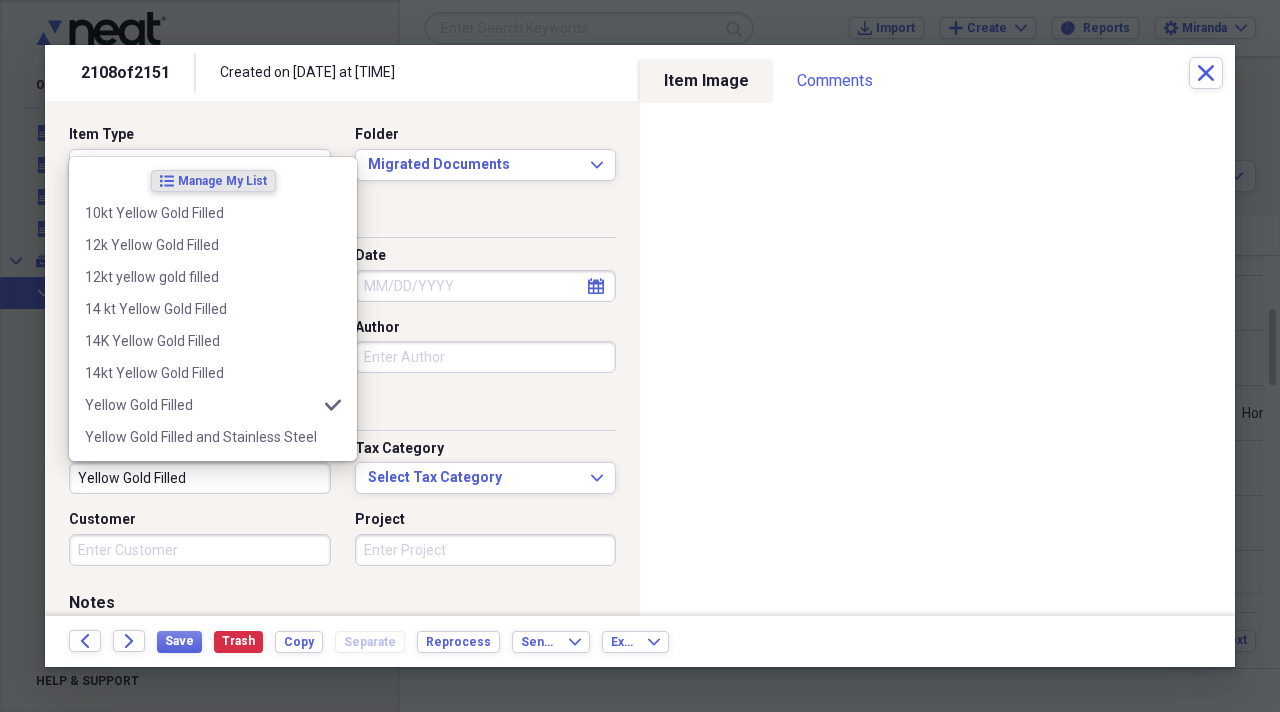 type on "Yellow Gold Filled" 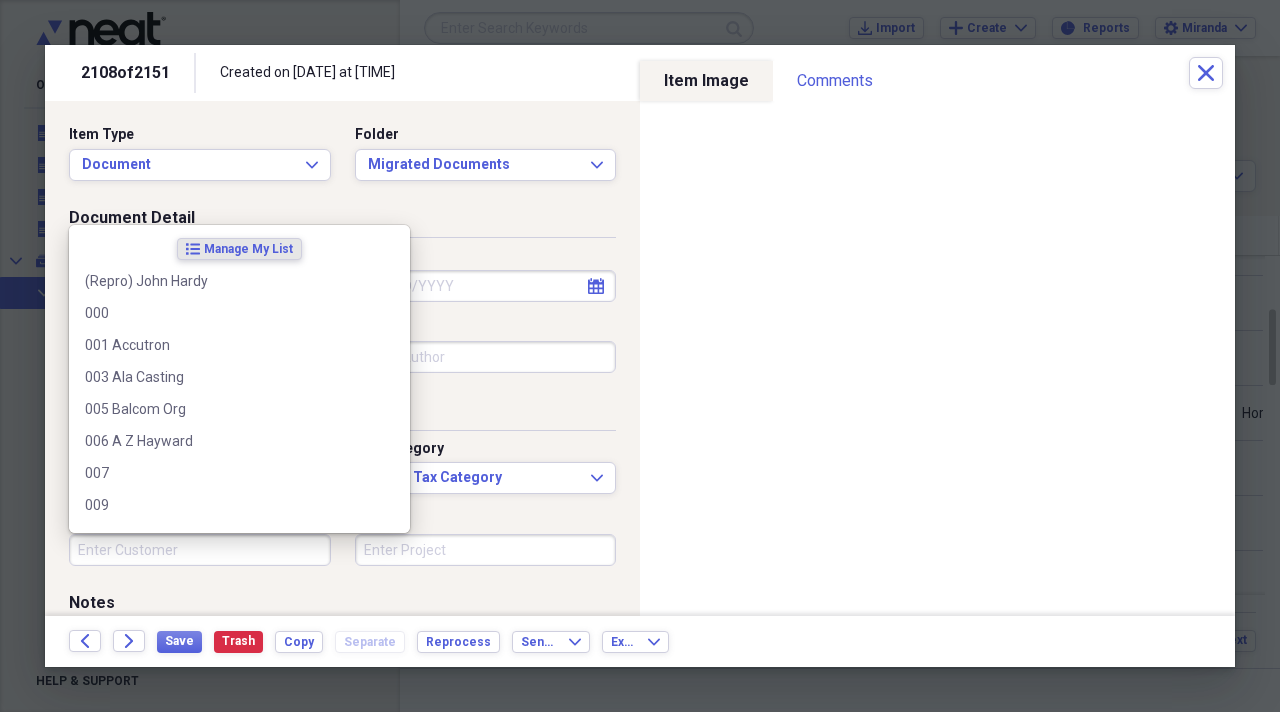 click on "Customer" at bounding box center [200, 550] 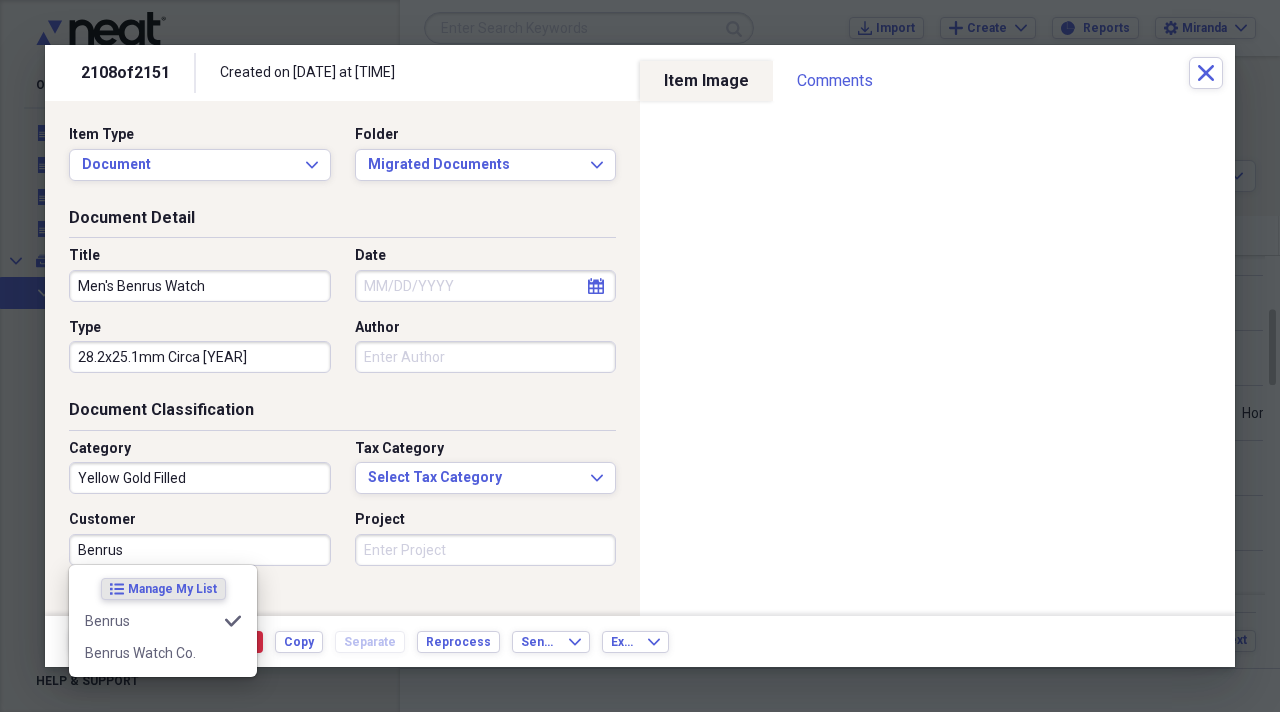 type on "Benrus" 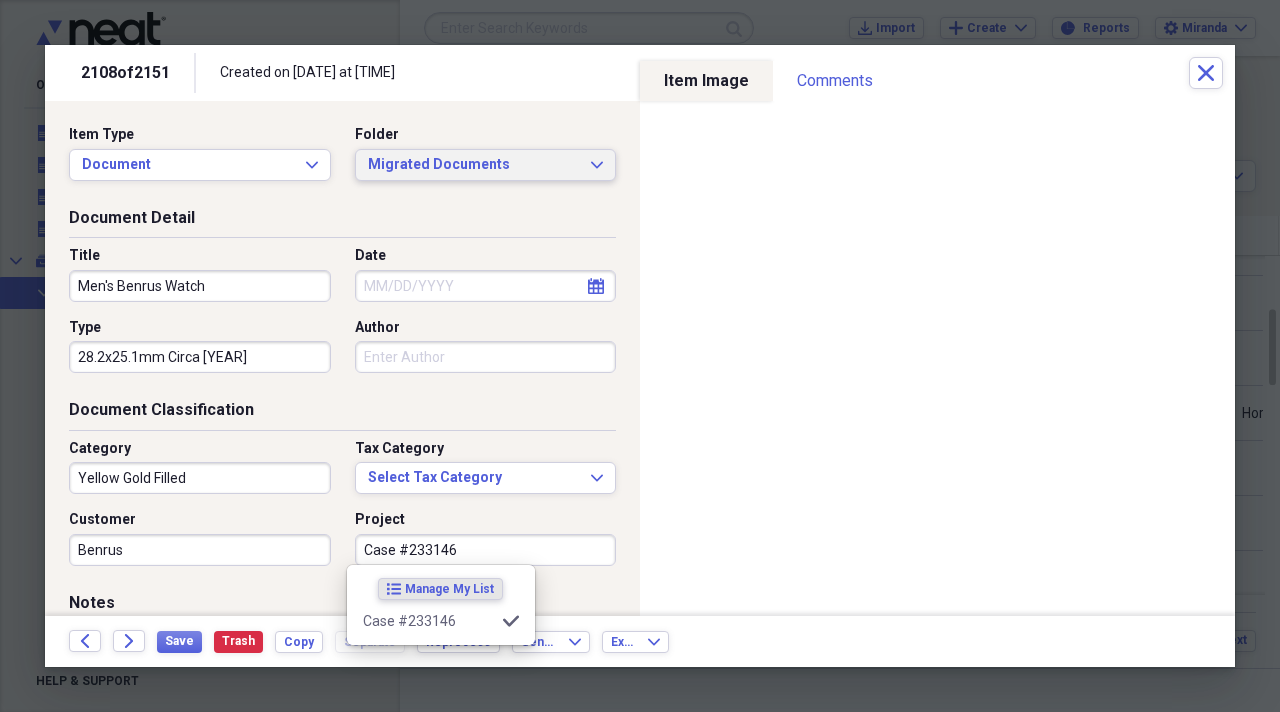 type on "Case #233146" 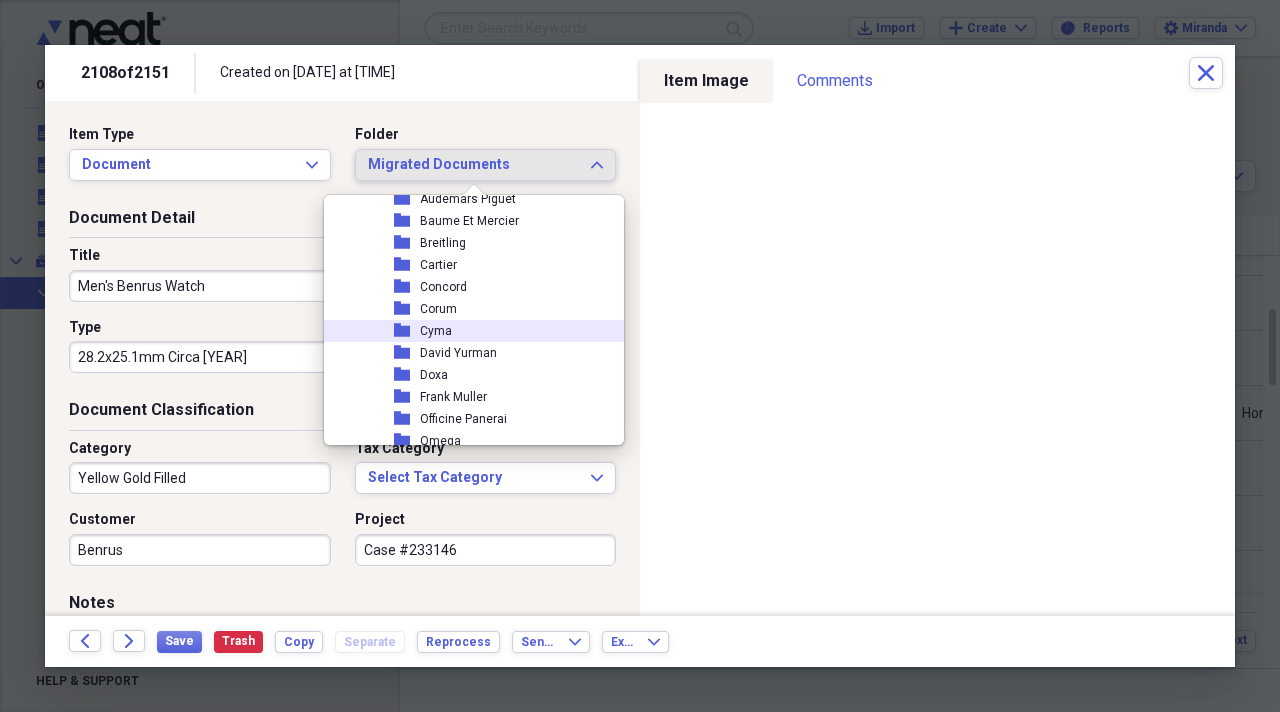 scroll, scrollTop: 2100, scrollLeft: 0, axis: vertical 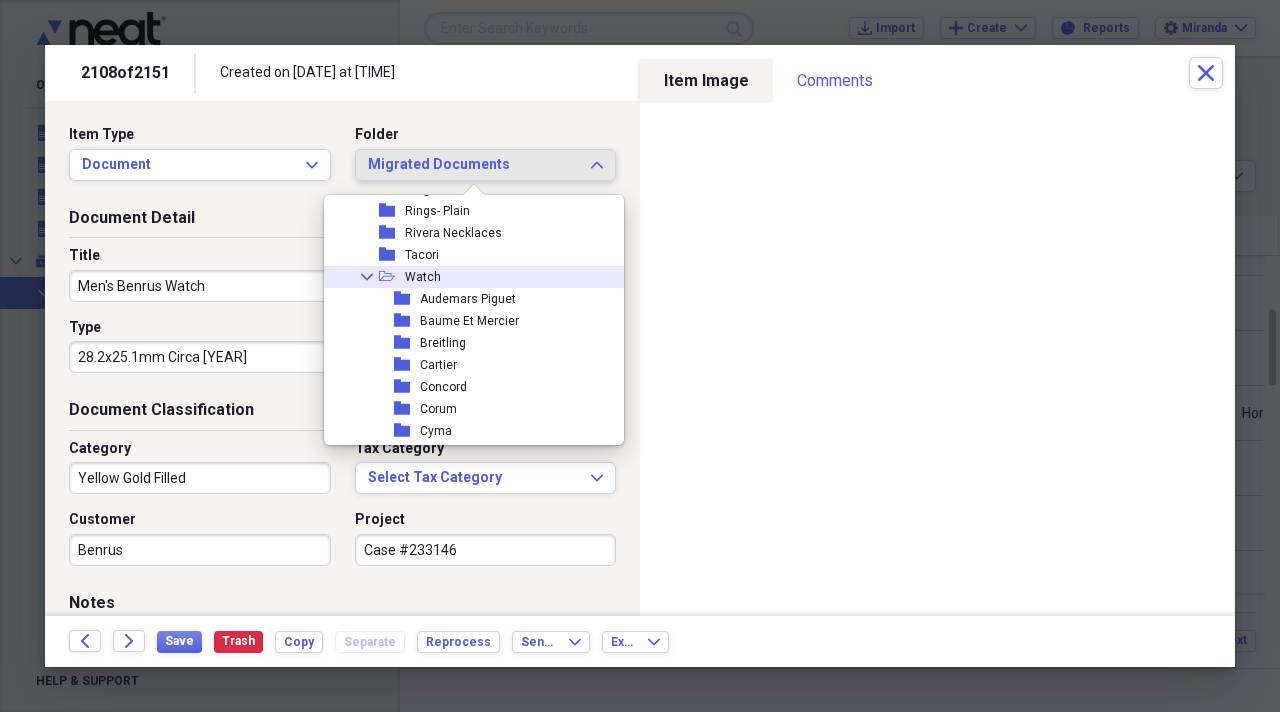 click on "Collapse open-folder Watch" at bounding box center [466, 277] 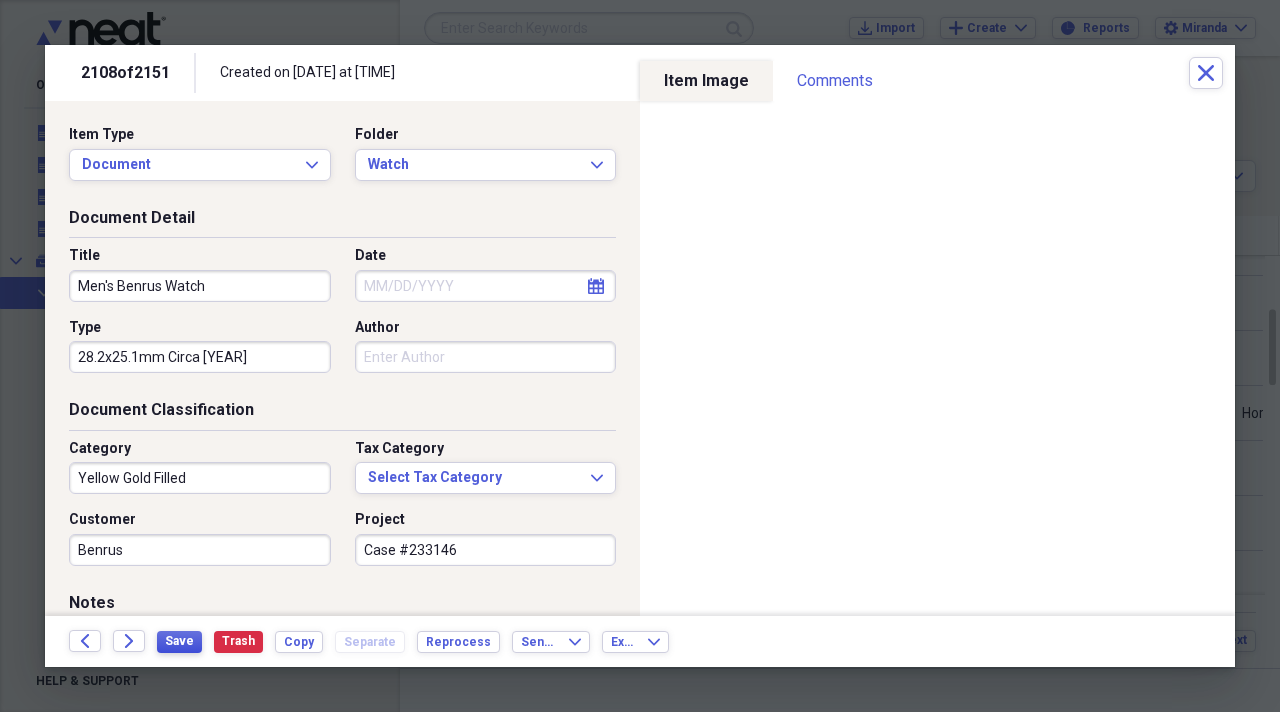 click on "Save" at bounding box center [179, 641] 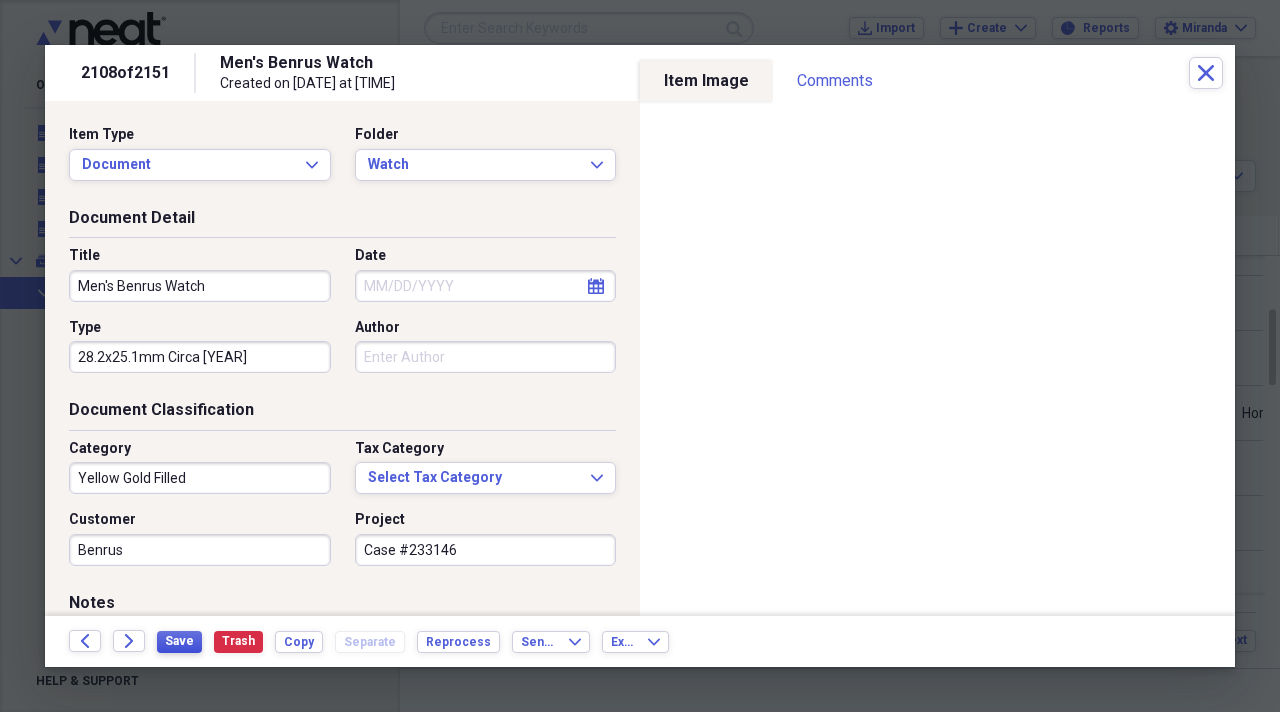 click on "Save" at bounding box center (179, 641) 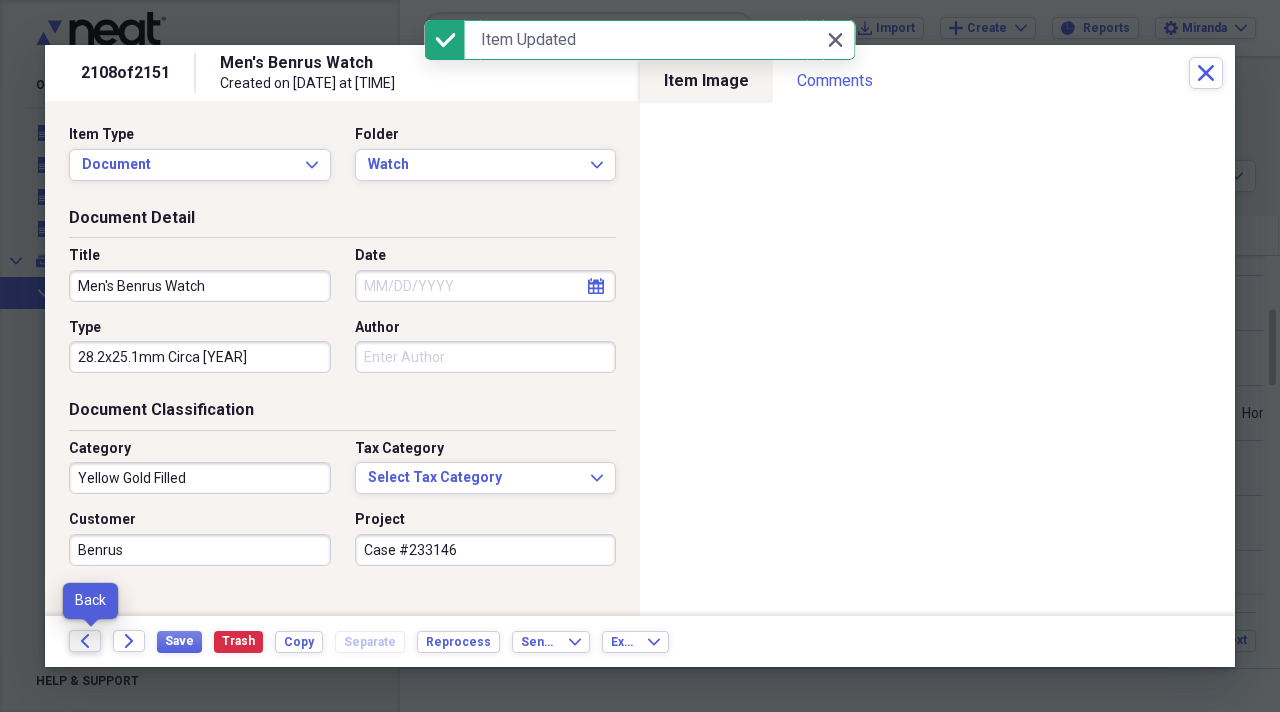 click on "Back" at bounding box center (85, 641) 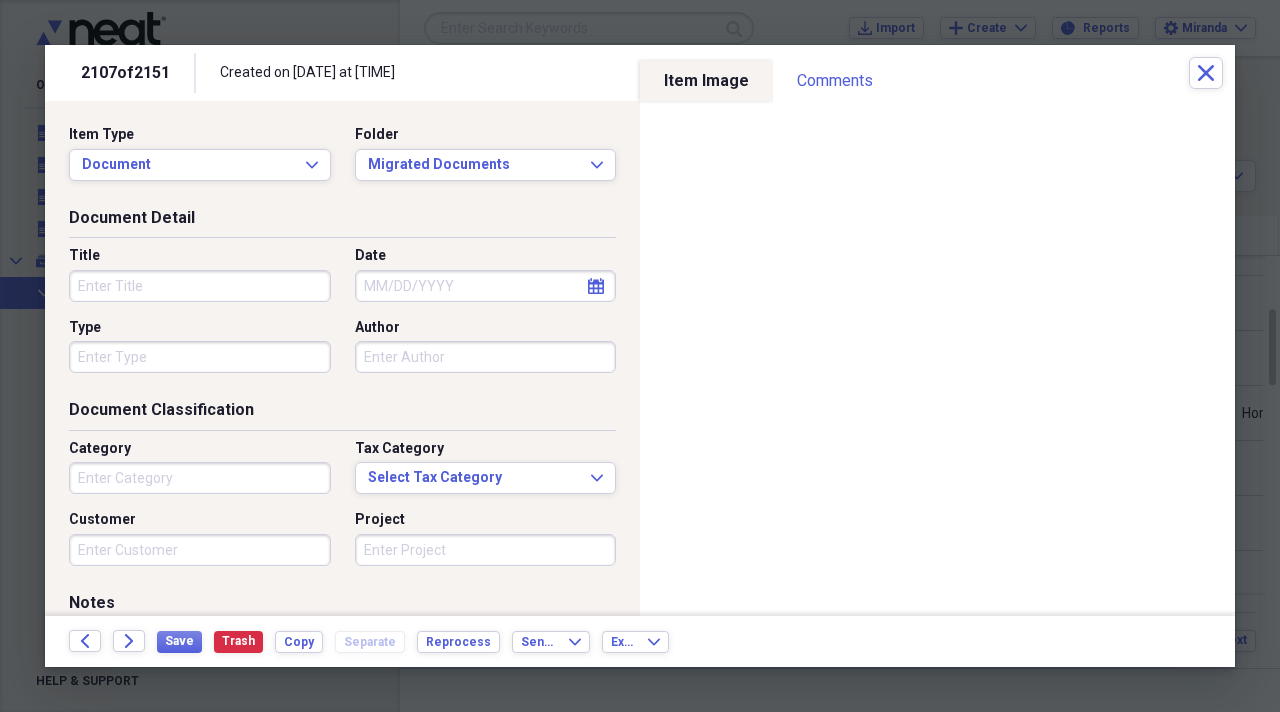 click on "Title" at bounding box center (200, 286) 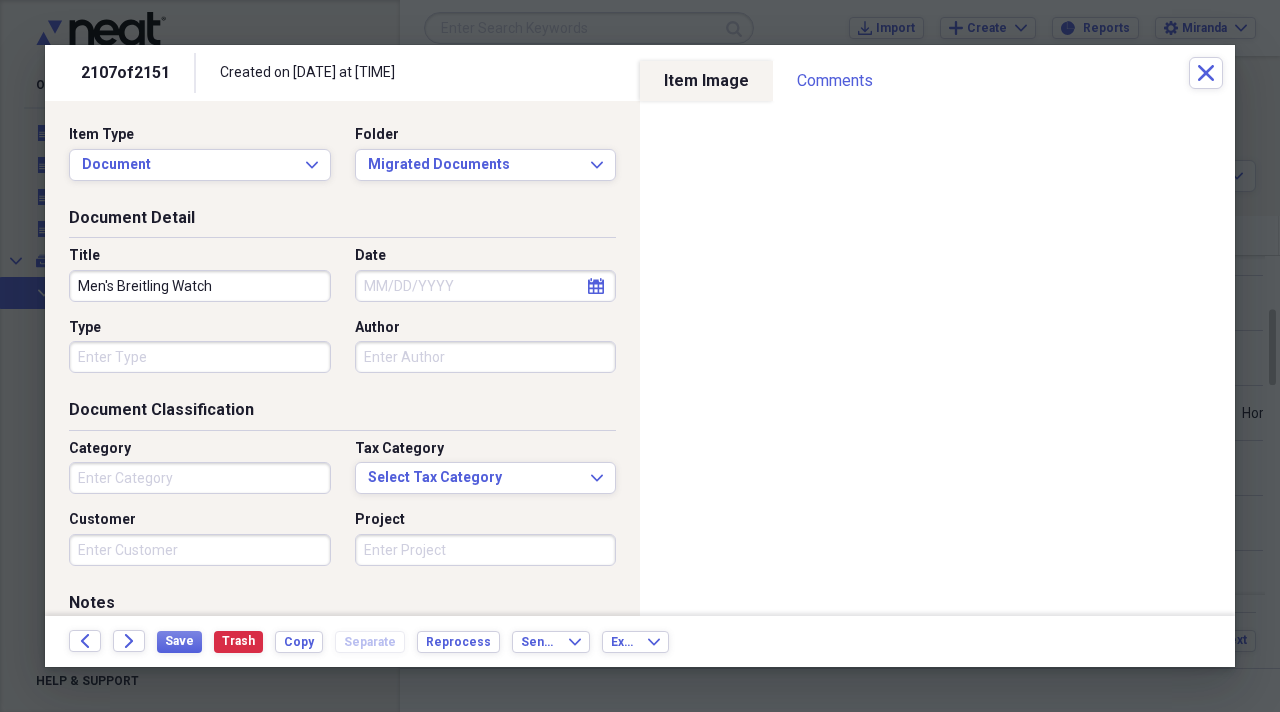 type on "Men's Breitling Watch" 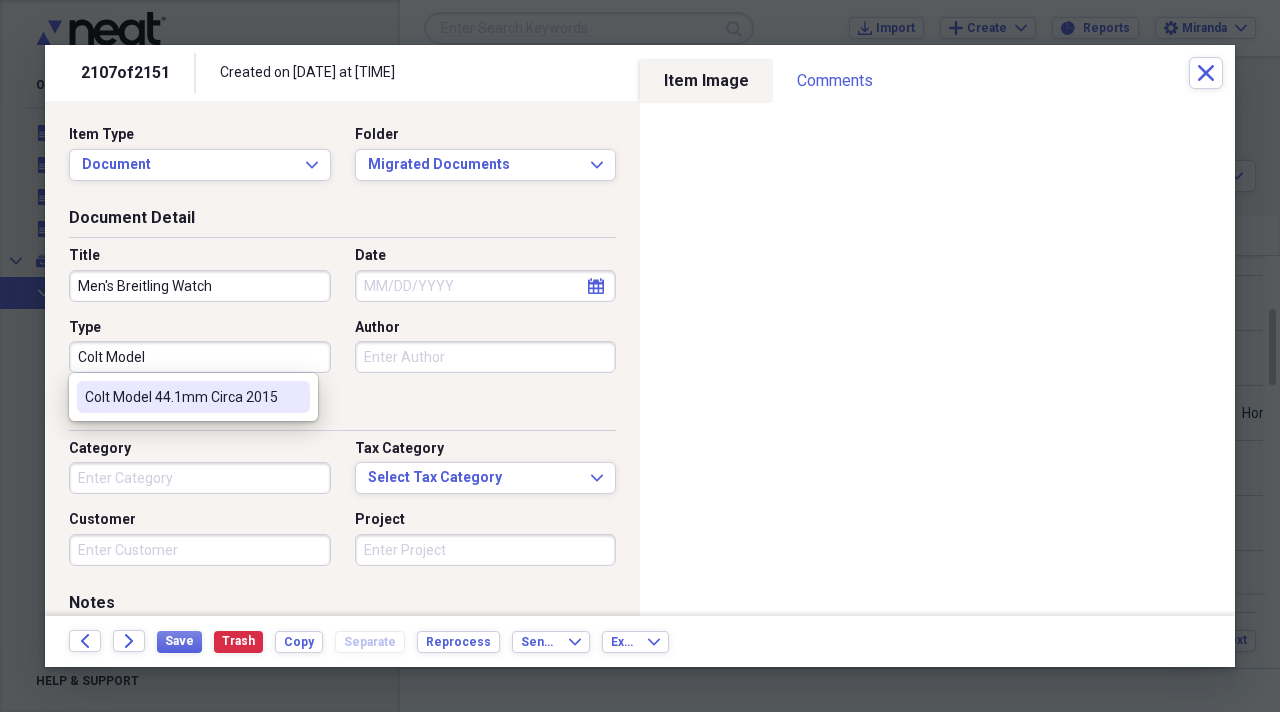click on "Colt Model 44.1mm Circa 2015" at bounding box center (193, 397) 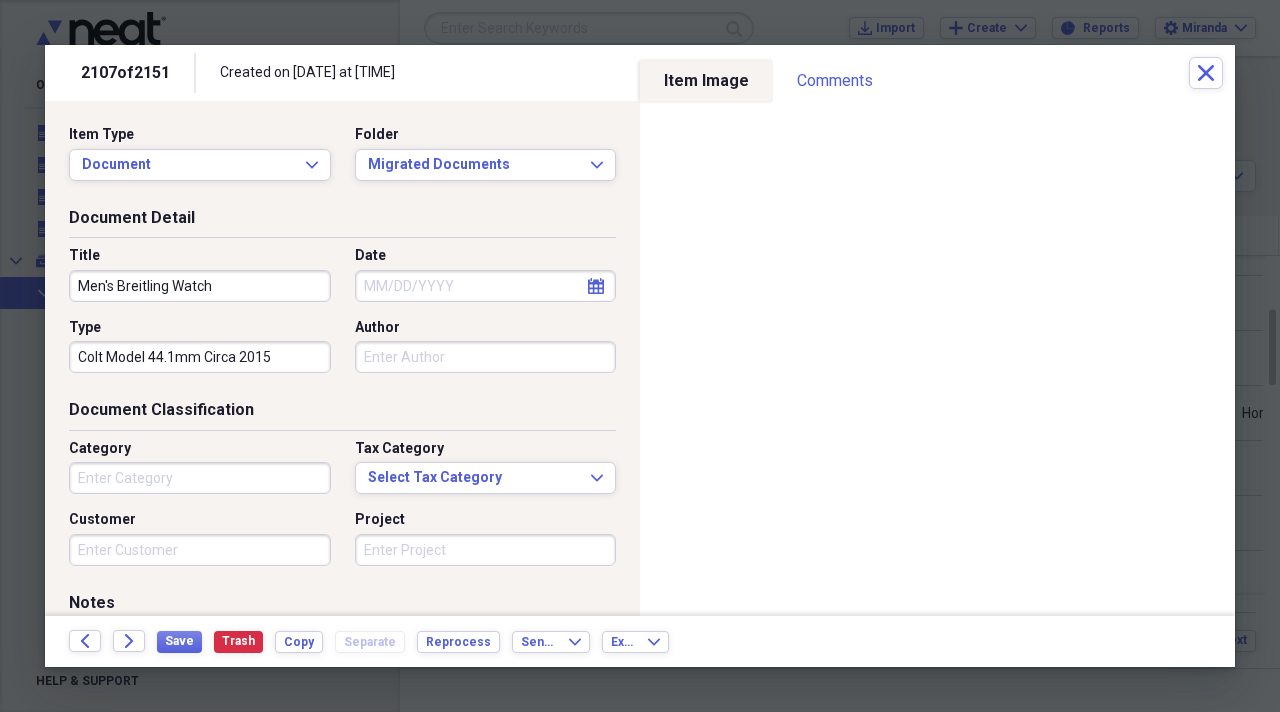 click on "Category" at bounding box center (200, 478) 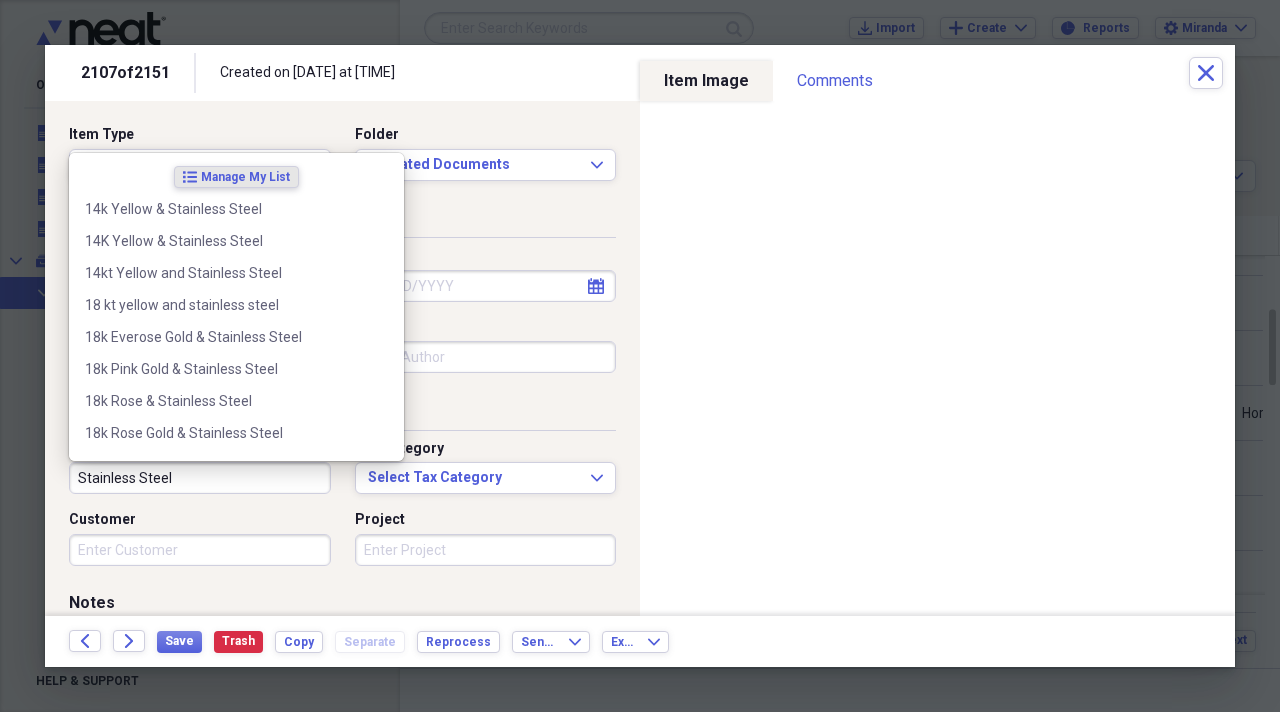 type on "Stainless Steel" 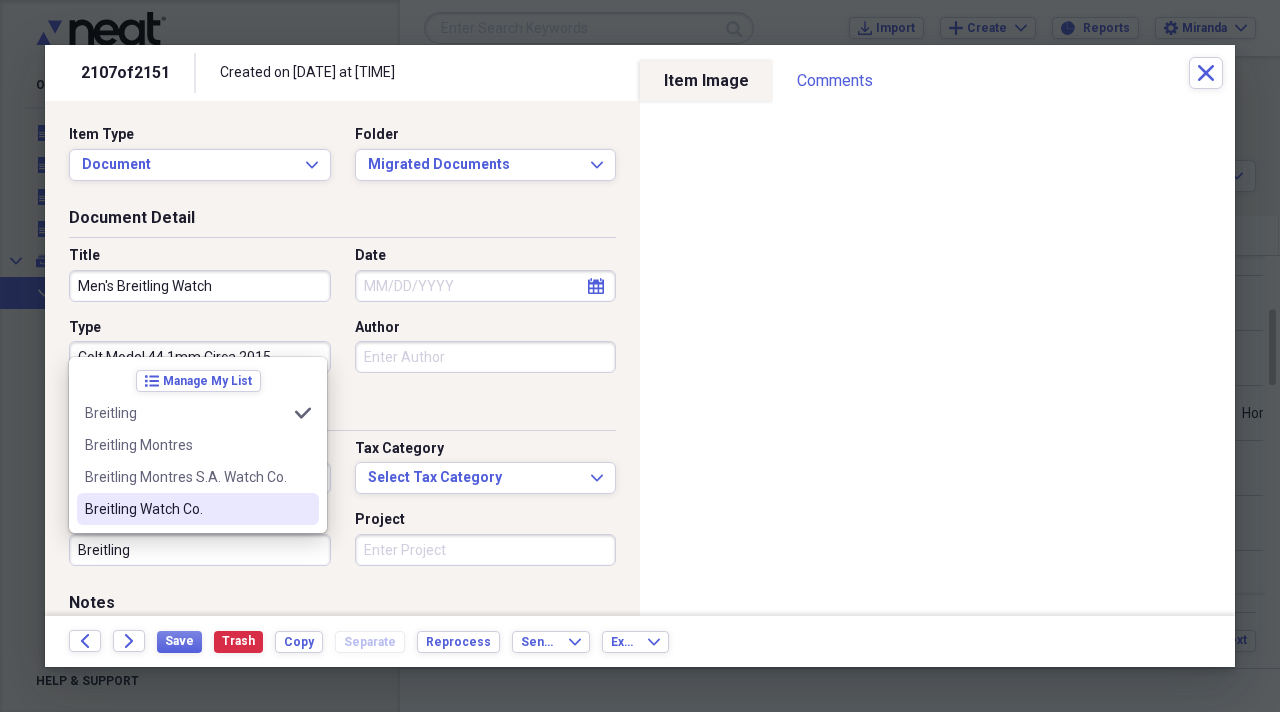 drag, startPoint x: 233, startPoint y: 514, endPoint x: 269, endPoint y: 509, distance: 36.345562 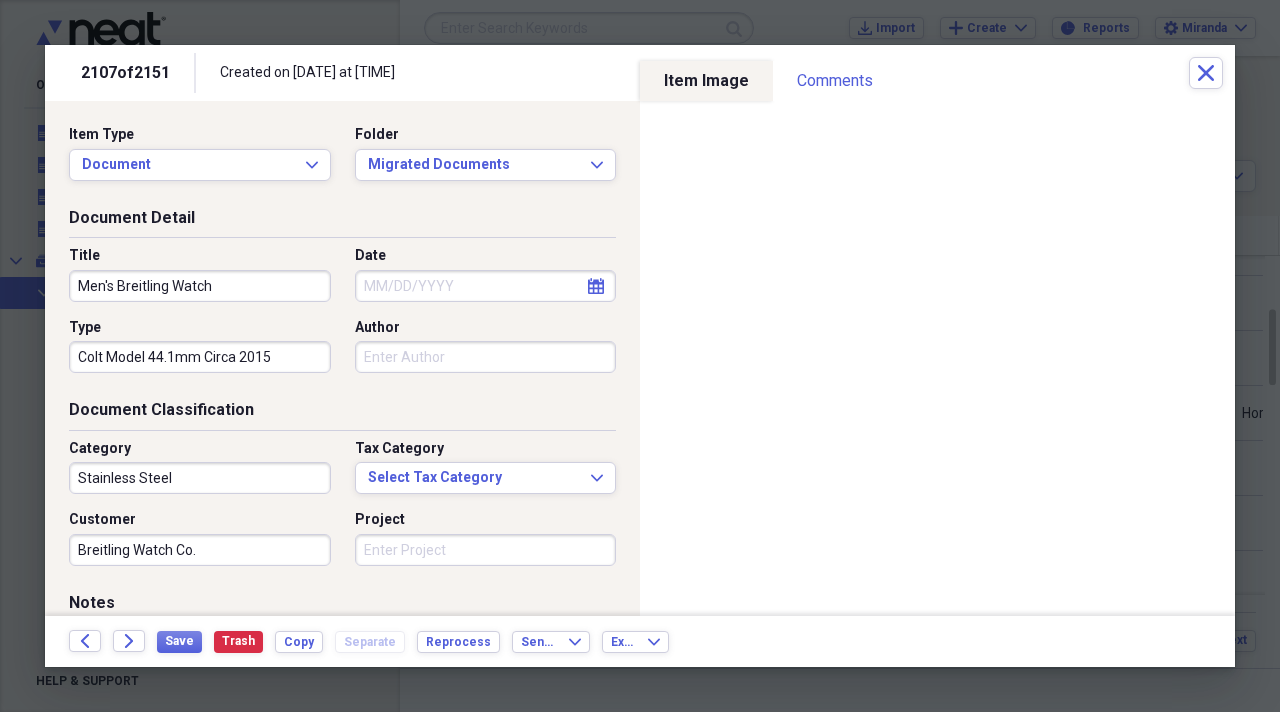 click on "Category Stainless Steel Tax Category Select Tax Category Expand Customer Breitling Watch Co. Project" at bounding box center (342, 510) 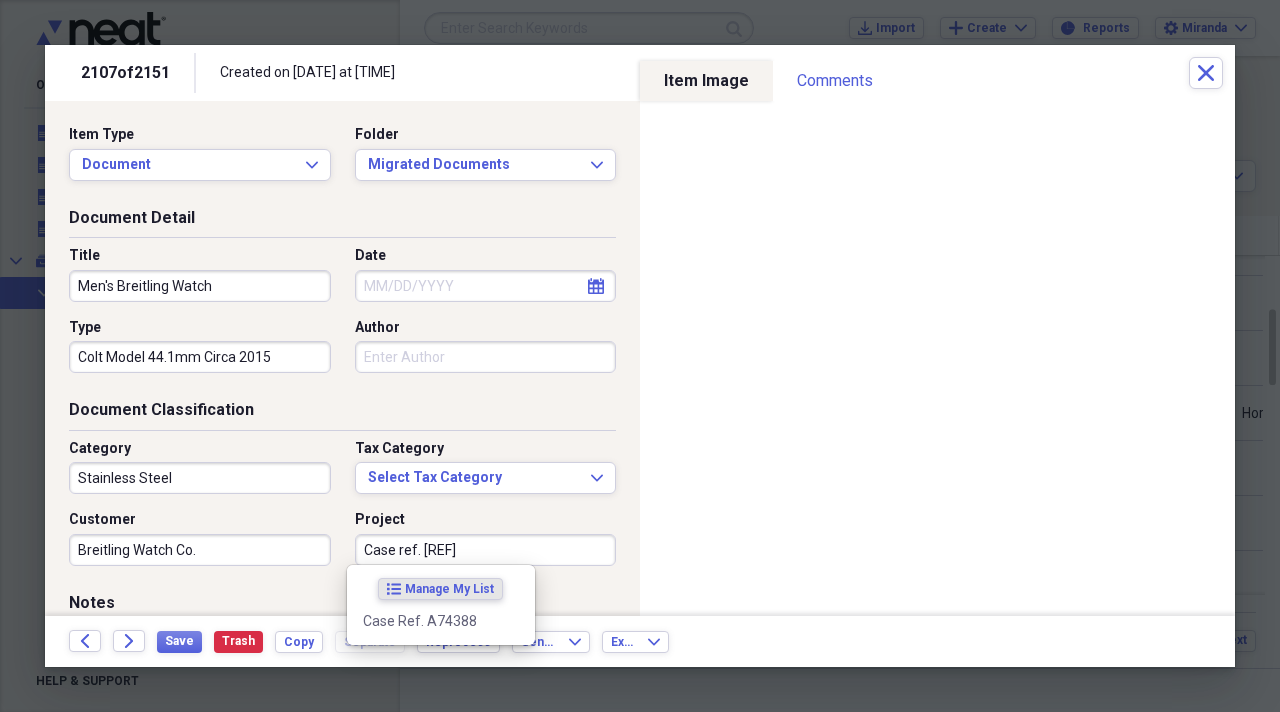 click on "Case ref. [REF]" at bounding box center (486, 550) 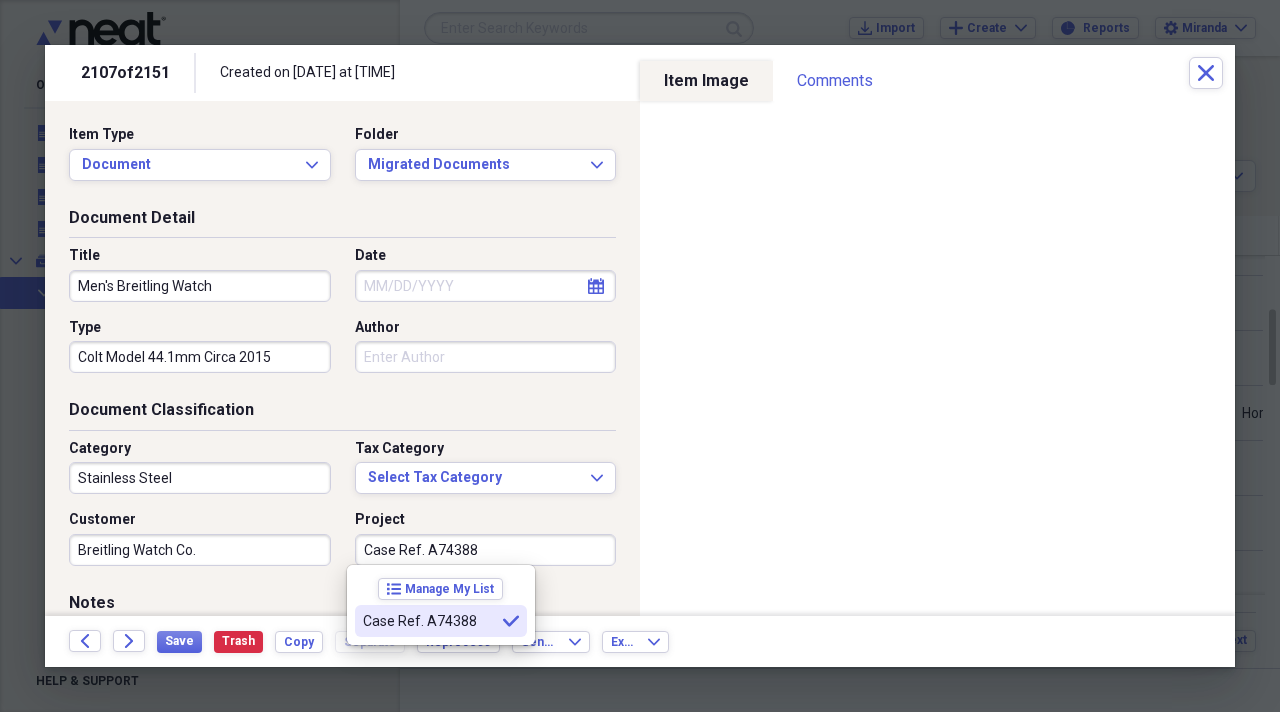 type on "Case Ref. A74388" 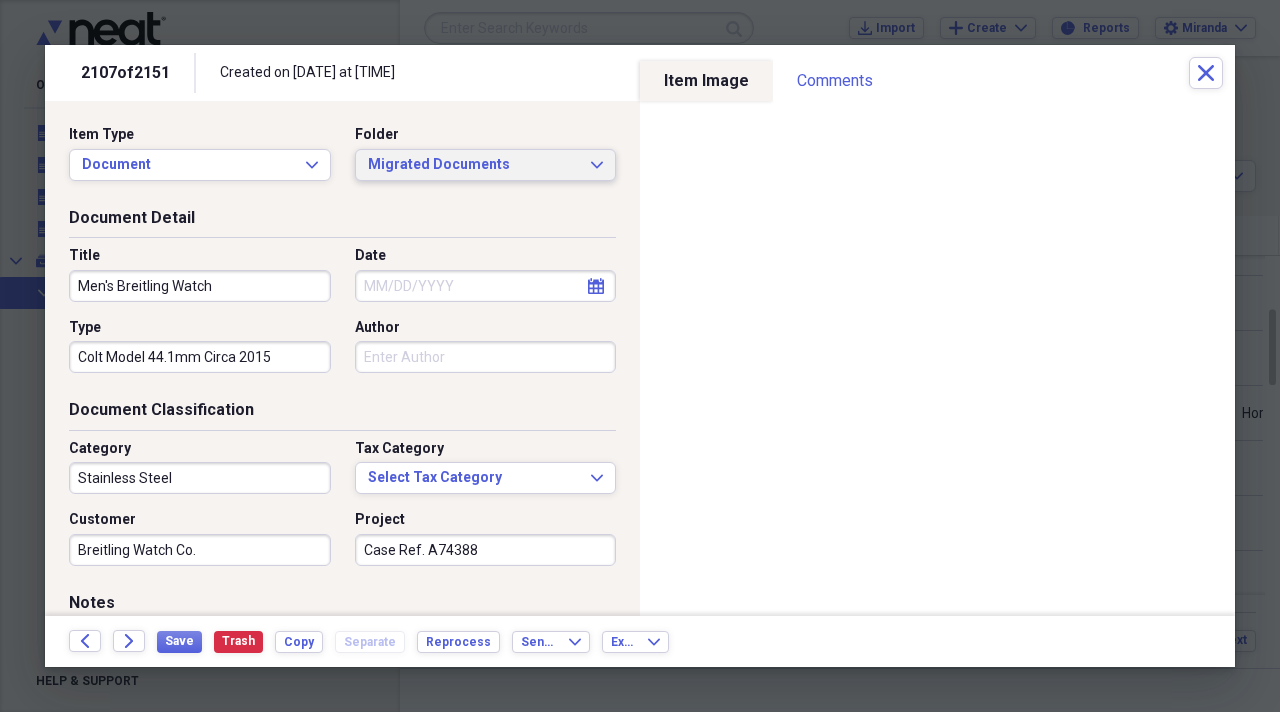 click on "Migrated Documents" at bounding box center (474, 165) 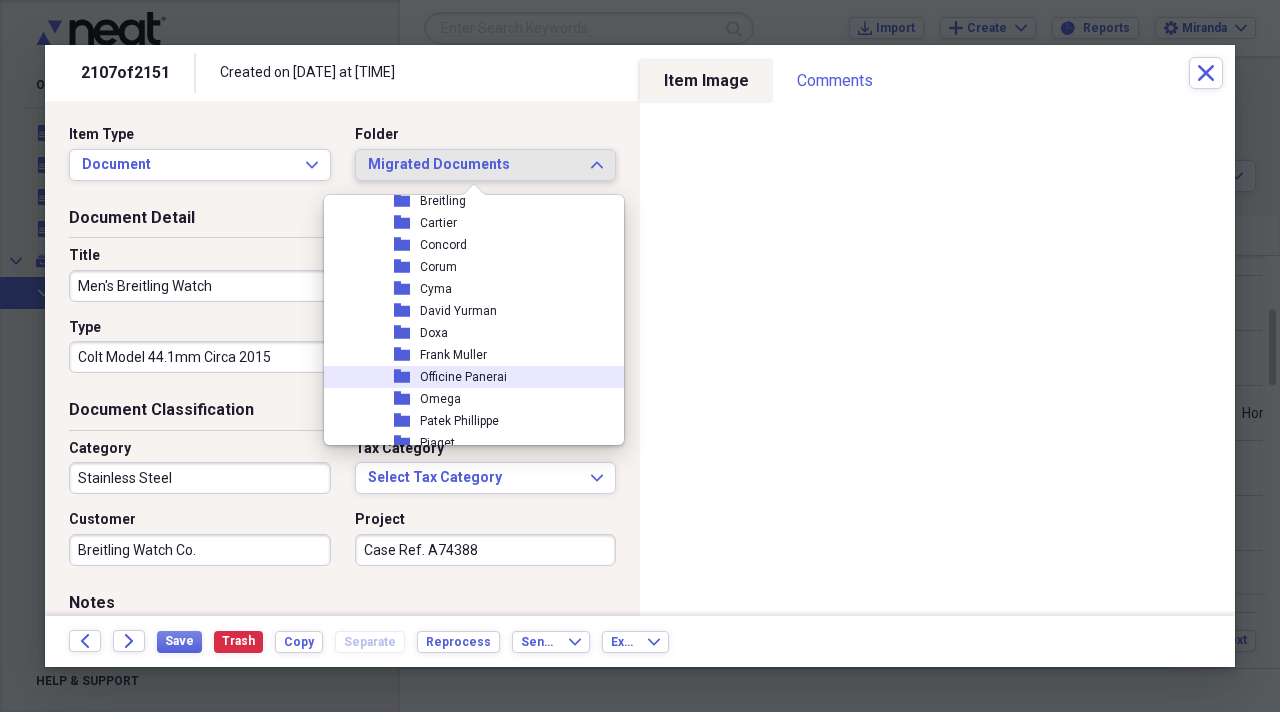 scroll, scrollTop: 2200, scrollLeft: 0, axis: vertical 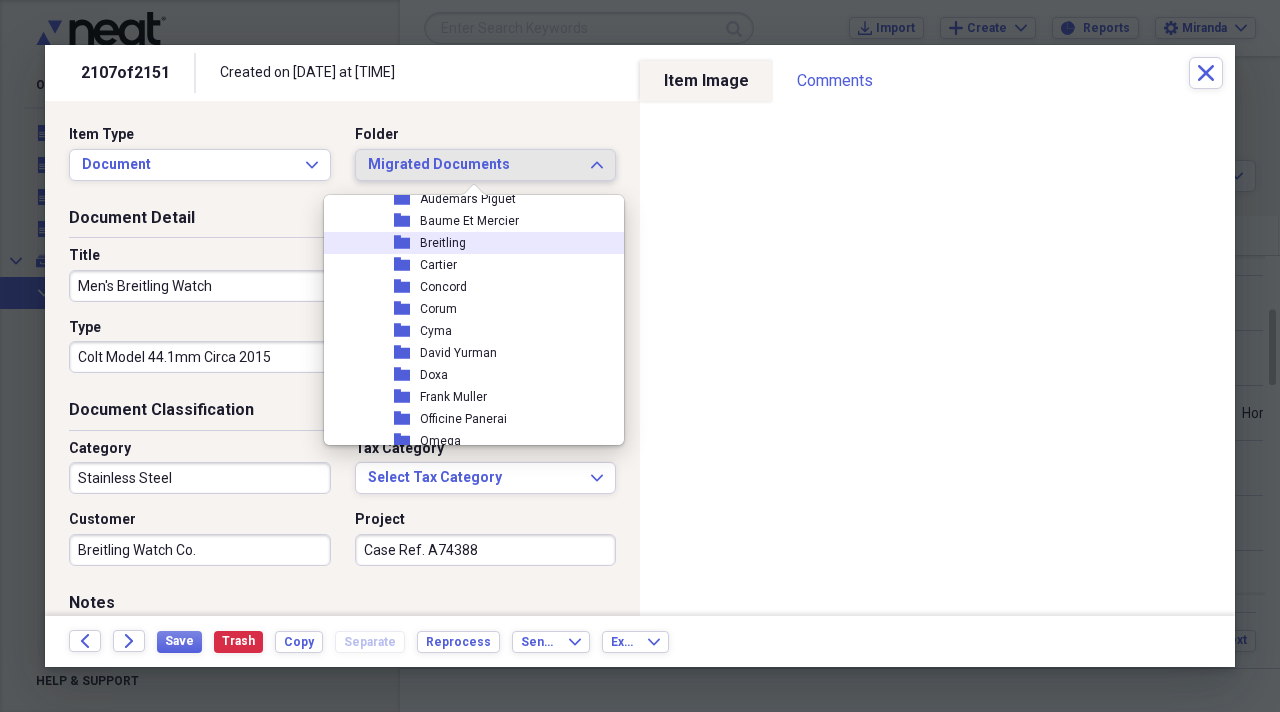 click on "Breitling" at bounding box center [443, 243] 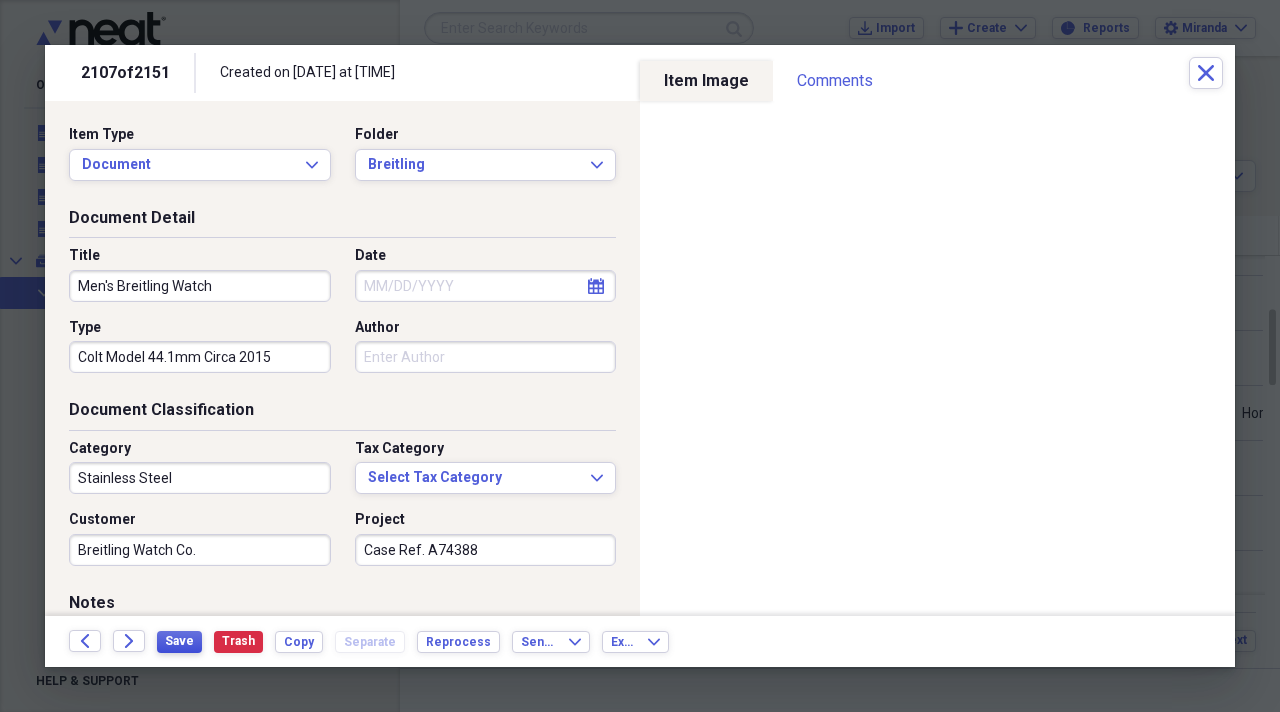 click on "Save" at bounding box center [179, 641] 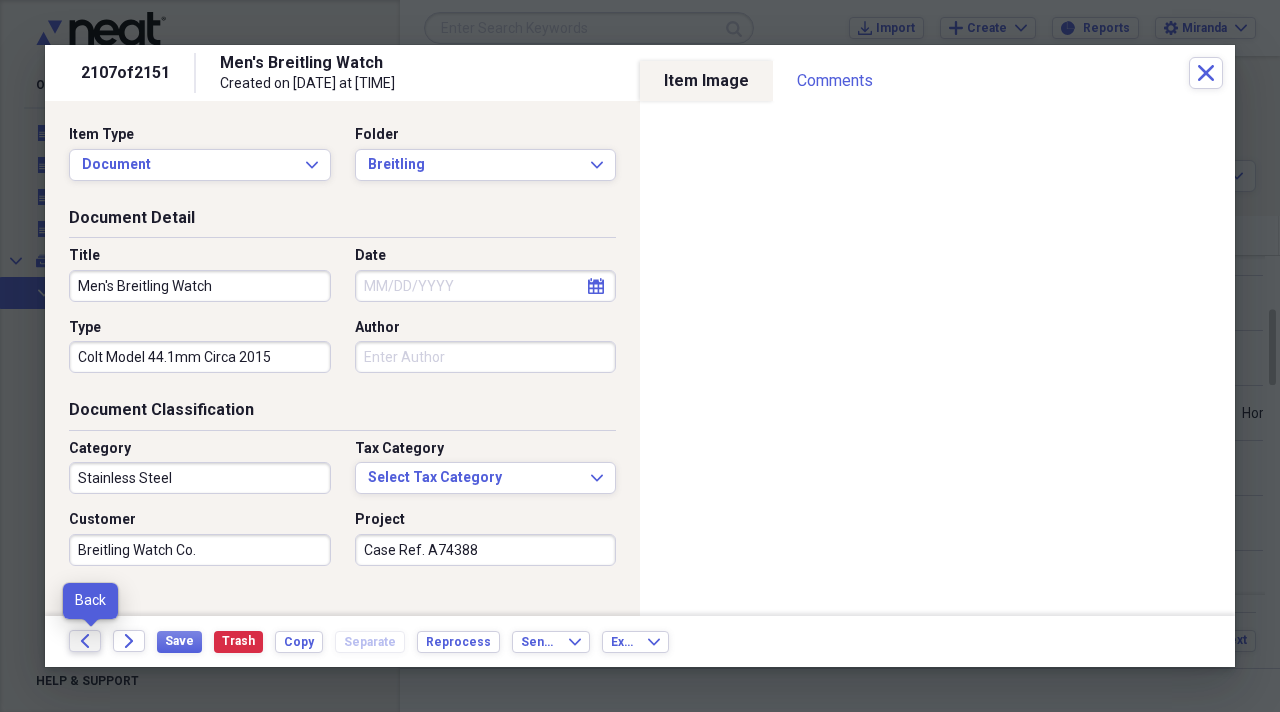 drag, startPoint x: 90, startPoint y: 637, endPoint x: 141, endPoint y: 673, distance: 62.425957 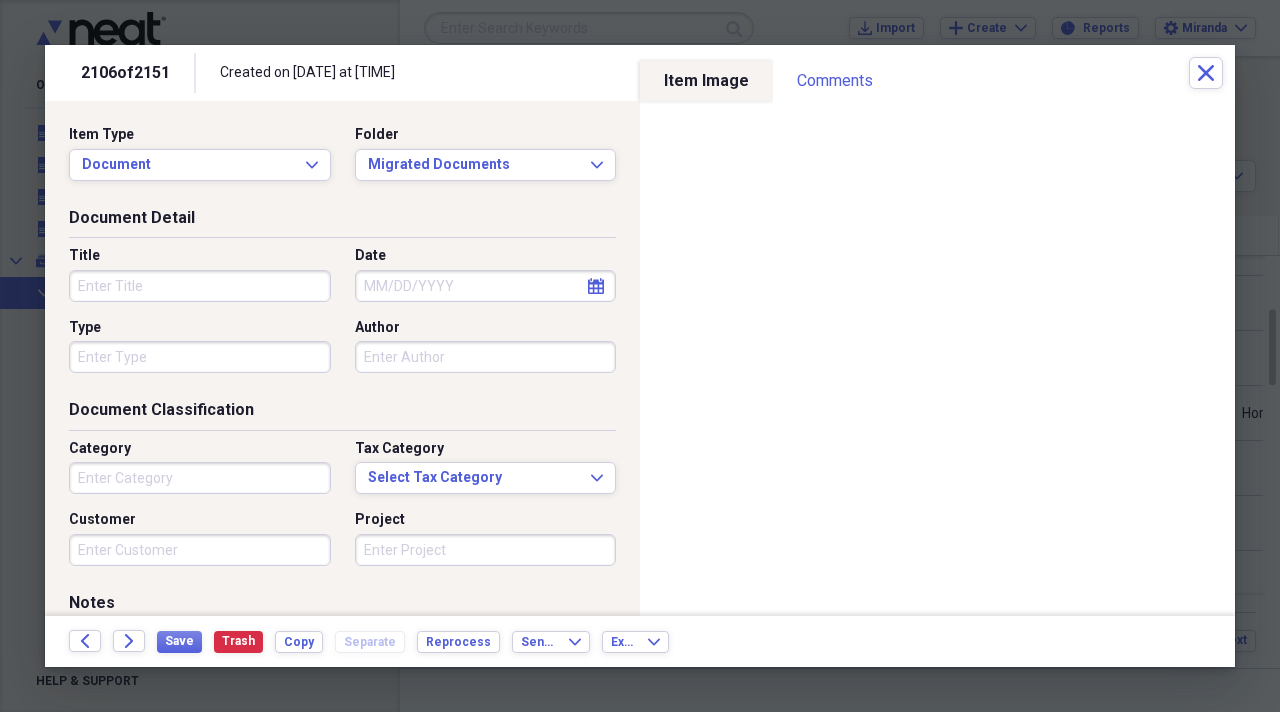 click on "Title" at bounding box center (200, 286) 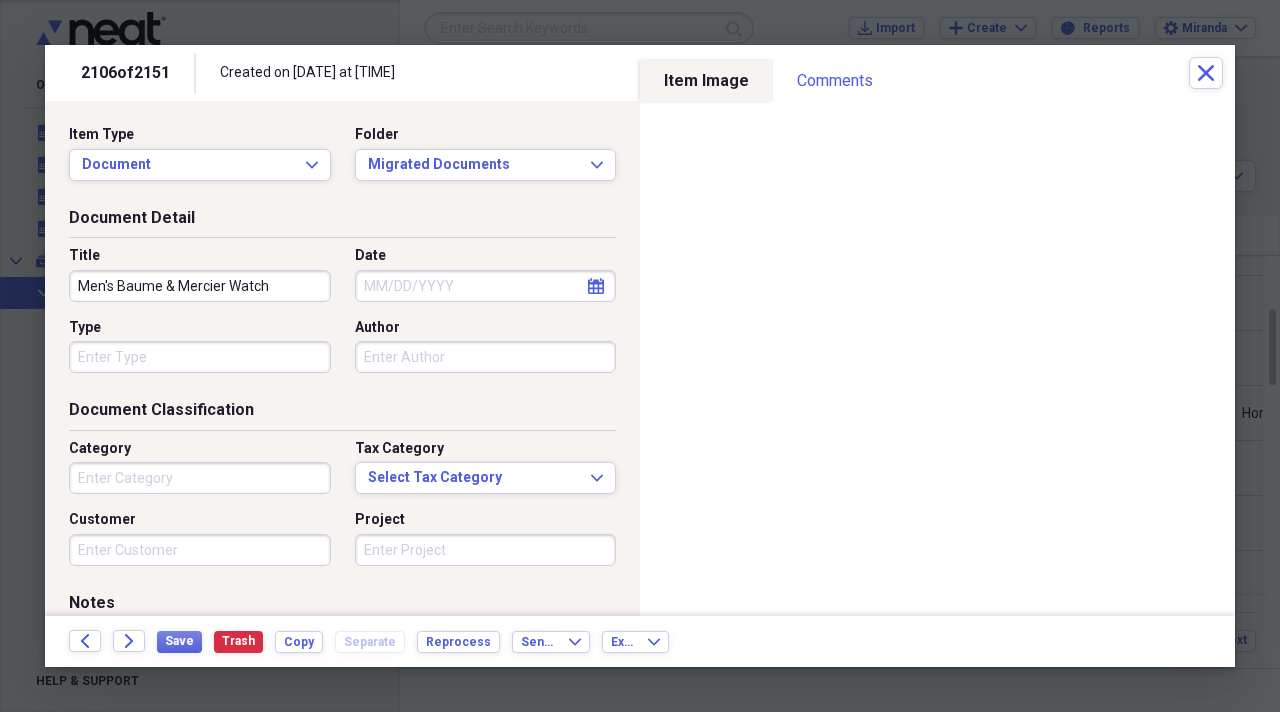 type on "Men's Baume & Mercier Watch" 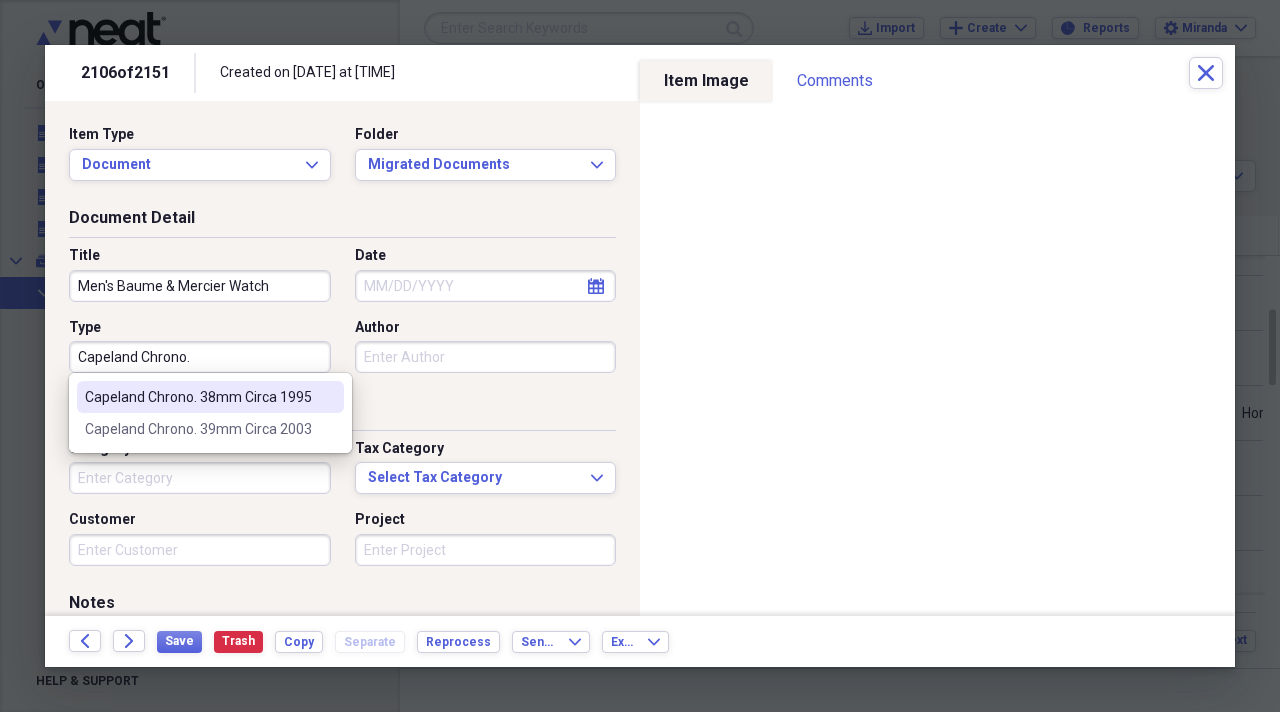 click on "Capeland Chrono. 38mm Circa 1995" at bounding box center (198, 397) 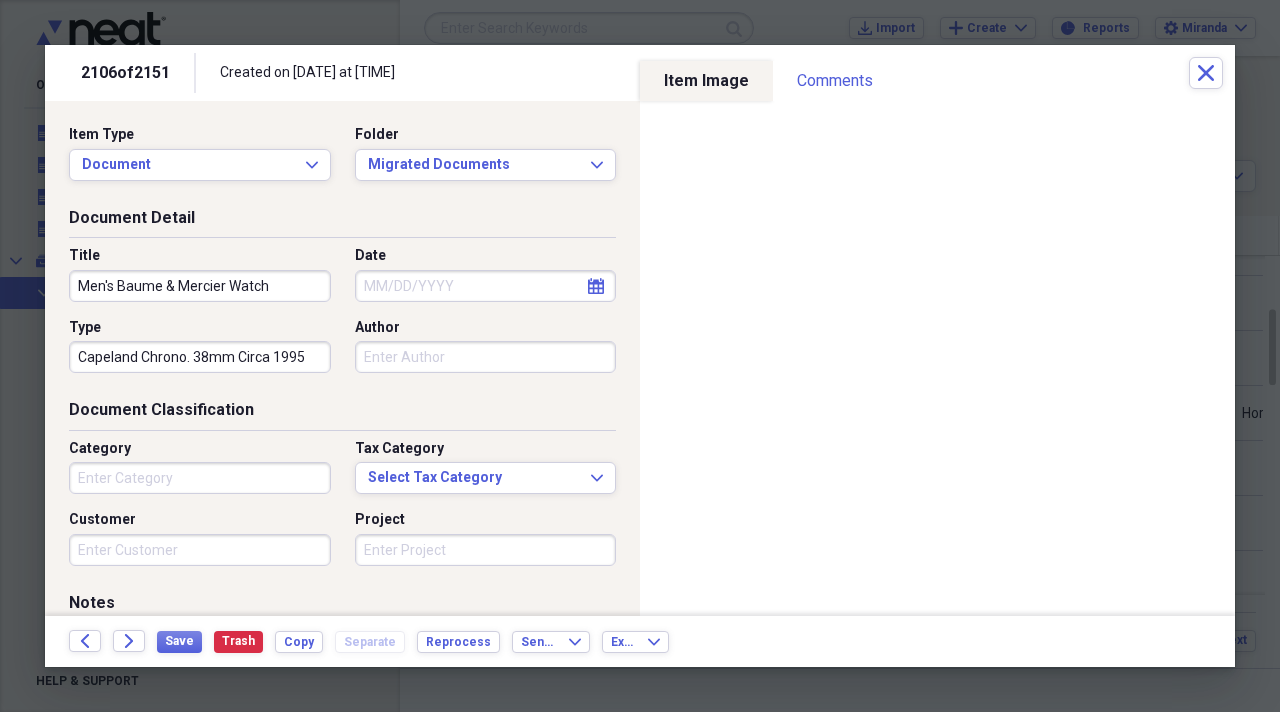 click on "Category" at bounding box center (200, 478) 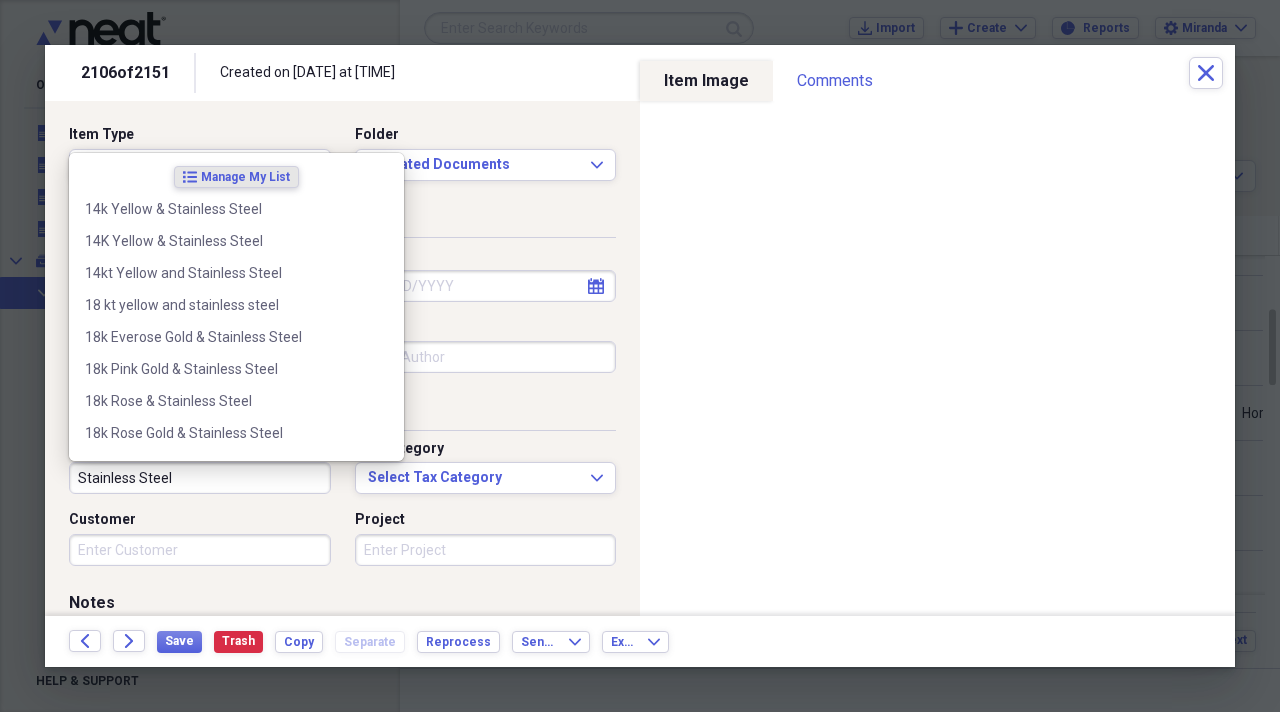 type on "Stainless Steel" 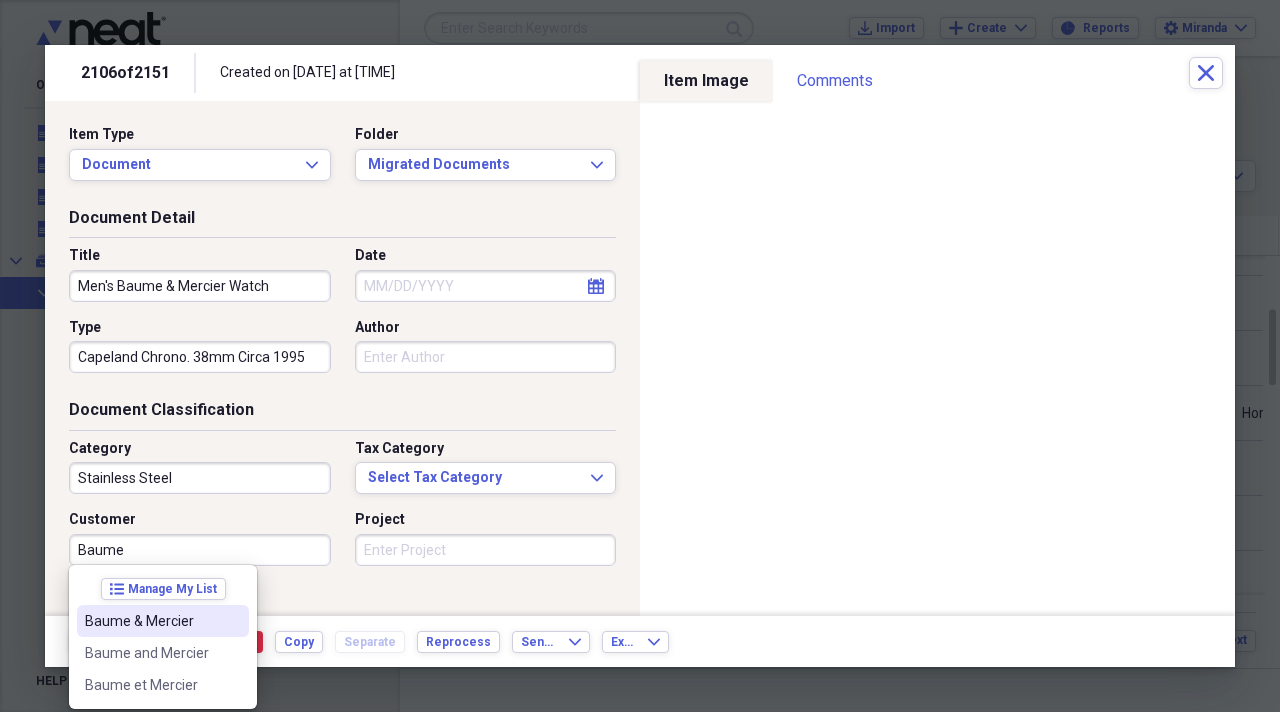 click on "Baume & Mercier" at bounding box center [151, 621] 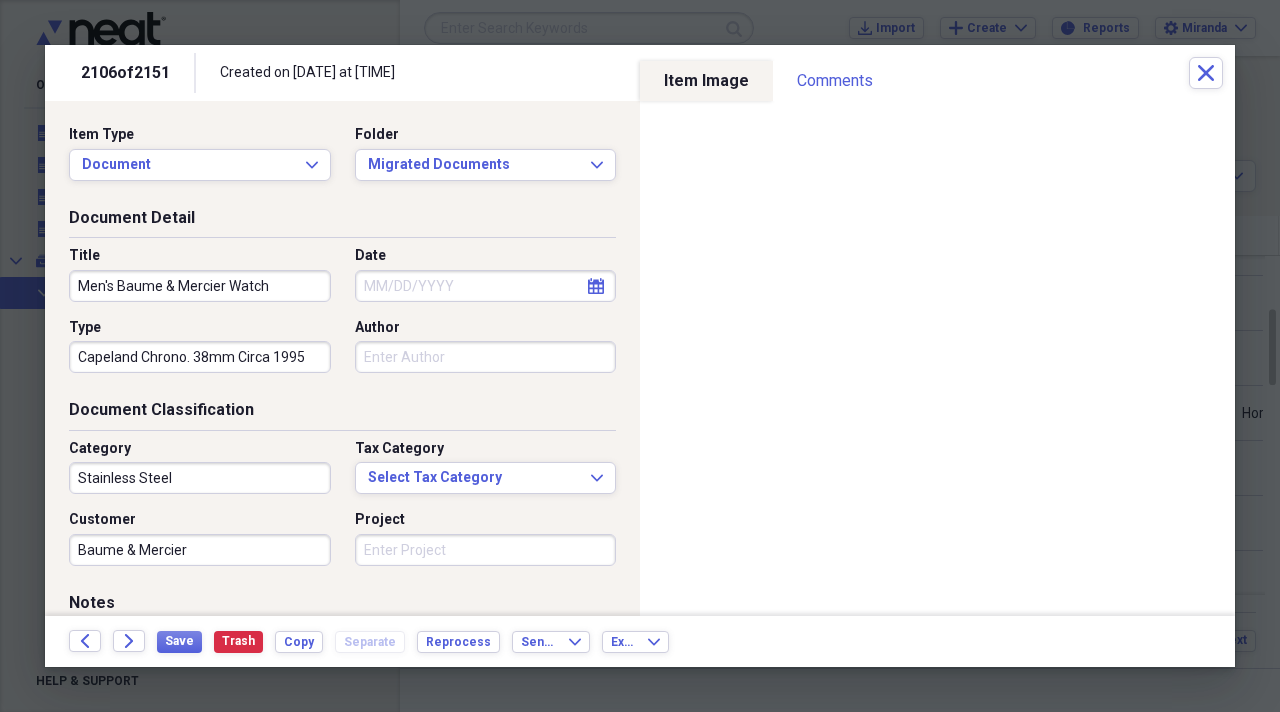 click on "Project" at bounding box center (486, 550) 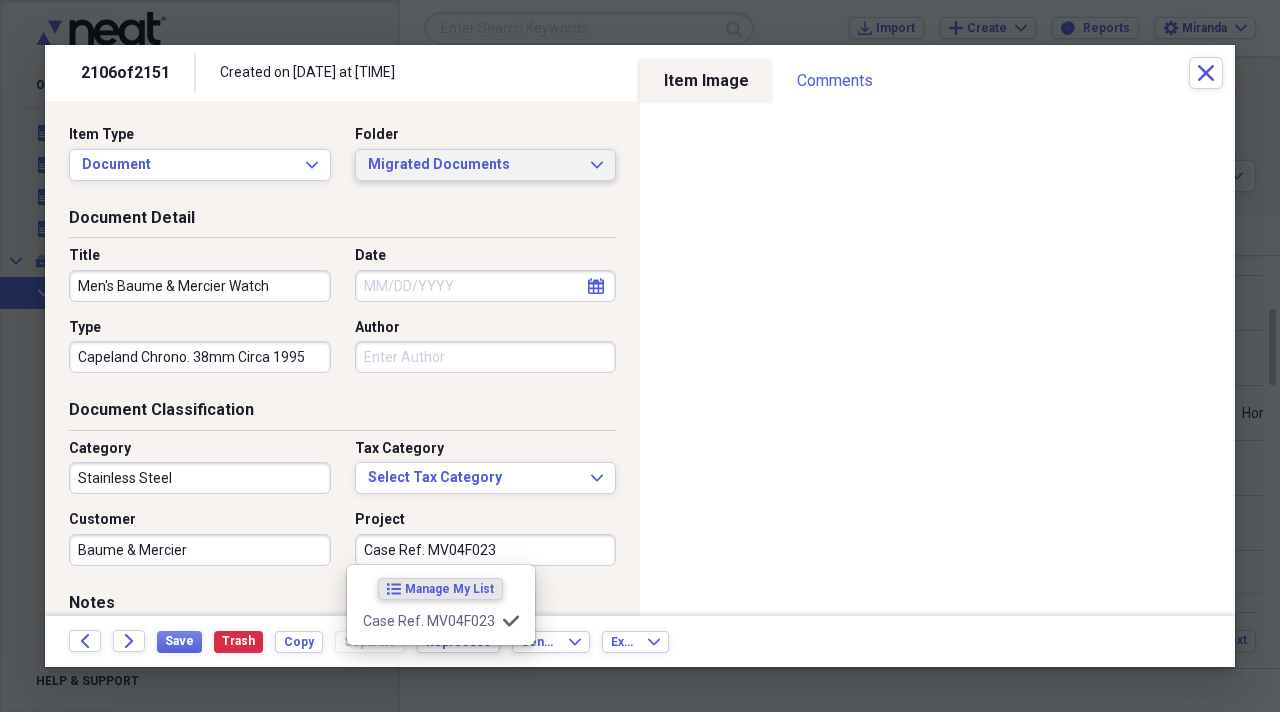 type on "Case Ref. MV04F023" 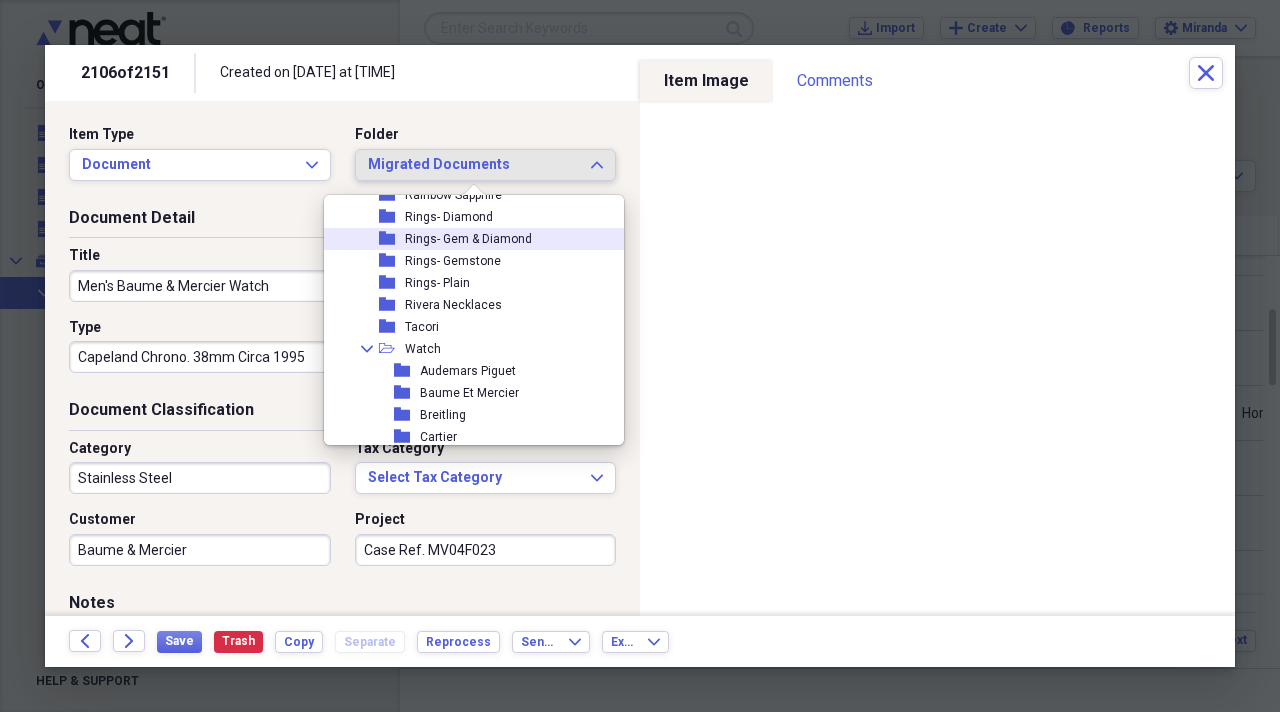 scroll, scrollTop: 2200, scrollLeft: 0, axis: vertical 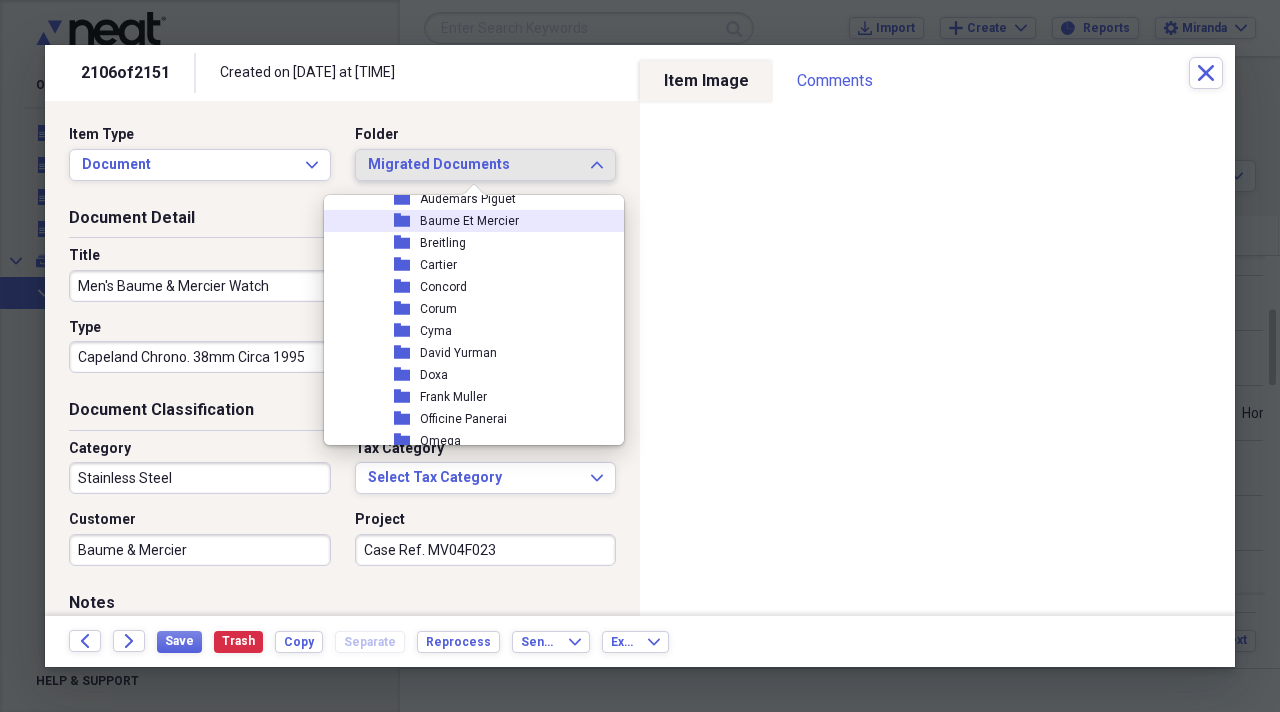 click on "Baume Et Mercier" at bounding box center [469, 221] 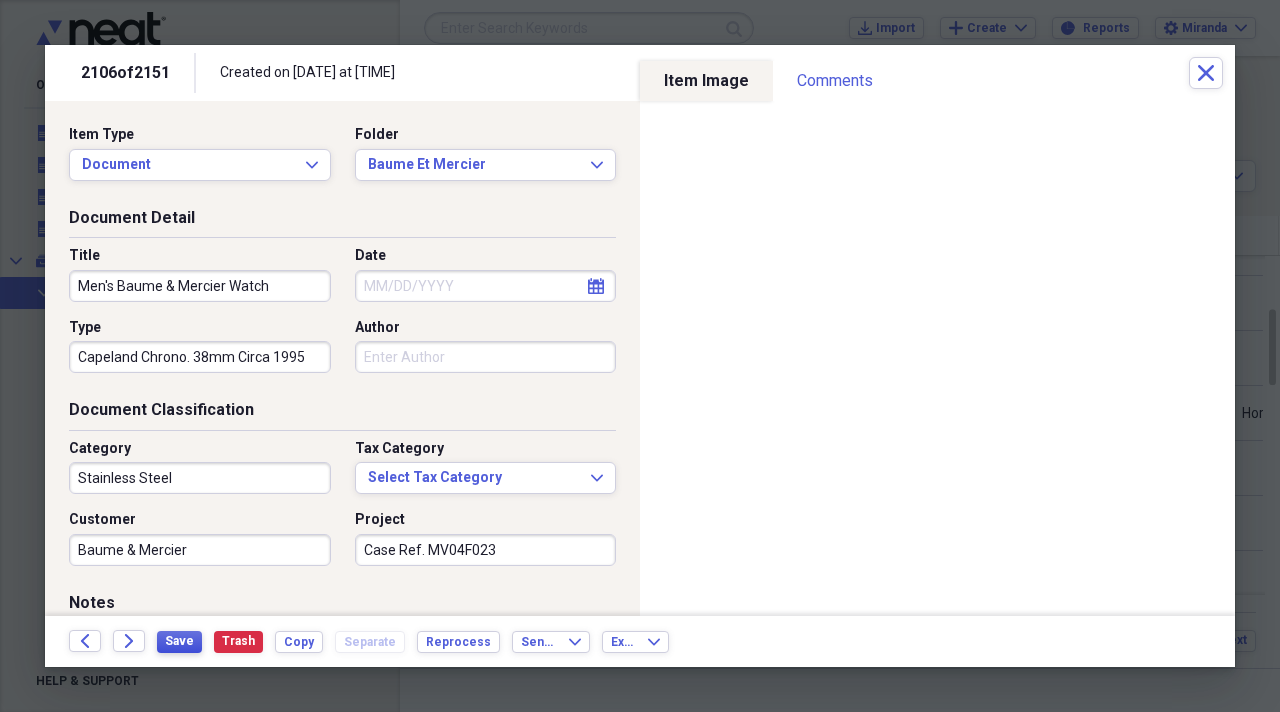 click on "Save" at bounding box center (179, 641) 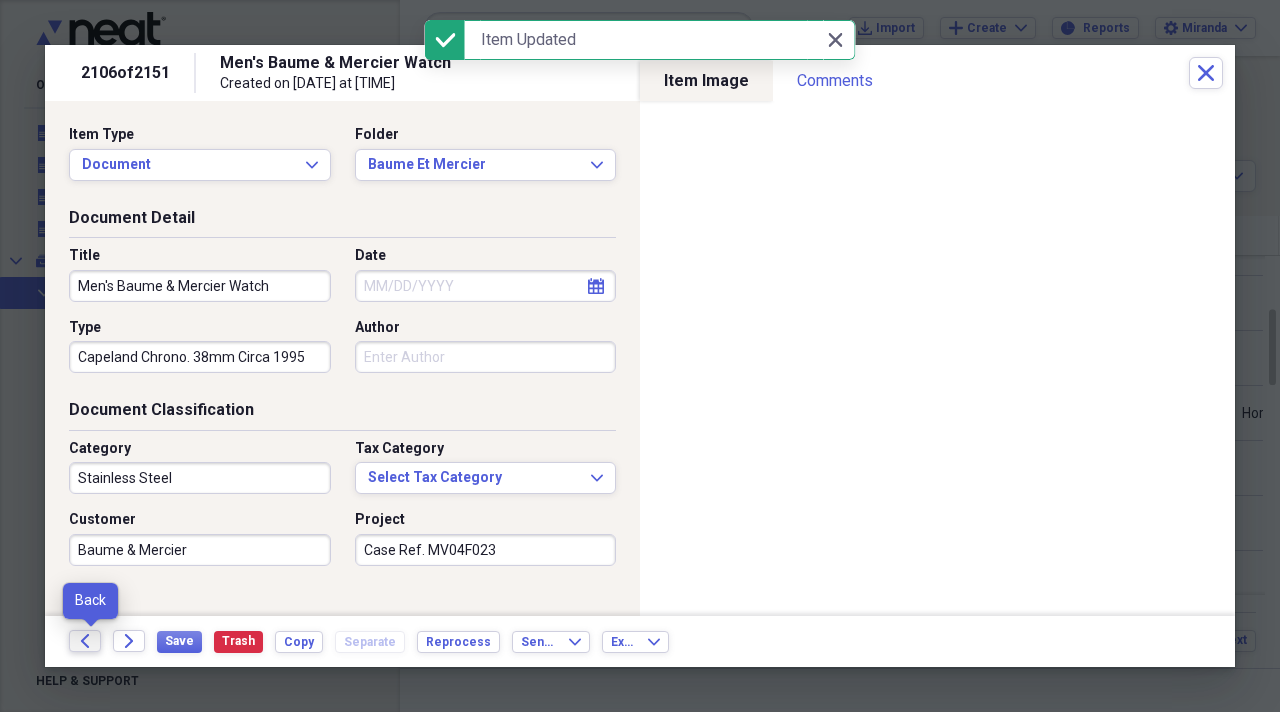 click on "Back" at bounding box center (85, 641) 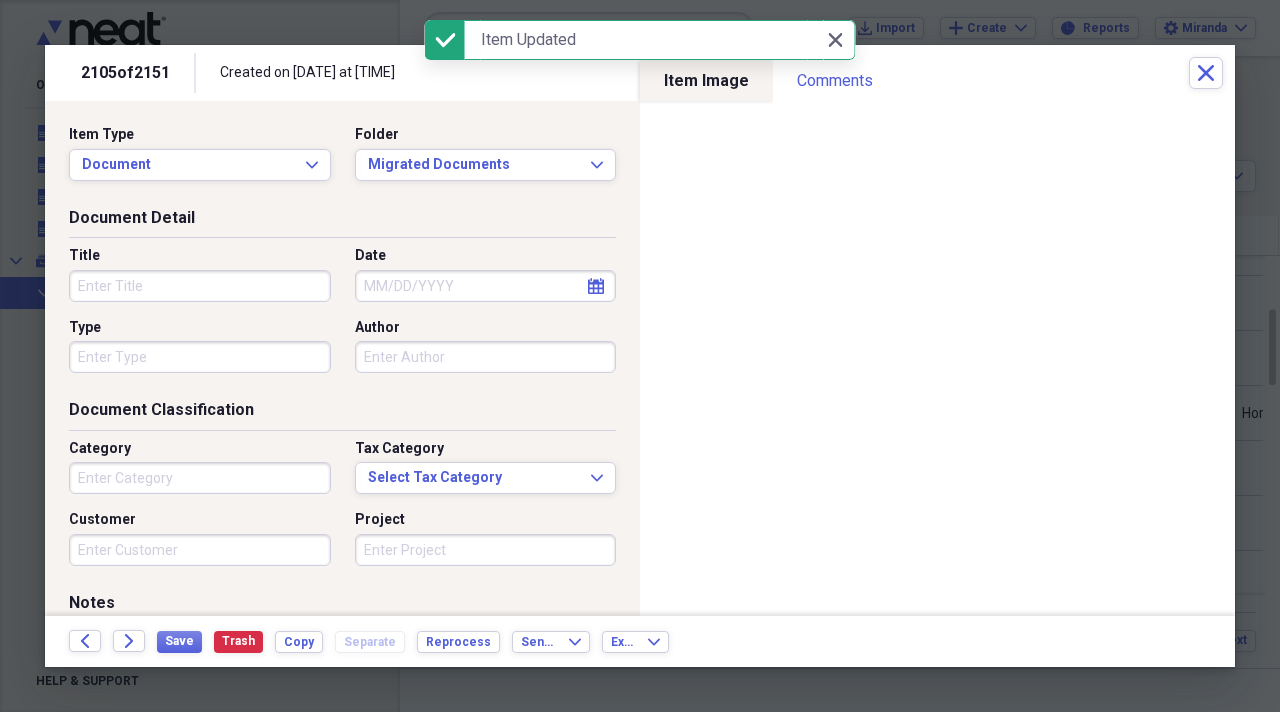 click on "Title" at bounding box center (200, 286) 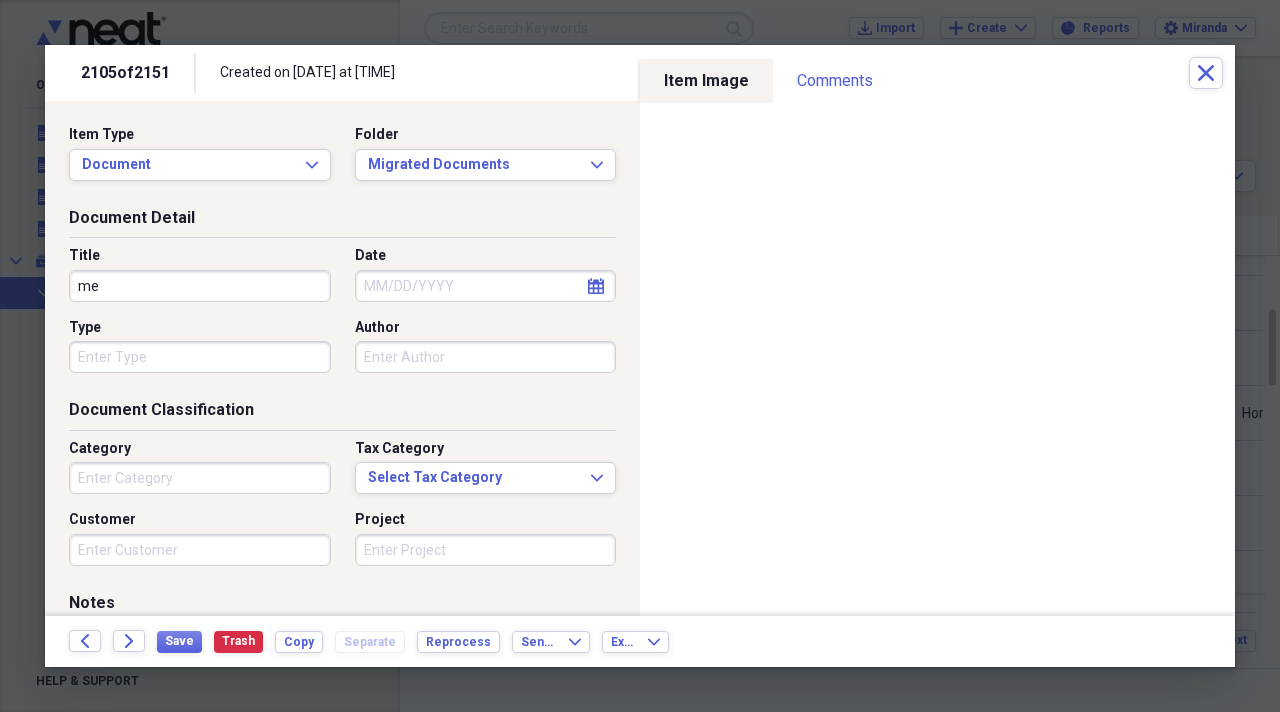 type on "m" 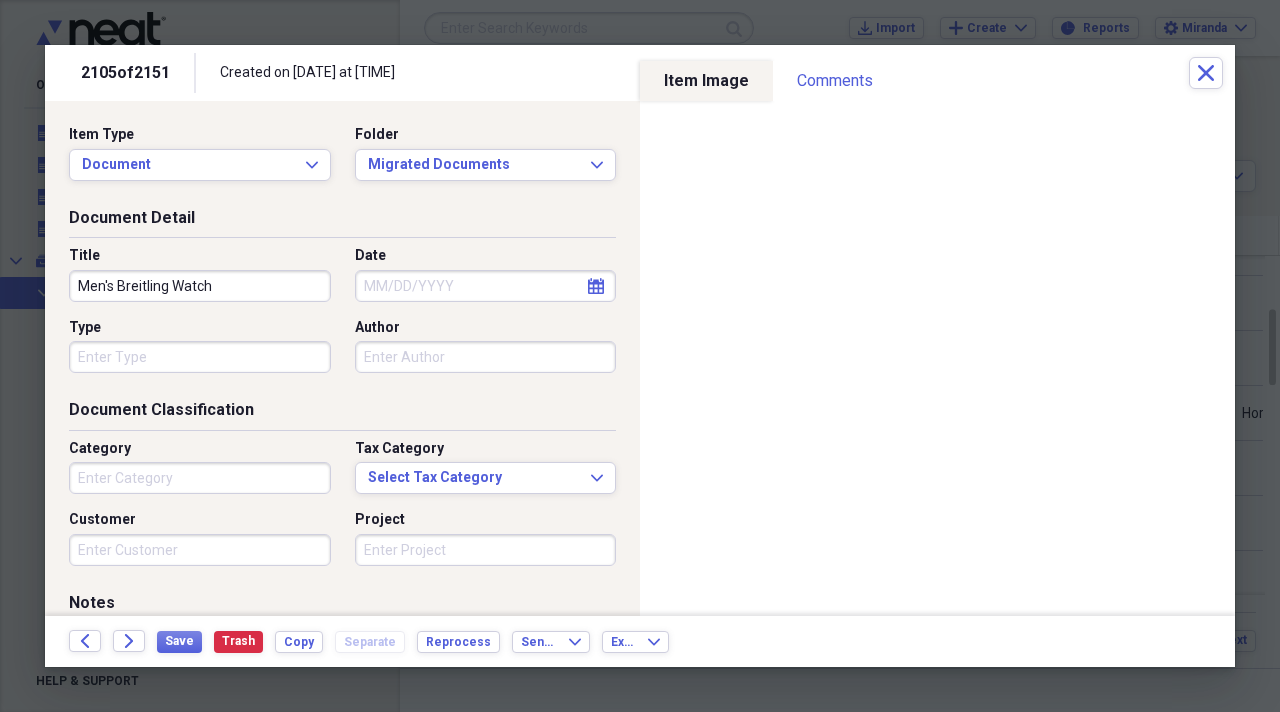 type on "Men's Breitling Watch" 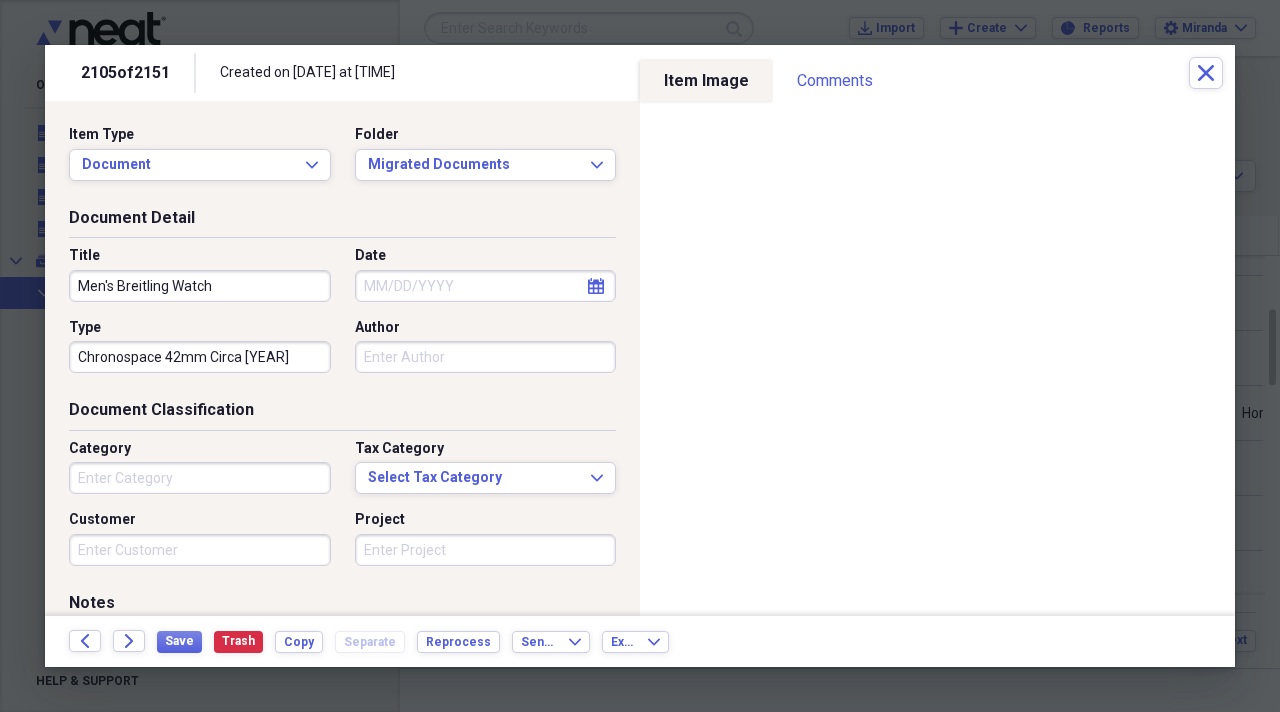 type on "Chronospace 42mm Circa [YEAR]" 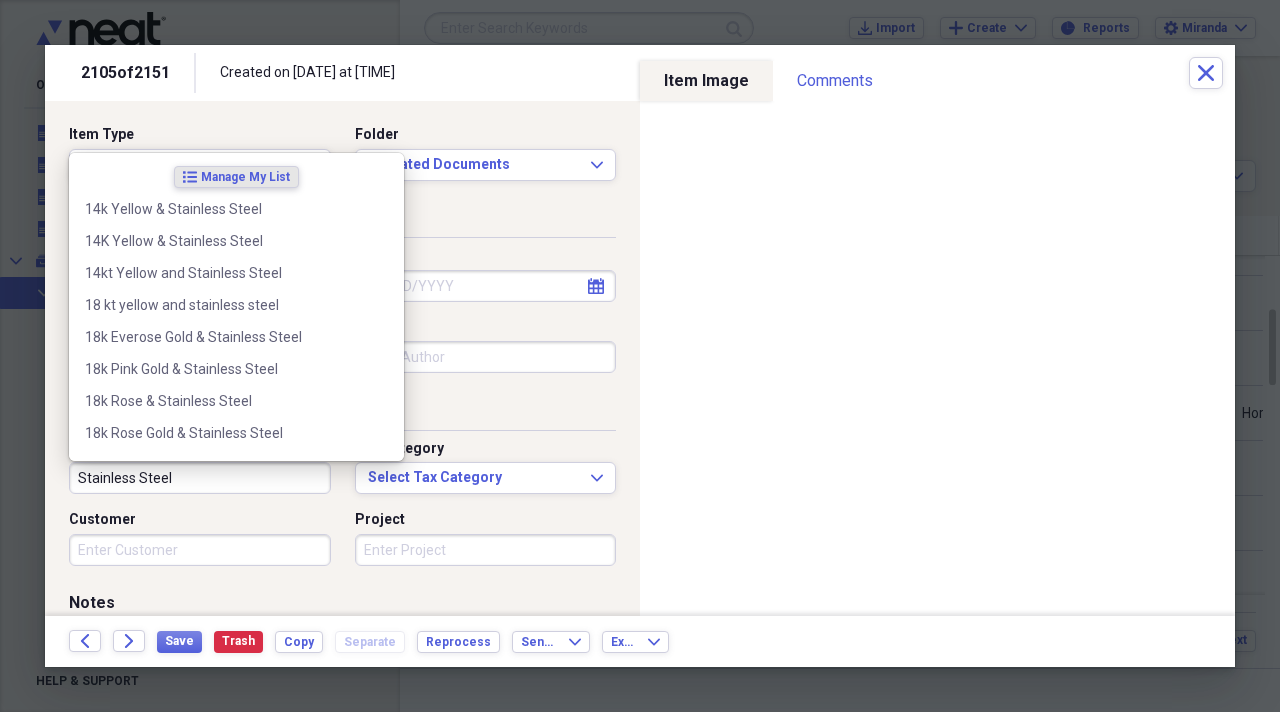 type on "Stainless Steel" 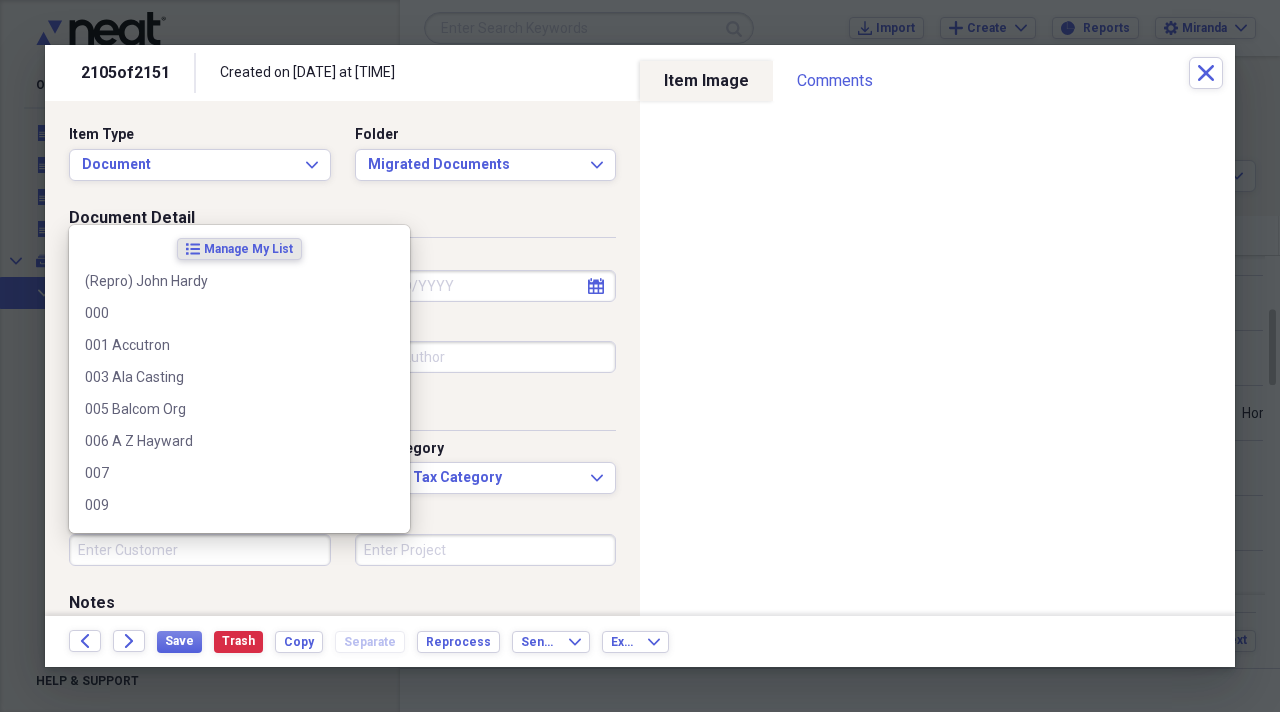 click on "Customer" at bounding box center [200, 550] 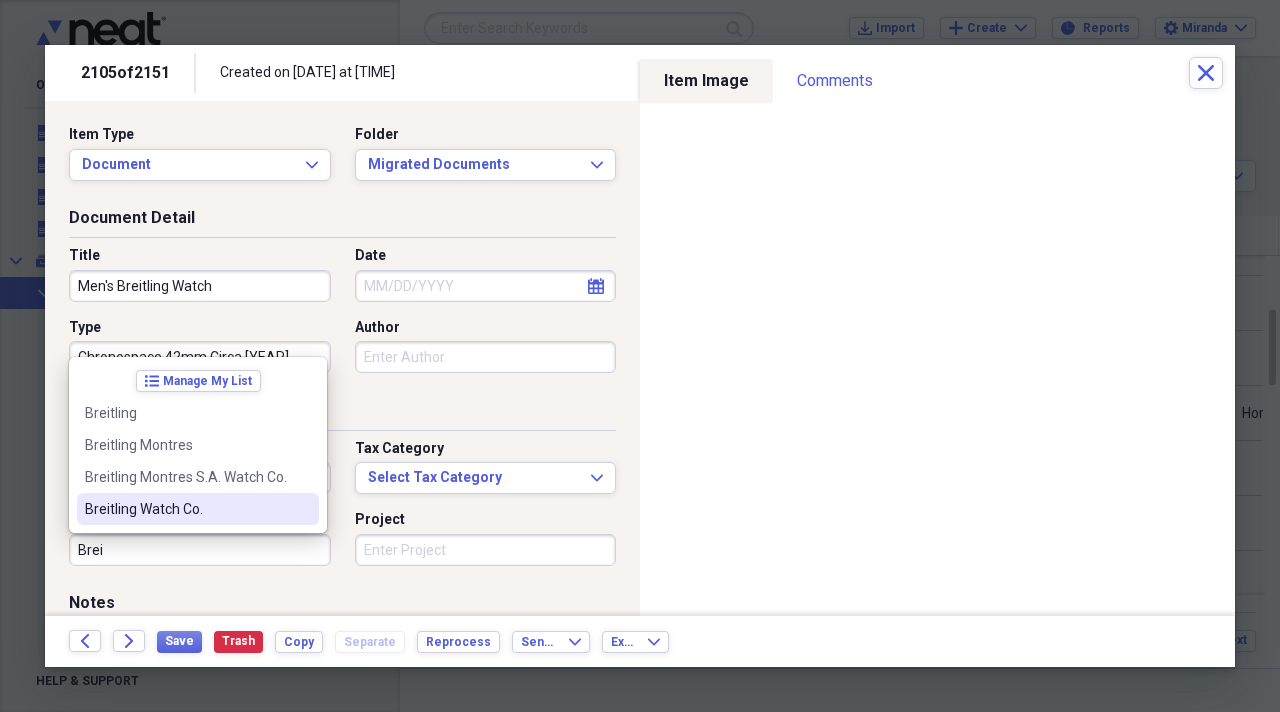 click on "Breitling Watch Co." at bounding box center (198, 509) 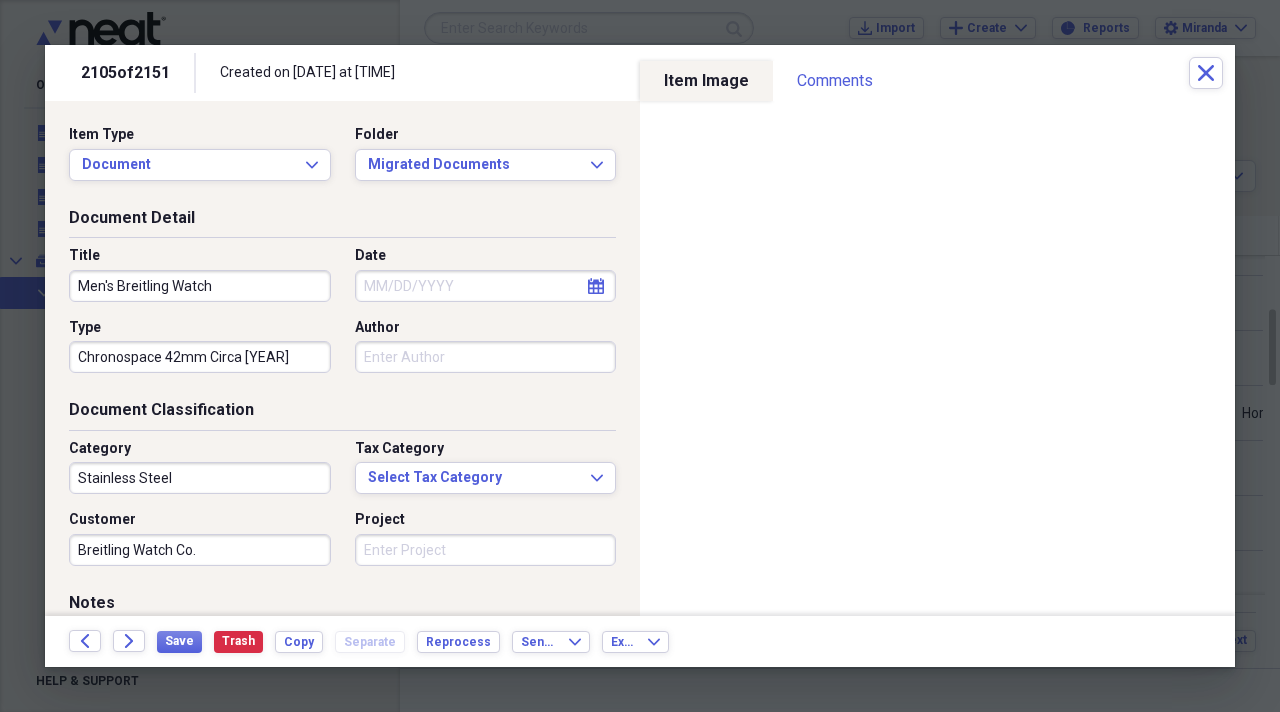click on "Project" at bounding box center [486, 550] 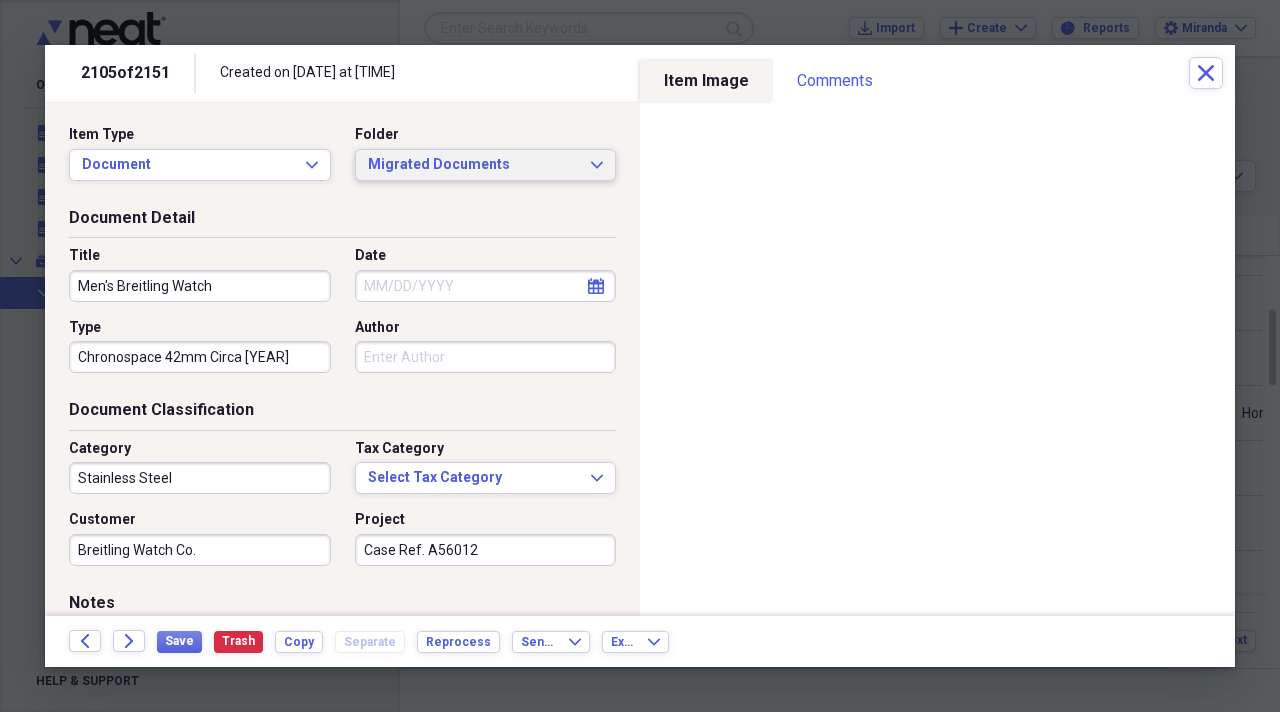 type on "Case Ref. A56012" 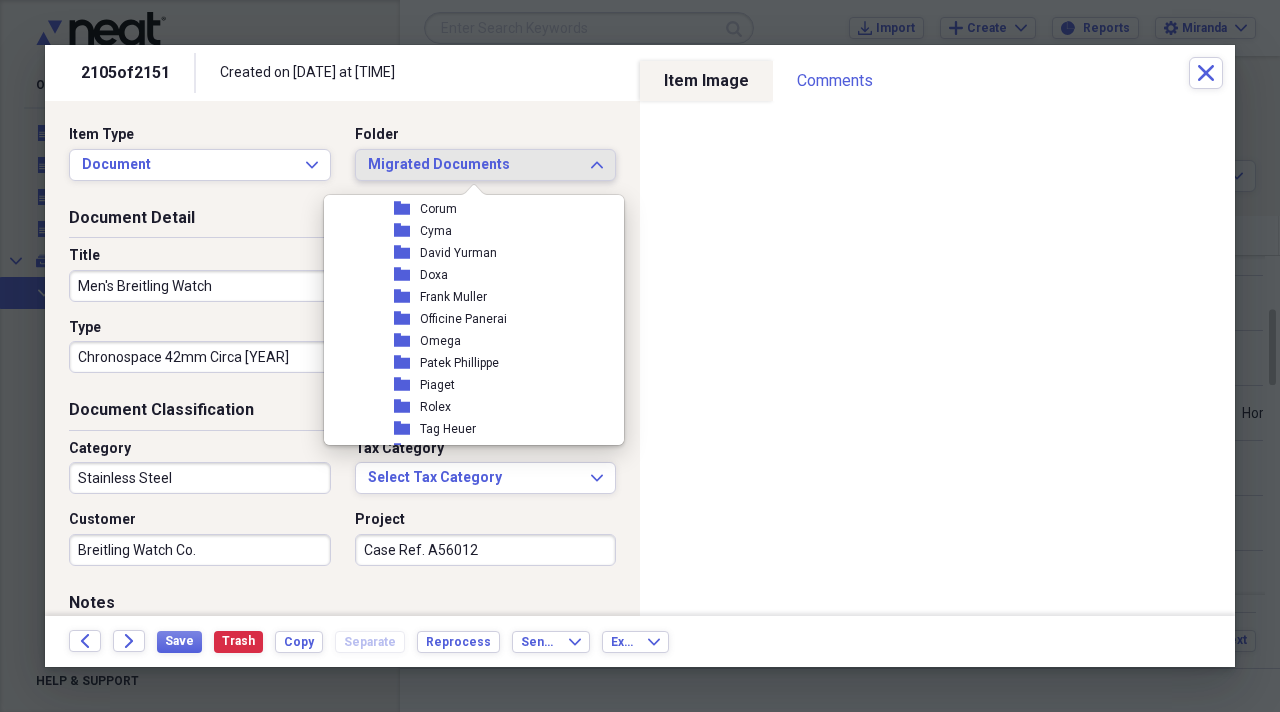 scroll, scrollTop: 2200, scrollLeft: 0, axis: vertical 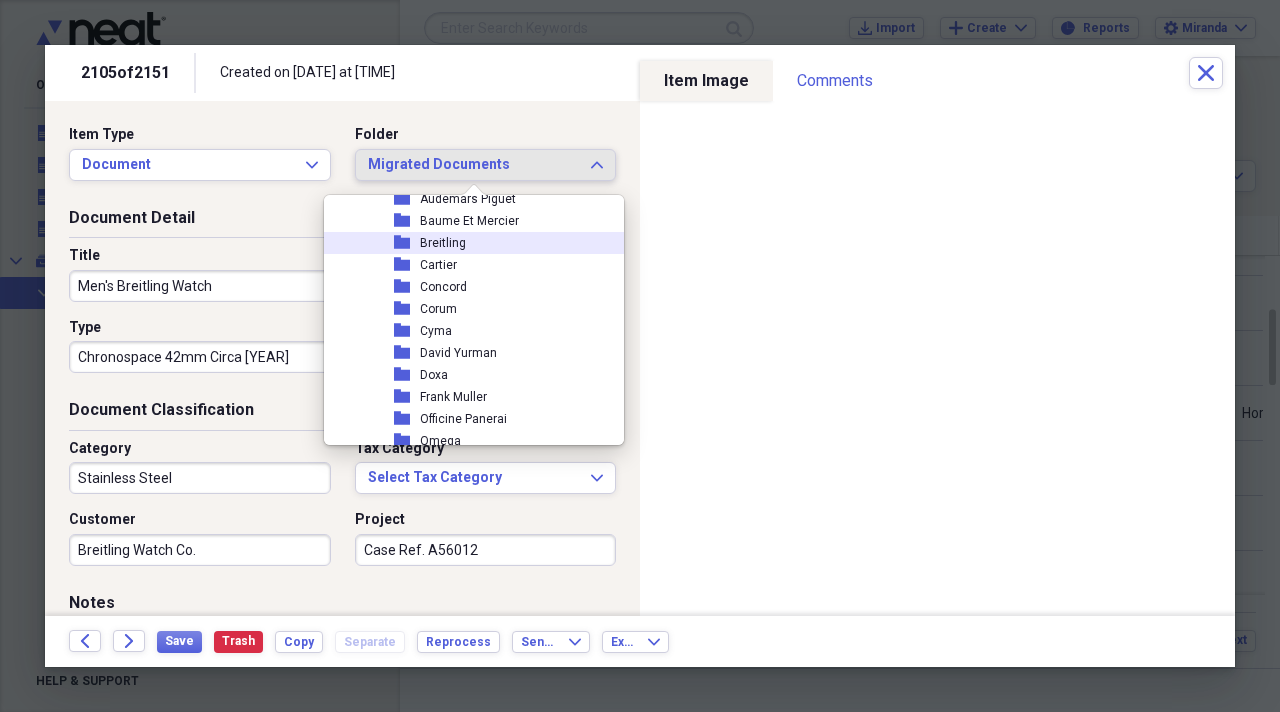 click on "folder Breitling" at bounding box center (466, 243) 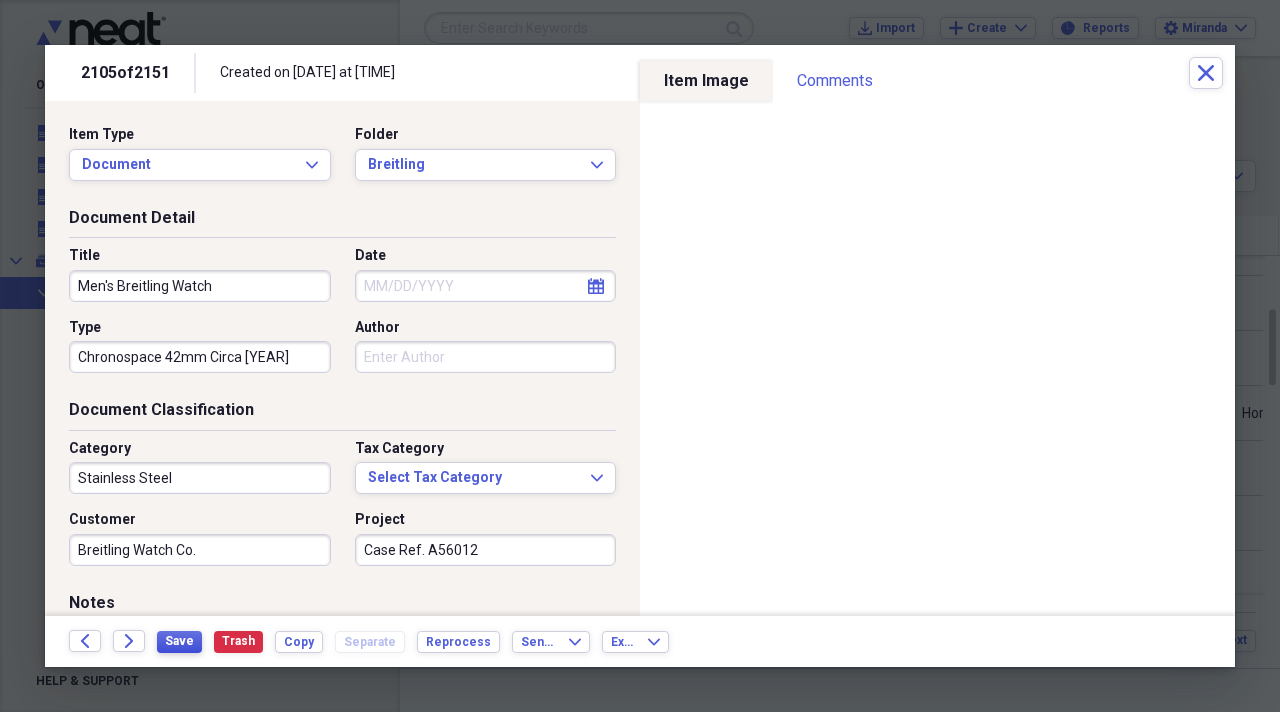 click on "Save" at bounding box center (179, 641) 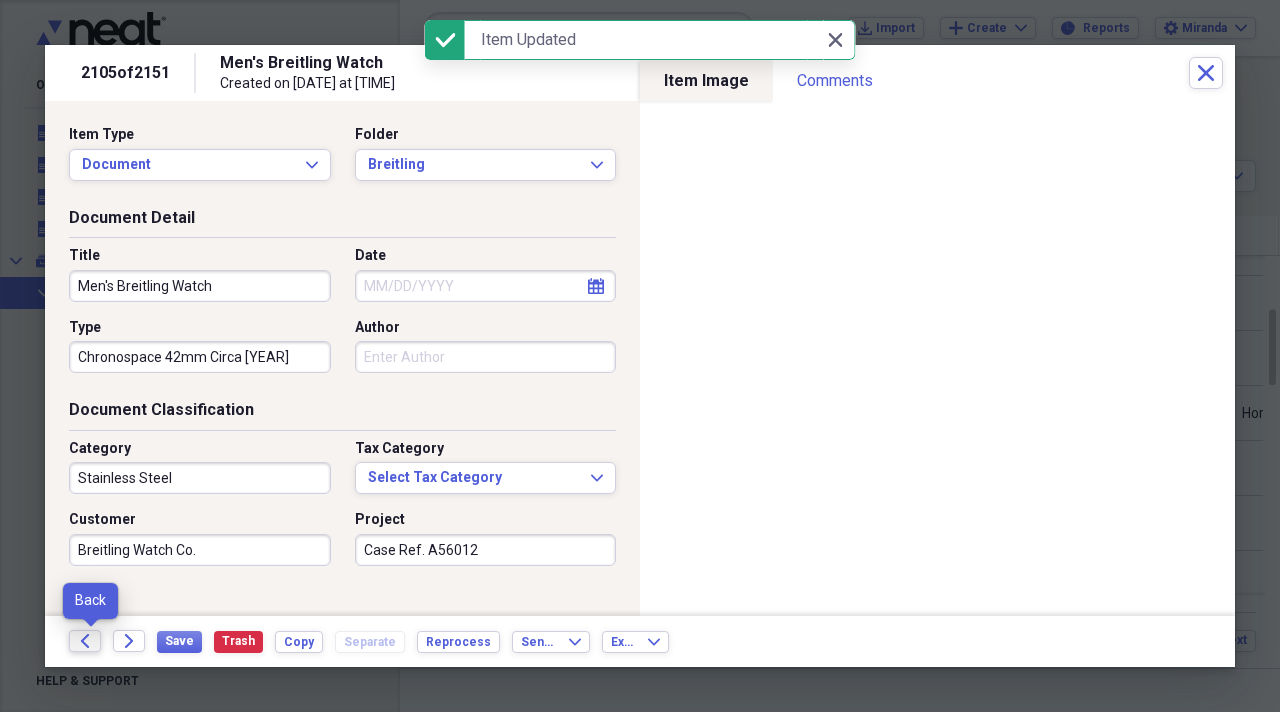 click 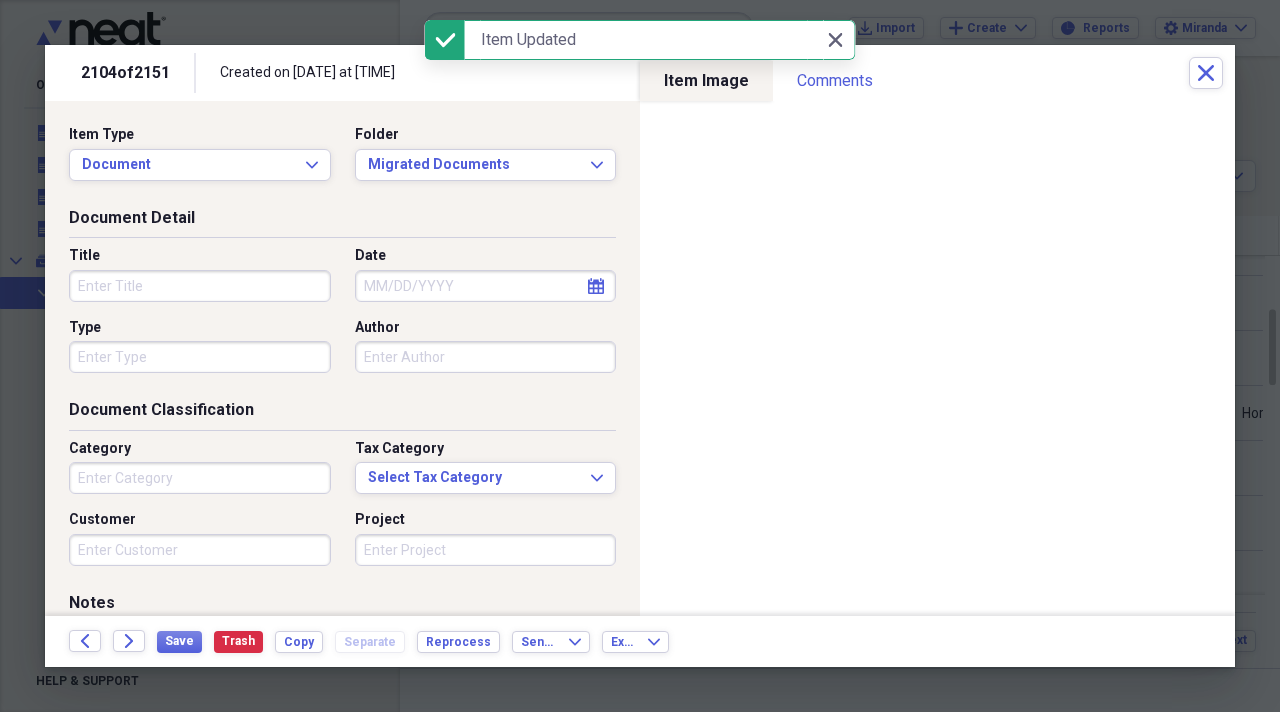 click on "Title" at bounding box center (200, 286) 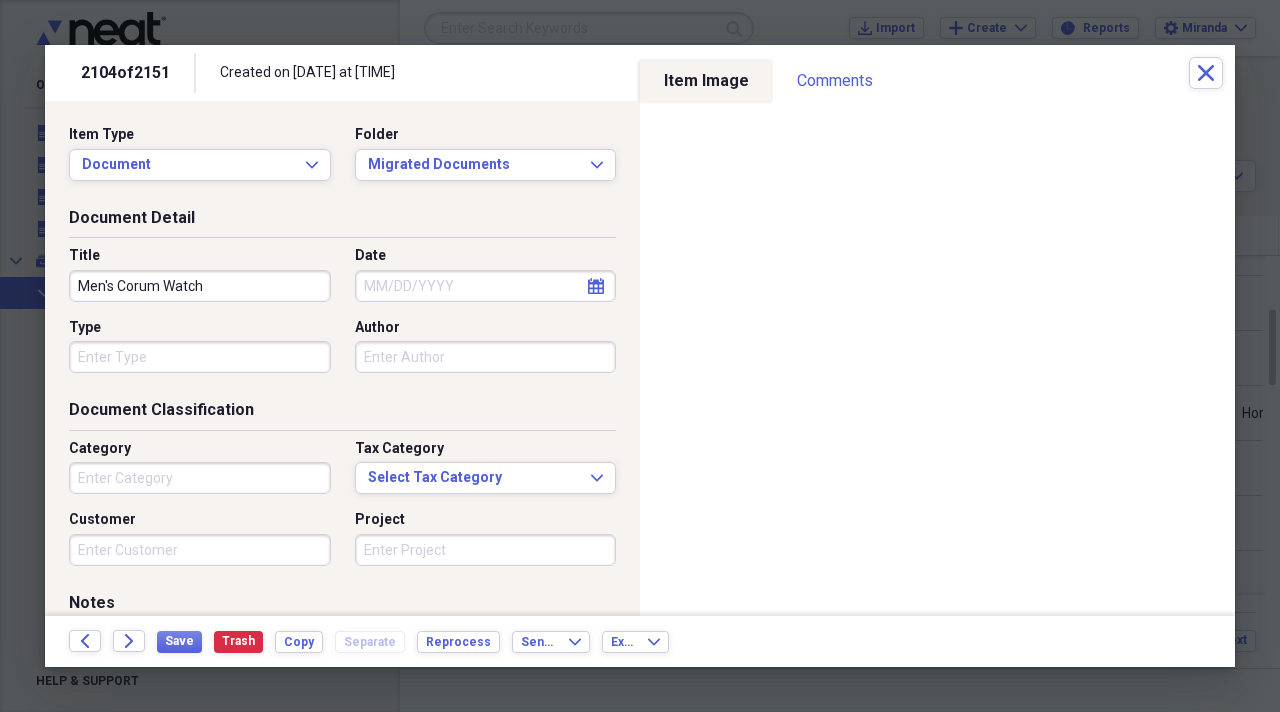type on "Men's Corum Watch" 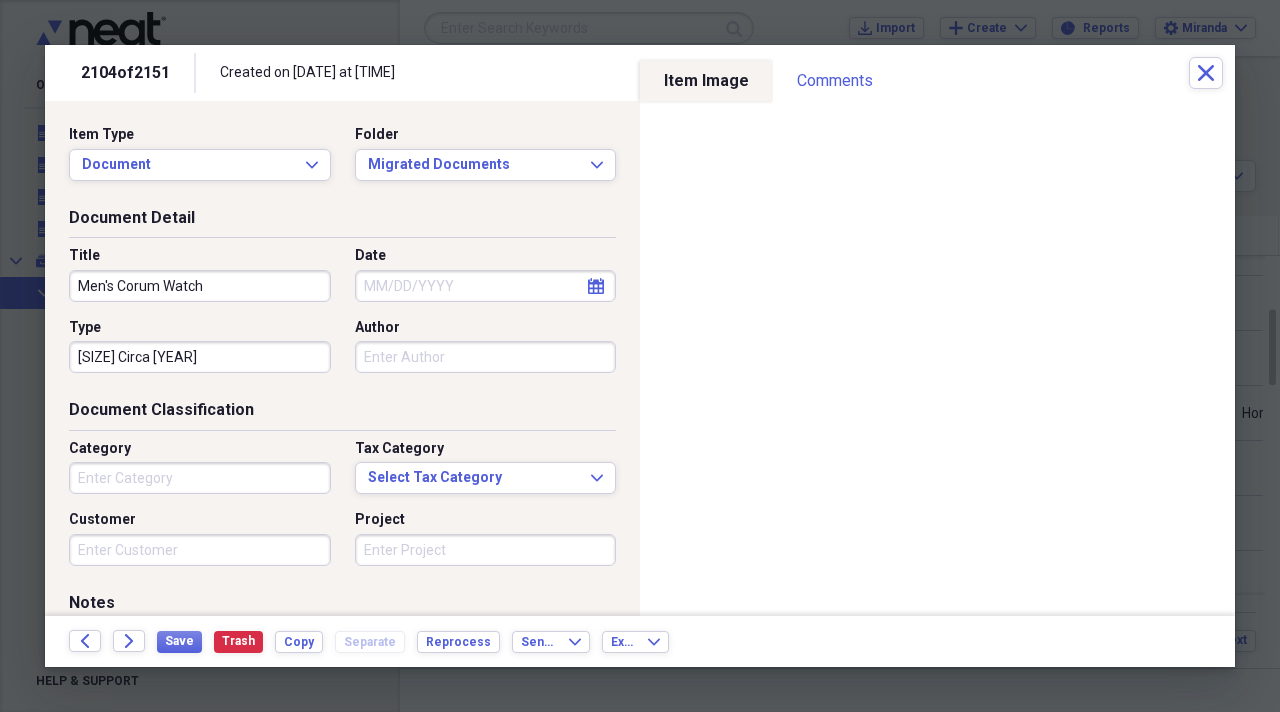 type on "[SIZE] Circa [YEAR]" 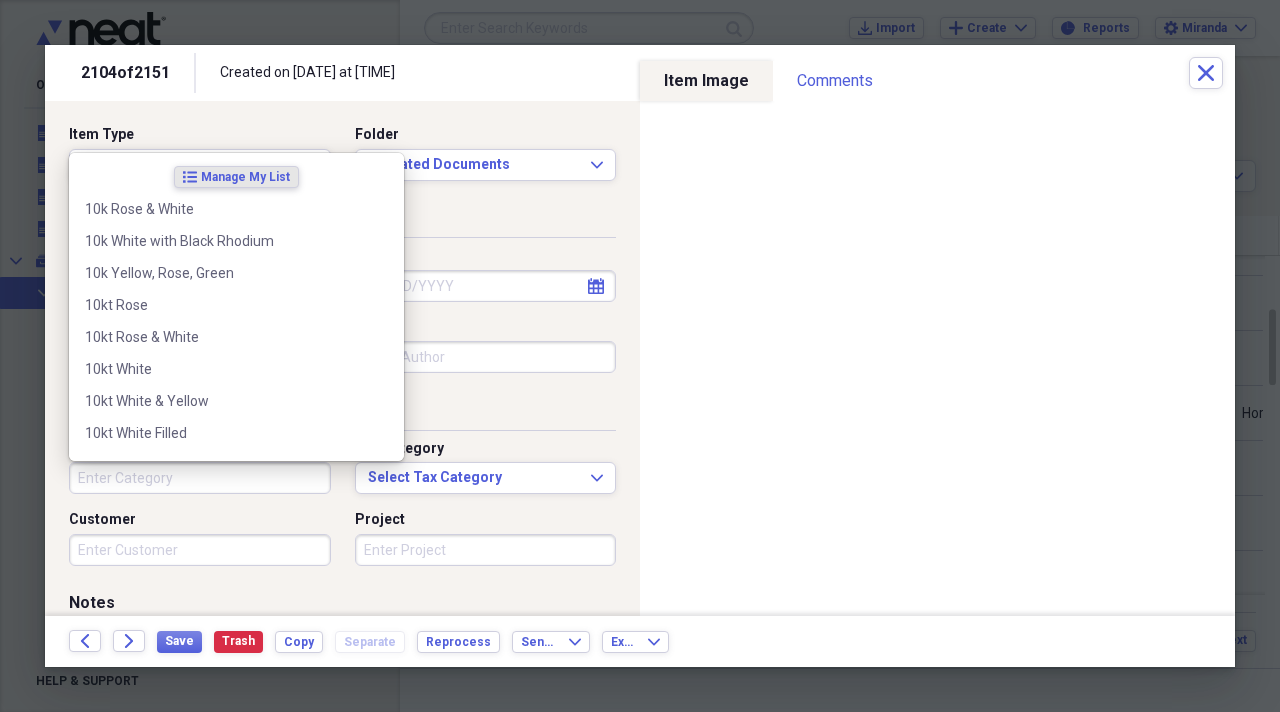 click on "Category" at bounding box center [200, 478] 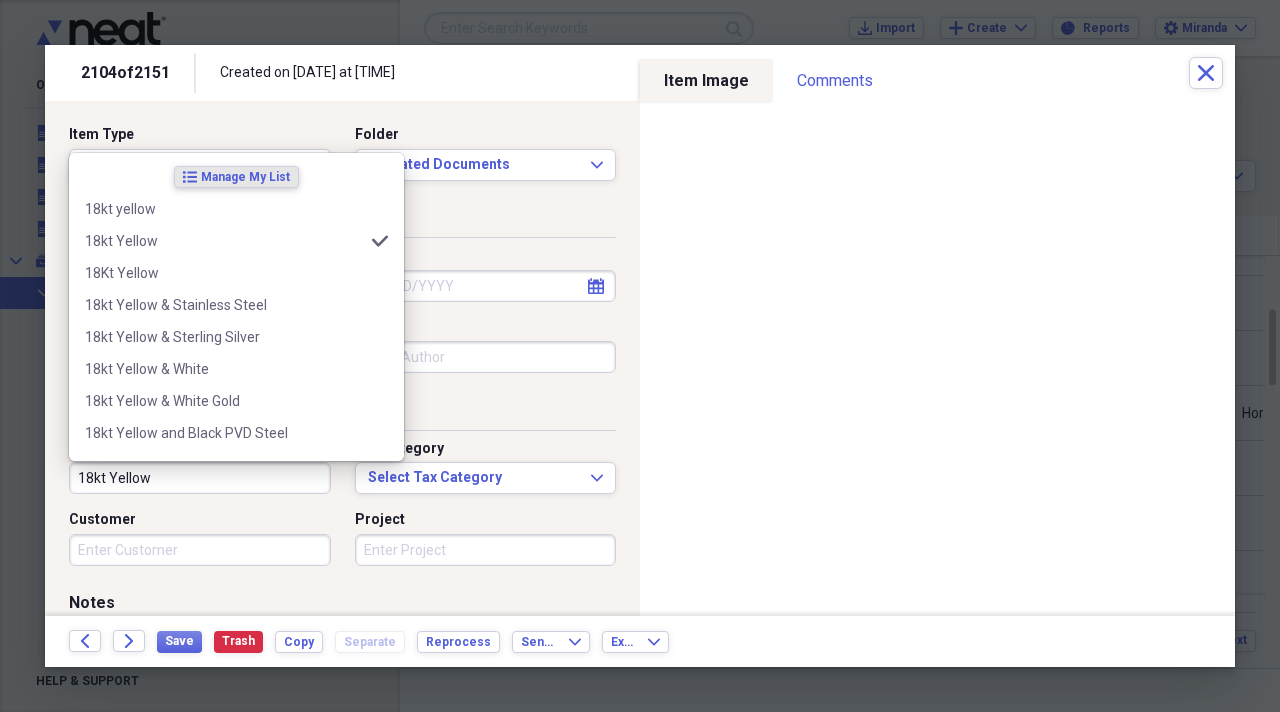 type on "18kt Yellow" 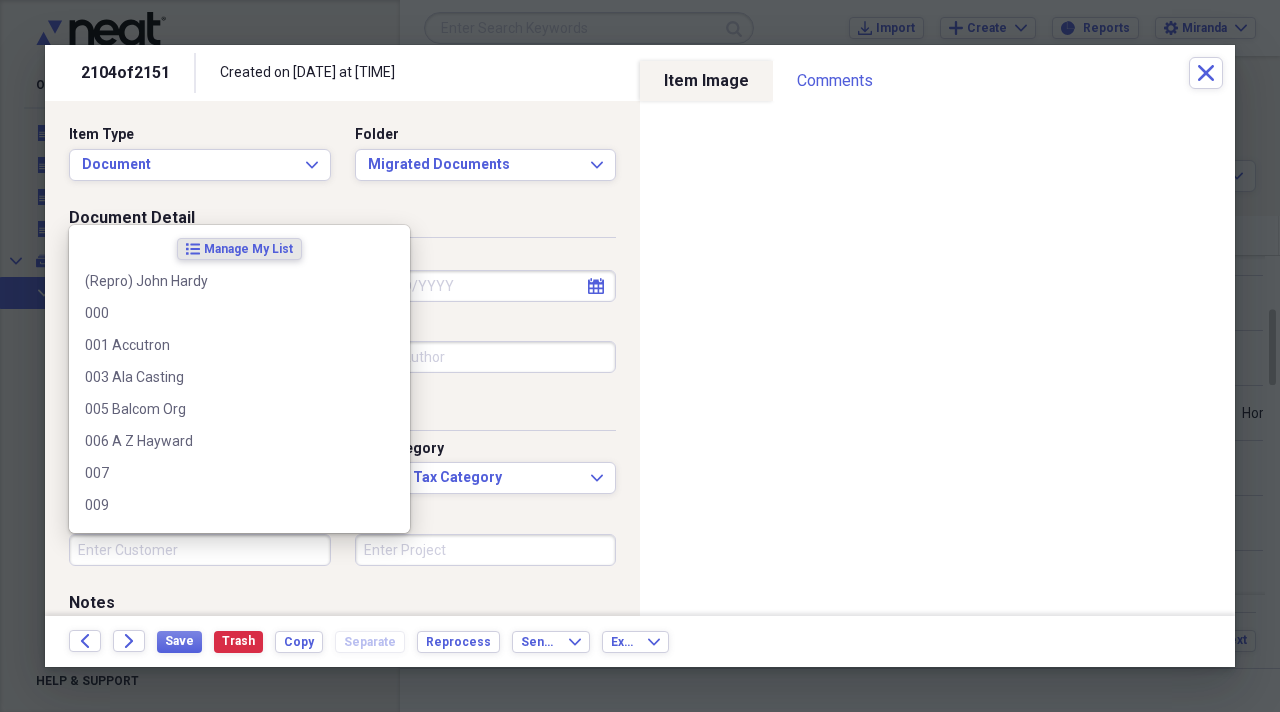 click on "Customer" at bounding box center (200, 550) 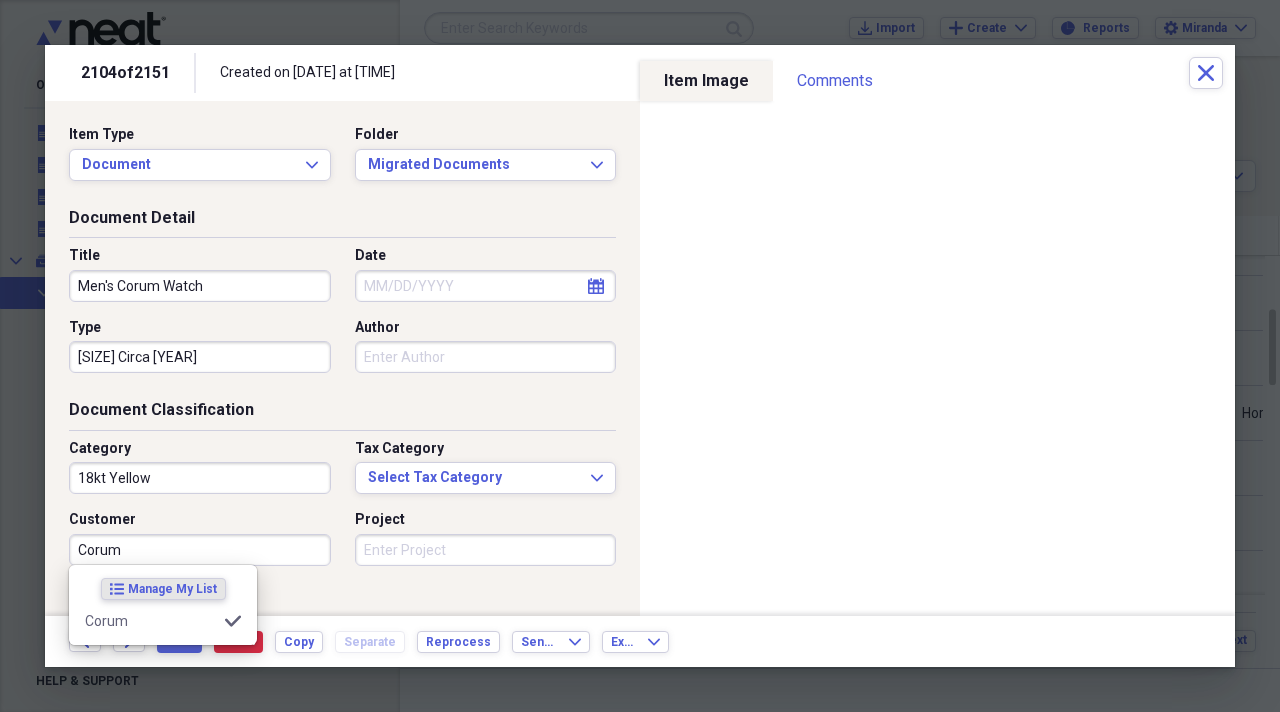 type on "Corum" 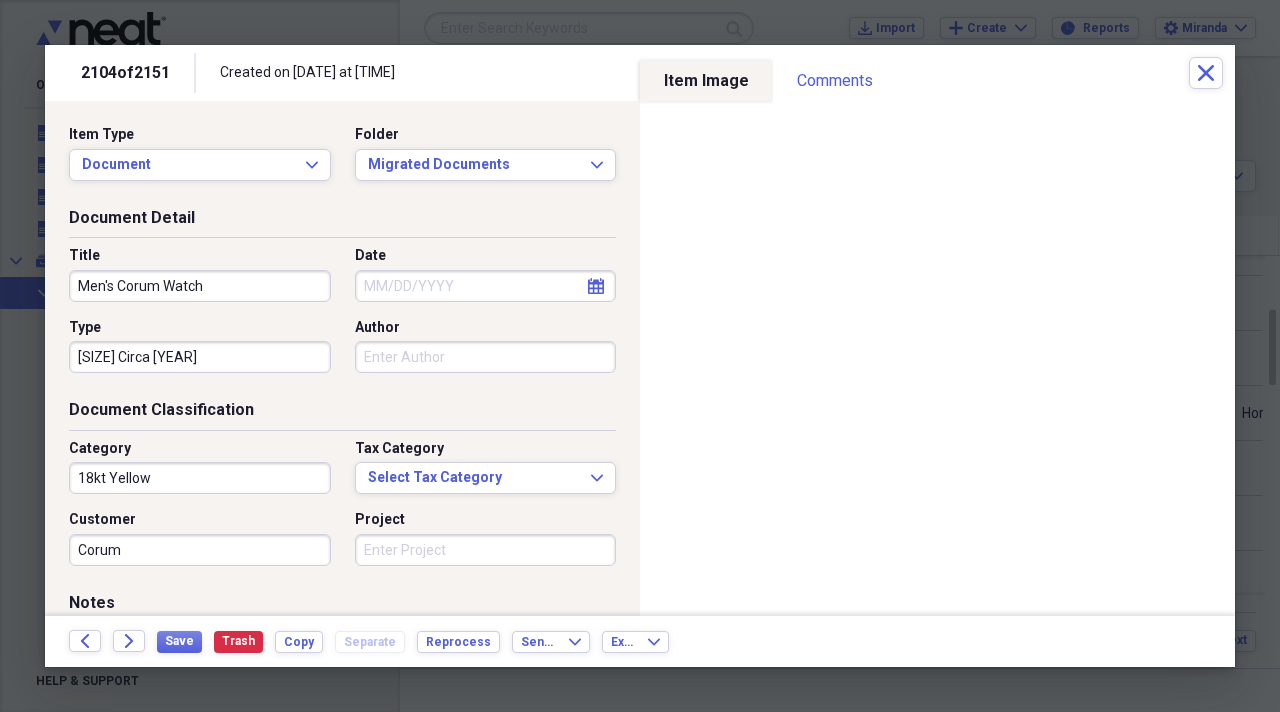 click on "Category 18kt Yellow Tax Category Select Tax Category Expand Customer Corum Project" at bounding box center [342, 510] 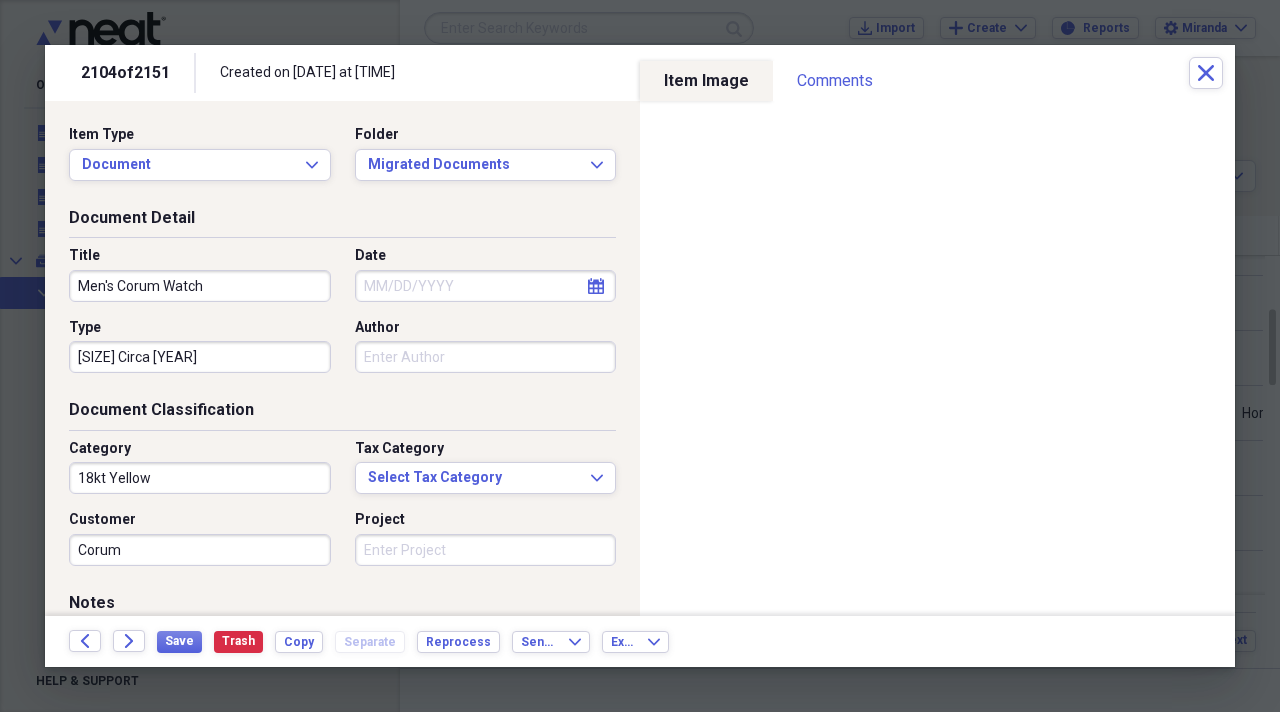 click on "Project" at bounding box center (486, 550) 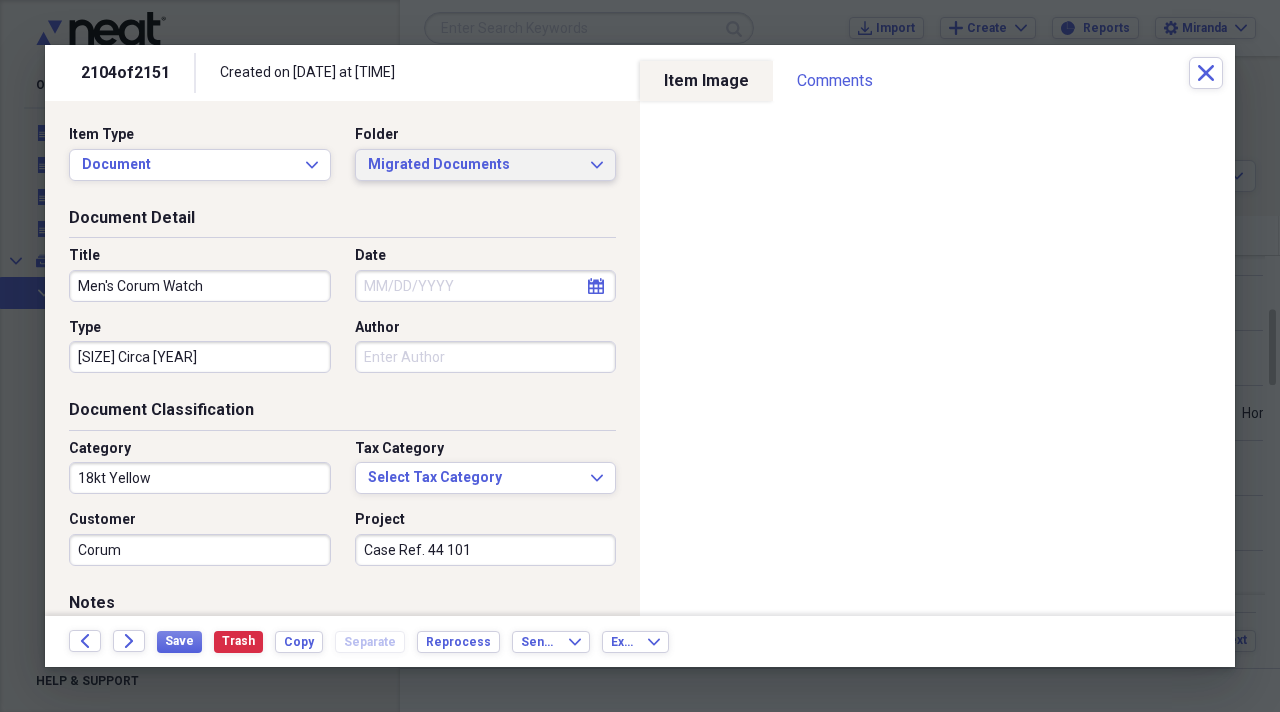 type on "Case Ref. 44 101" 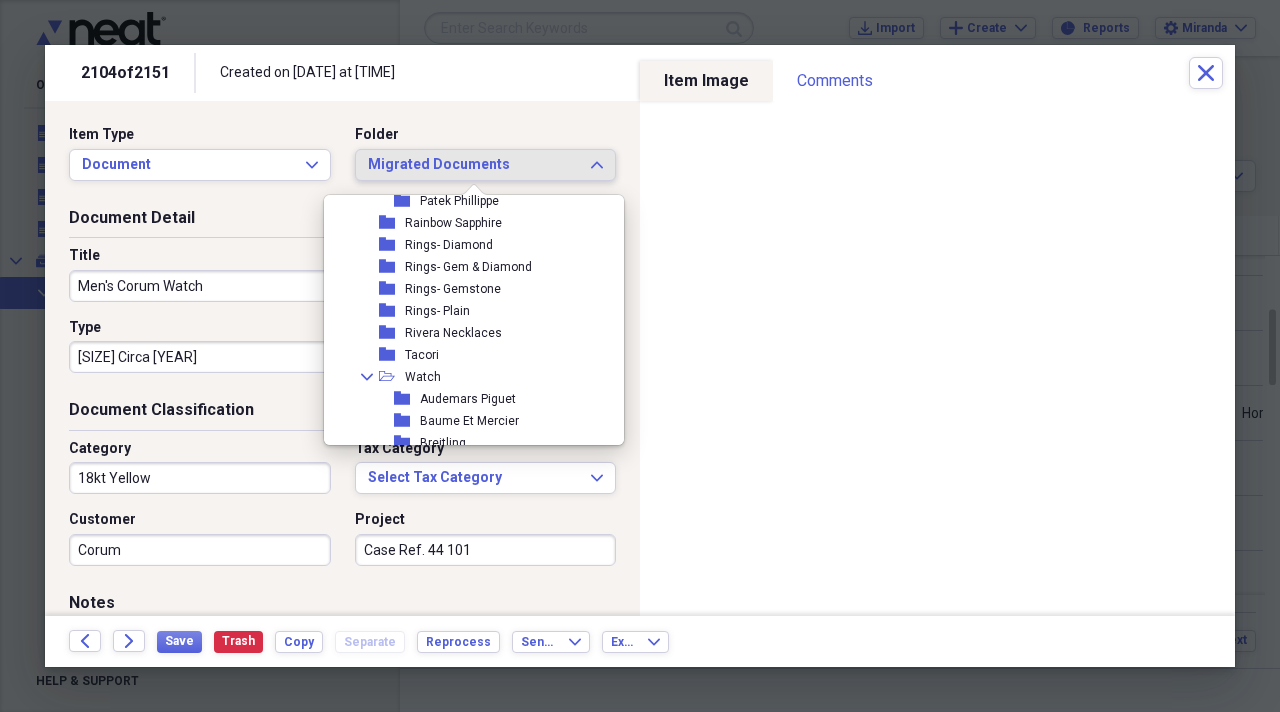 scroll, scrollTop: 2200, scrollLeft: 0, axis: vertical 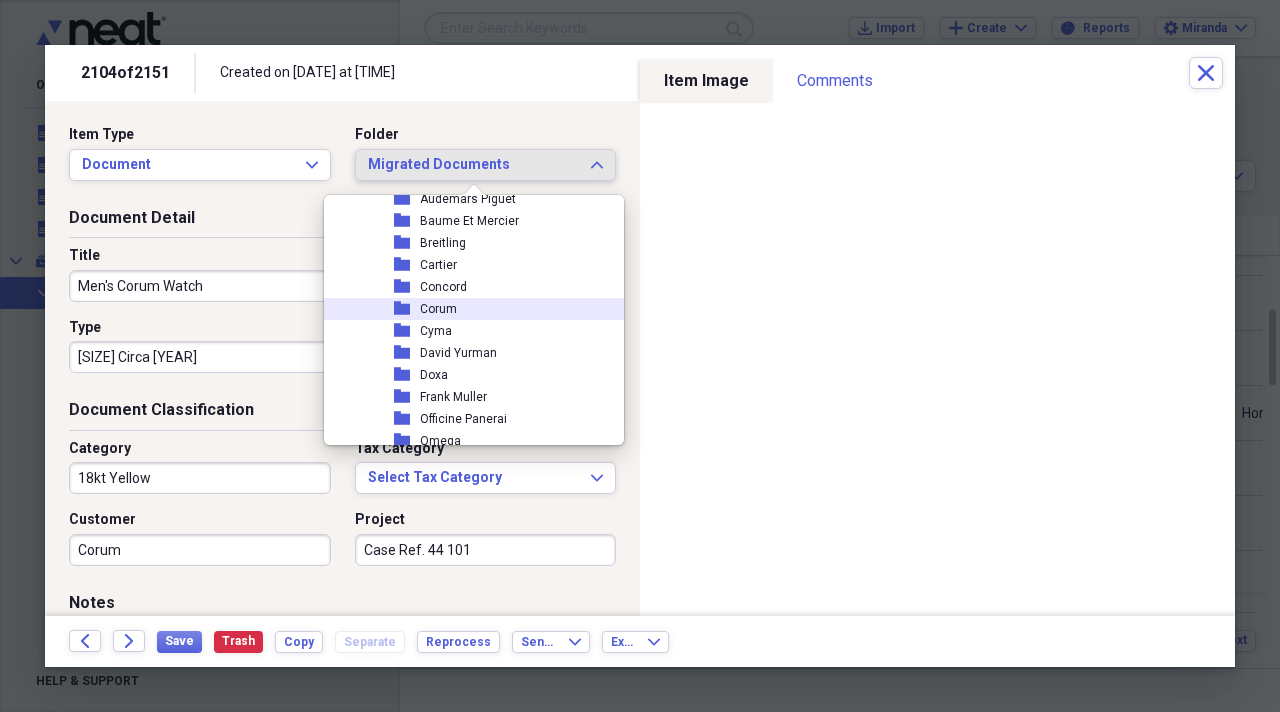 click on "Corum" at bounding box center [438, 309] 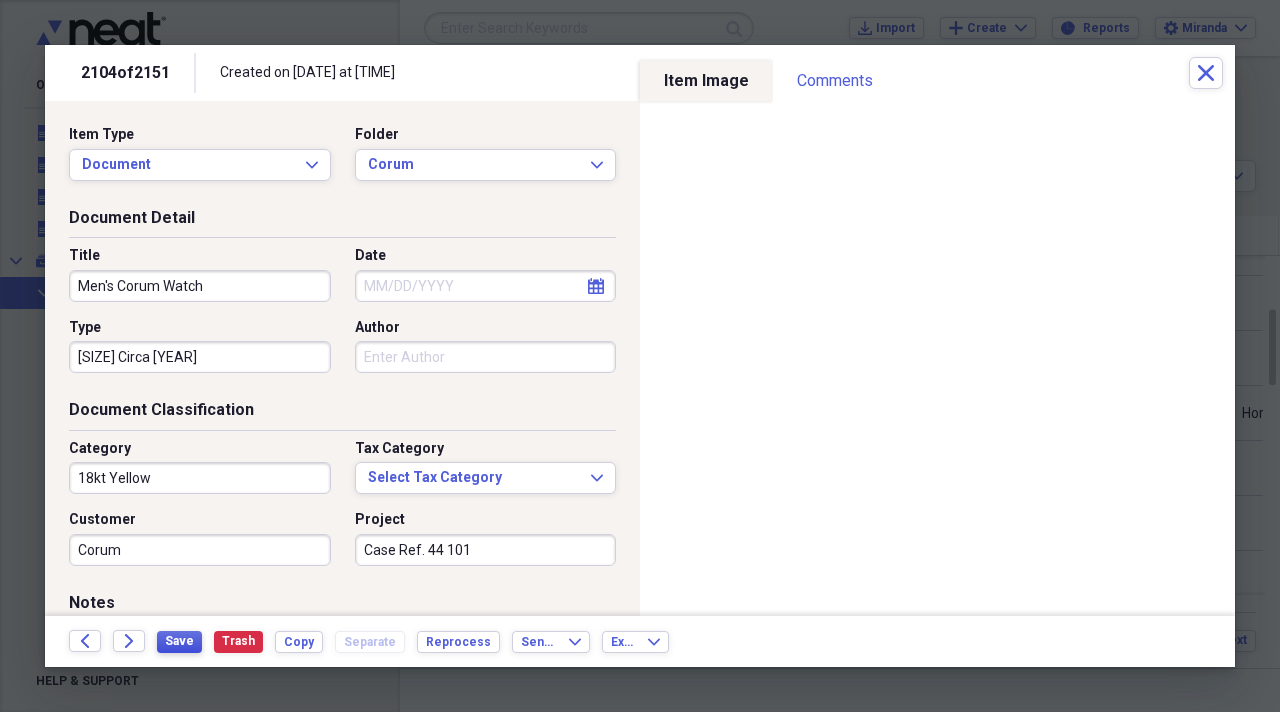 click on "Save" at bounding box center [179, 641] 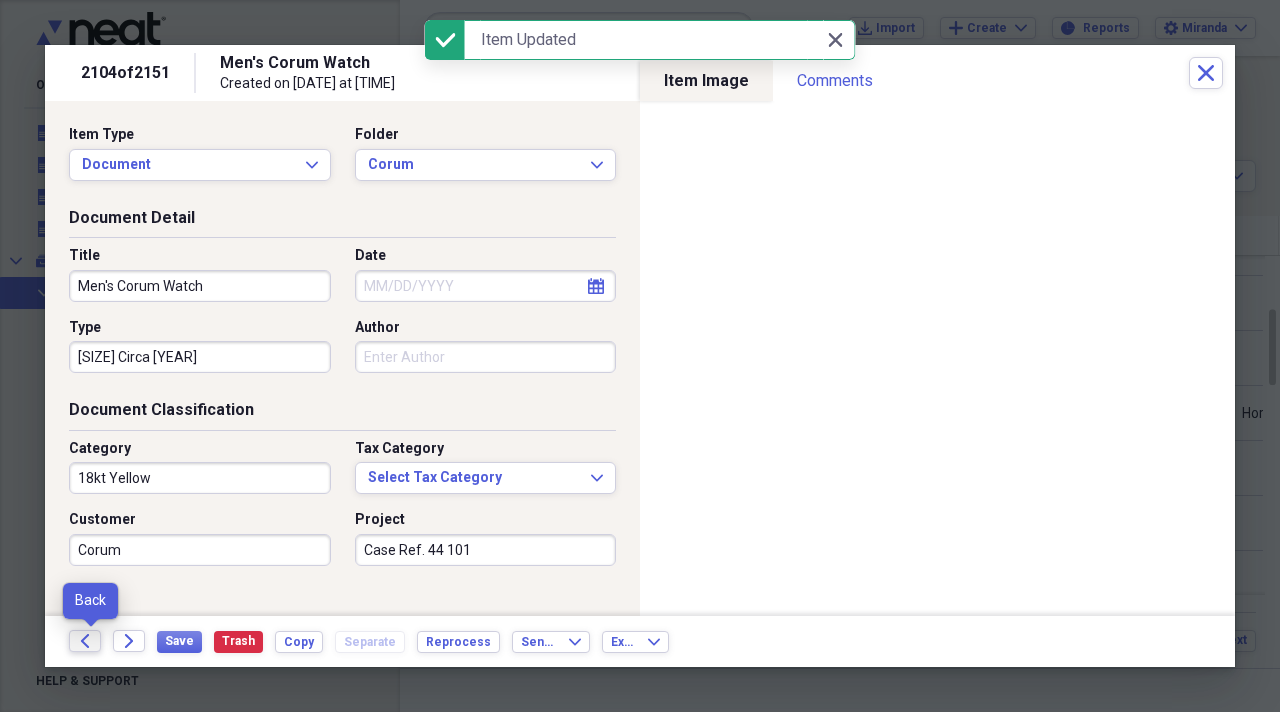 click on "Back" 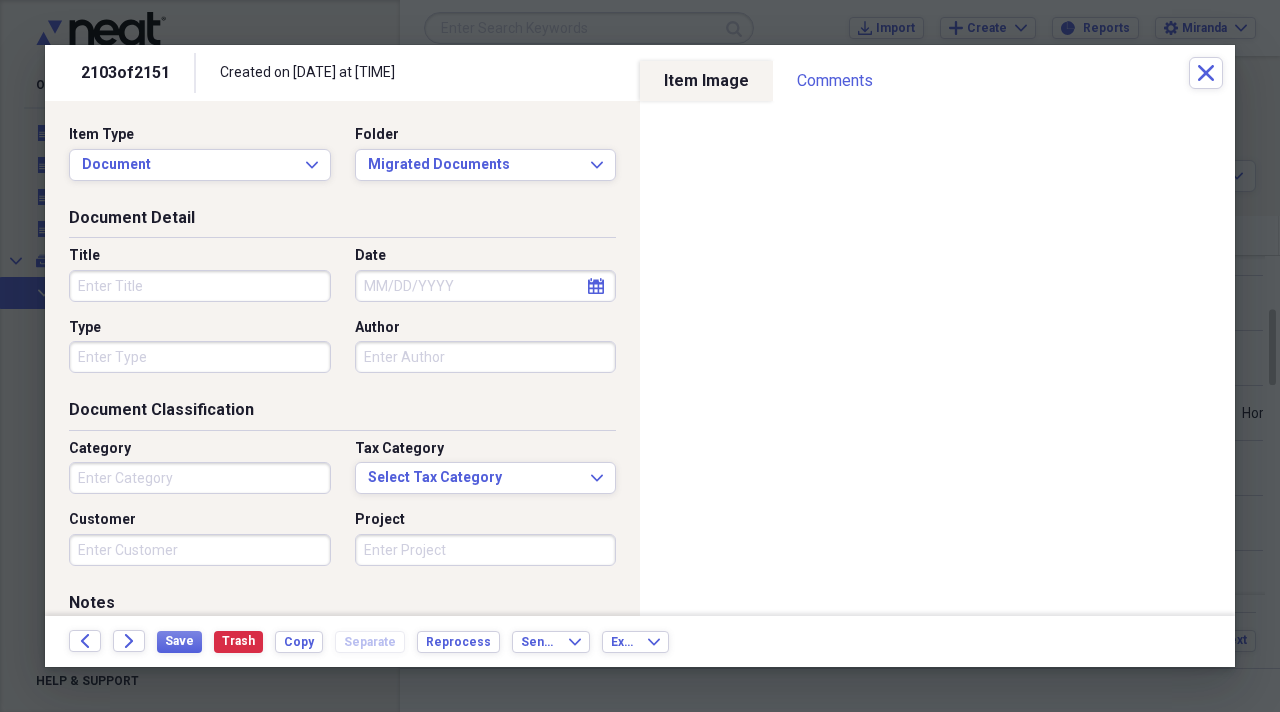 click on "Title" at bounding box center (200, 286) 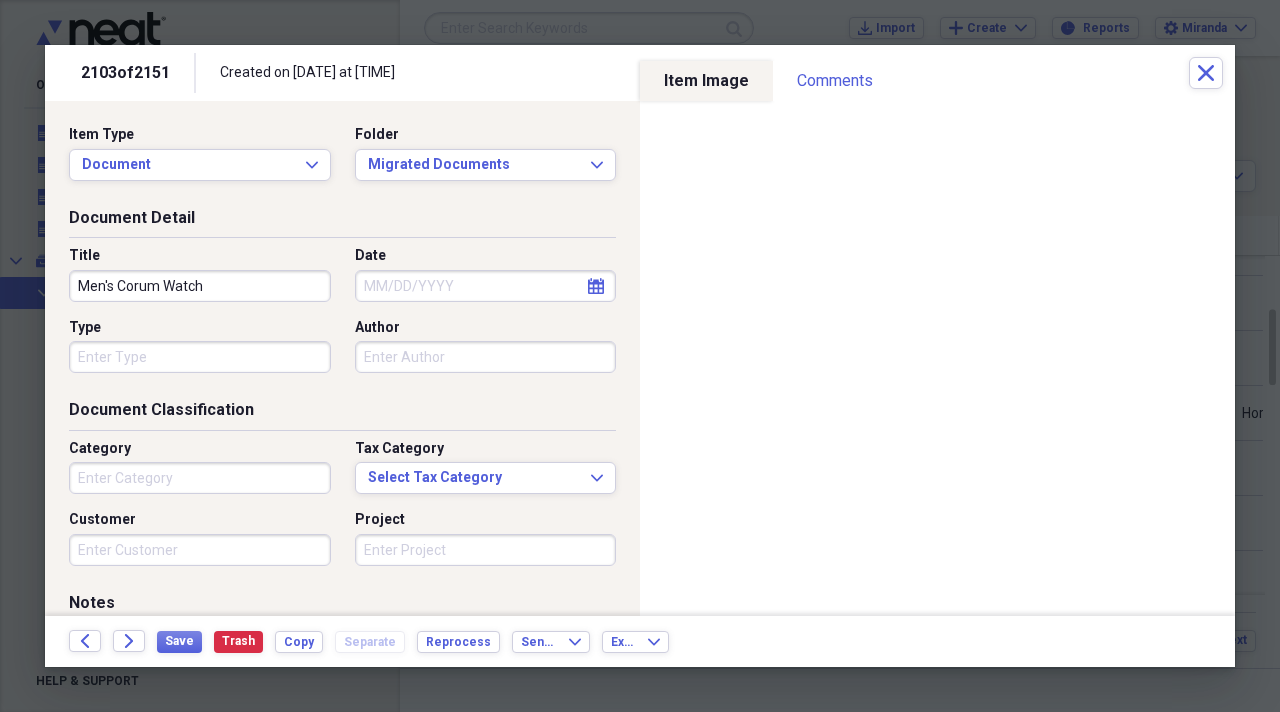 type on "Men's Corum Watch" 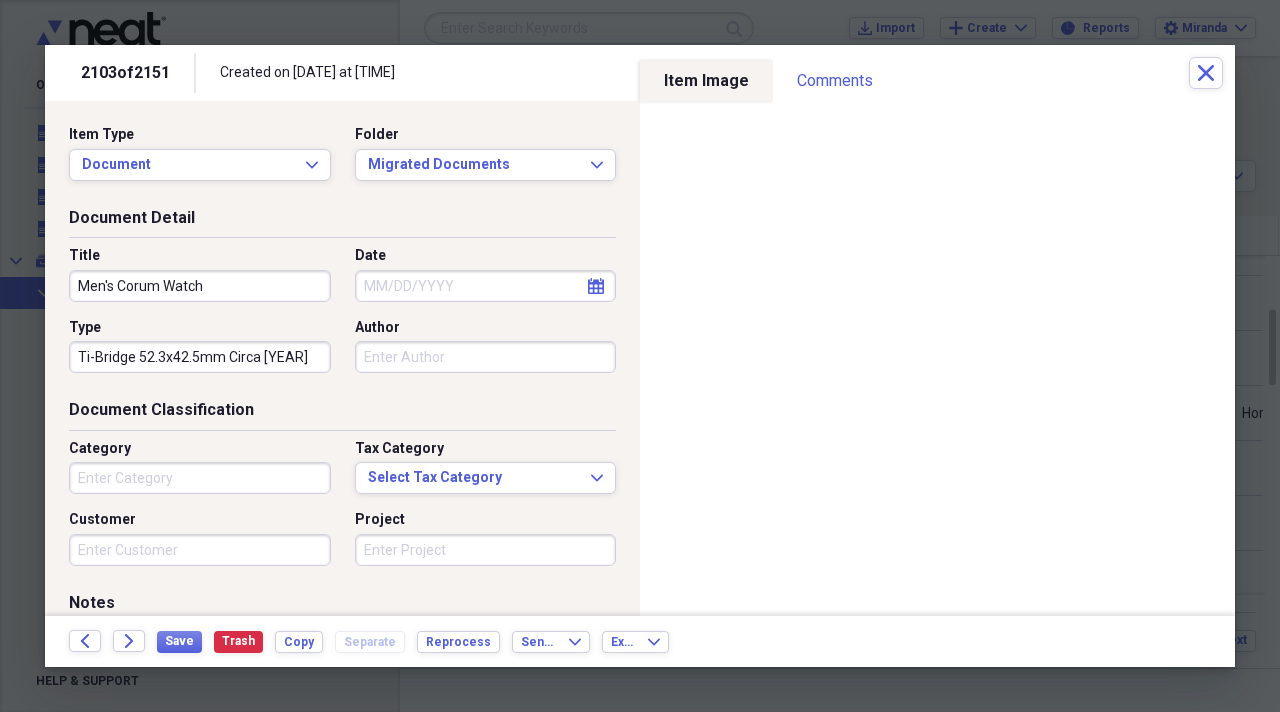type on "Ti-Bridge 52.3x42.5mm Circa [YEAR]" 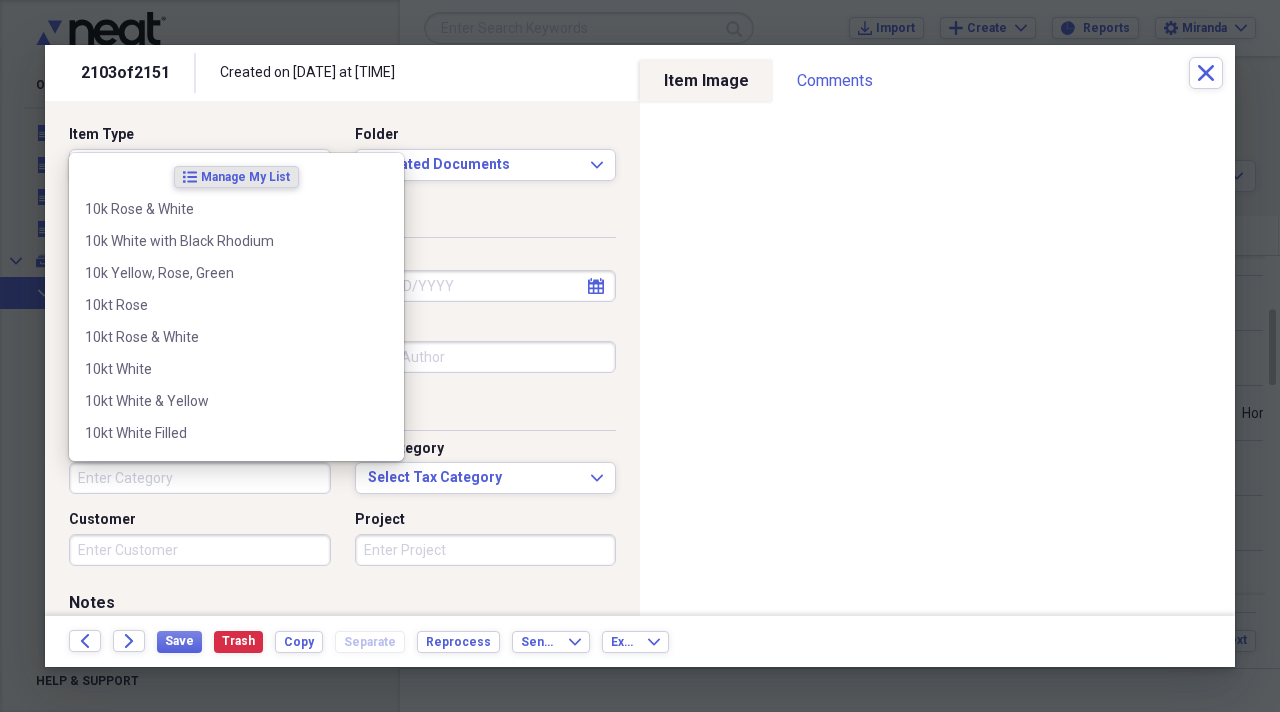 click on "Category" at bounding box center (200, 478) 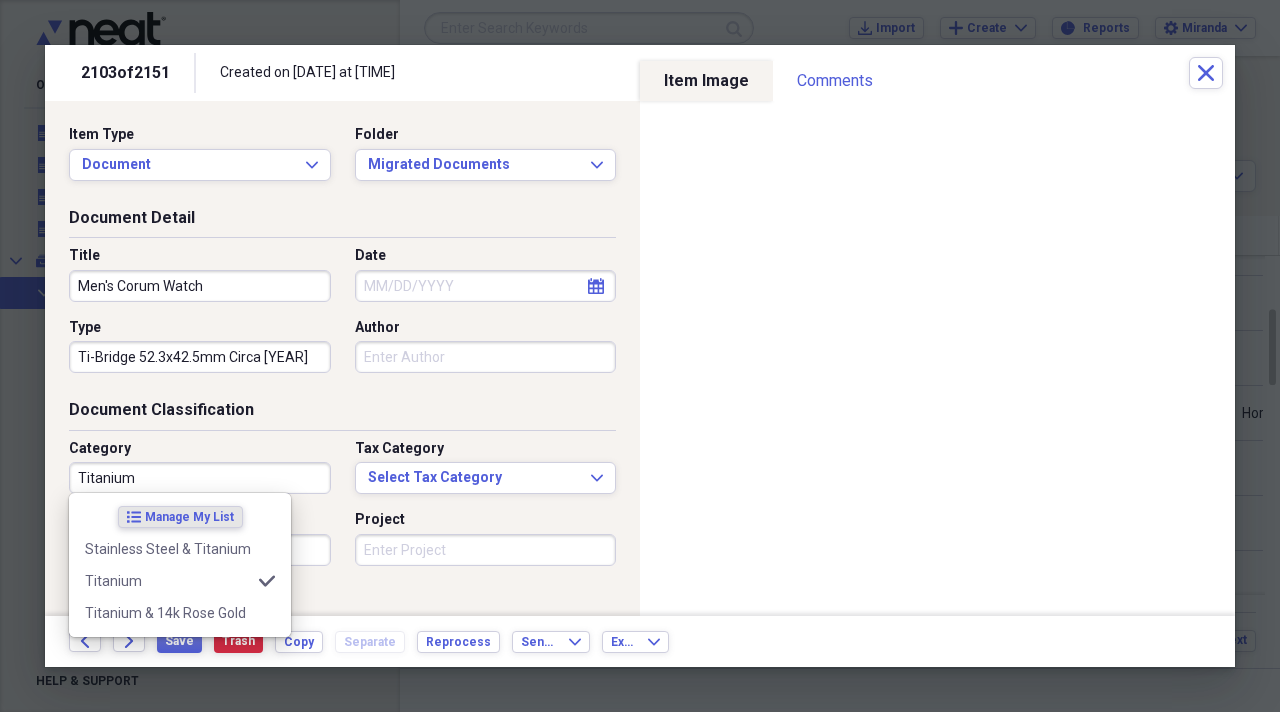 type on "Titanium" 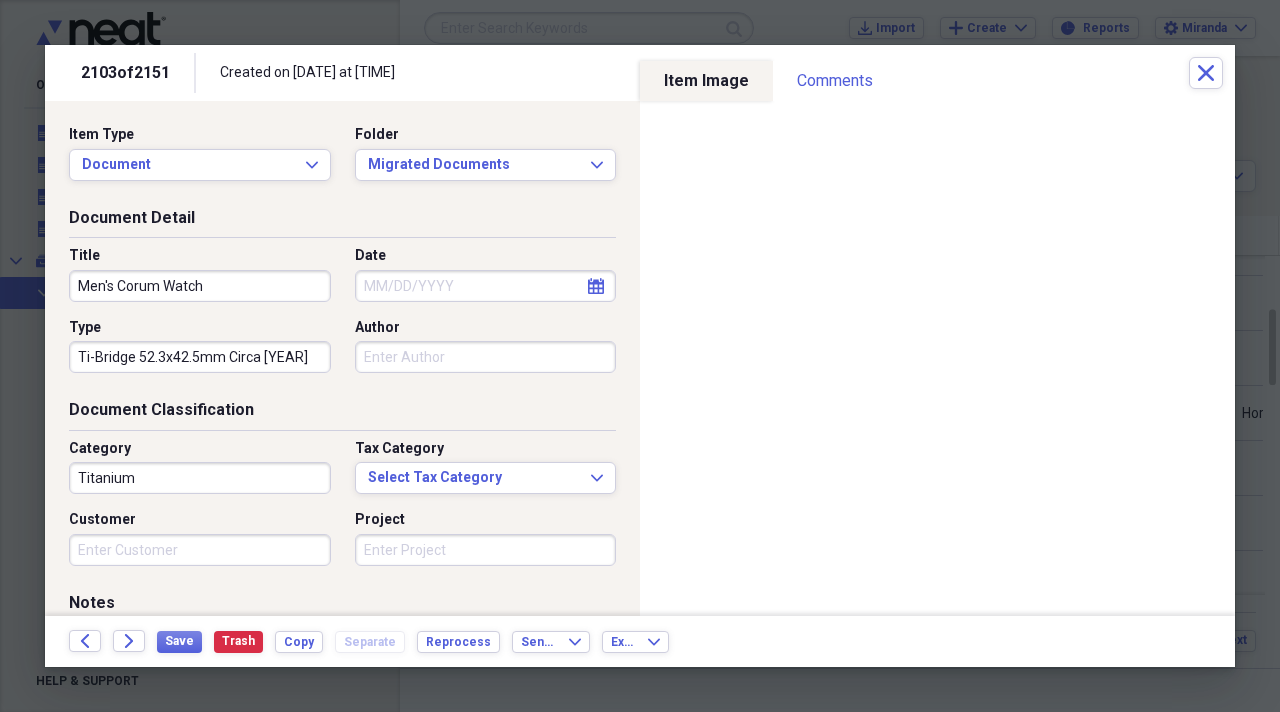 click on "Category" at bounding box center (200, 449) 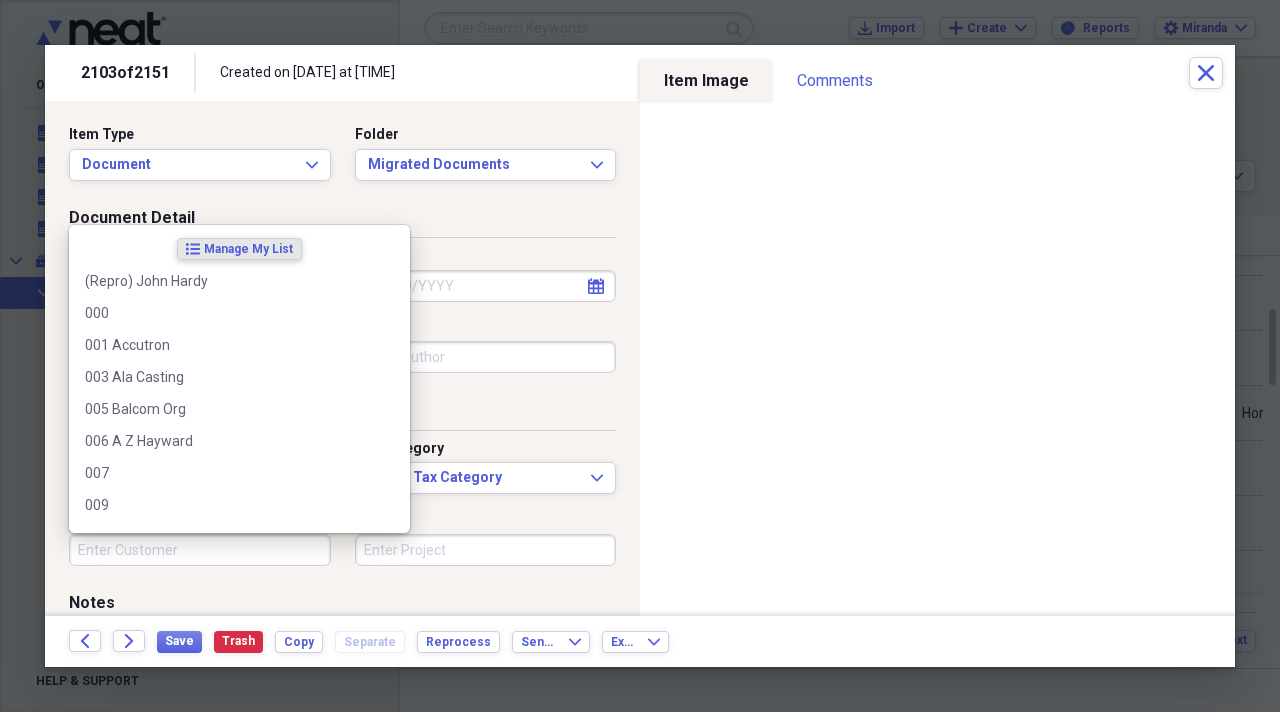 click on "Customer" at bounding box center [200, 550] 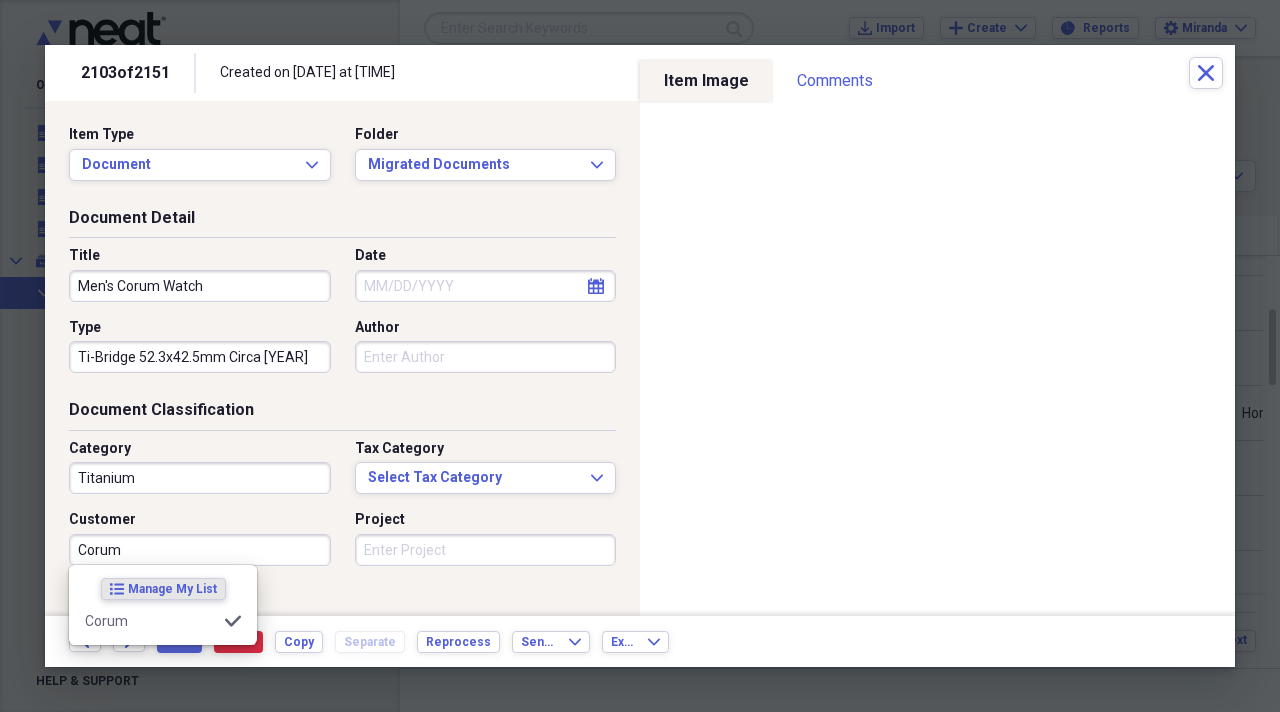 type on "Corum" 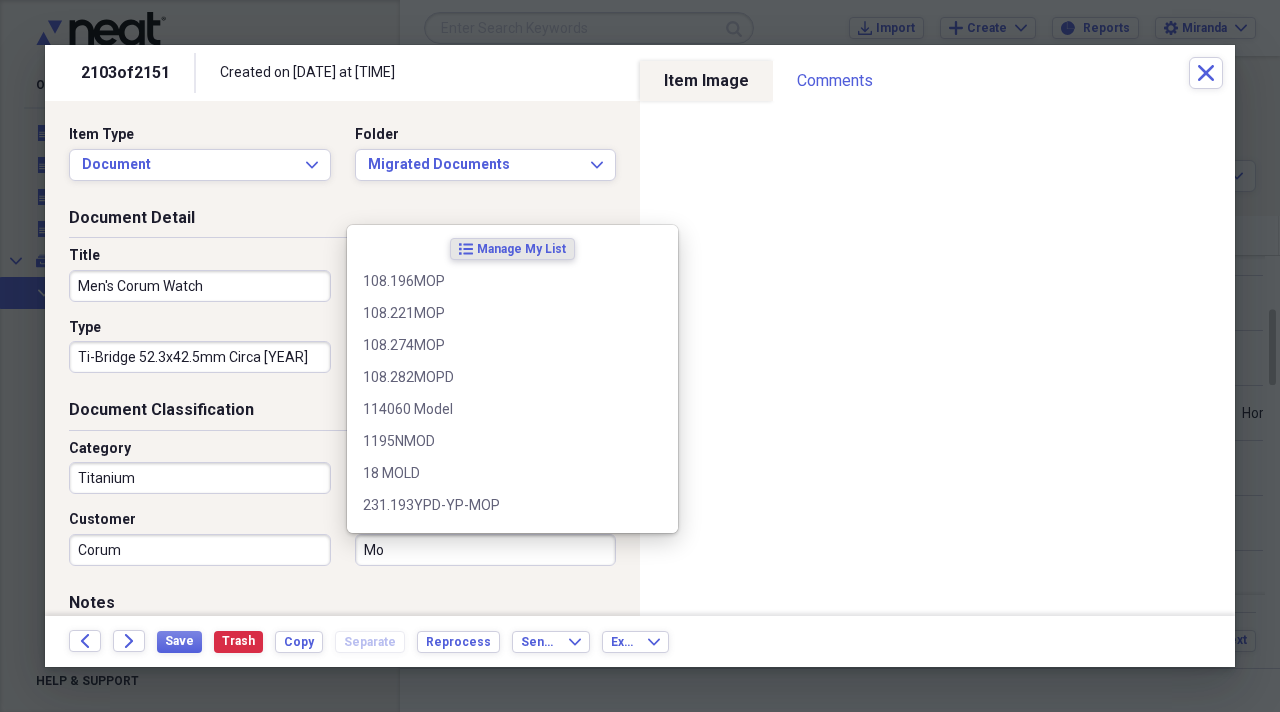 type on "M" 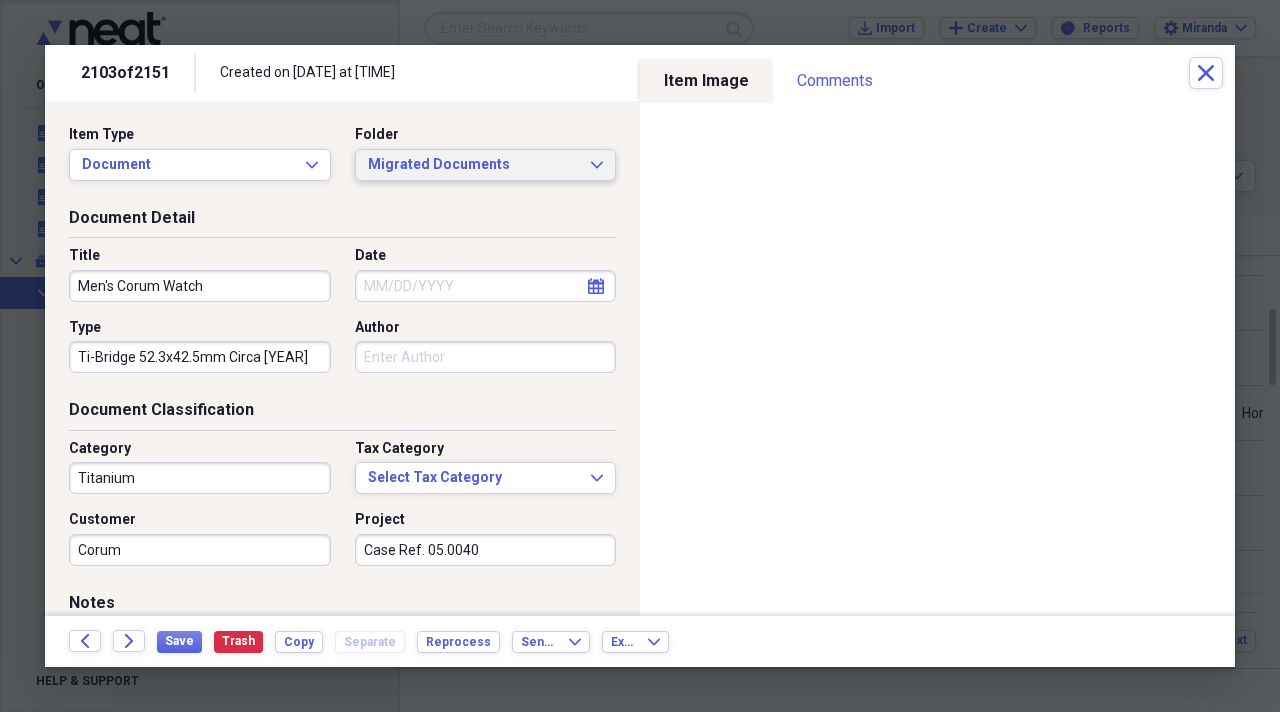 type on "Case Ref. 05.0040" 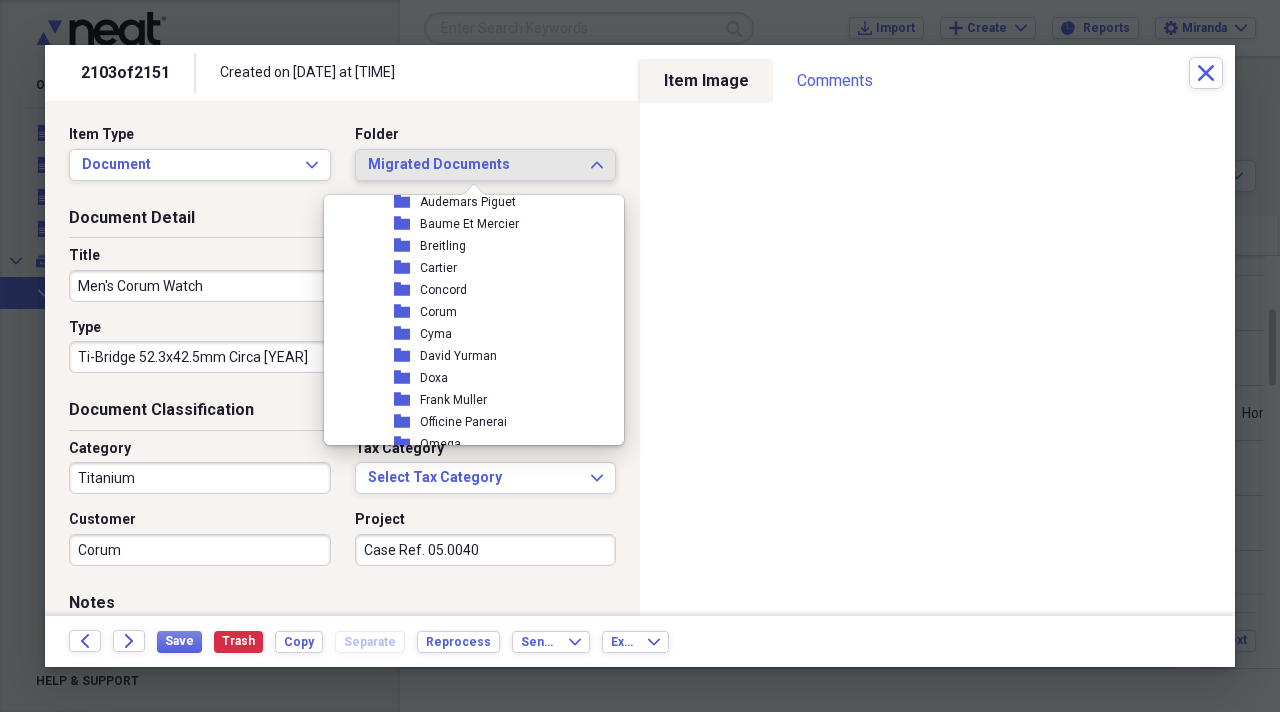scroll, scrollTop: 2200, scrollLeft: 0, axis: vertical 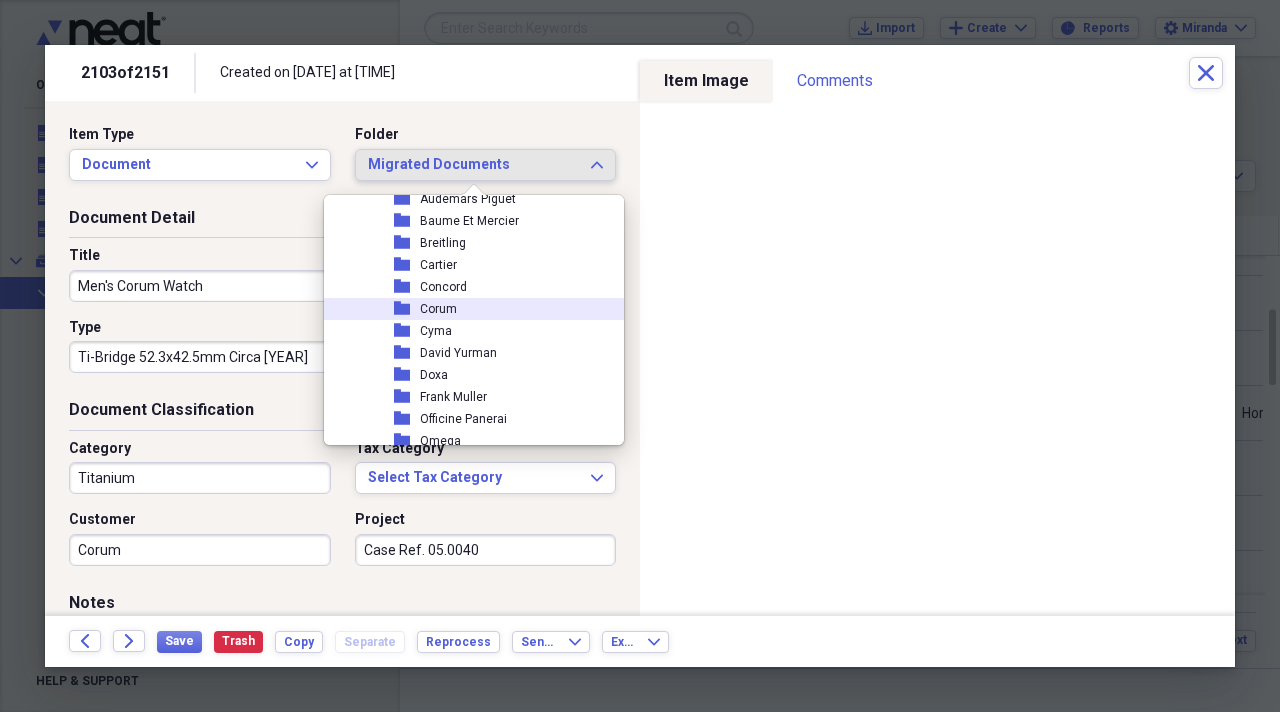 click on "folder Corum" at bounding box center (466, 309) 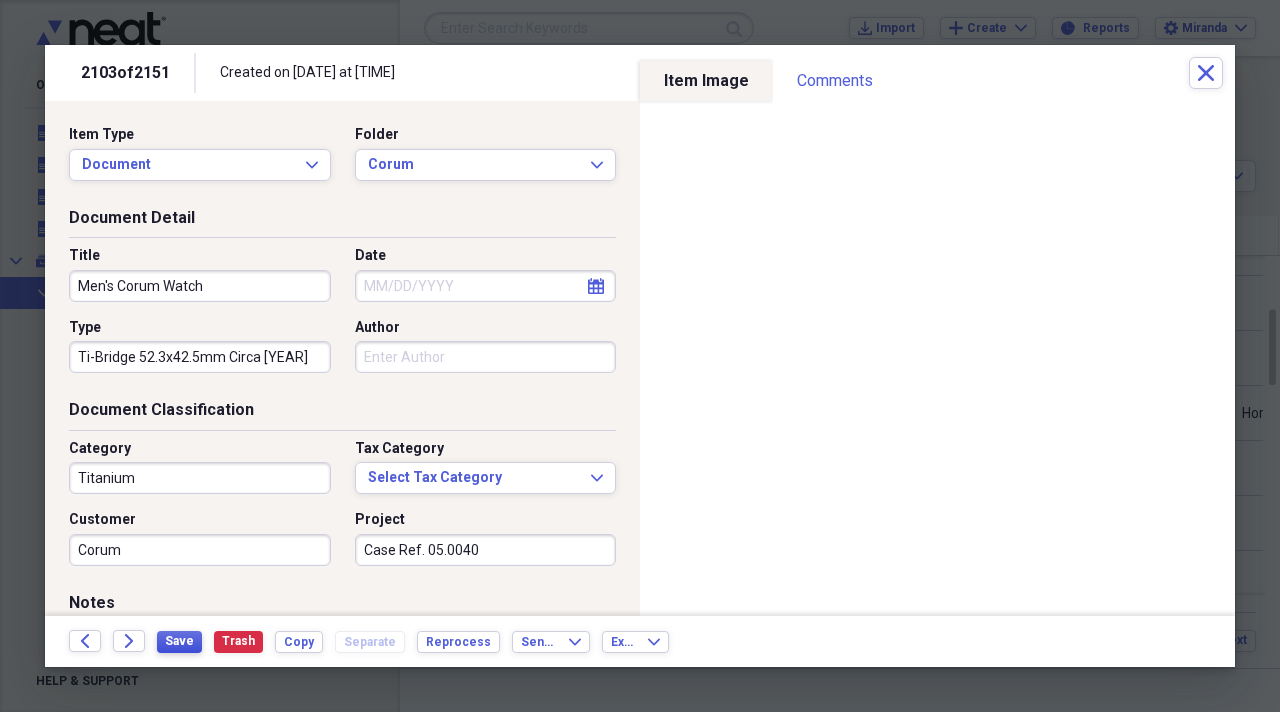 click on "Save" at bounding box center [179, 641] 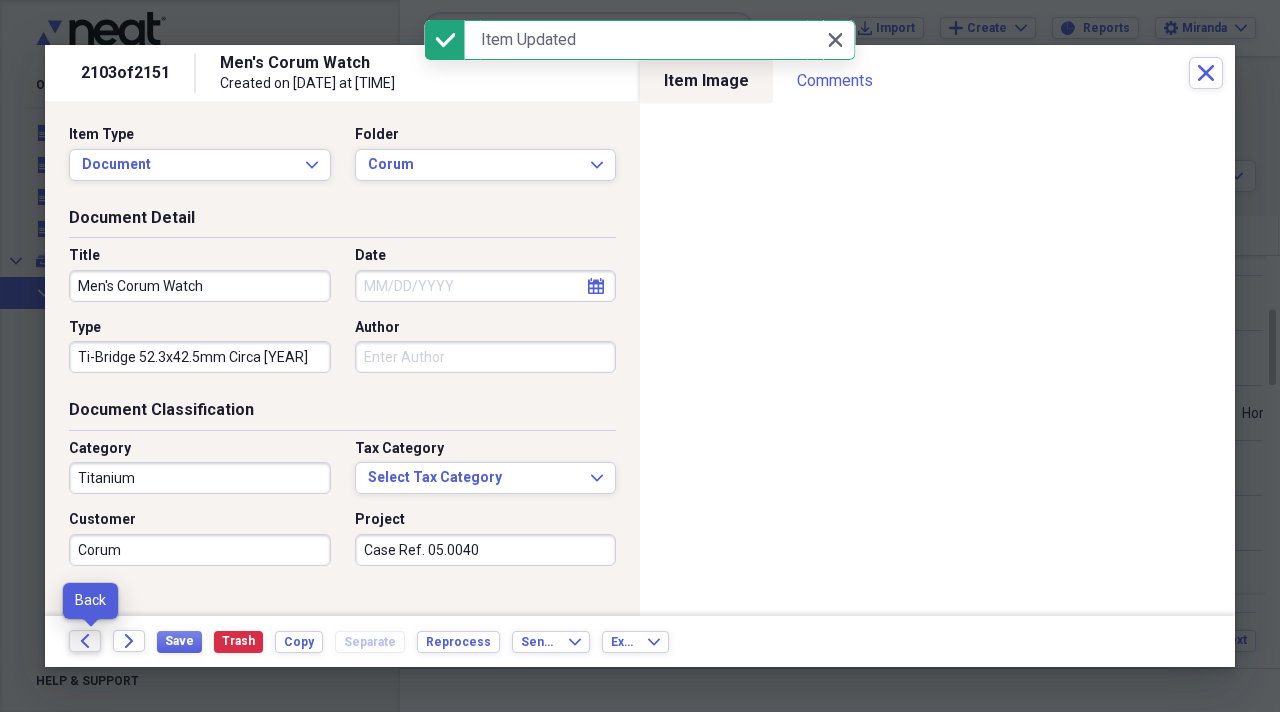click on "Back" 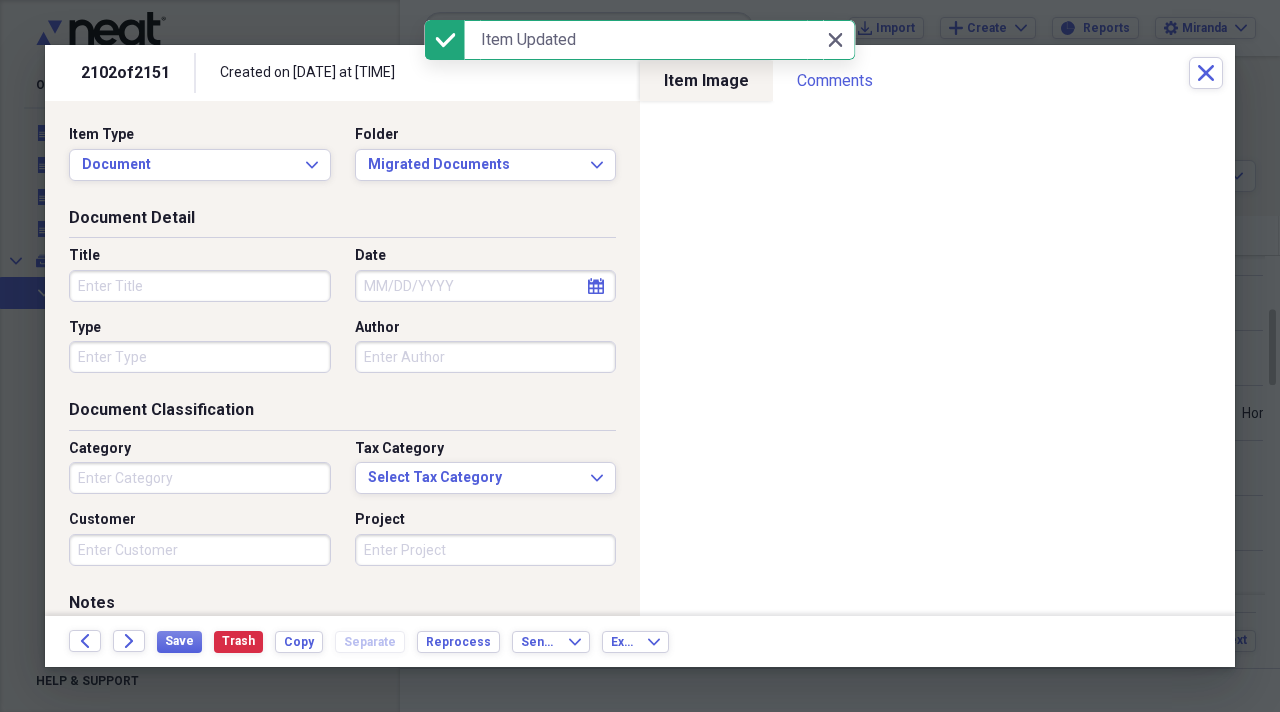click on "Title" at bounding box center [200, 286] 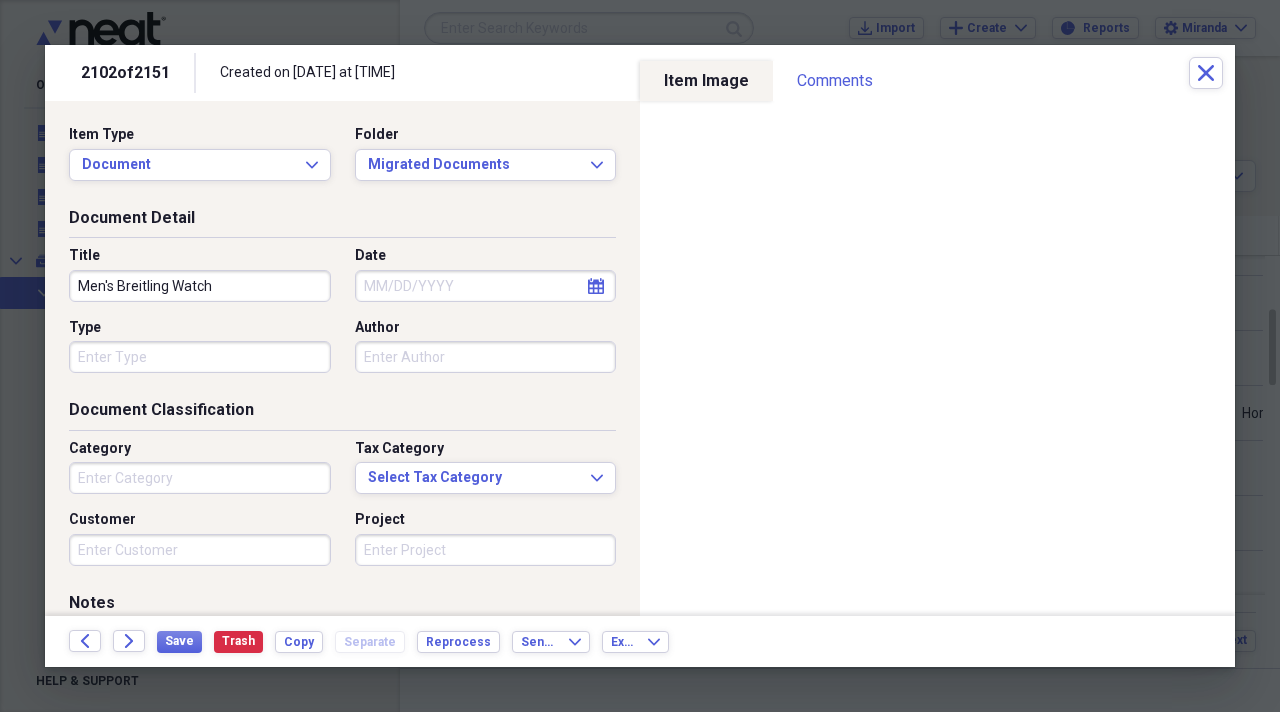 type on "Men's Breitling Watch" 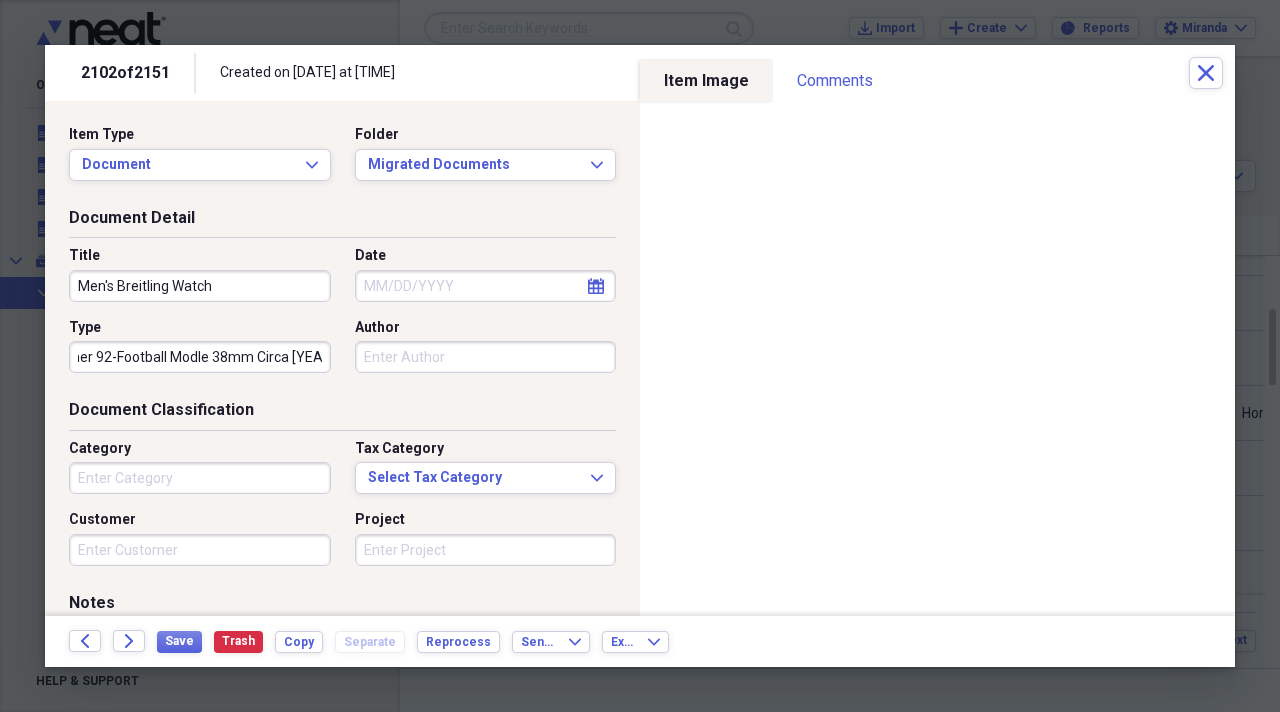 scroll, scrollTop: 0, scrollLeft: 53, axis: horizontal 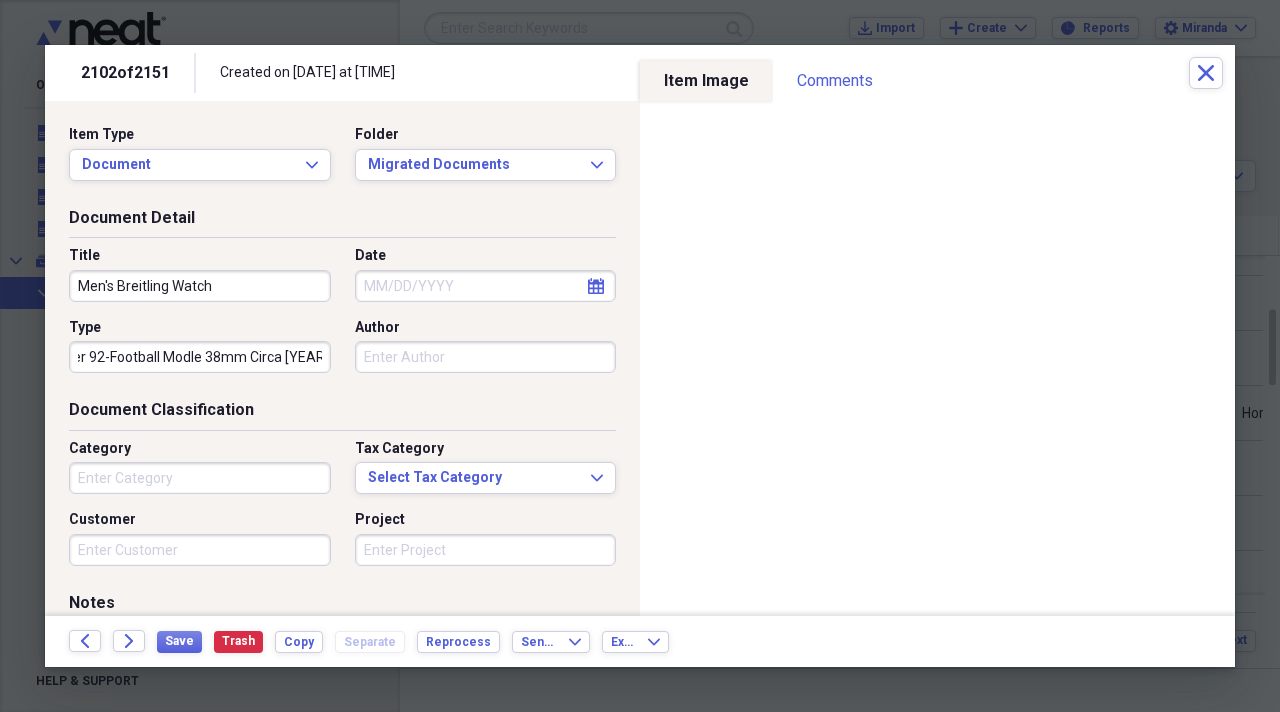 type on "Navitimer 92-Football Modle 38mm Circa [YEAR]" 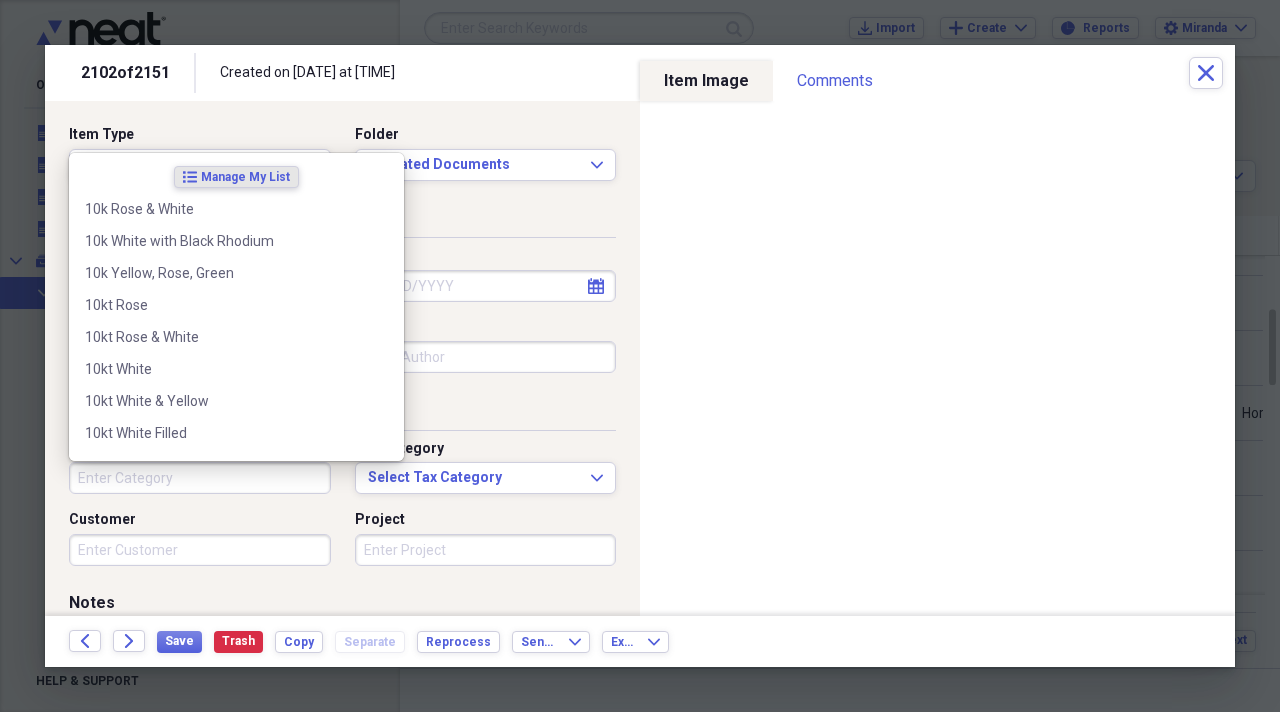 click on "Category" at bounding box center [200, 478] 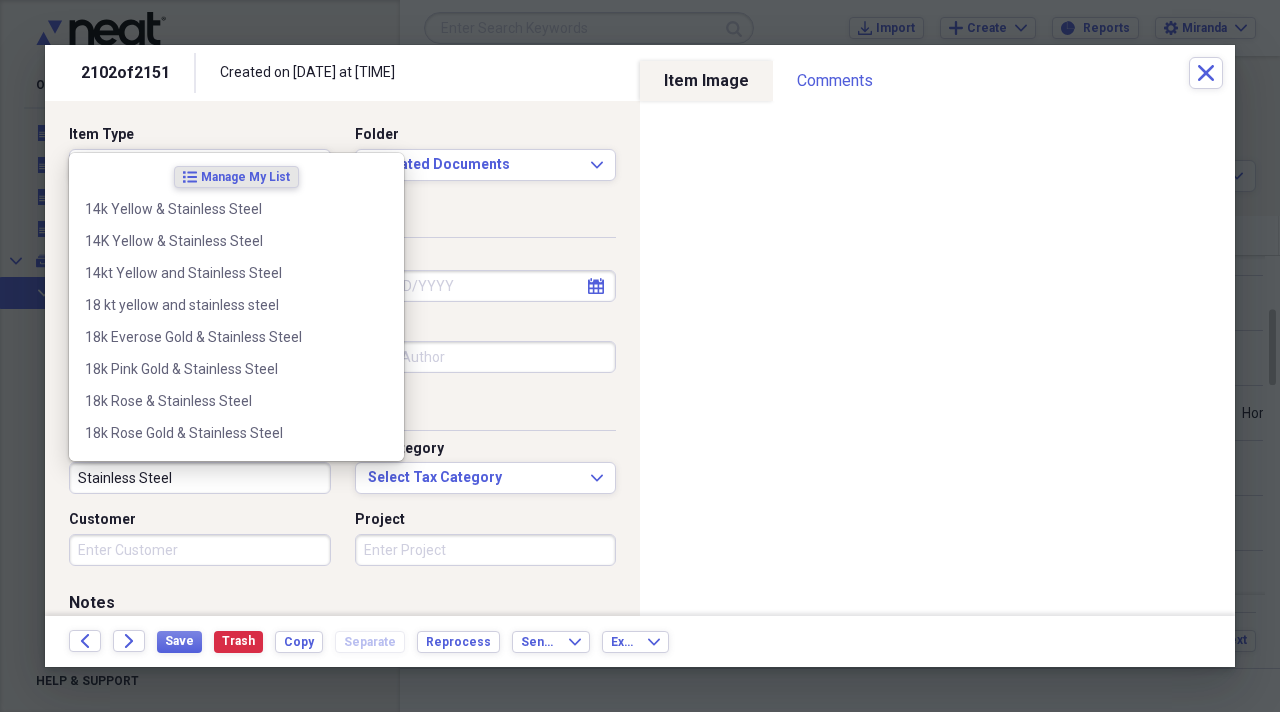 type on "Stainless Steel" 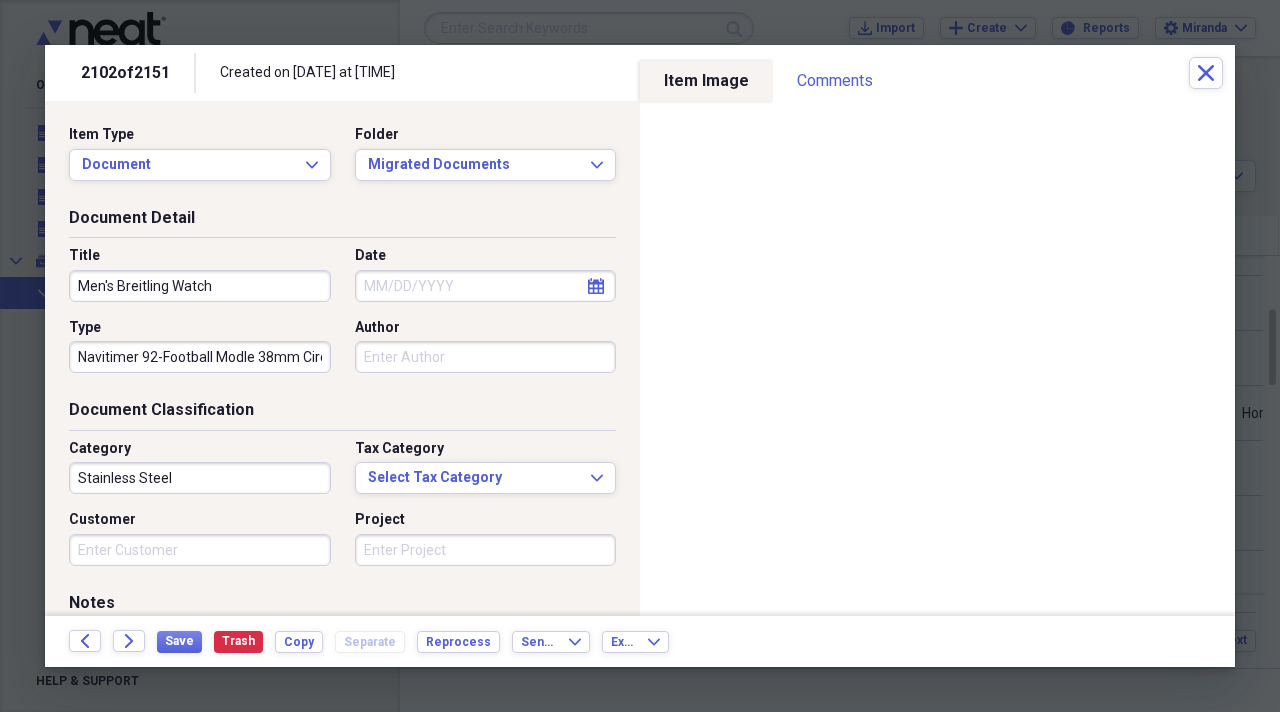 click on "Navitimer 92-Football Modle 38mm Circa [YEAR]" at bounding box center [200, 357] 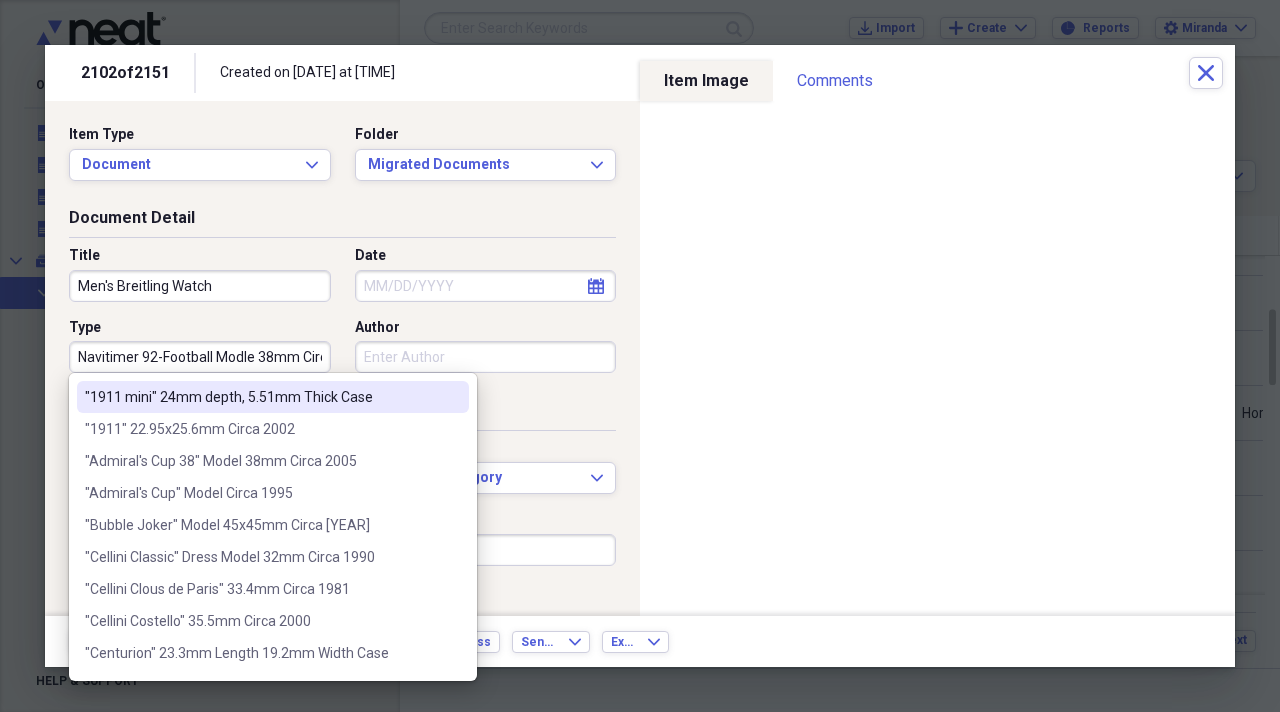 drag, startPoint x: 246, startPoint y: 356, endPoint x: 218, endPoint y: 348, distance: 29.12044 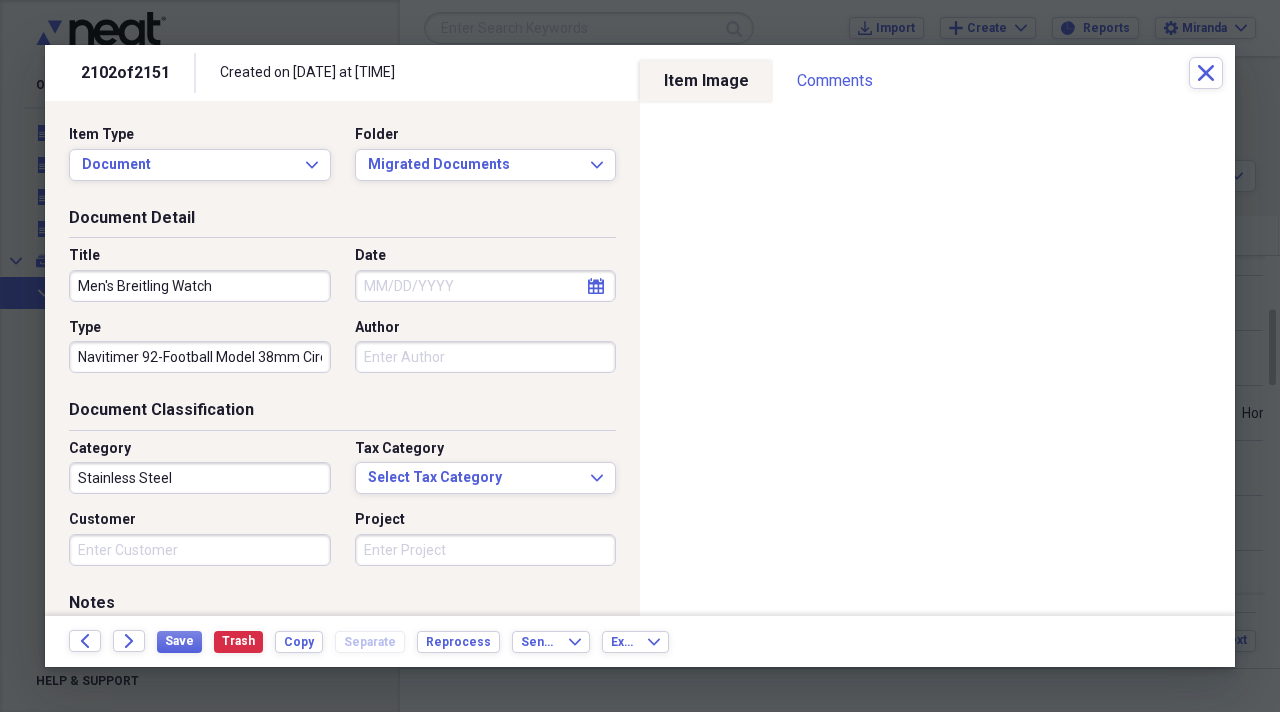 type on "Navitimer 92-Football Model 38mm Circa [YEAR]" 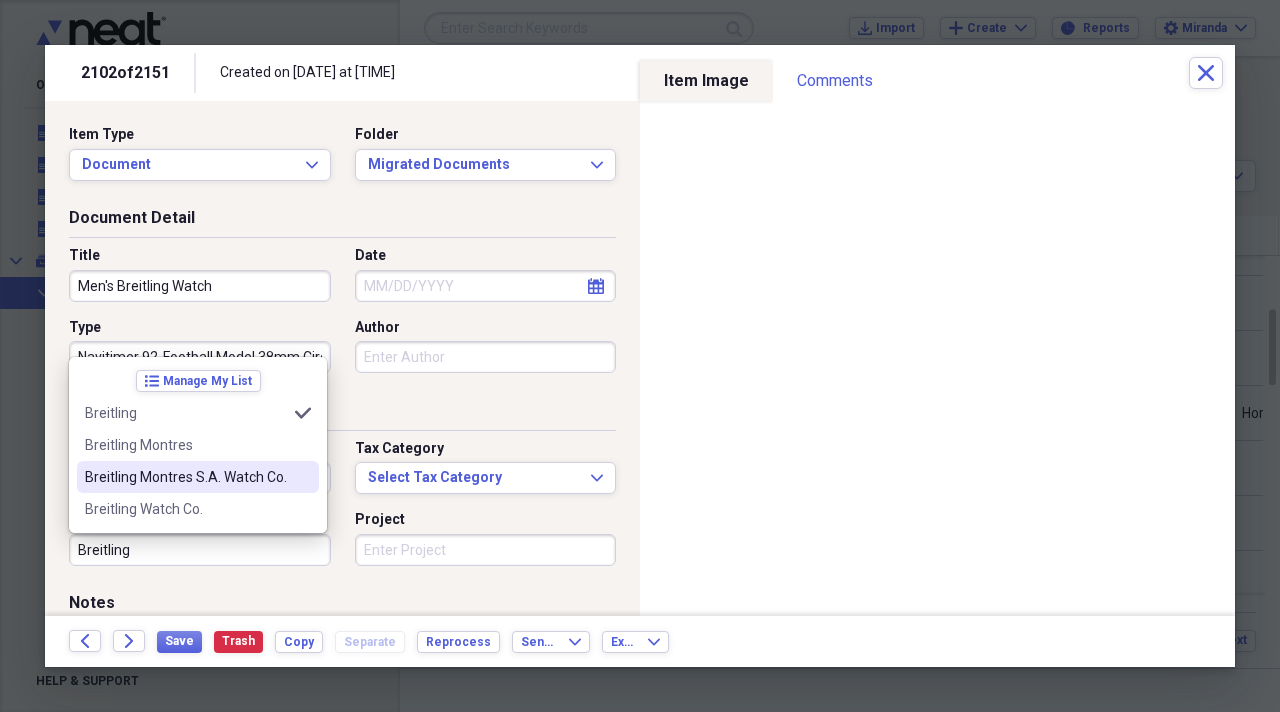 click on "Breitling Montres S.A. Watch Co." at bounding box center [186, 477] 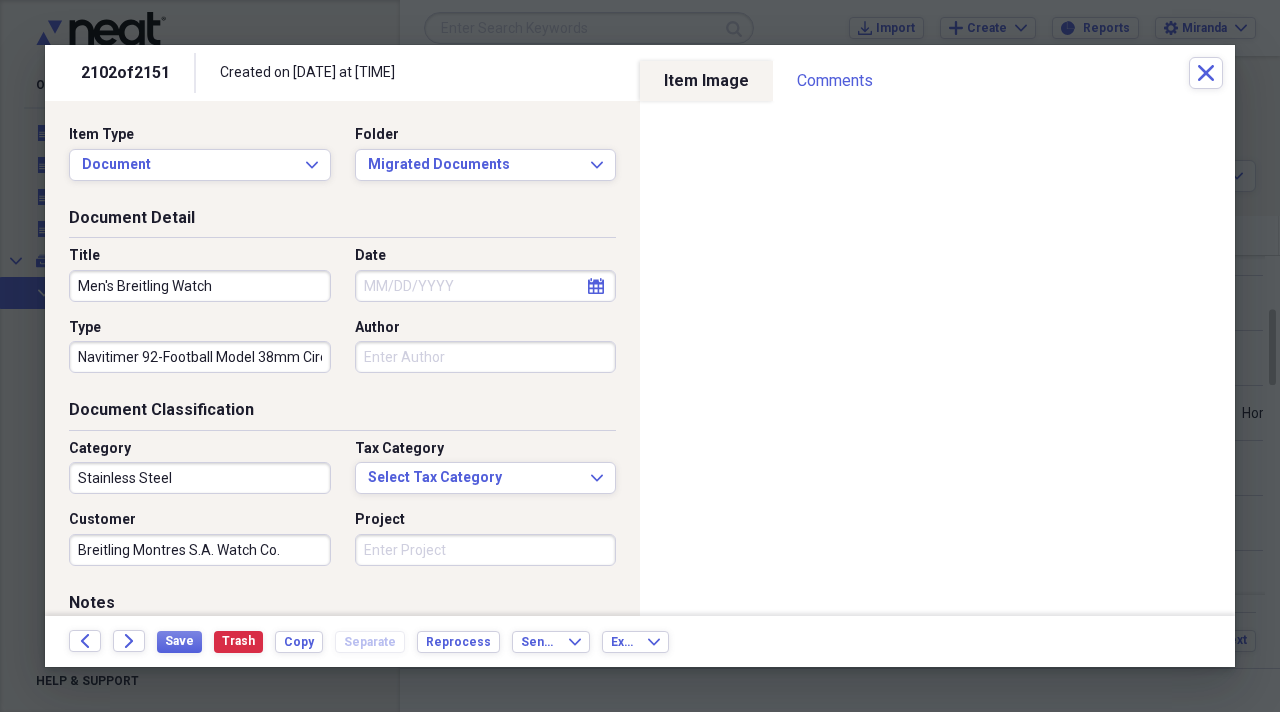 click on "Project" at bounding box center (486, 550) 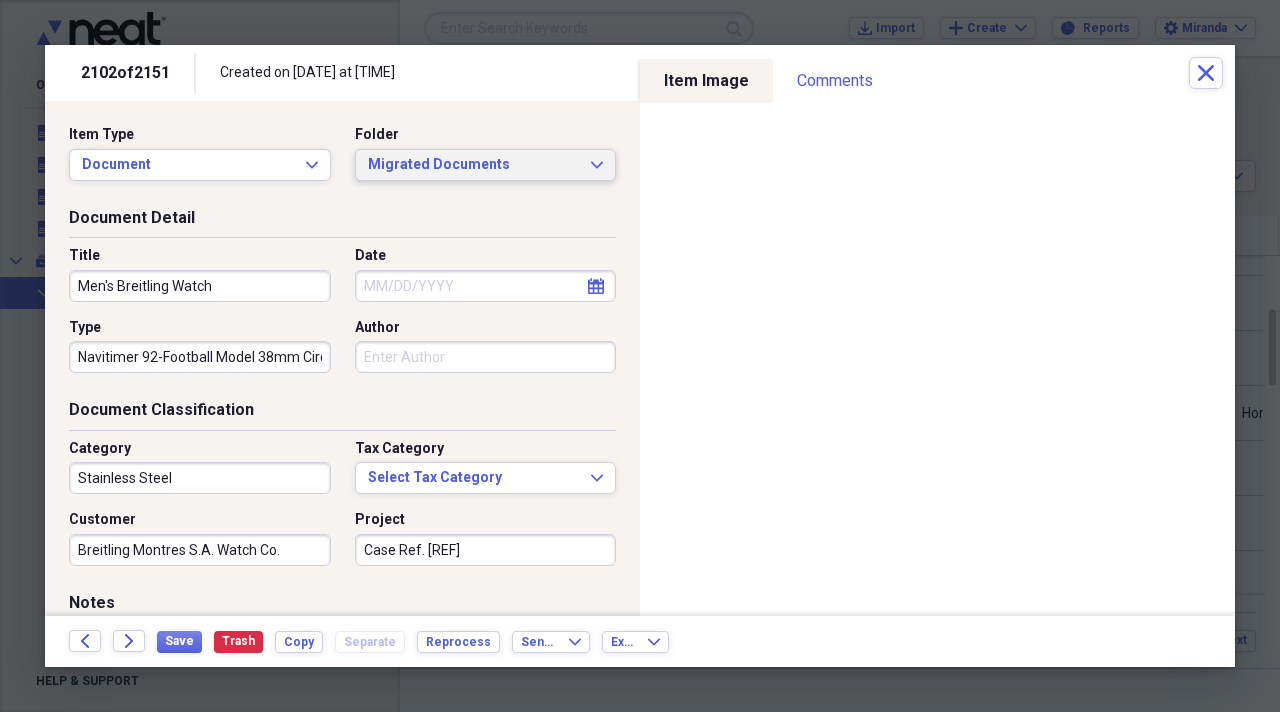 type on "Case Ref. [REF]" 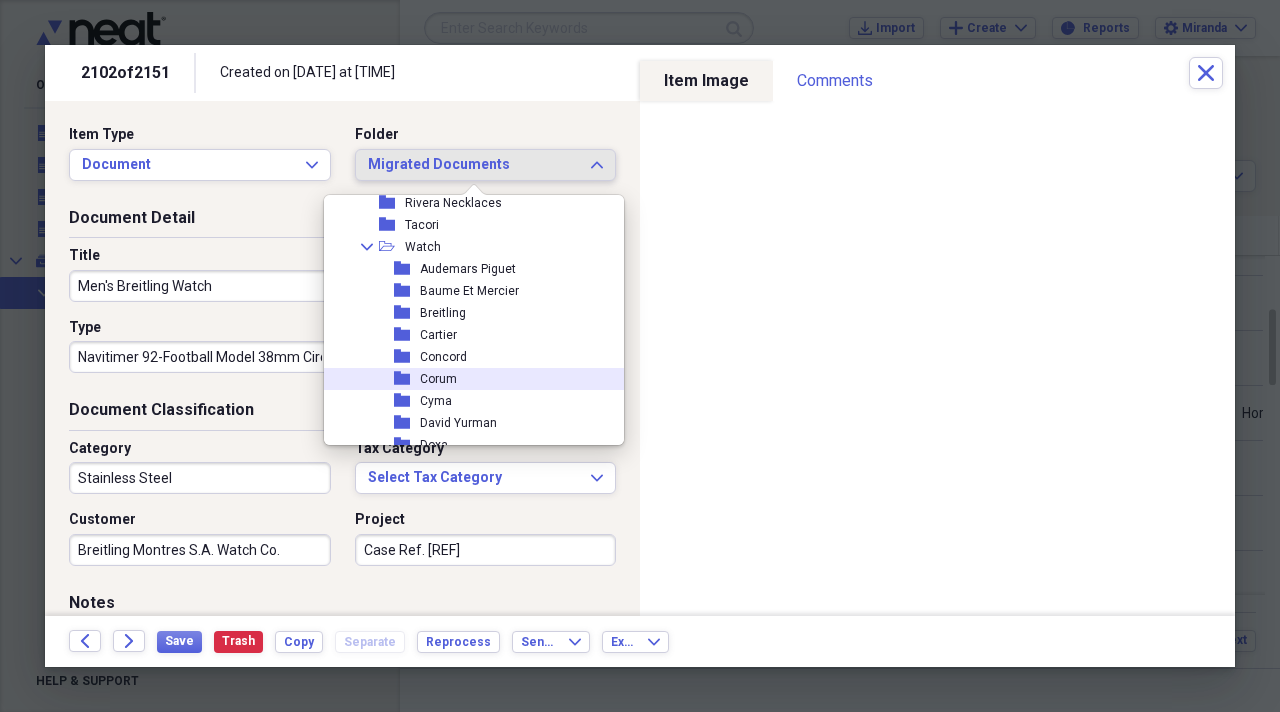 scroll, scrollTop: 2100, scrollLeft: 0, axis: vertical 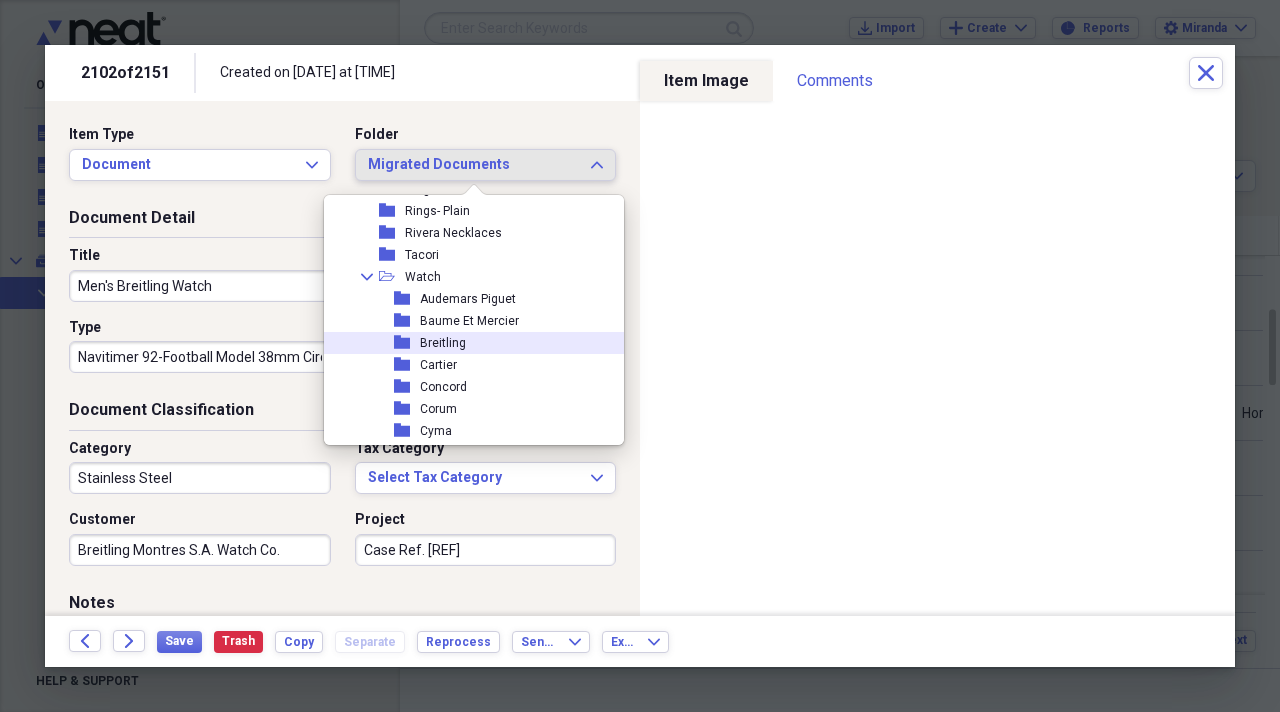 click on "folder Breitling" at bounding box center (466, 343) 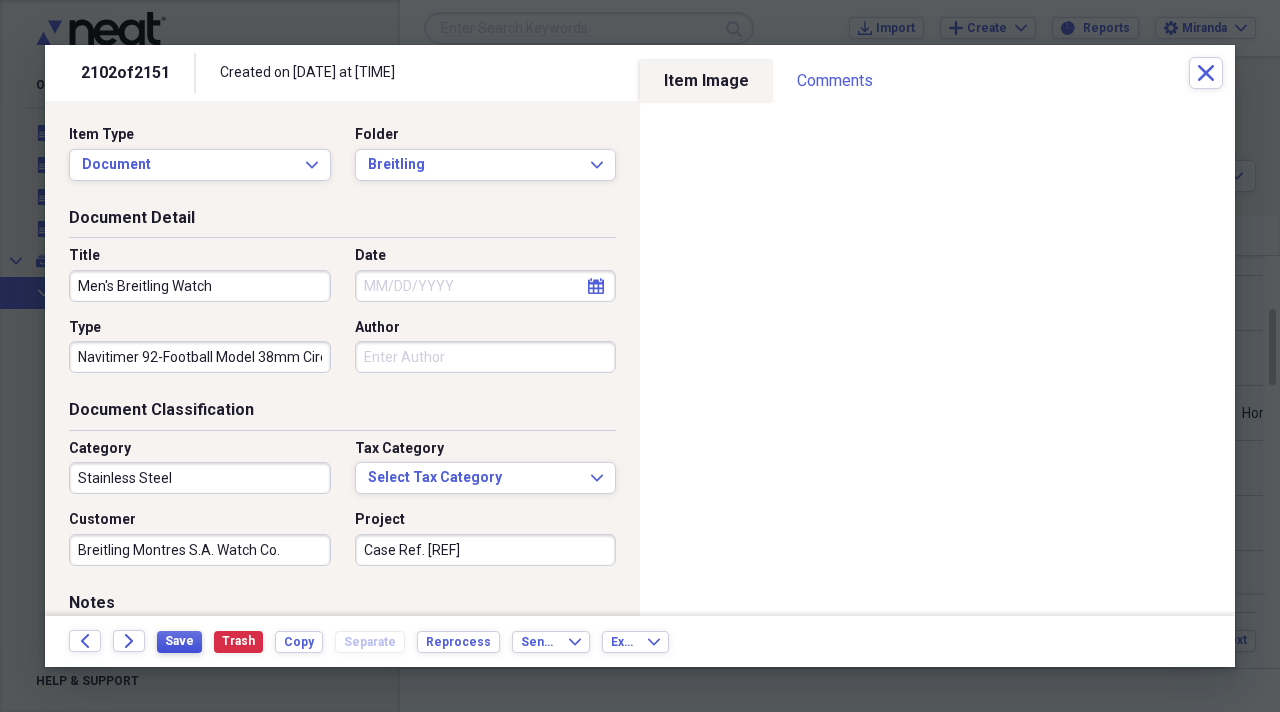 click on "Save" at bounding box center [179, 641] 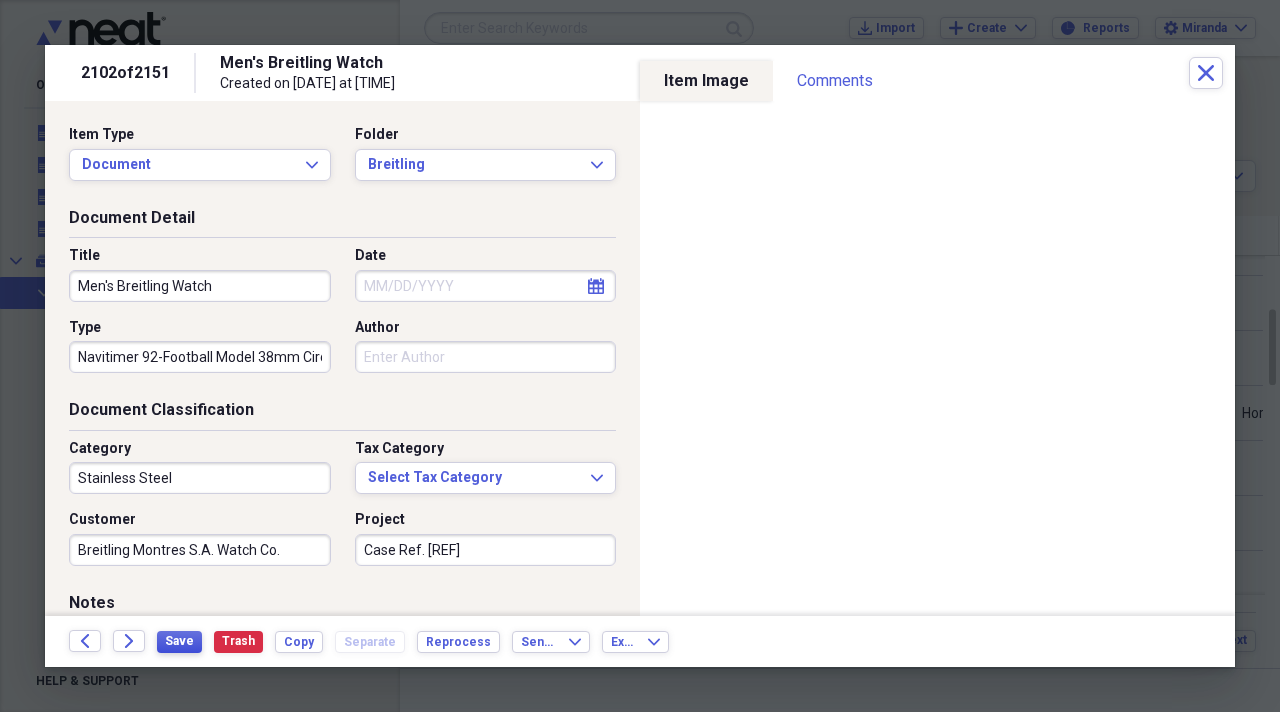 click on "Save" at bounding box center [179, 641] 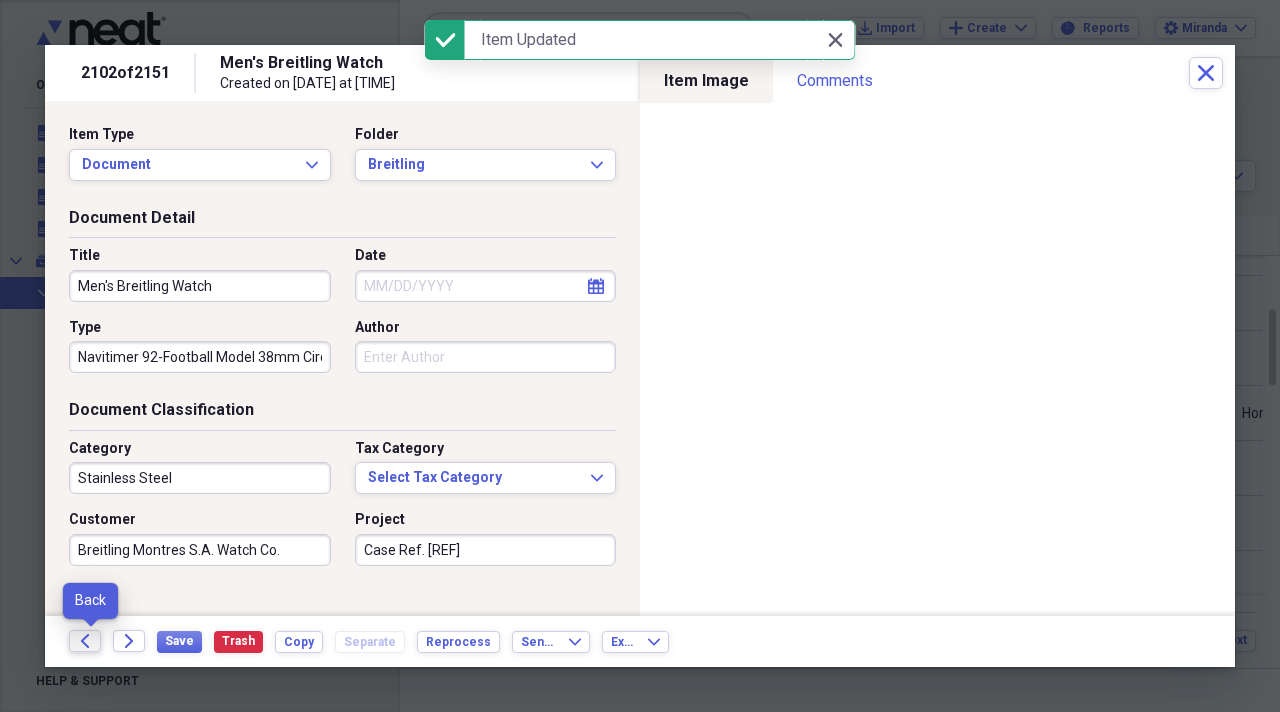 click 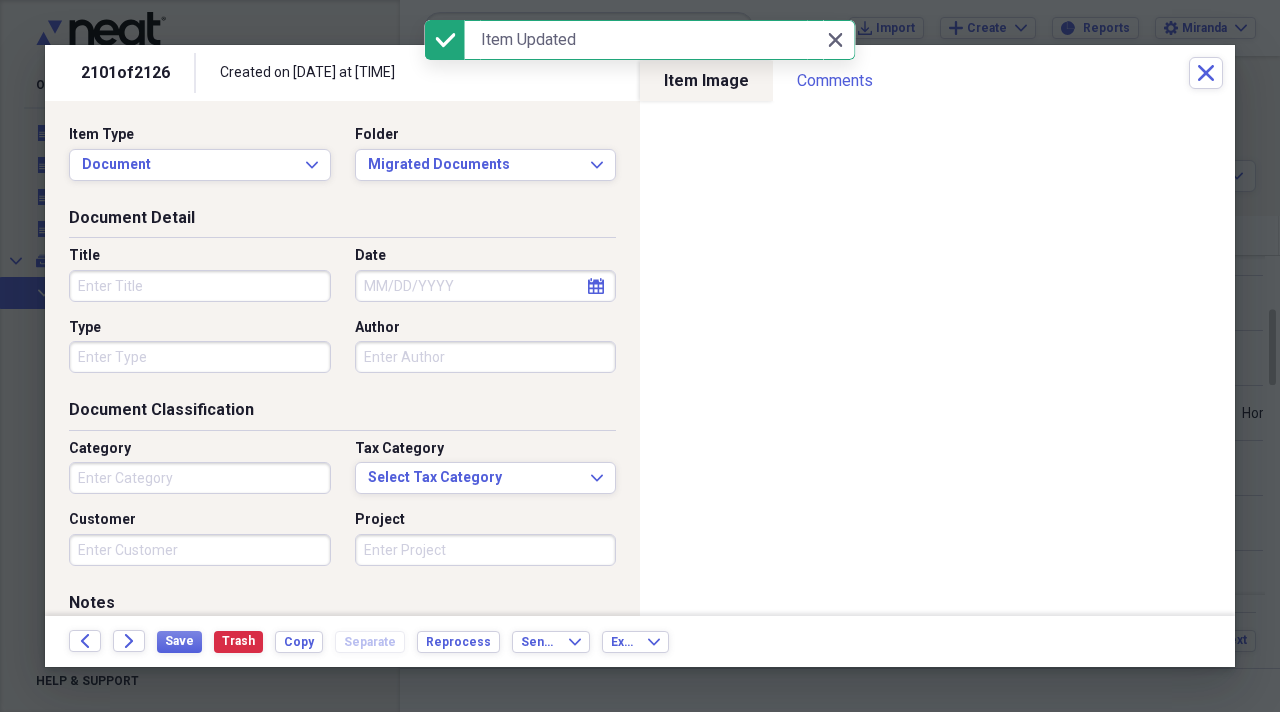 click on "Title" at bounding box center (200, 286) 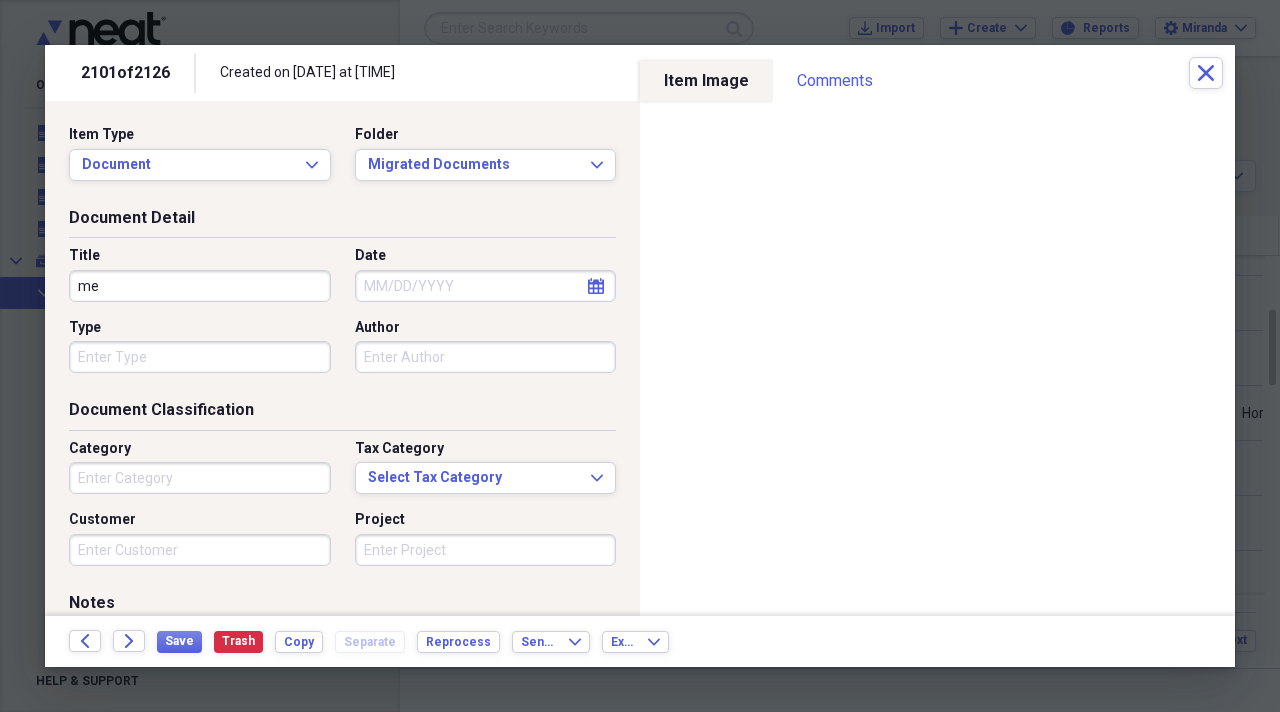 type on "m" 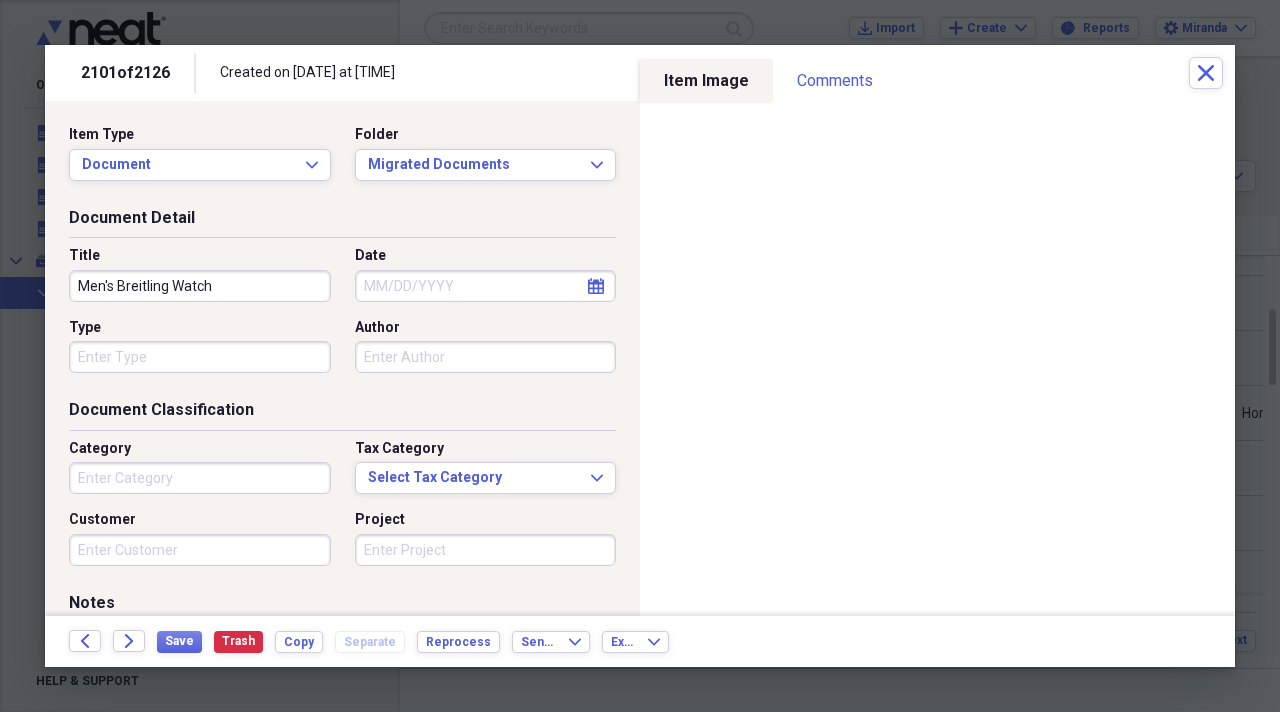 type on "Men's Breitling Watch" 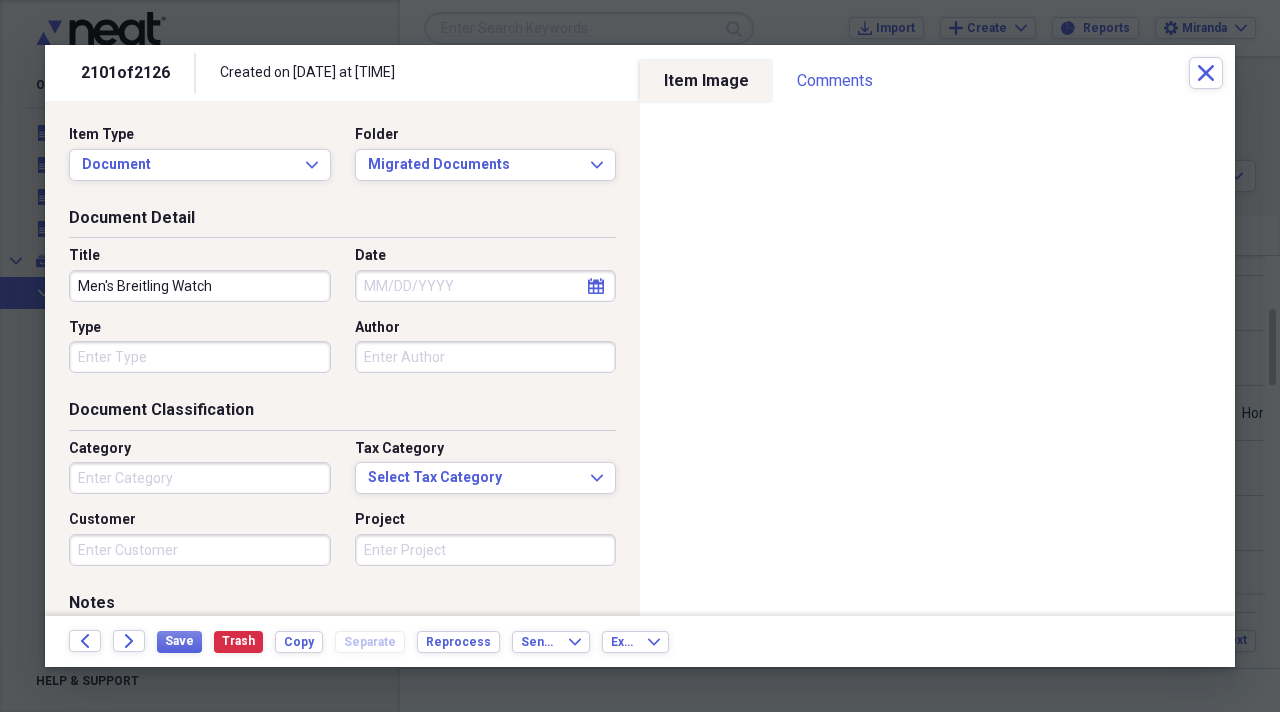 click on "Type" at bounding box center [200, 357] 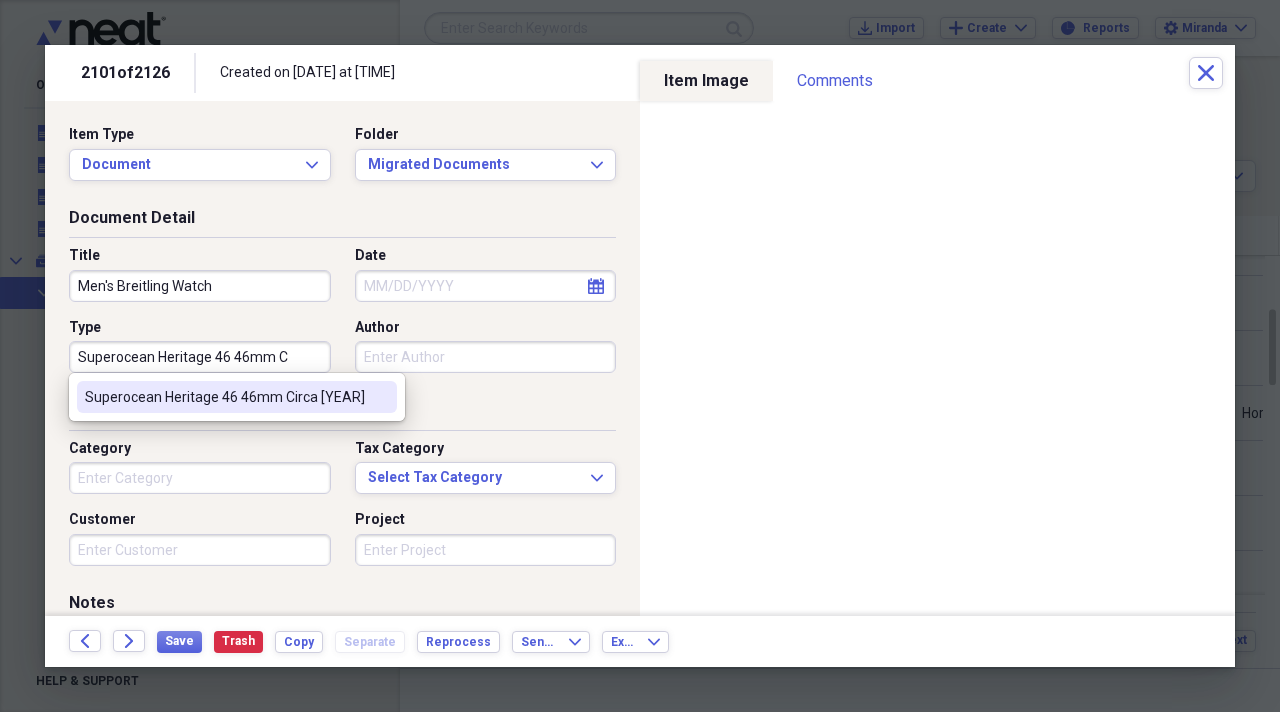 click on "Superocean Heritage 46 46mm Circa [YEAR]" at bounding box center [225, 397] 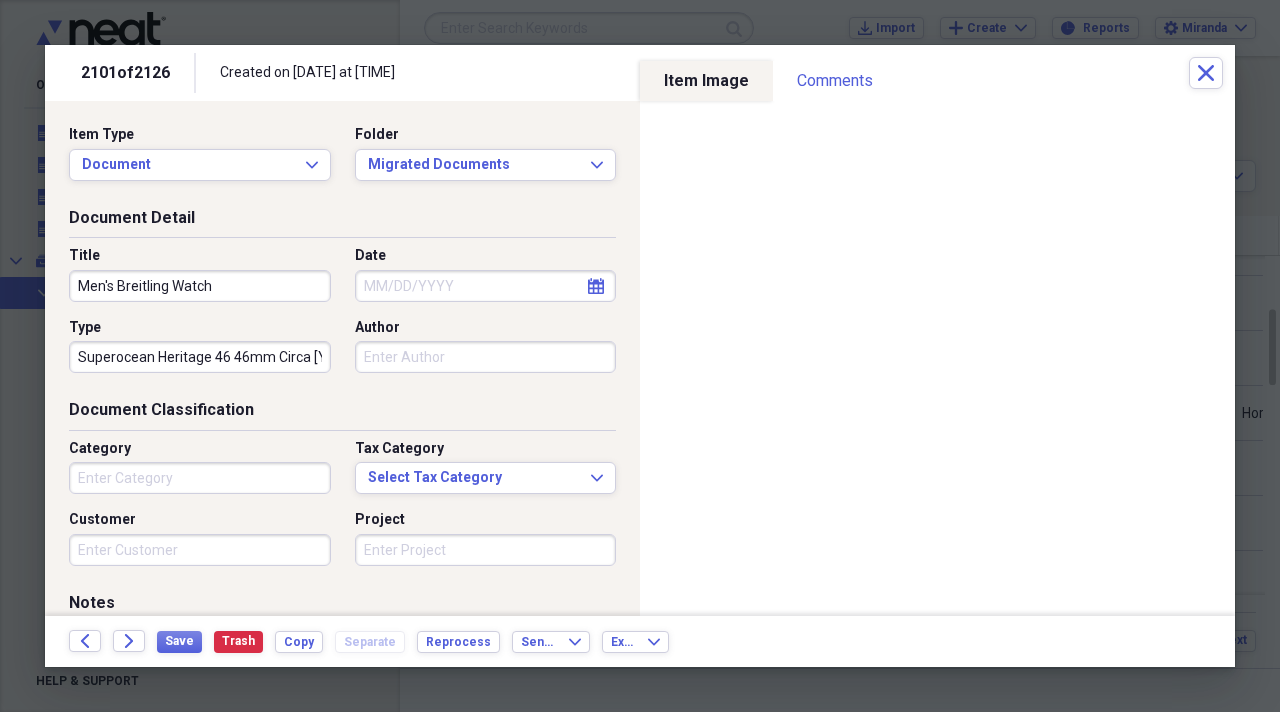 click on "Superocean Heritage 46 46mm Circa [YEAR]" at bounding box center (200, 357) 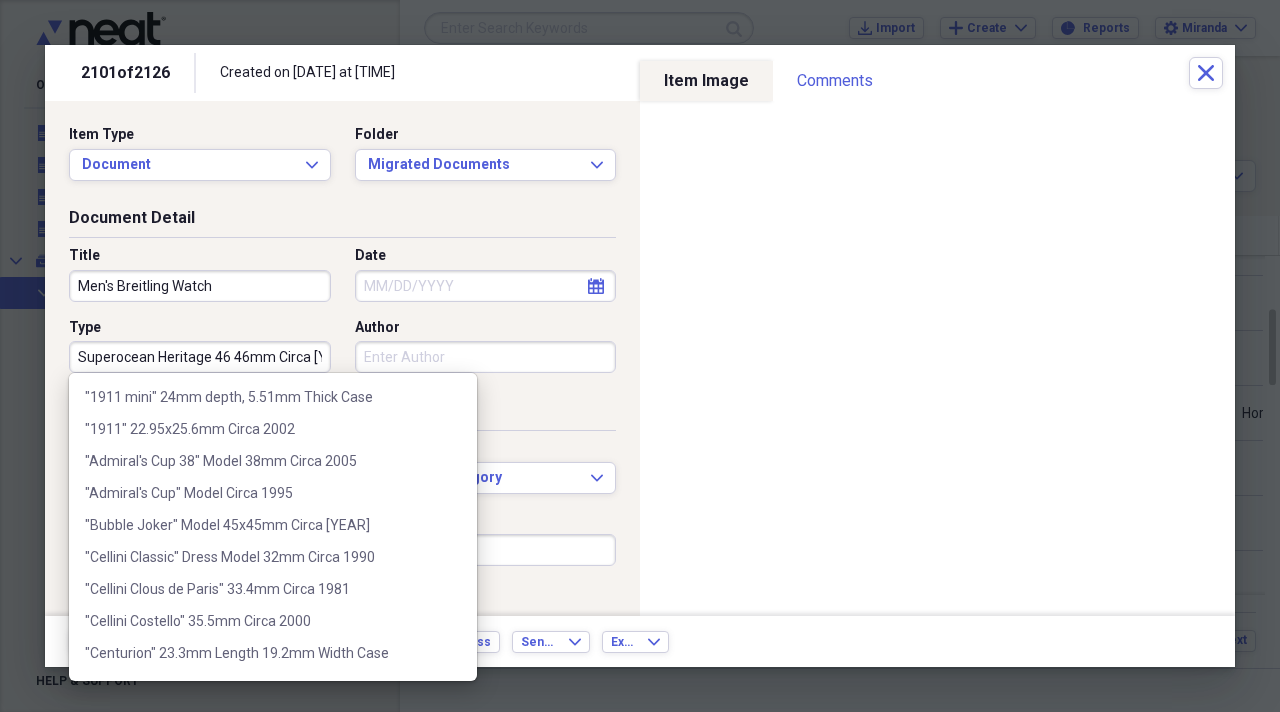 scroll, scrollTop: 138812, scrollLeft: 0, axis: vertical 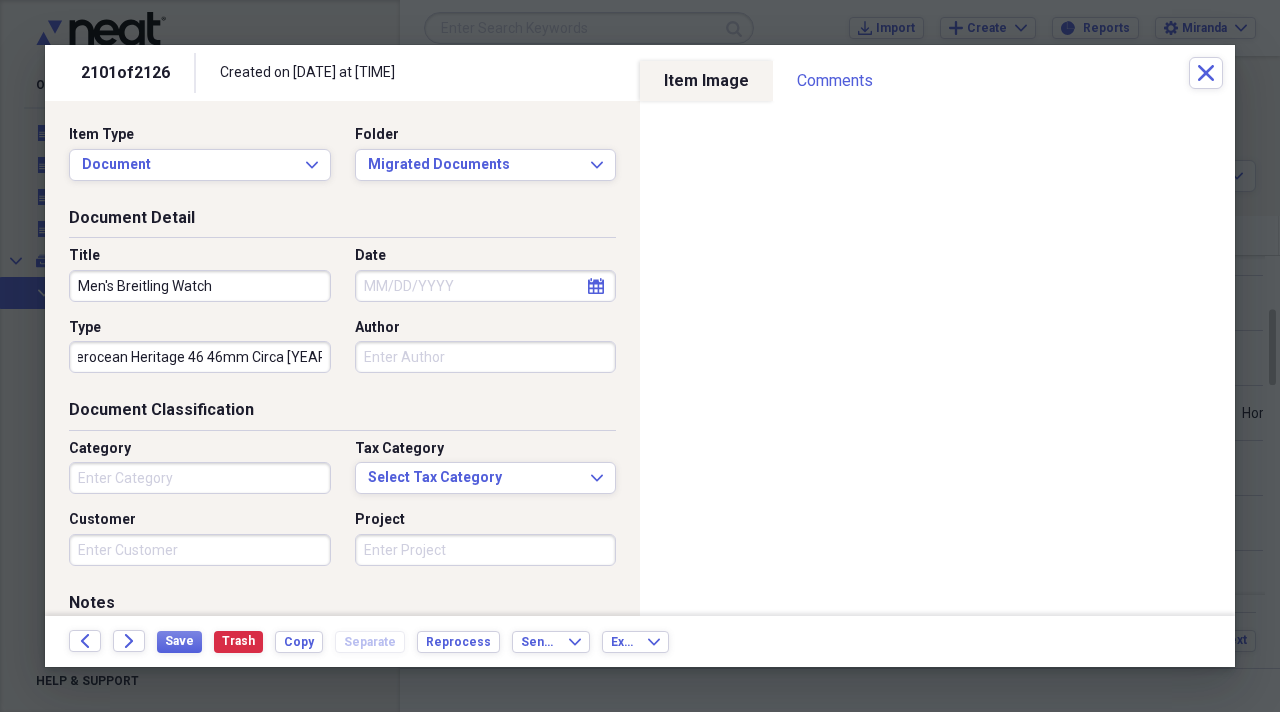 type on "Superocean Heritage 46 46mm Circa [YEAR]" 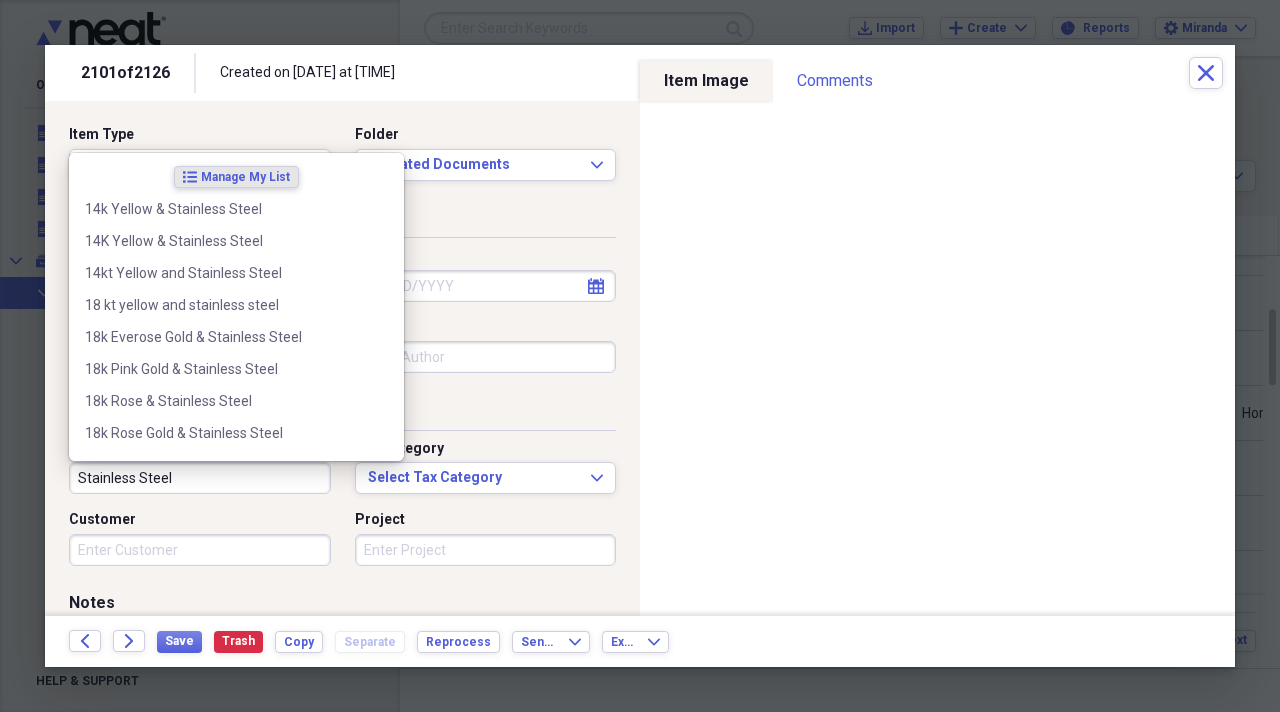 type on "Stainless Steel" 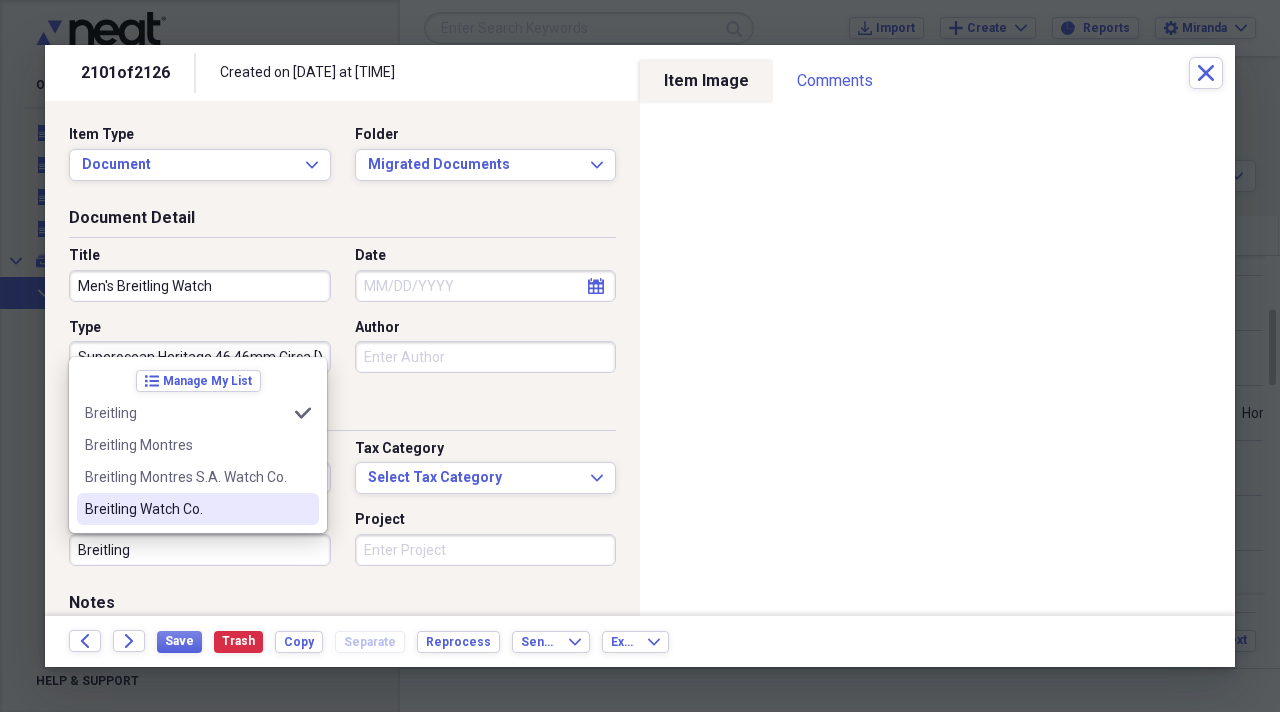 click on "Breitling Watch Co." at bounding box center [186, 509] 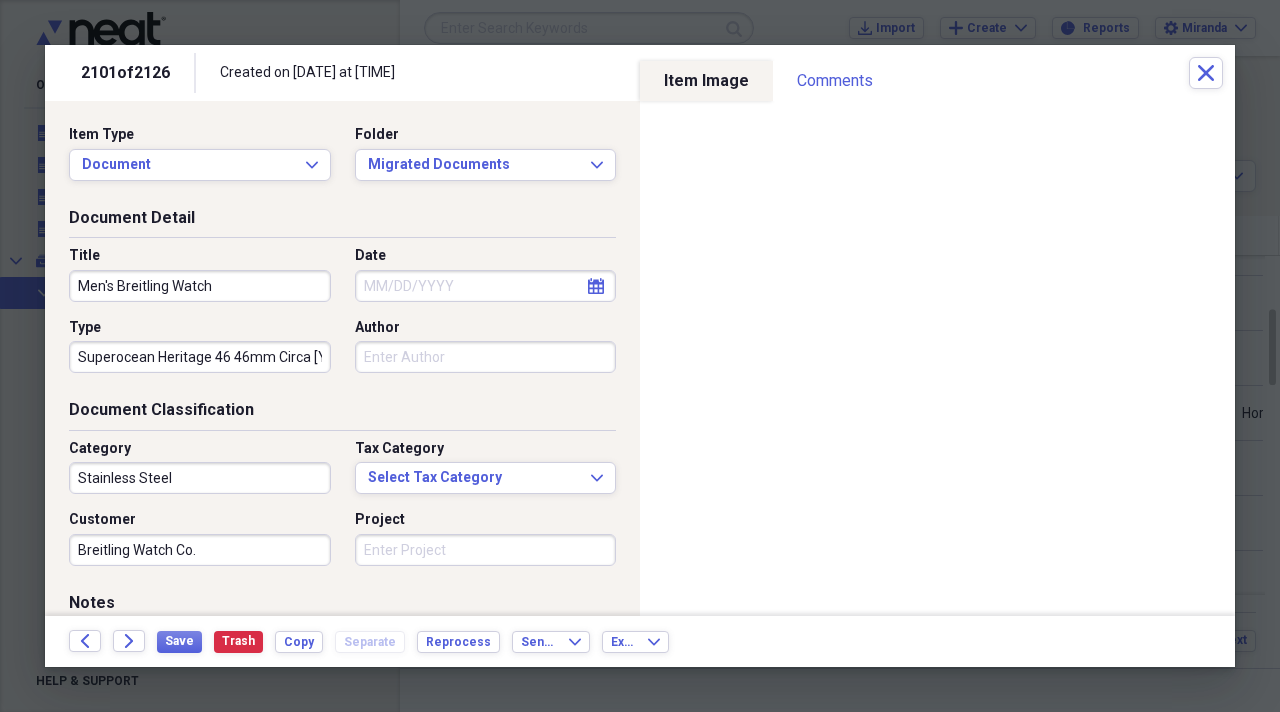 click on "Project" at bounding box center [486, 550] 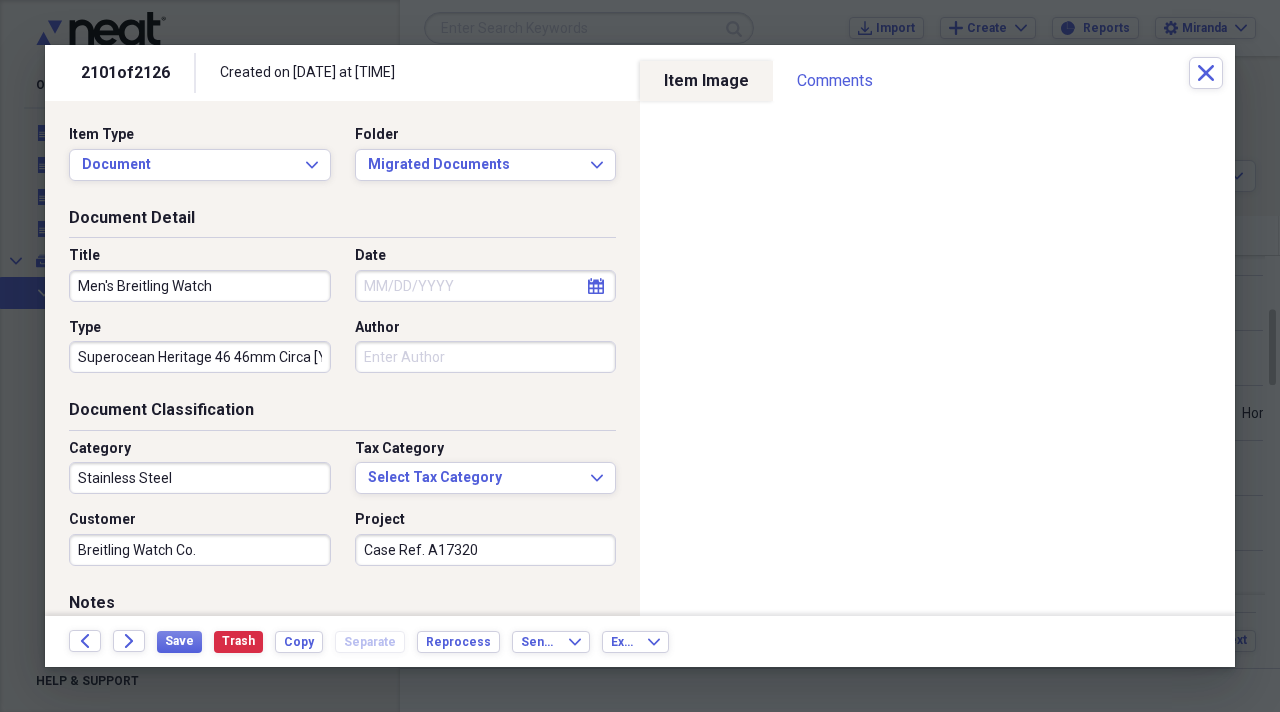 type on "Case Ref. A17320" 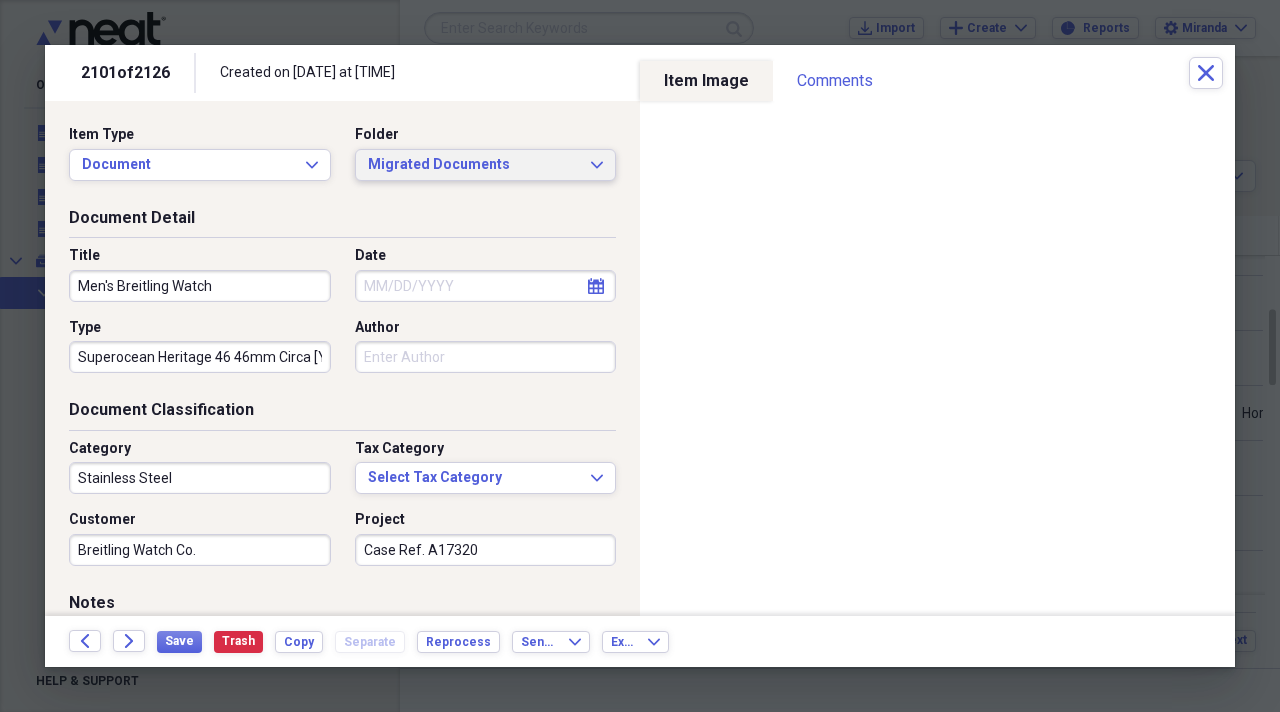click on "Migrated Documents" at bounding box center (474, 165) 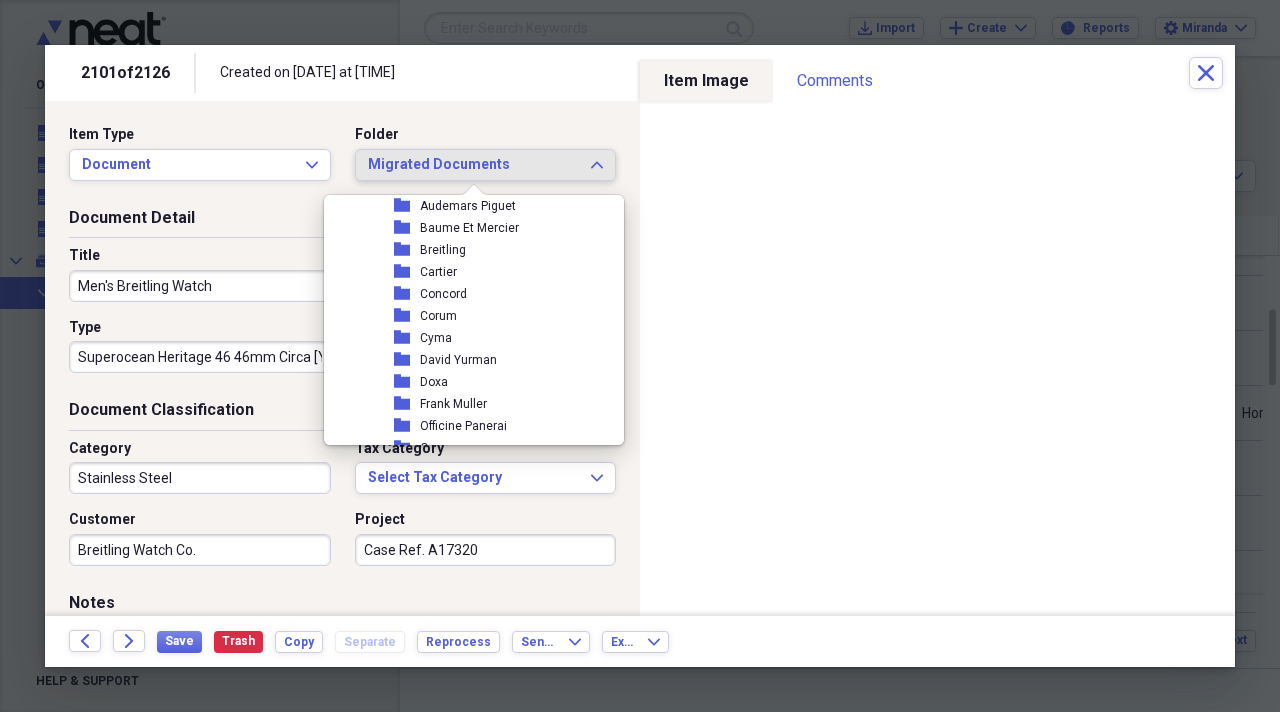 scroll, scrollTop: 2200, scrollLeft: 0, axis: vertical 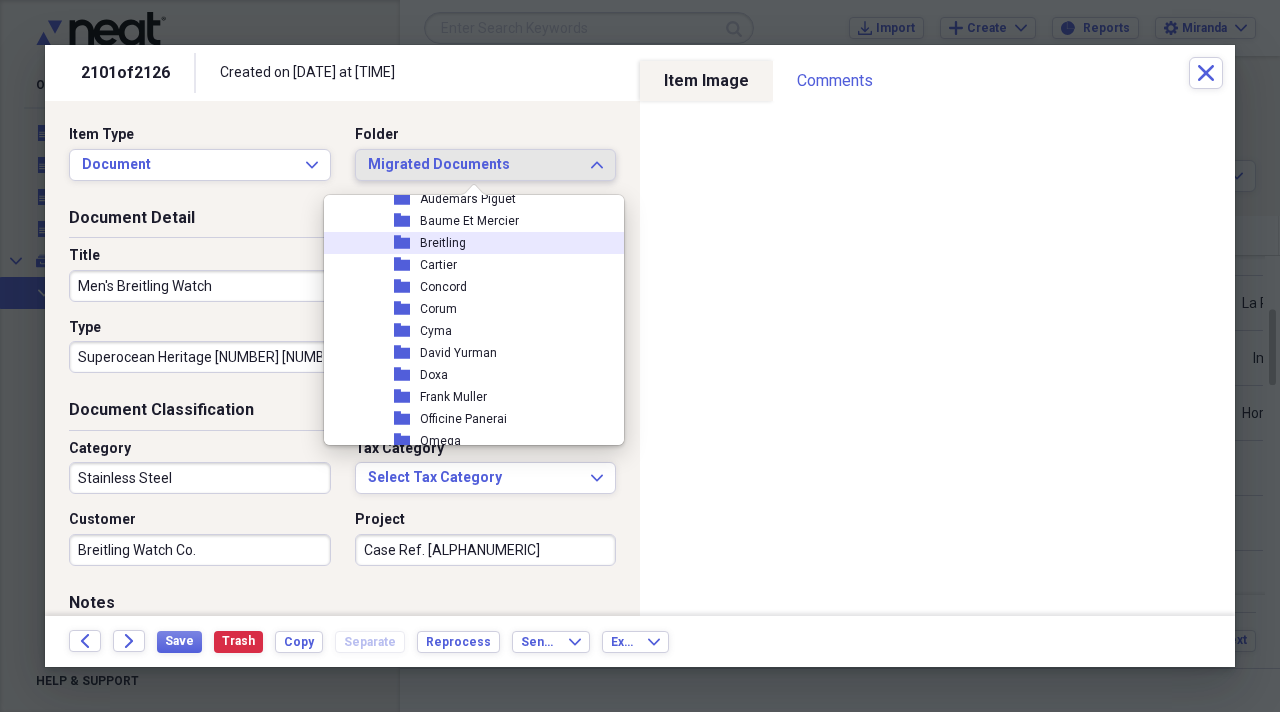 click on "folder Breitling" at bounding box center [466, 243] 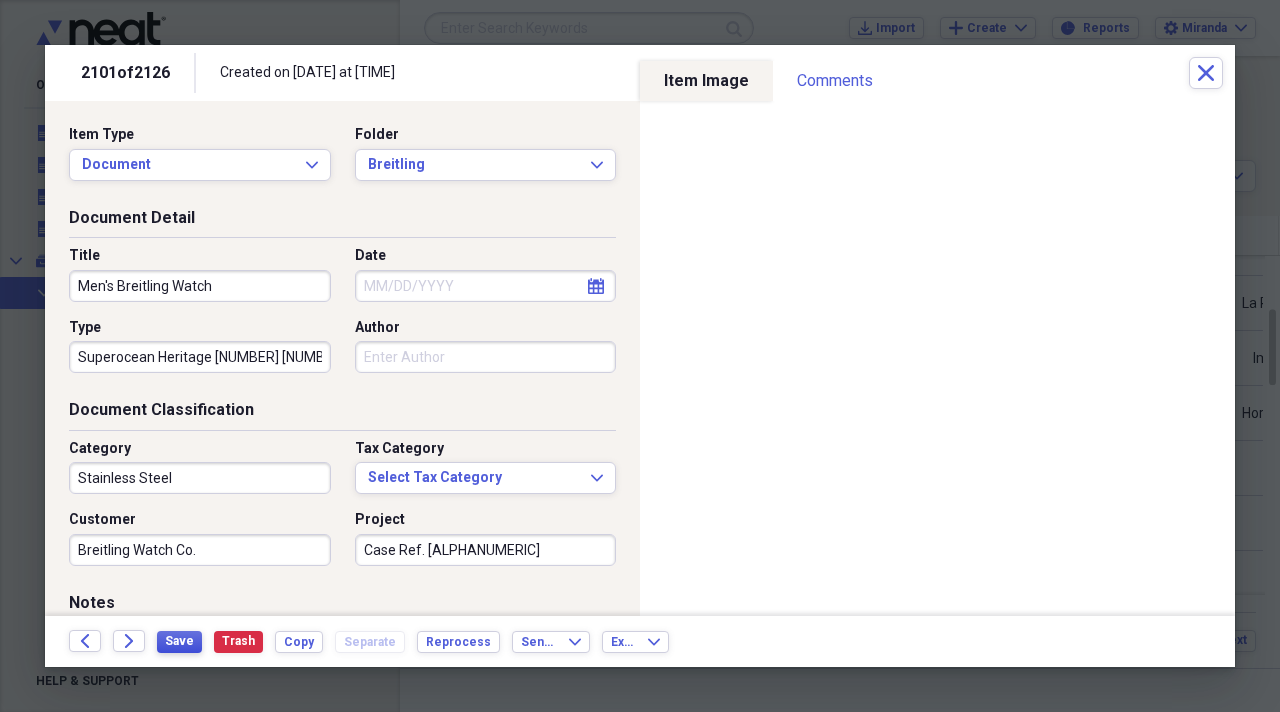 click on "Save" at bounding box center [179, 641] 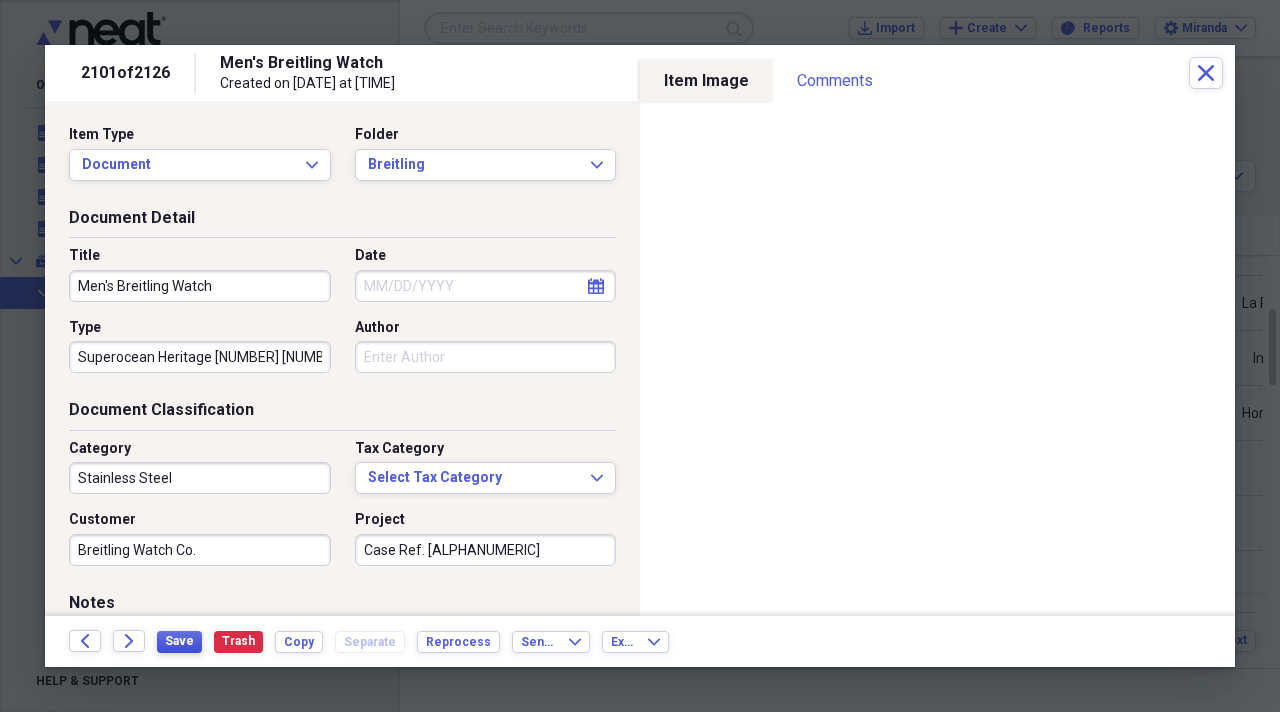 click on "Save" at bounding box center (179, 641) 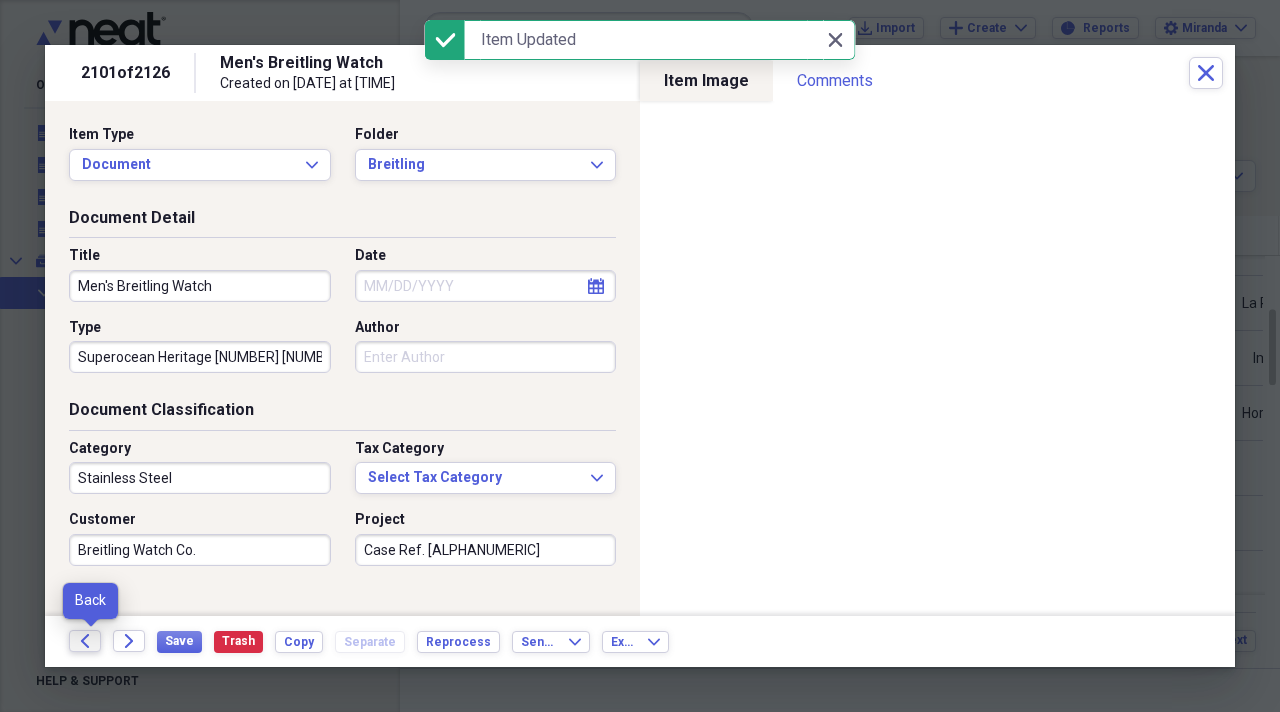 click on "Back" 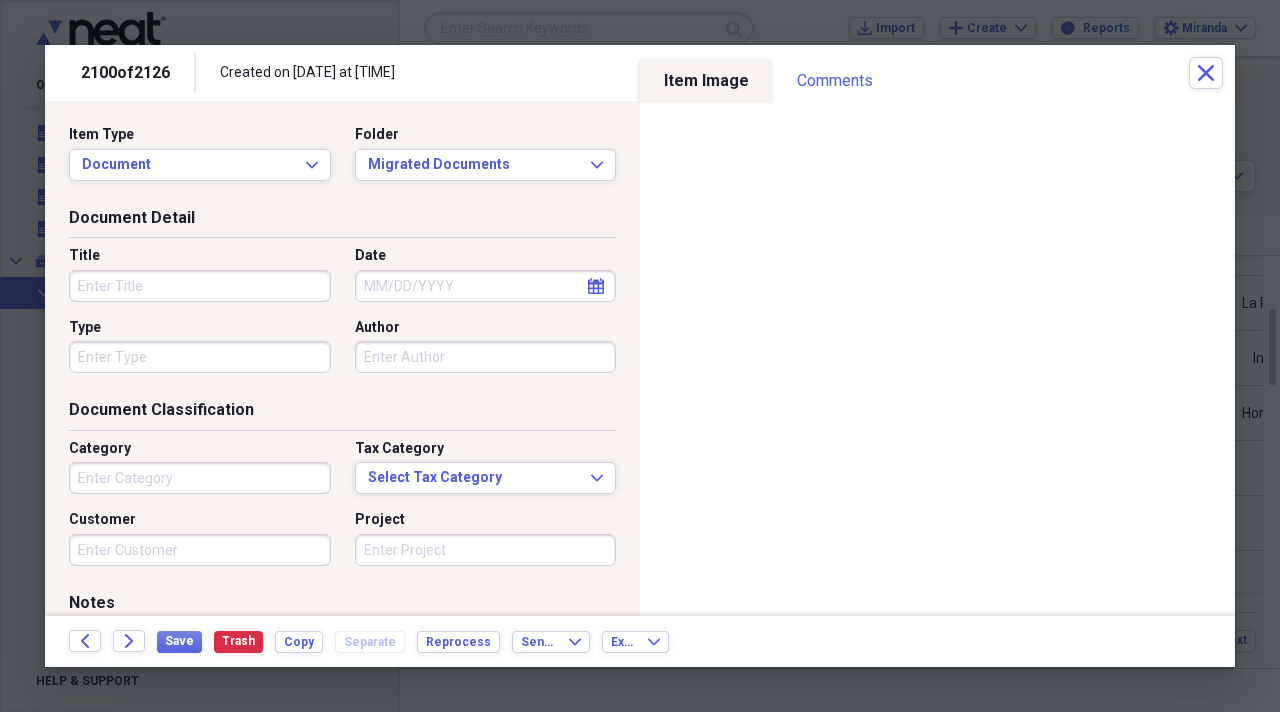 click on "Title" at bounding box center (200, 286) 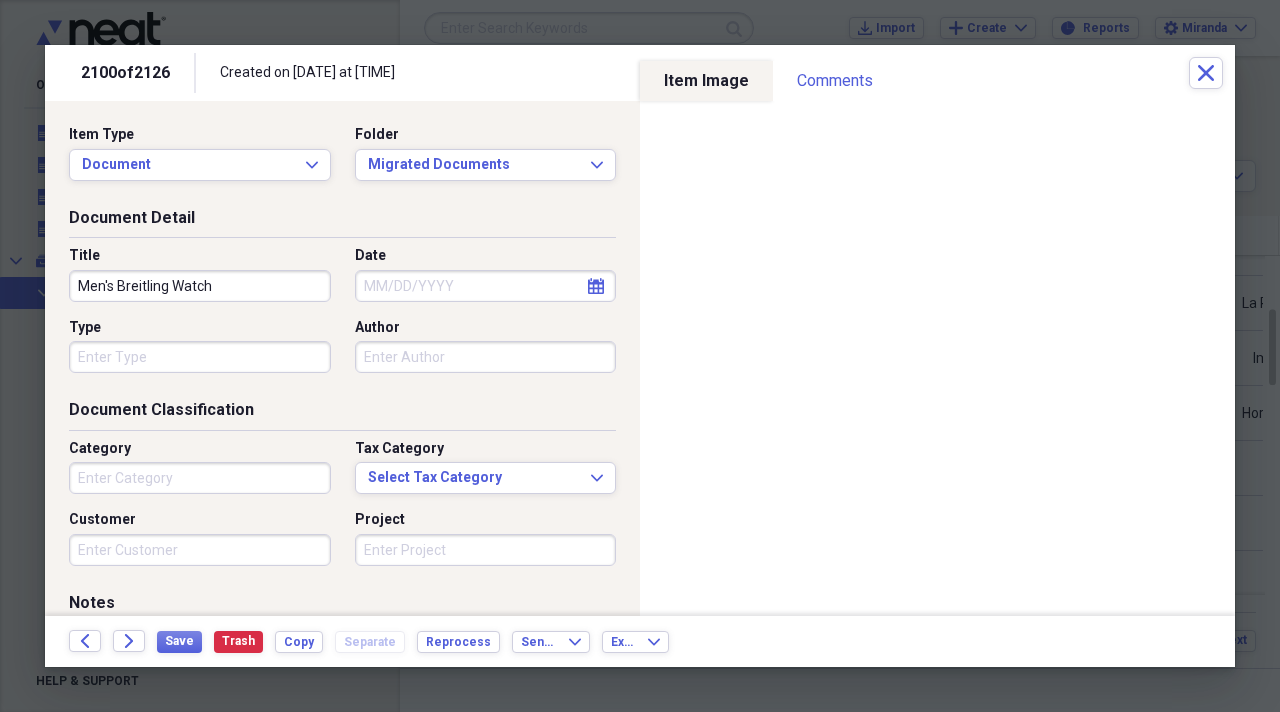 type on "Men's Breitling Watch" 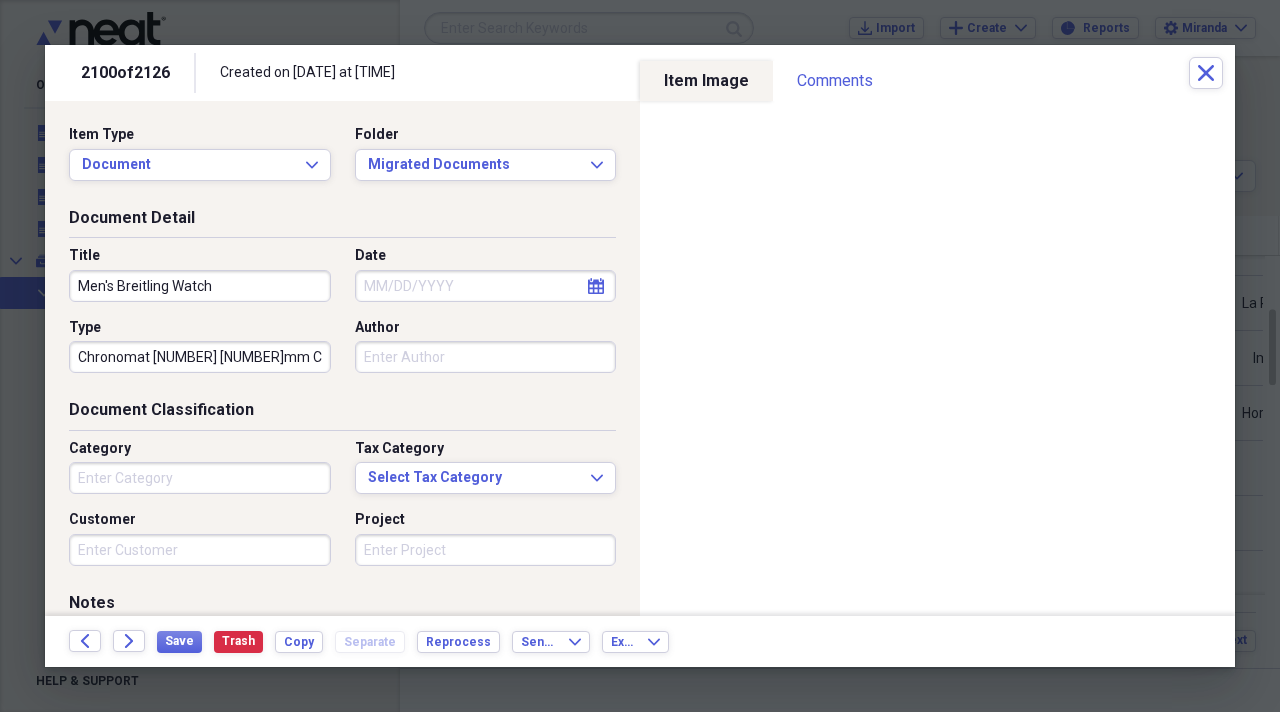 type on "Chronomat 44 44mm Circa 2015" 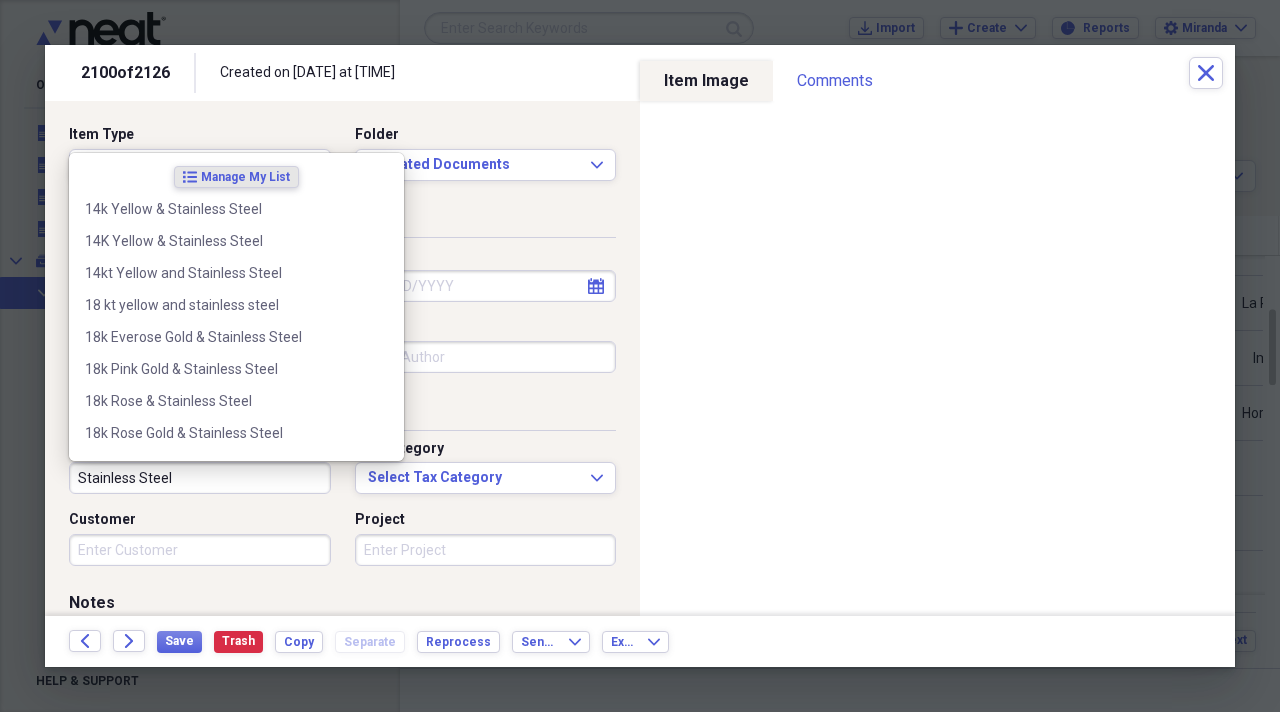type on "Stainless Steel" 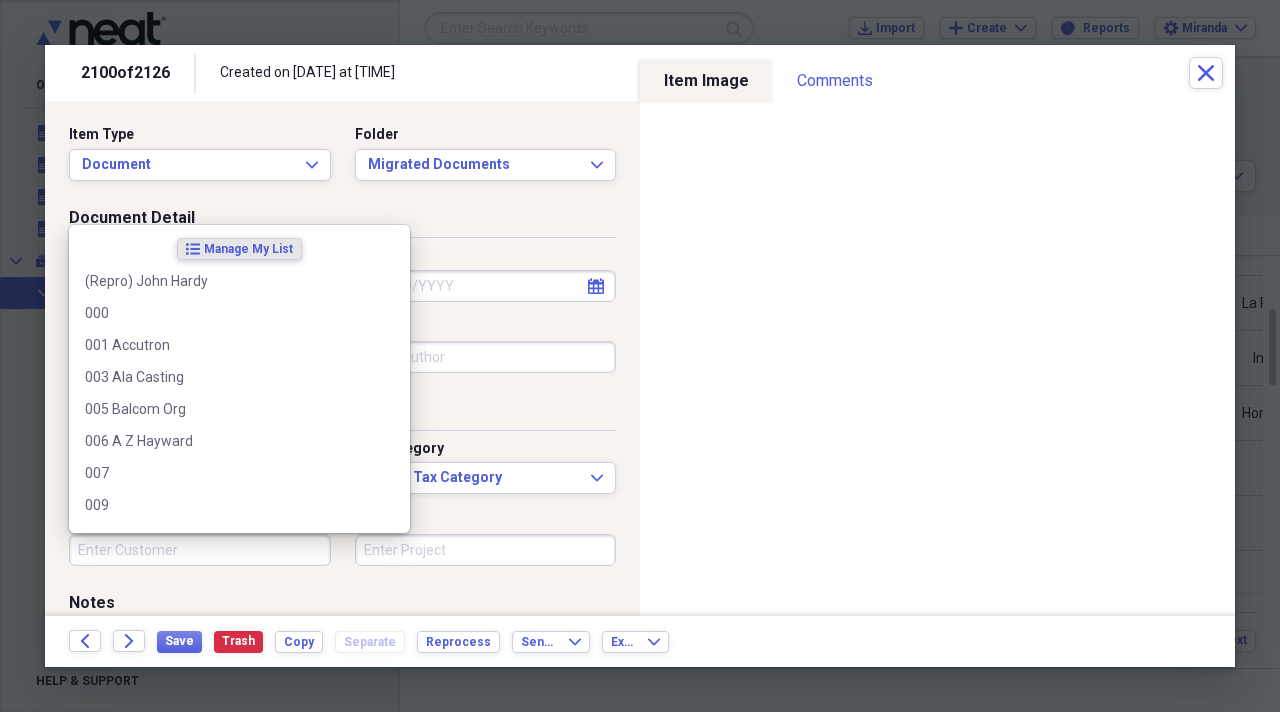 click on "Customer" at bounding box center [200, 550] 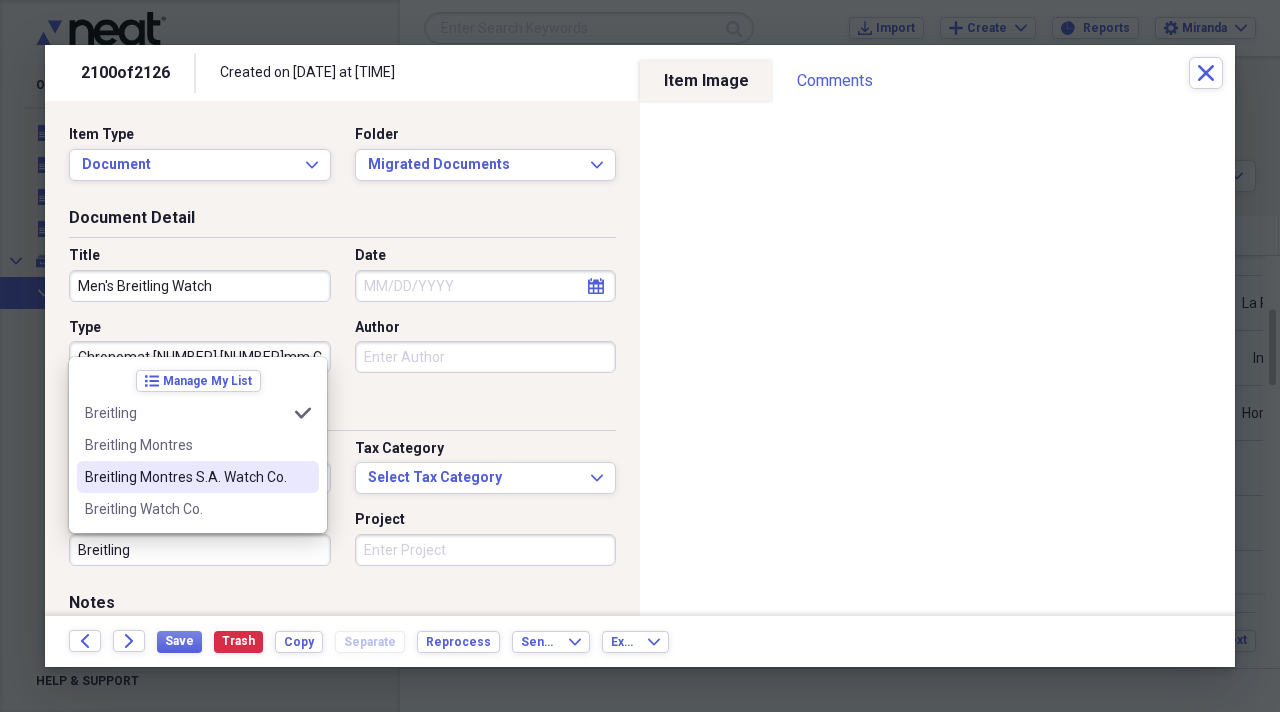click on "Breitling Montres S.A. Watch Co." at bounding box center (198, 477) 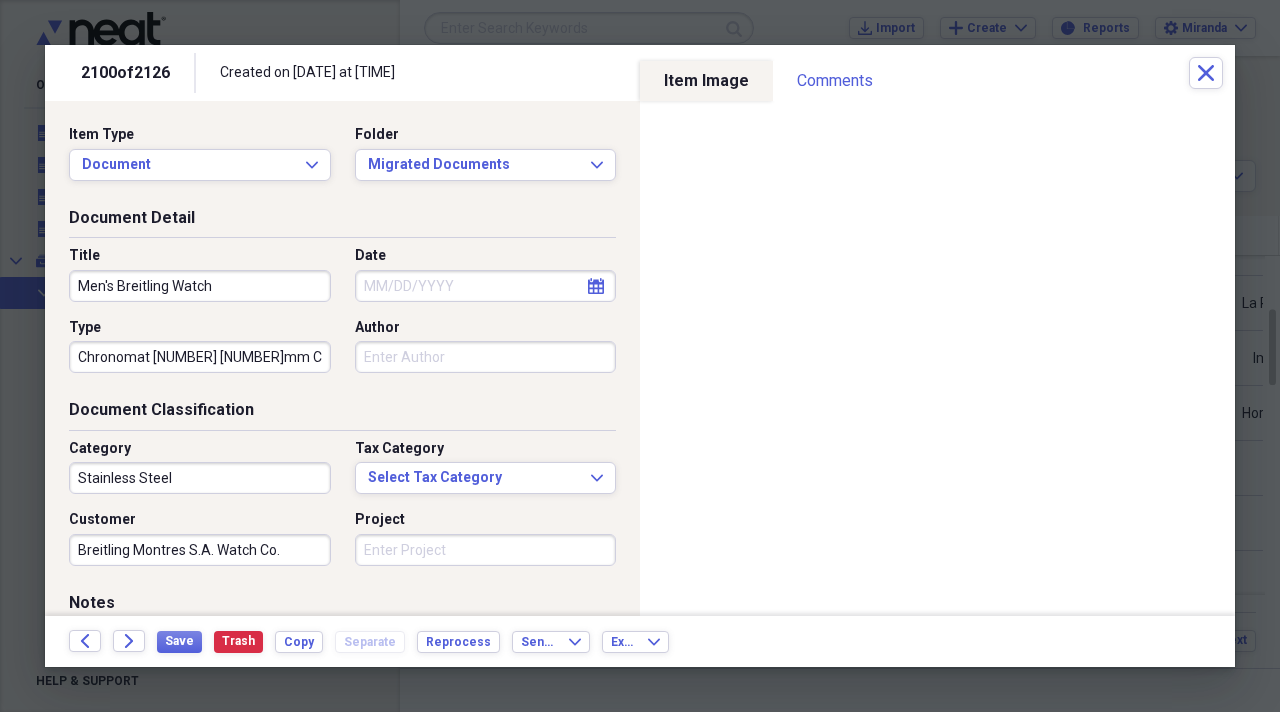click on "Breitling Montres S.A. Watch Co." at bounding box center [200, 550] 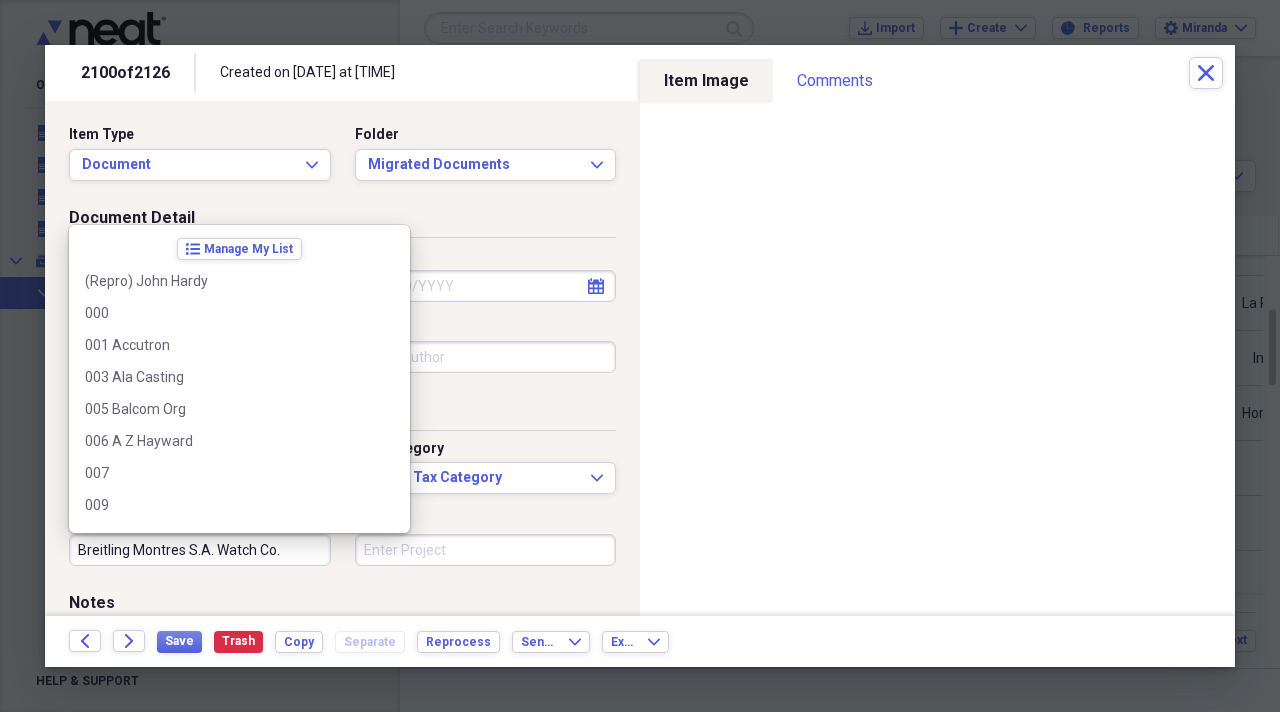 scroll, scrollTop: 8572, scrollLeft: 0, axis: vertical 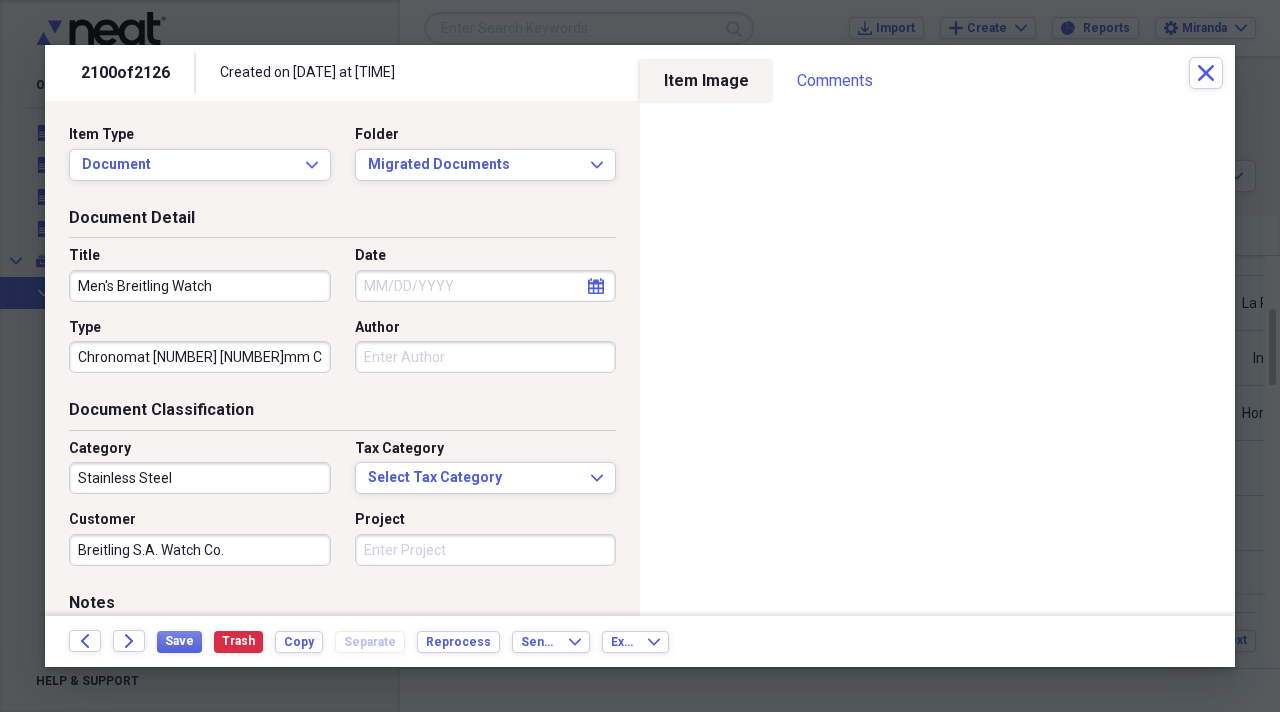 type on "Breitling S.A. Watch Co." 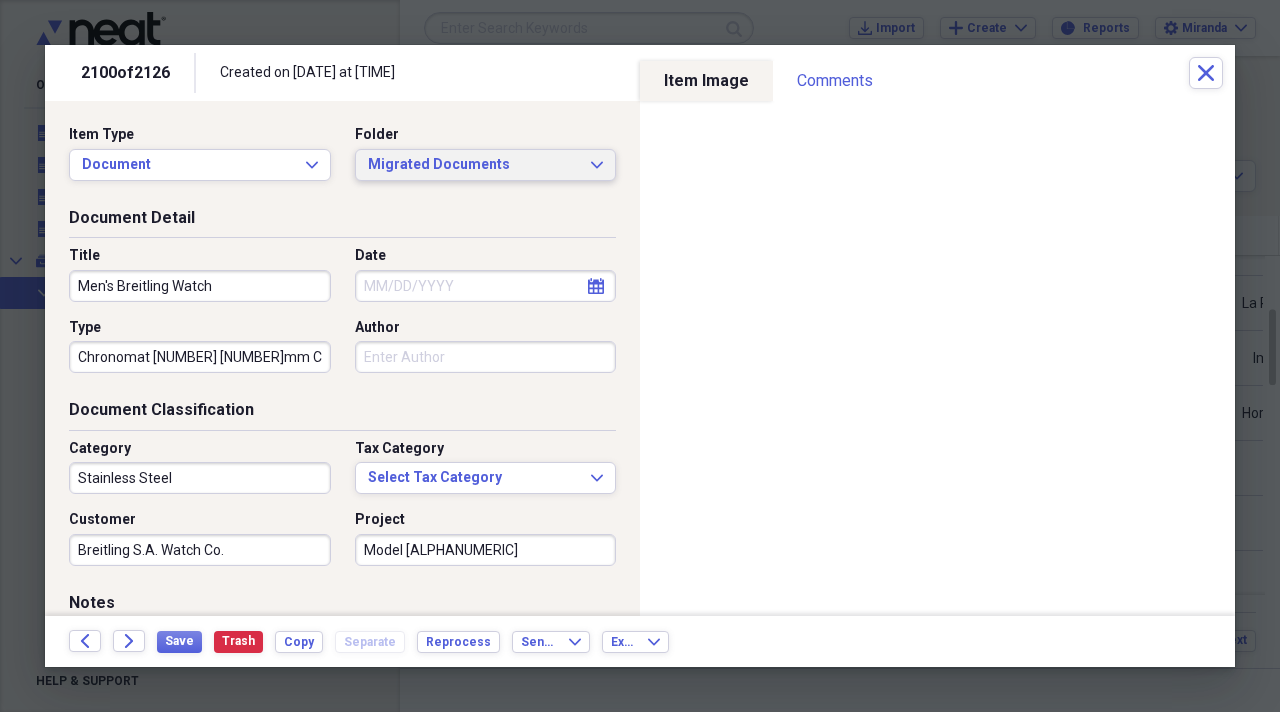 type on "Model AB0115" 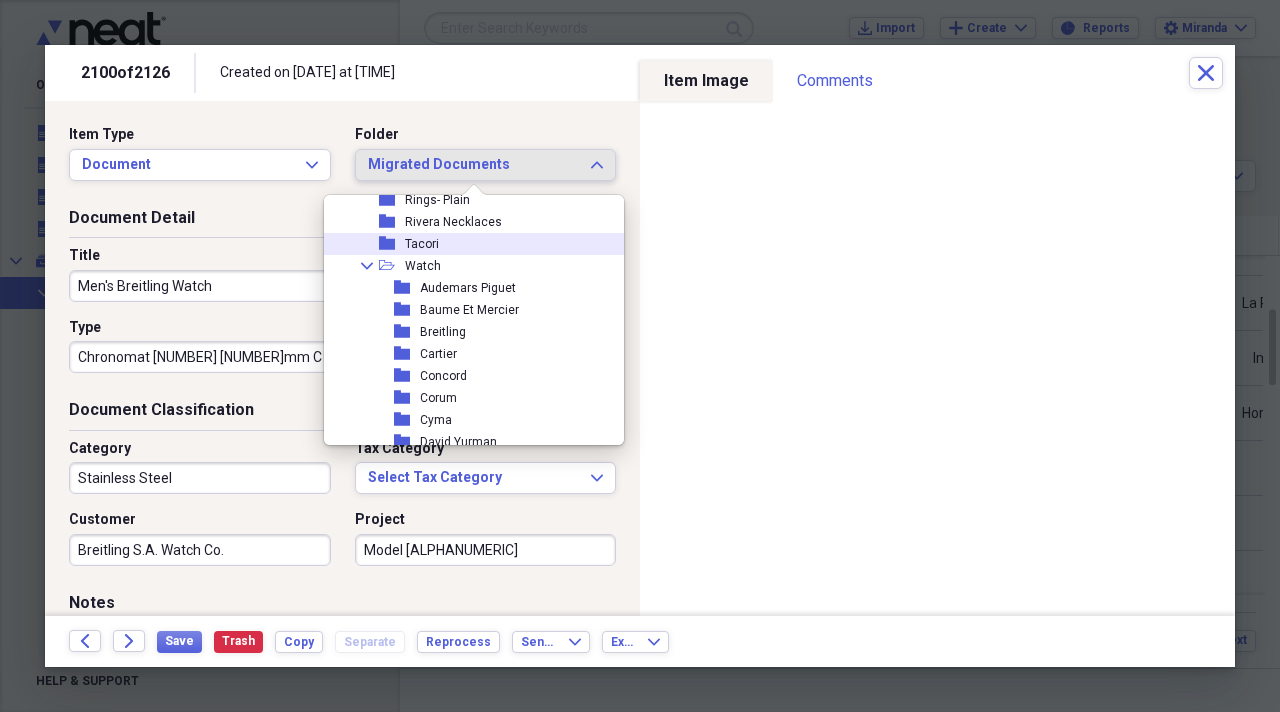scroll, scrollTop: 2200, scrollLeft: 0, axis: vertical 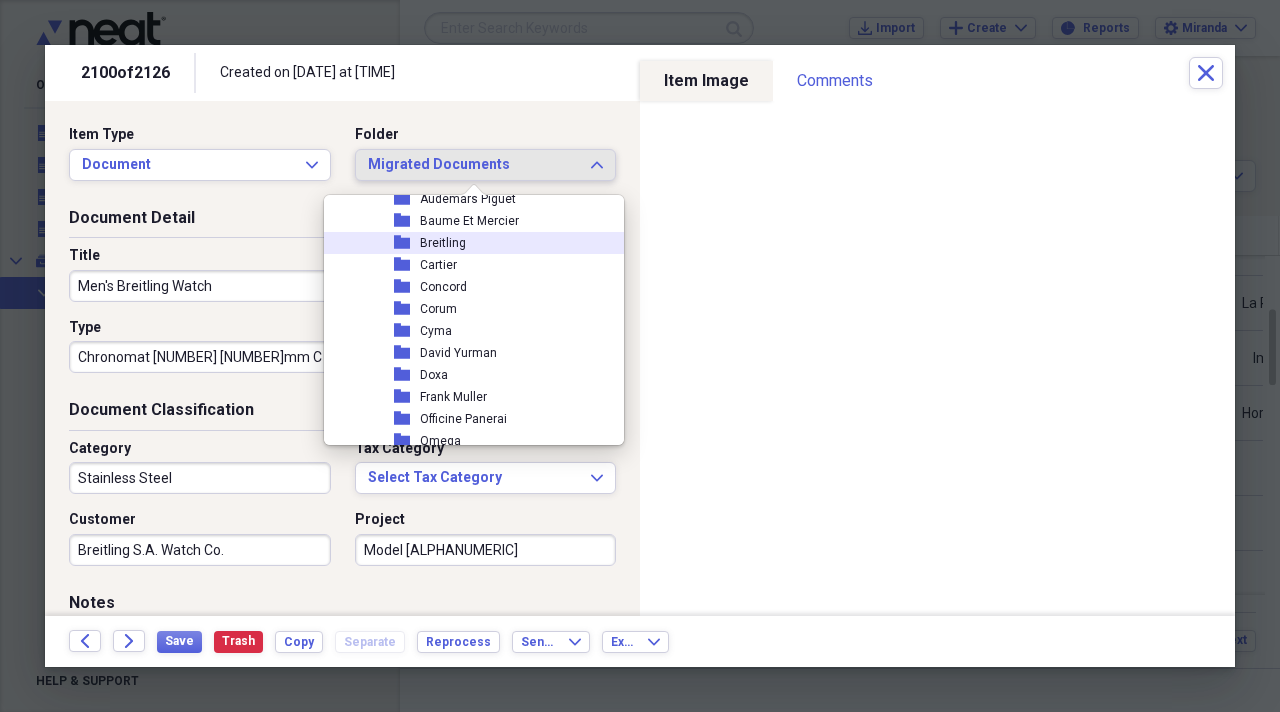 click on "folder Breitling" at bounding box center (466, 243) 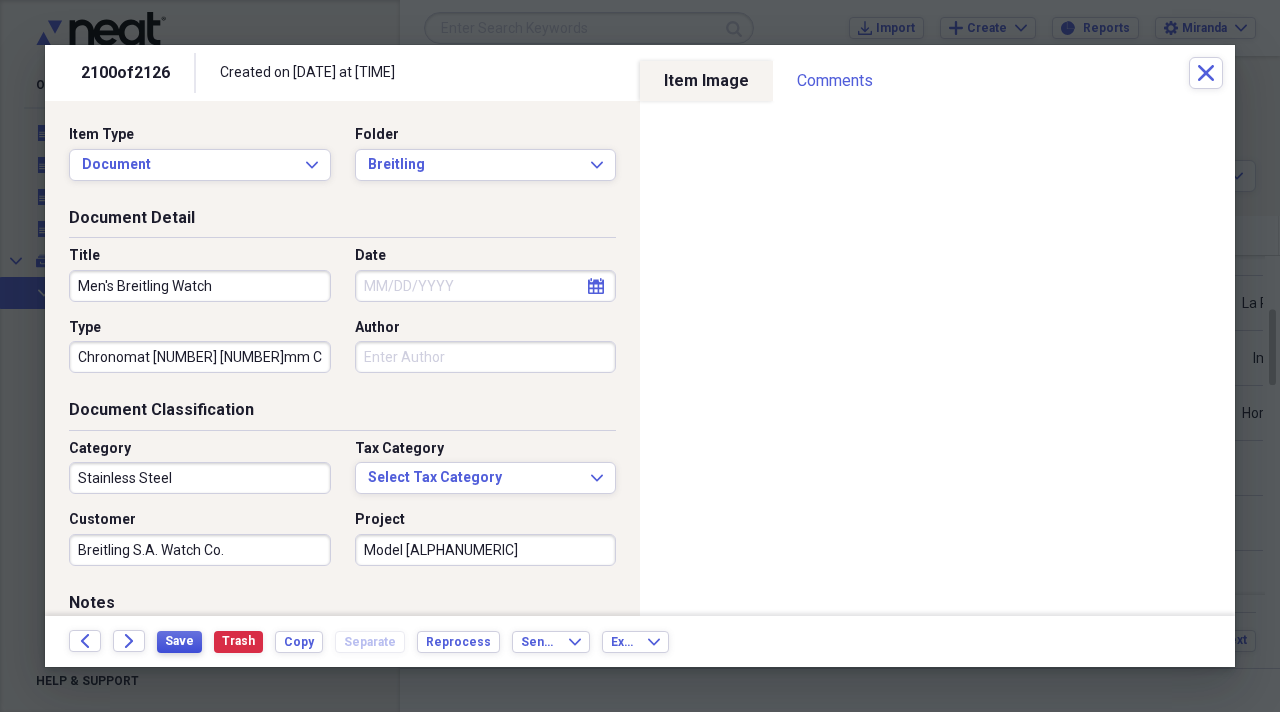 click on "Save" at bounding box center [179, 641] 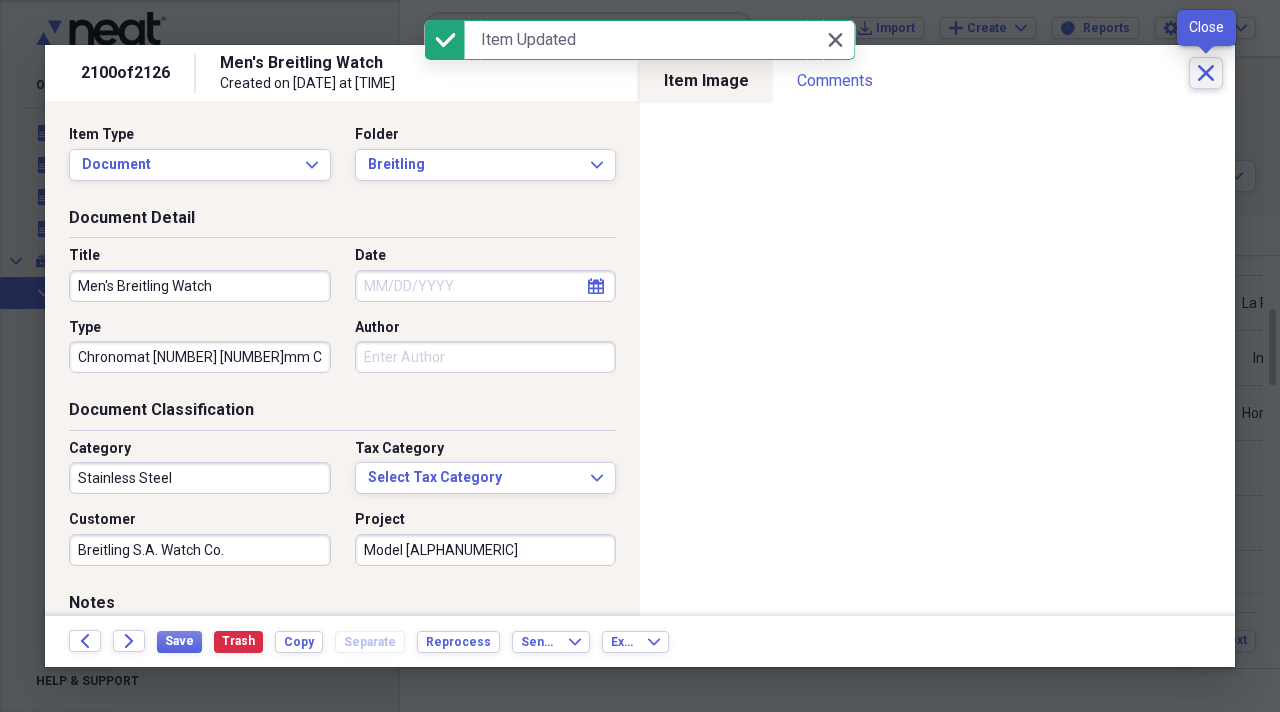click 